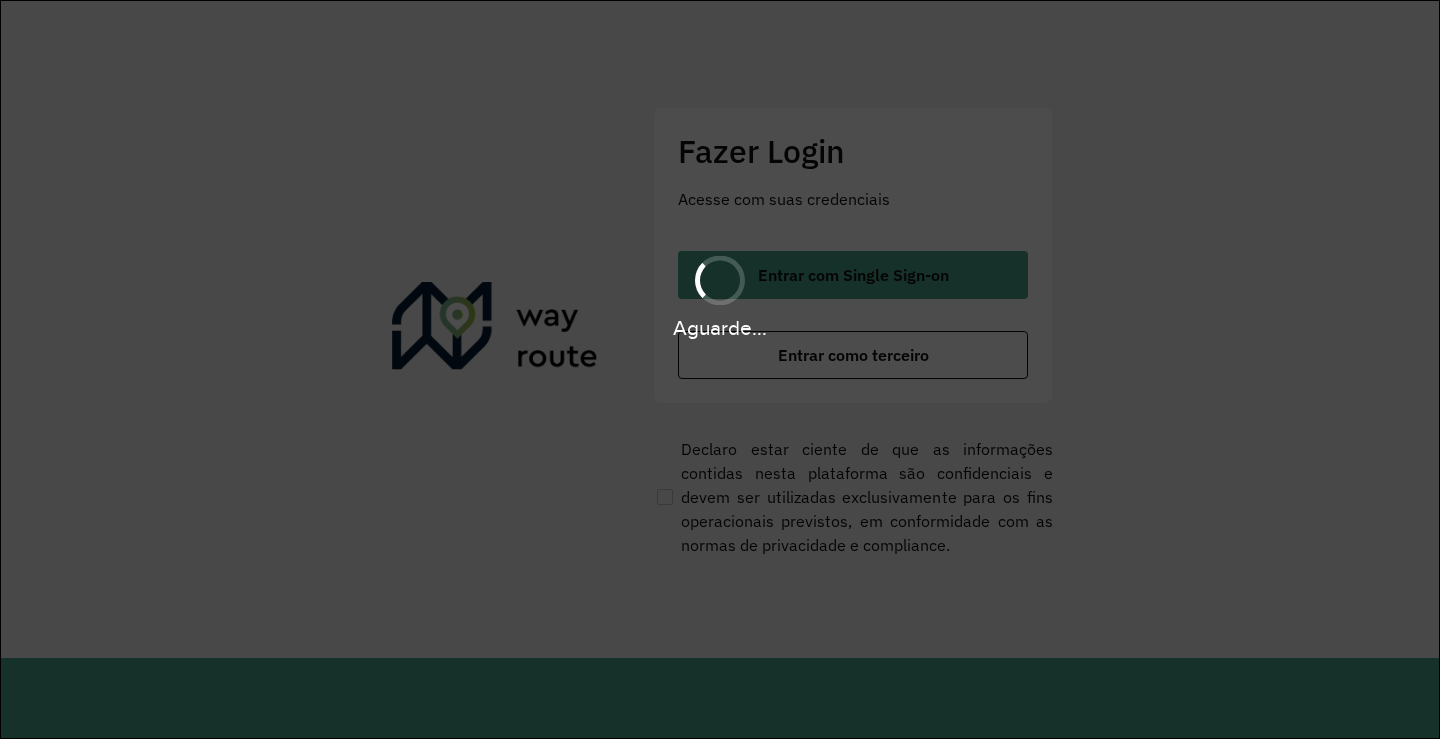 scroll, scrollTop: 0, scrollLeft: 0, axis: both 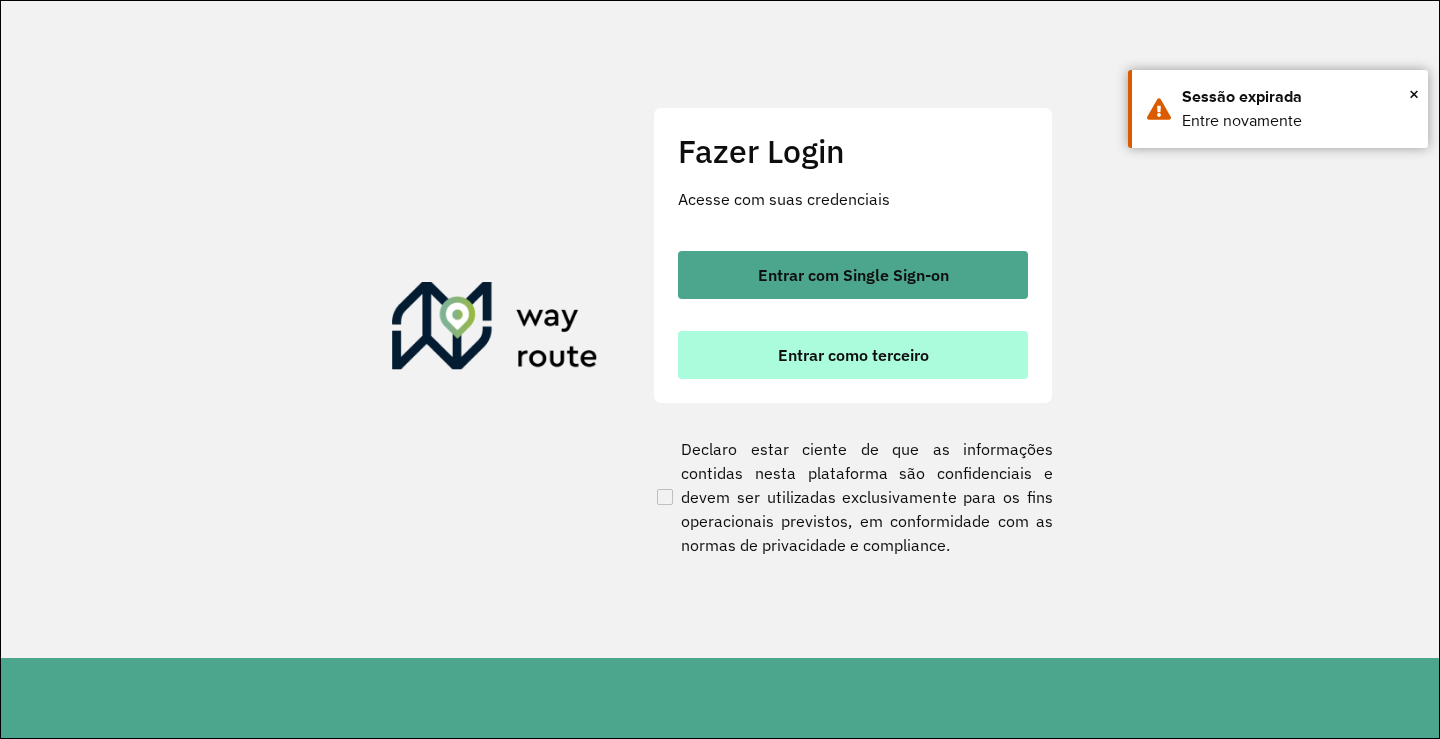 click on "Entrar como terceiro" at bounding box center [853, 355] 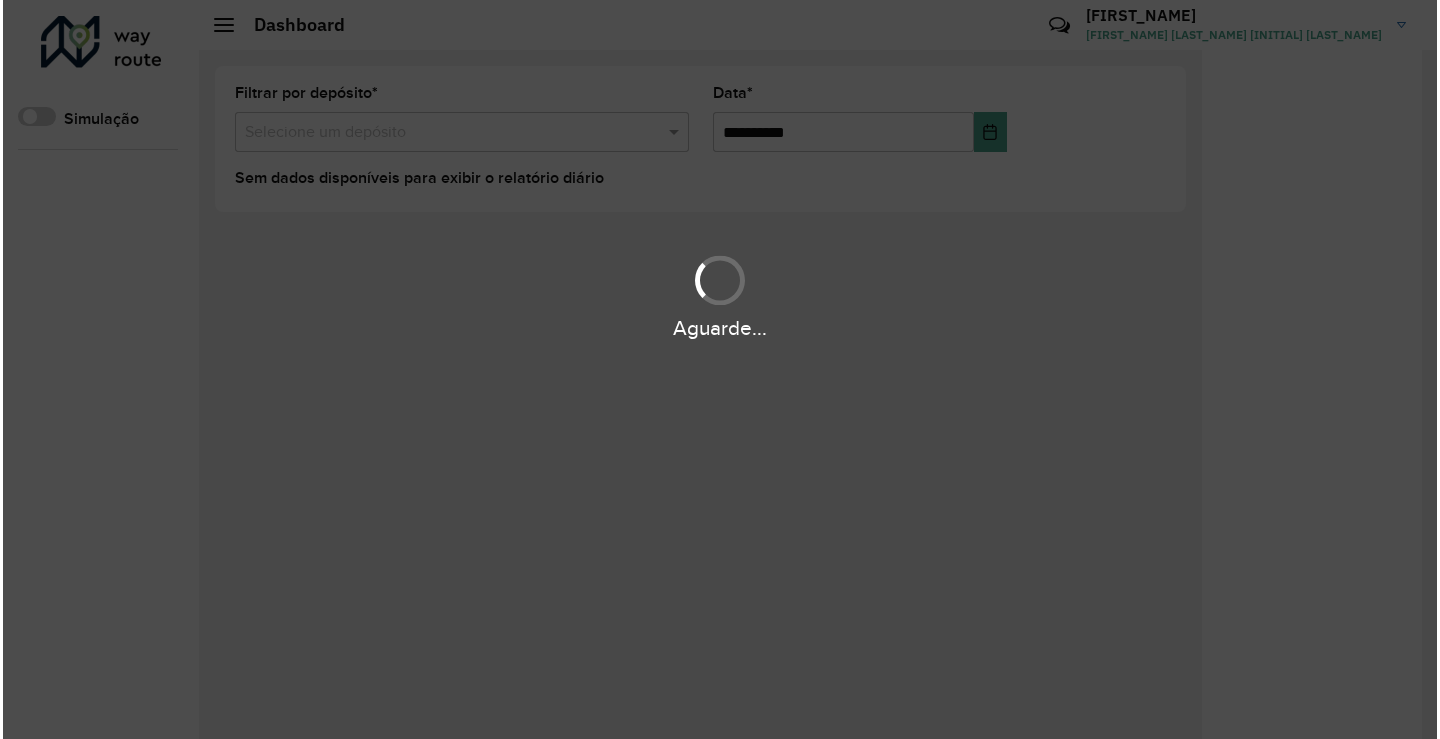 scroll, scrollTop: 0, scrollLeft: 0, axis: both 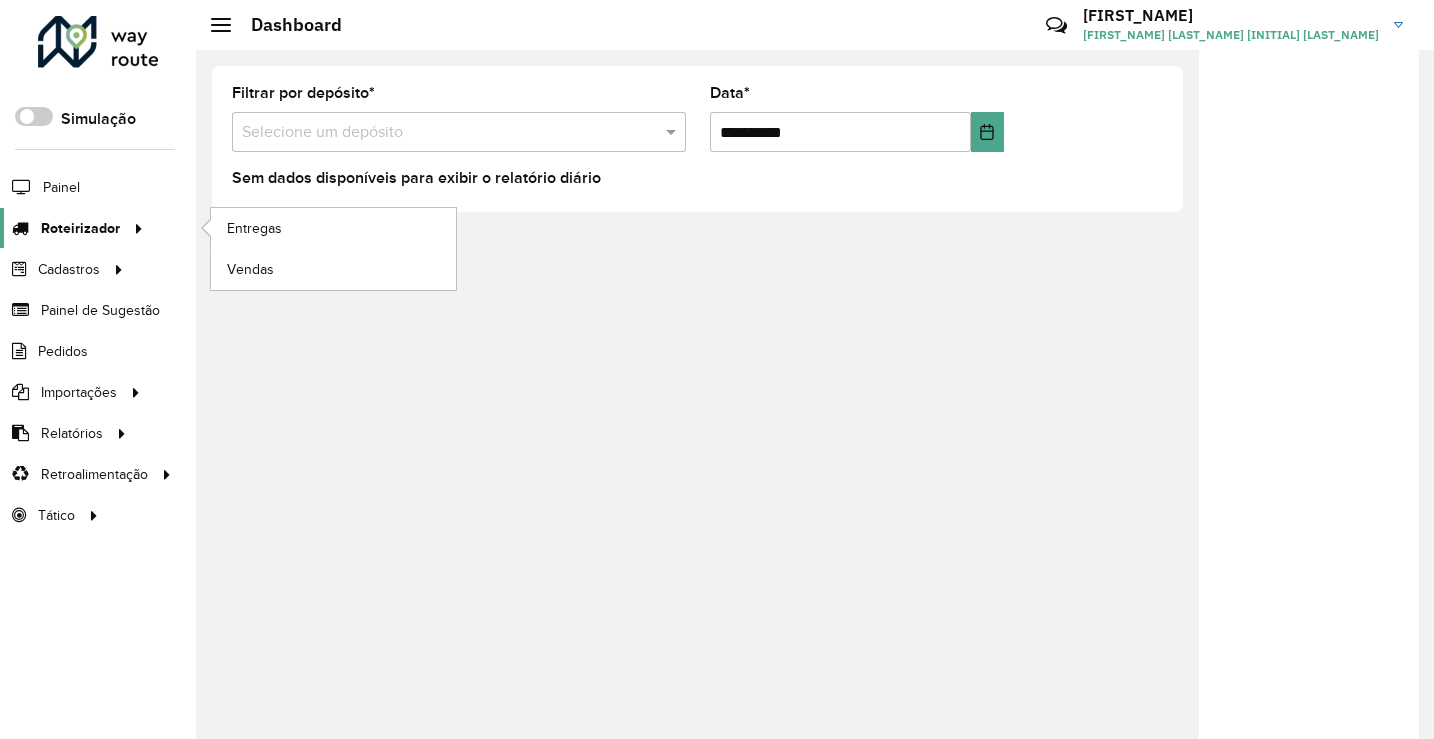 click on "Roteirizador" 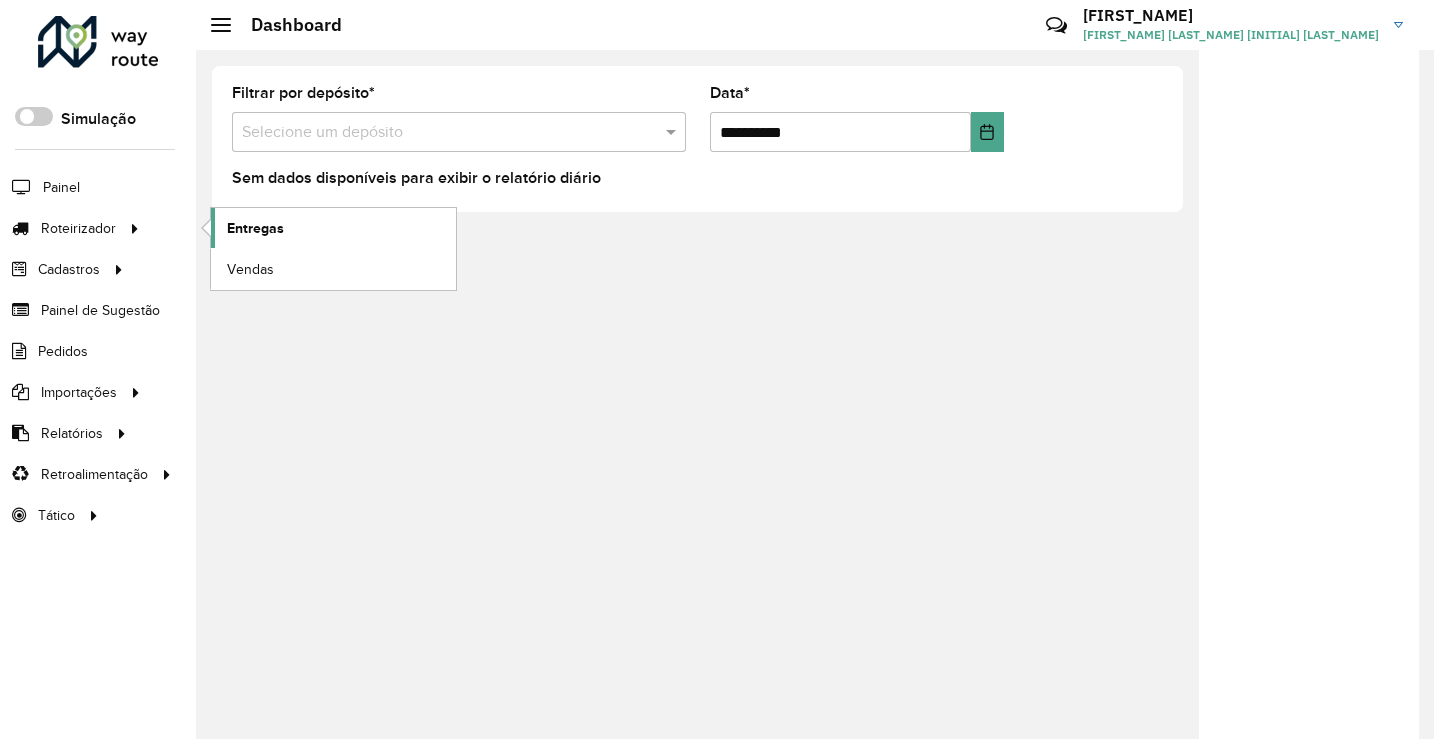 click on "Entregas" 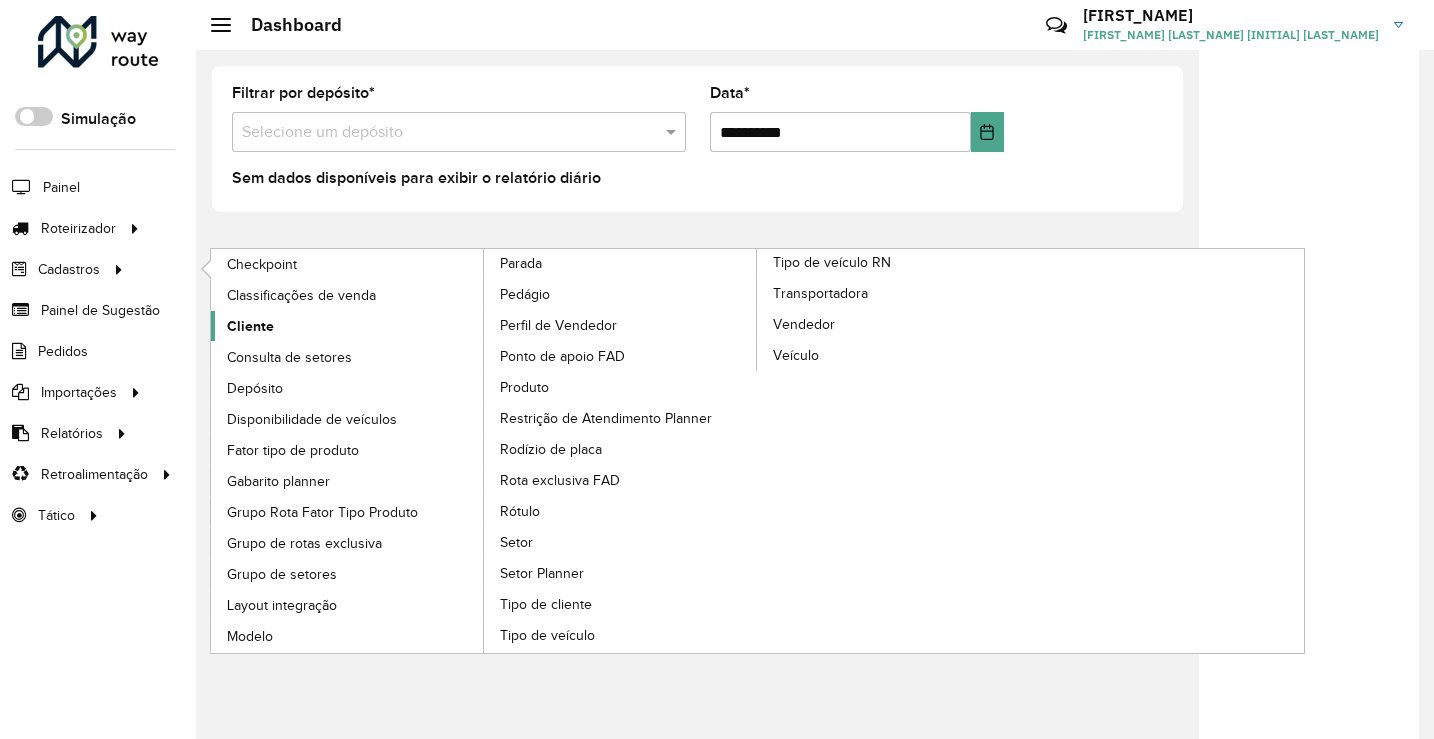 click on "Cliente" 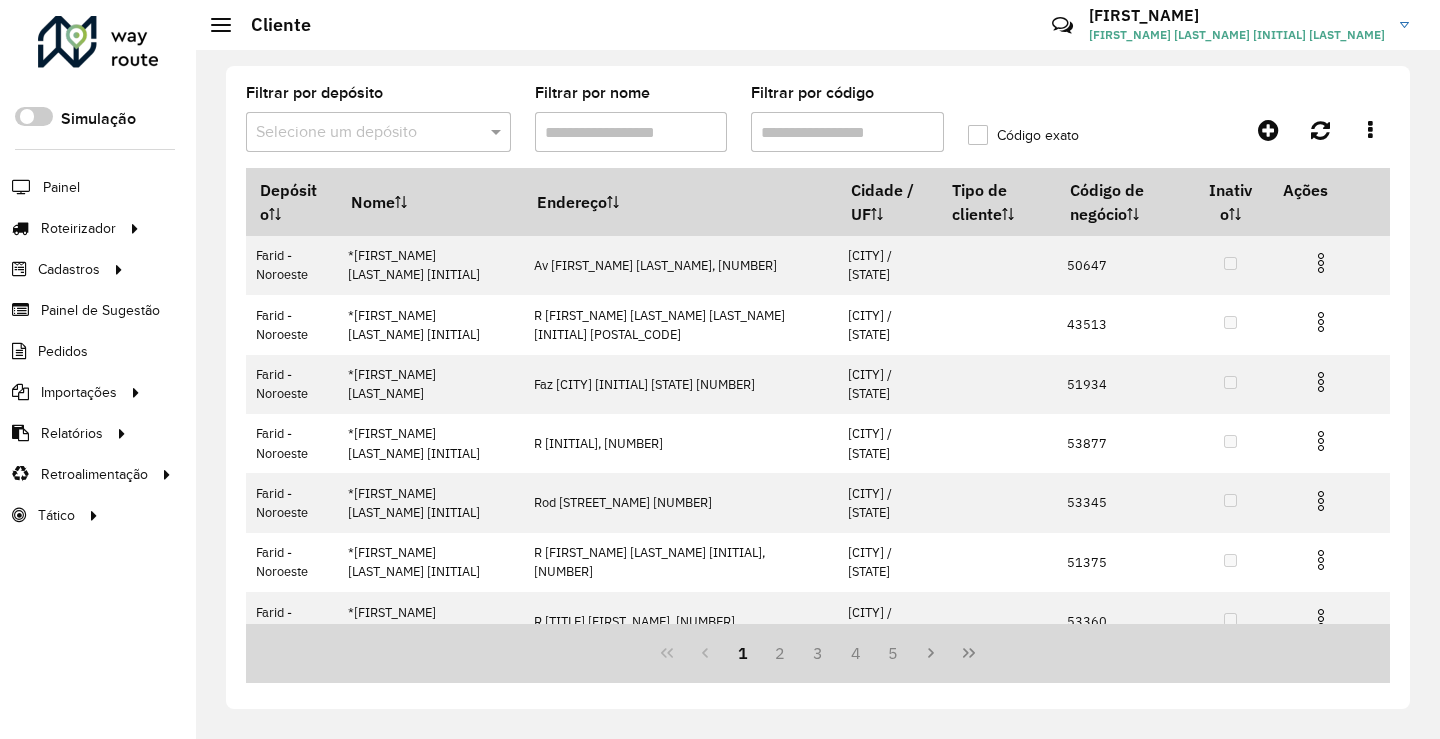 click at bounding box center [358, 133] 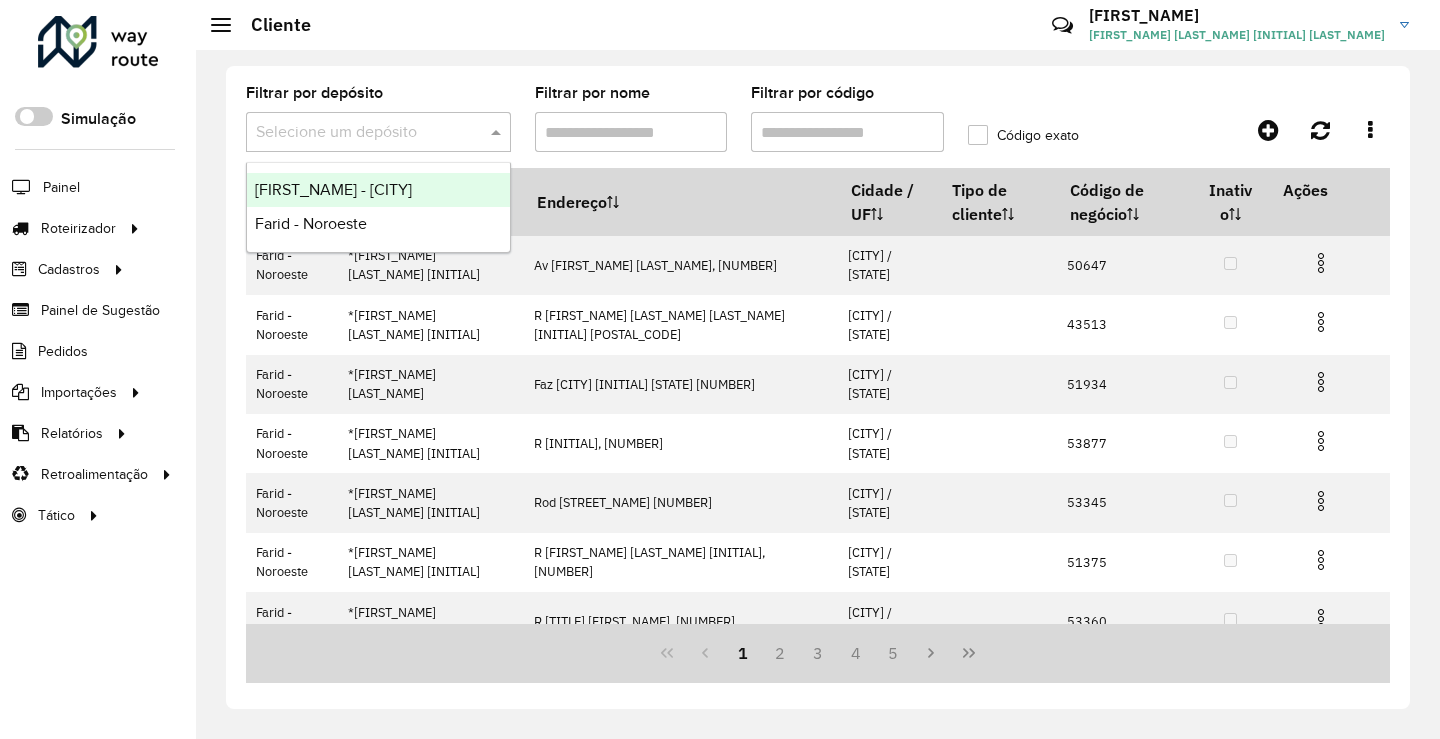 click on "[PERSON] - [CITY]" at bounding box center [333, 189] 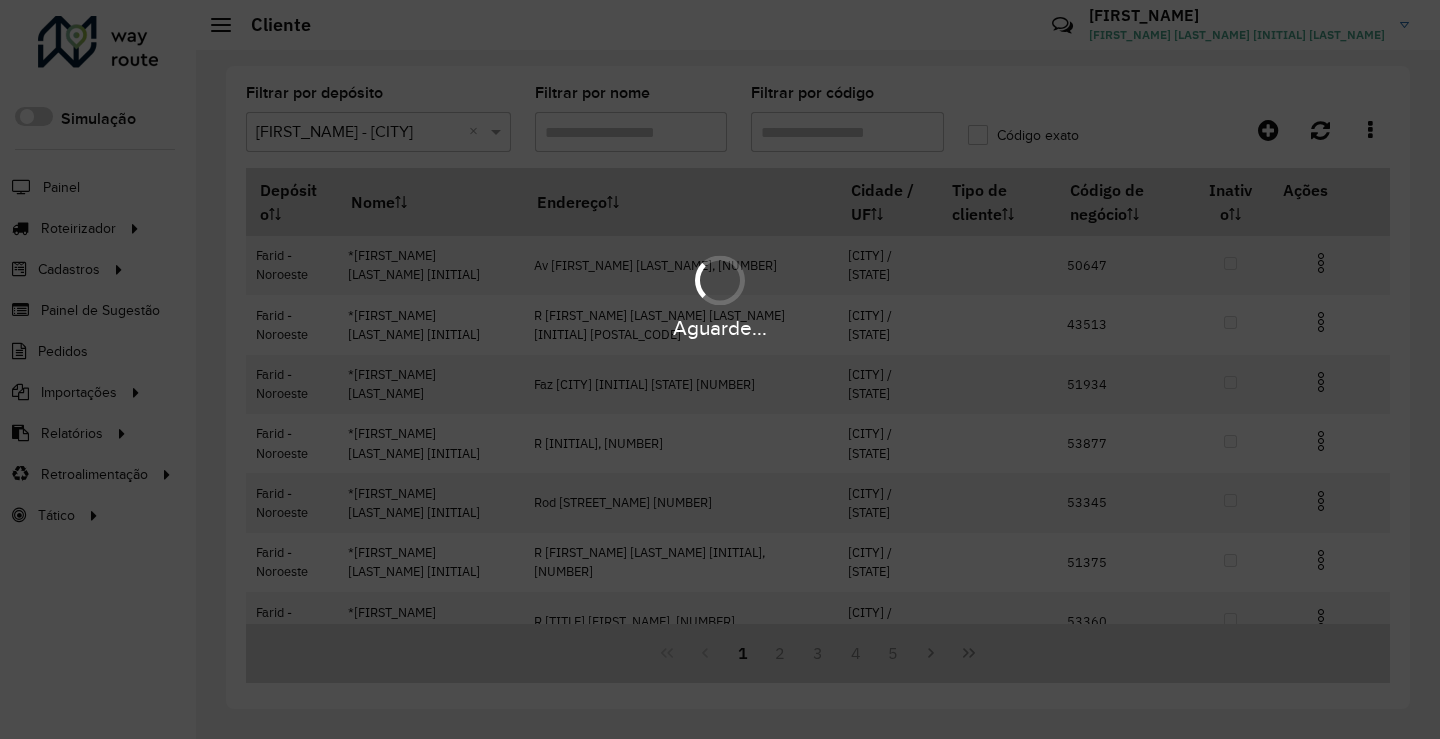 click on "Aguarde..." at bounding box center (720, 369) 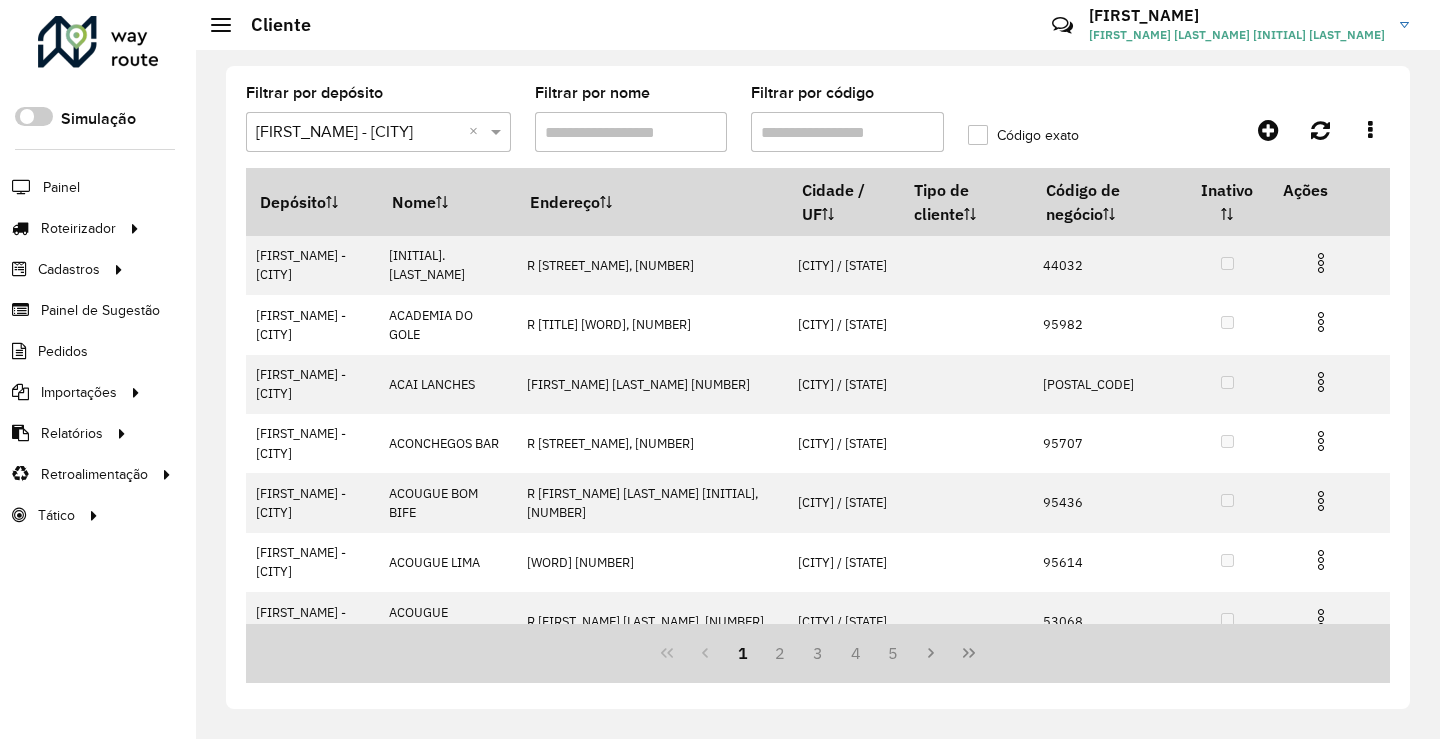 click on "Filtrar por código" at bounding box center [847, 132] 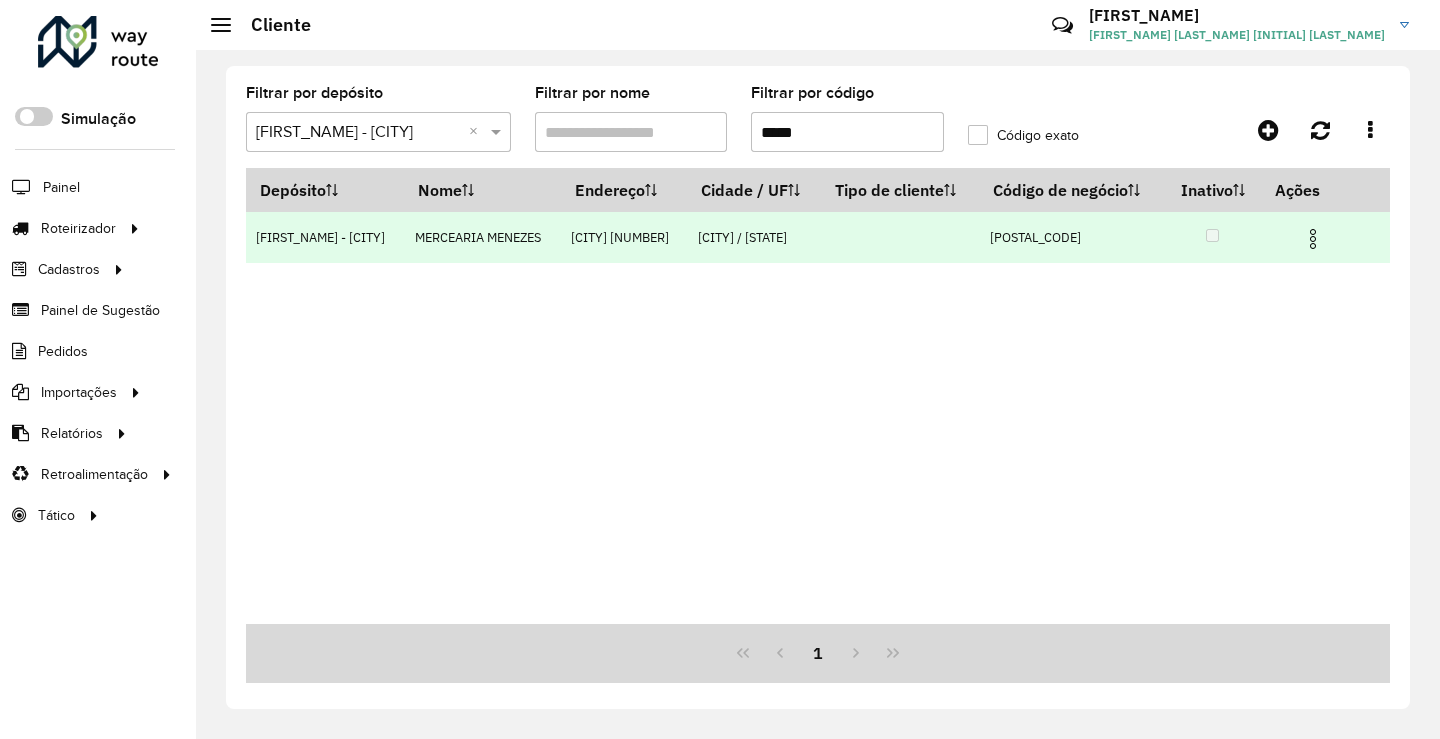 type on "*****" 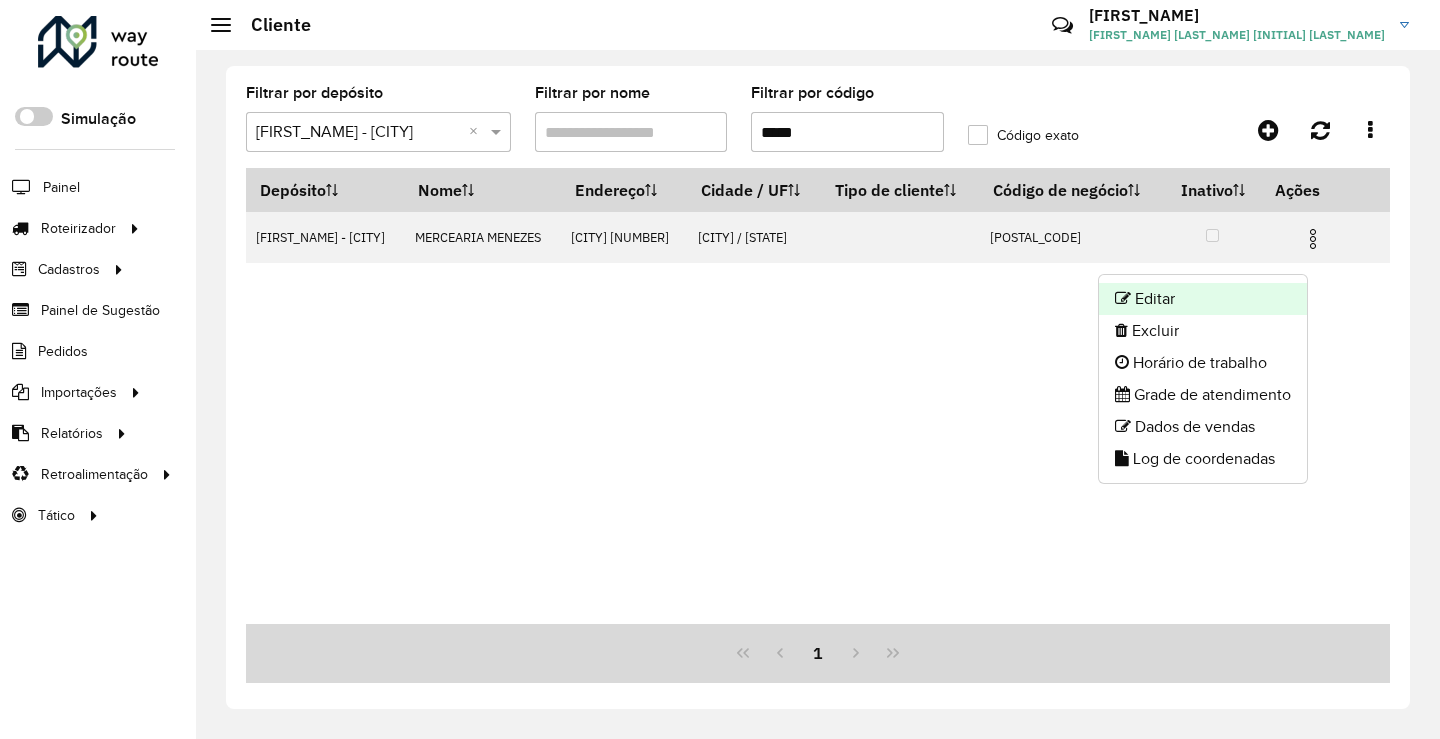 click on "Editar" 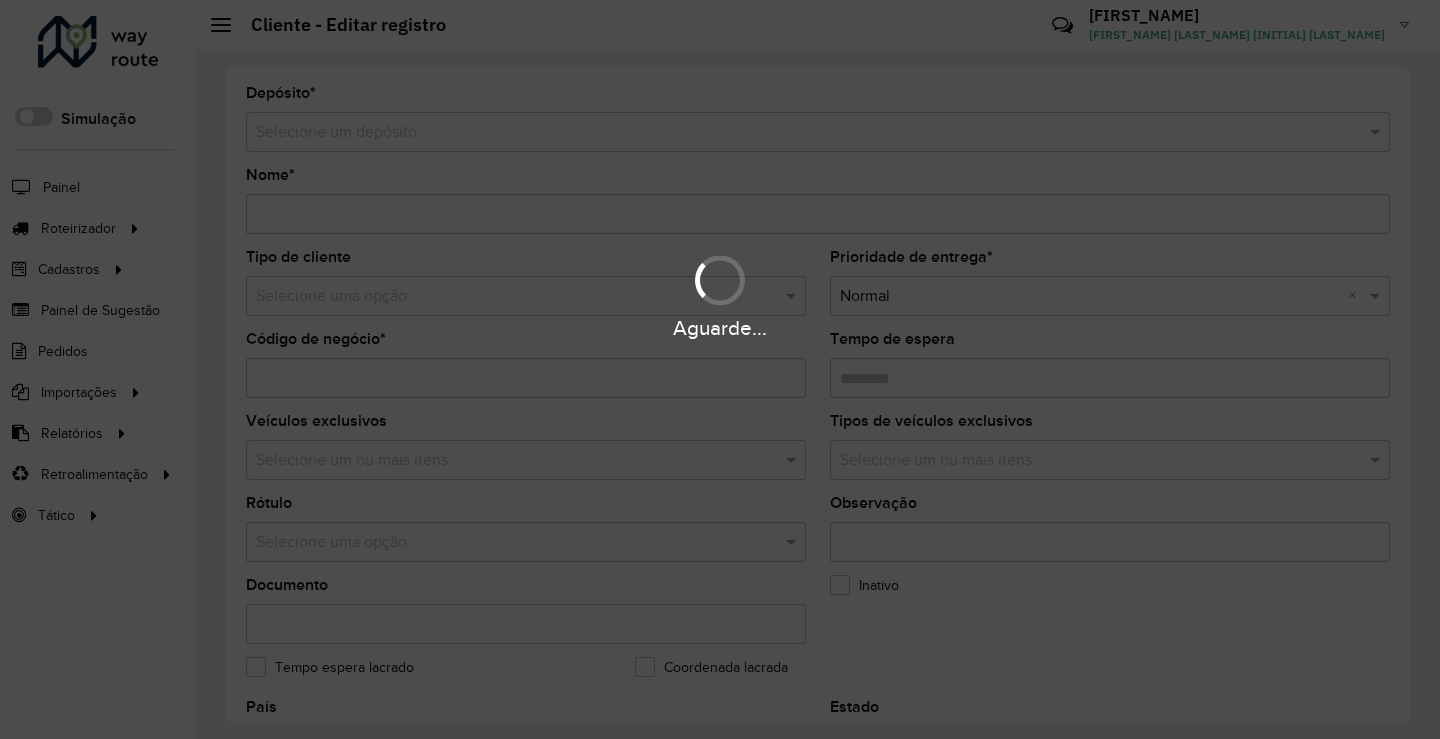 type on "**********" 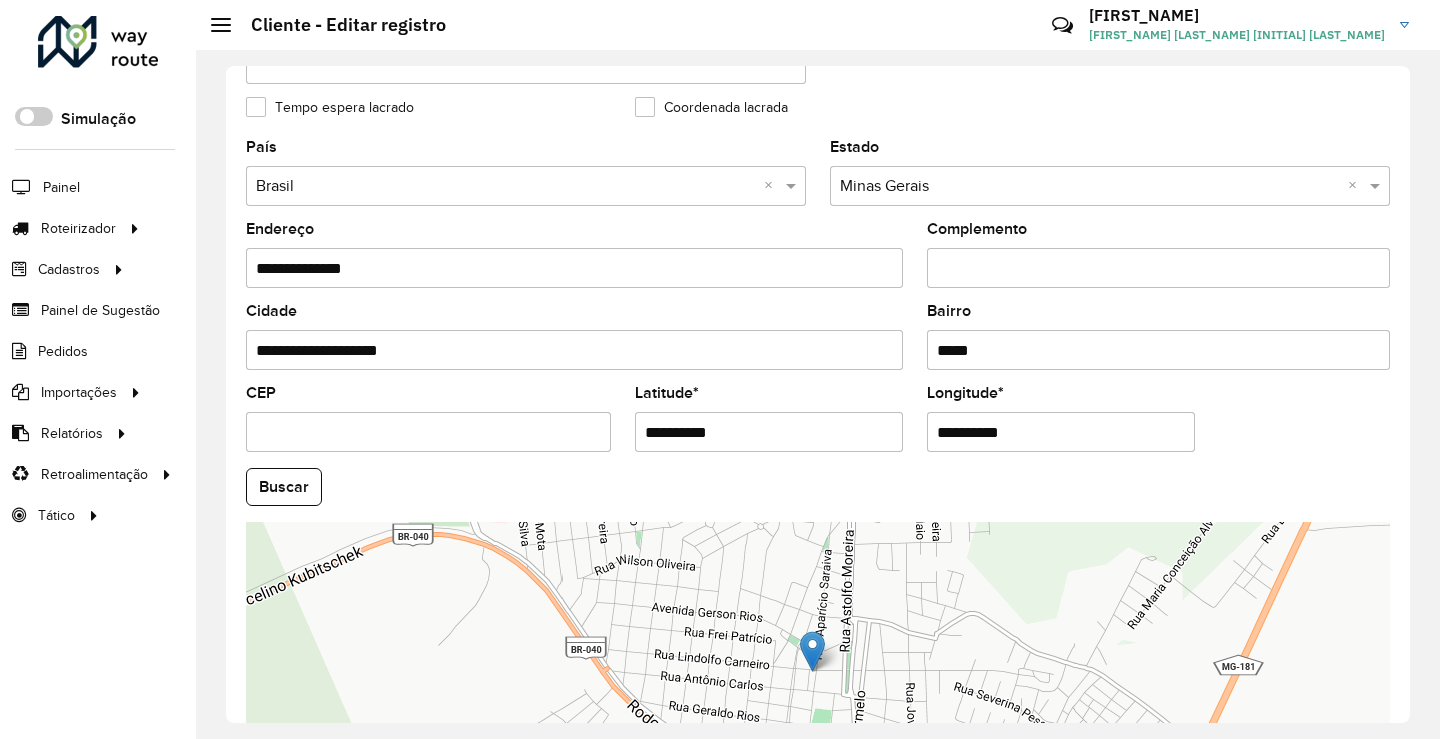 scroll, scrollTop: 700, scrollLeft: 0, axis: vertical 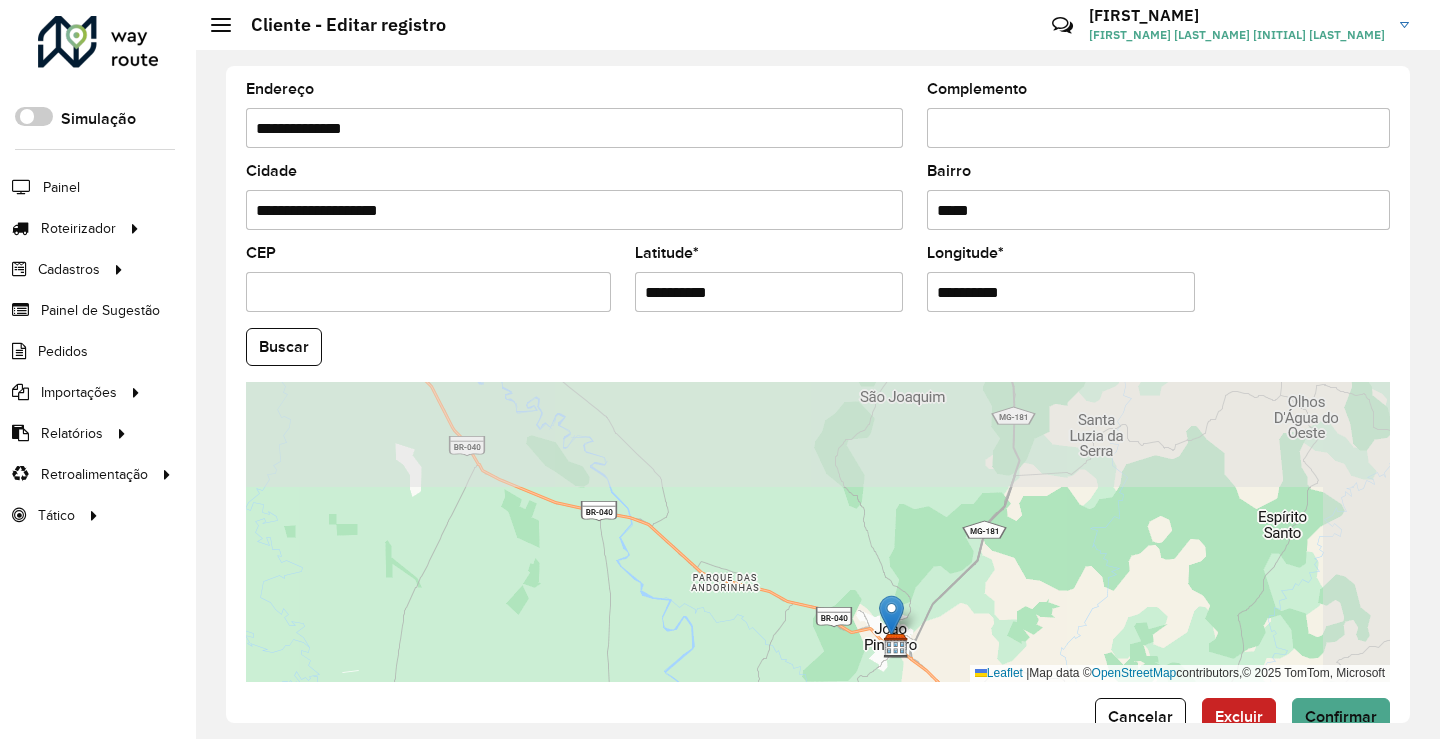 drag, startPoint x: 1138, startPoint y: 515, endPoint x: 1031, endPoint y: 607, distance: 141.11343 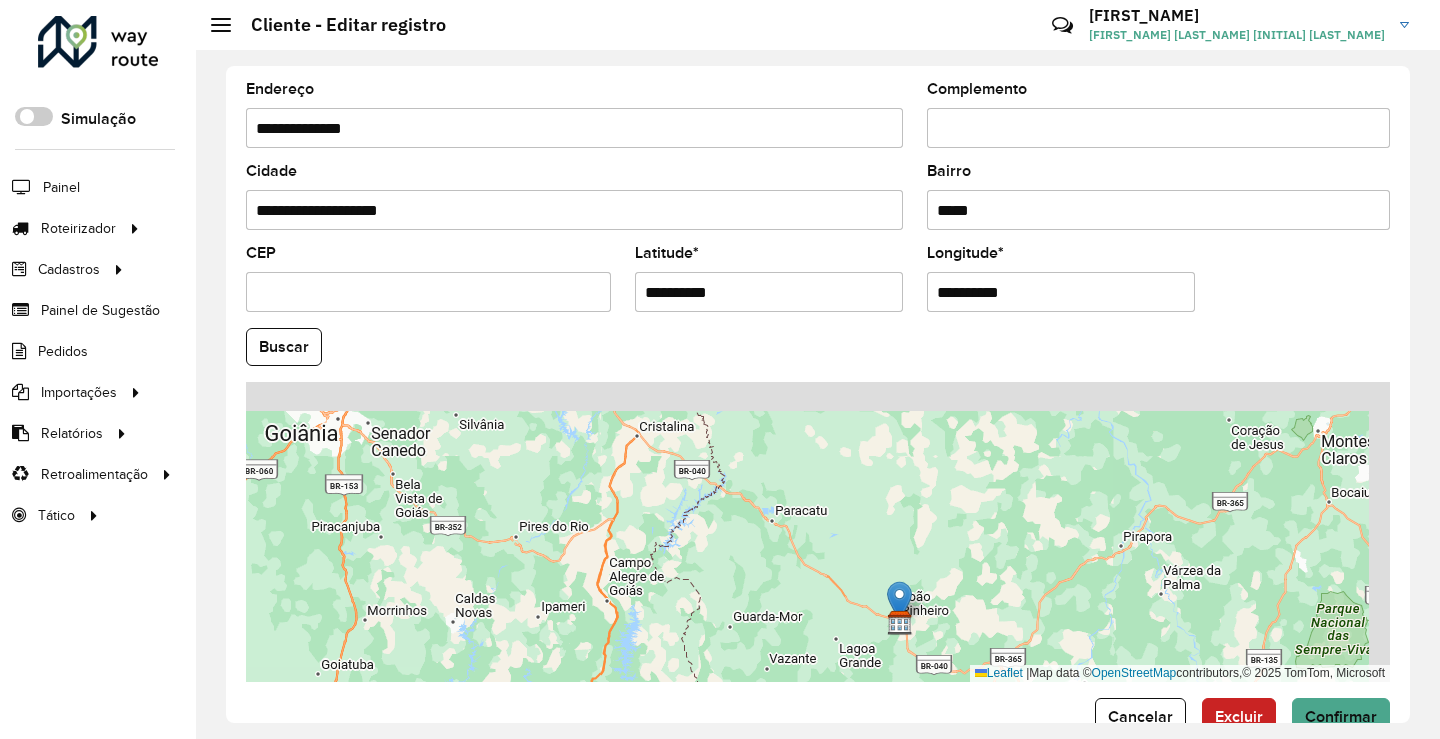 drag, startPoint x: 1226, startPoint y: 490, endPoint x: 972, endPoint y: 610, distance: 280.91992 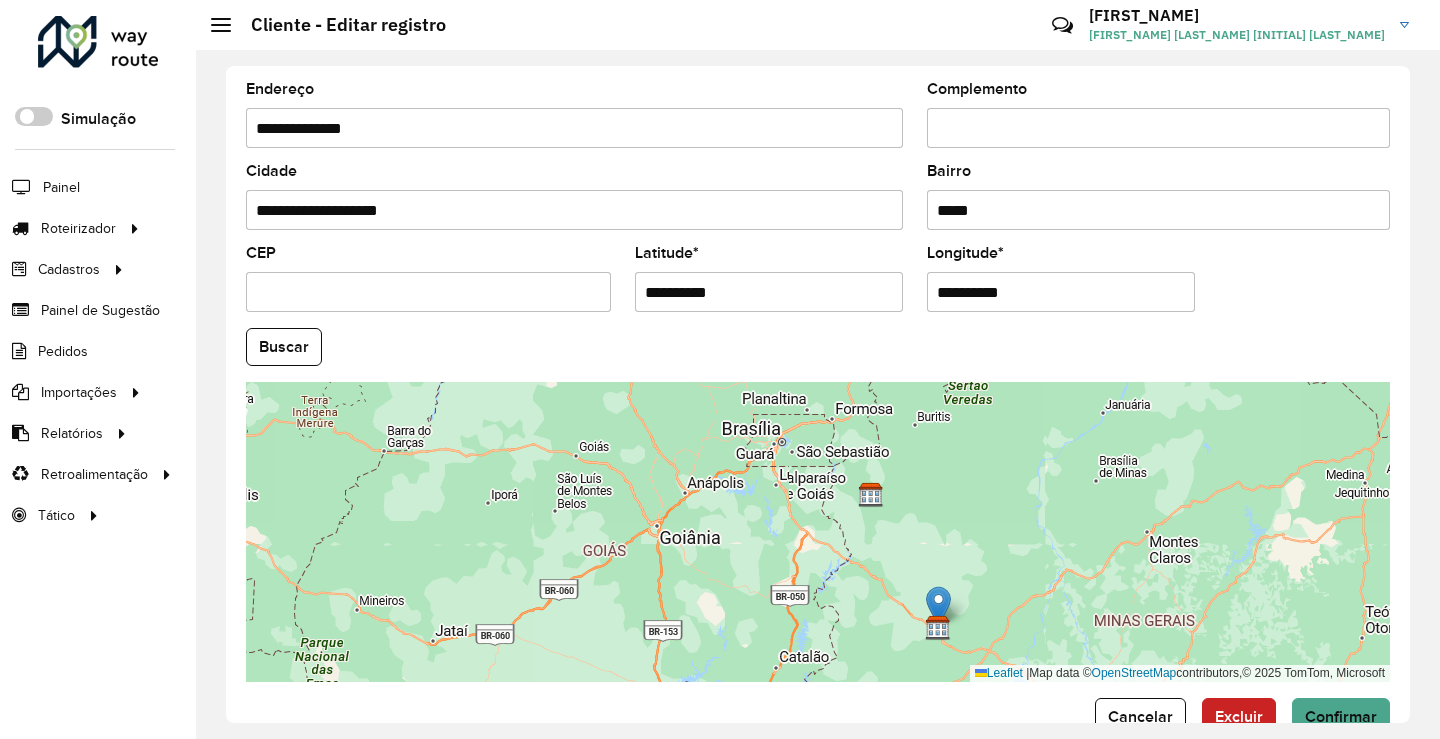 drag, startPoint x: 1027, startPoint y: 480, endPoint x: 1027, endPoint y: 510, distance: 30 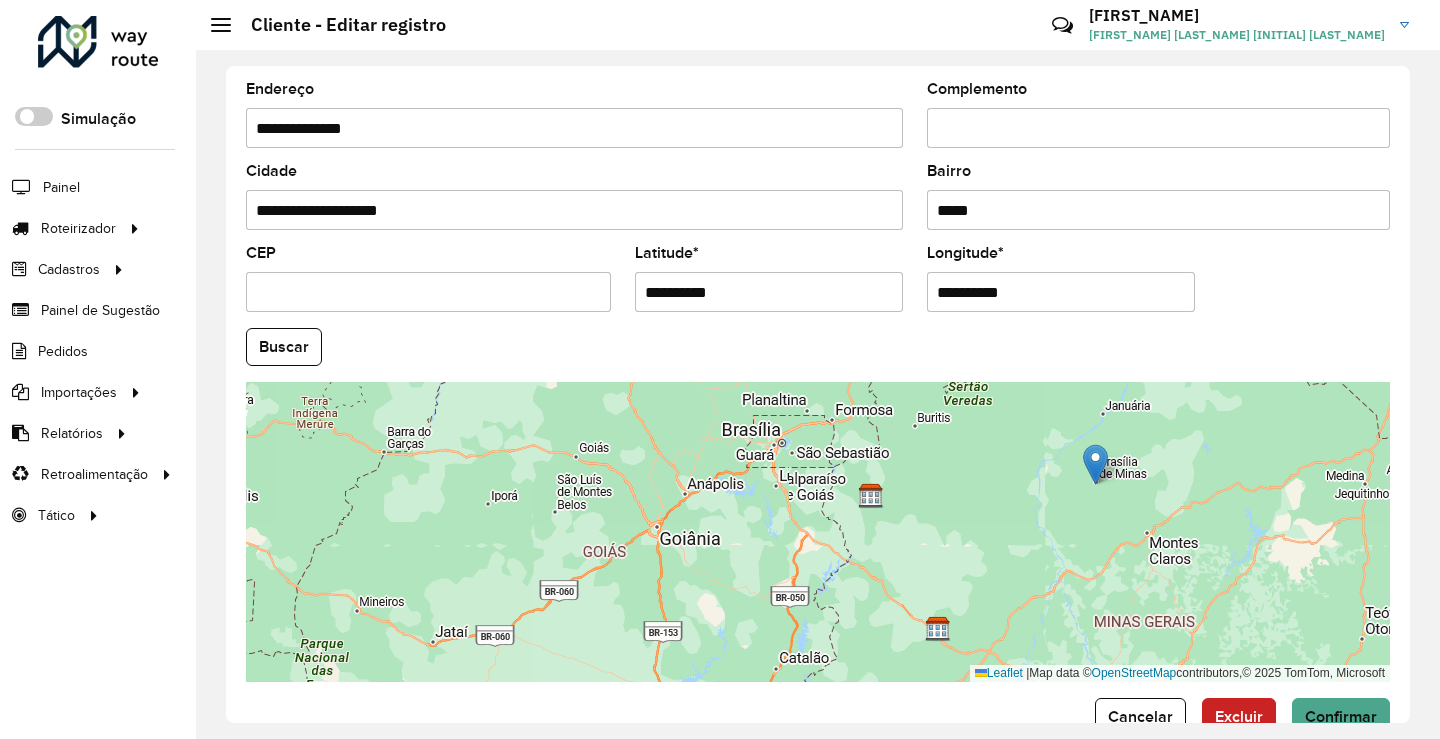 drag, startPoint x: 940, startPoint y: 603, endPoint x: 1097, endPoint y: 460, distance: 212.3629 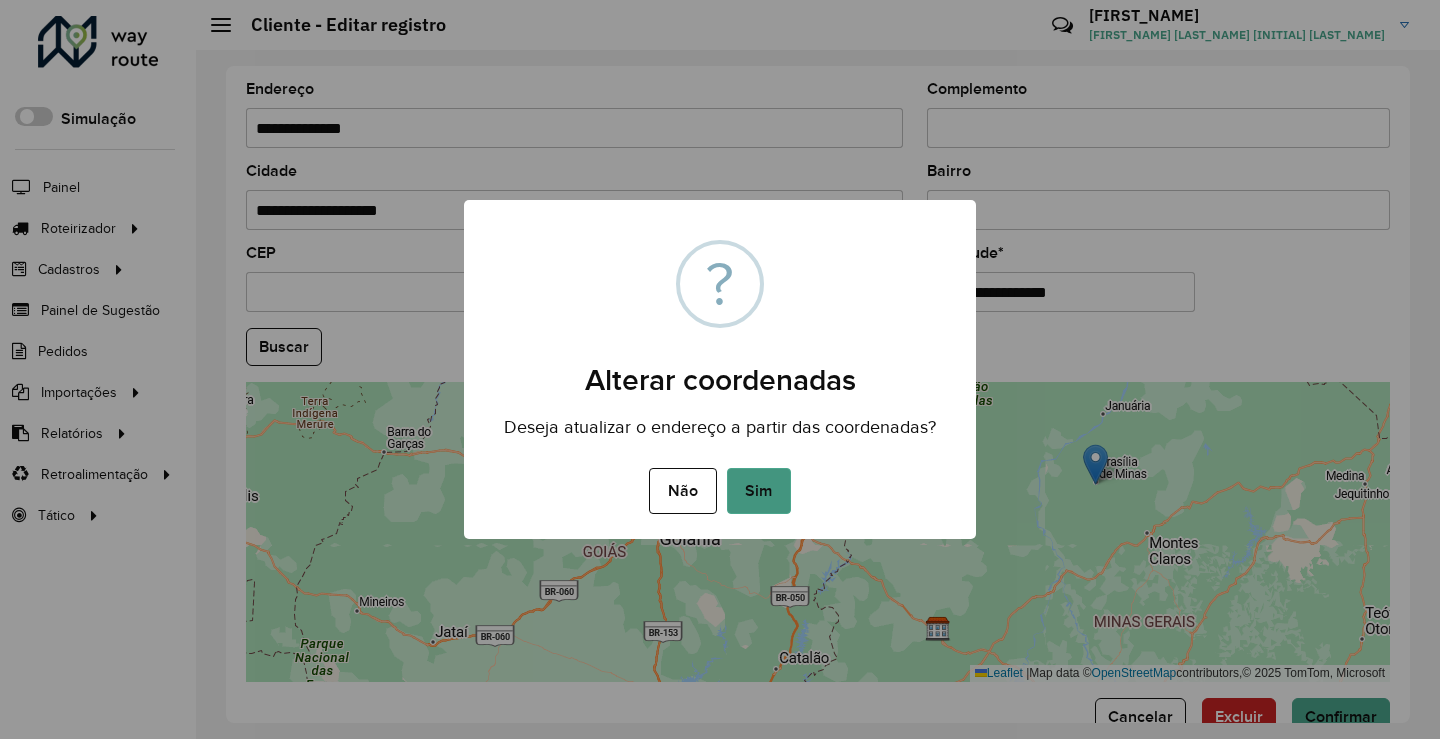 click on "Sim" at bounding box center (759, 491) 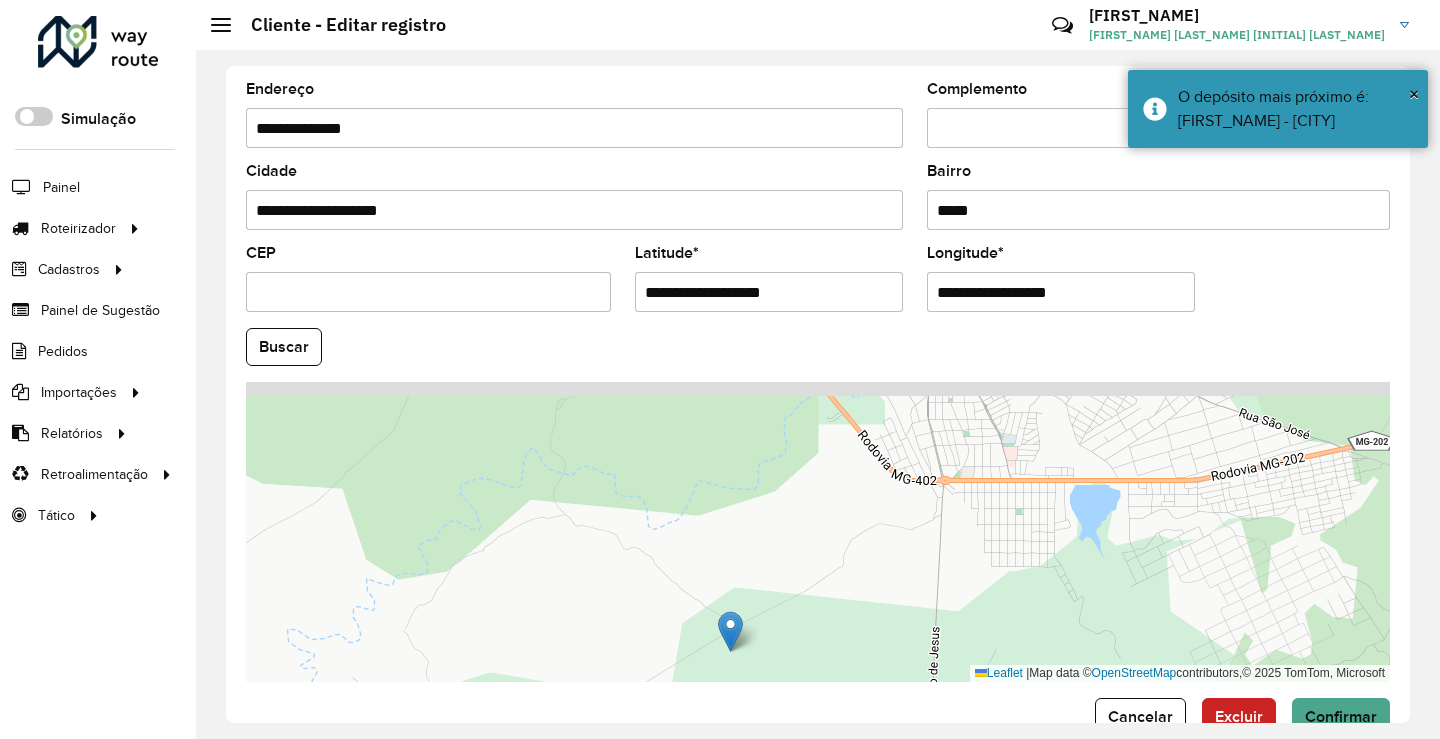 drag, startPoint x: 1038, startPoint y: 476, endPoint x: 921, endPoint y: 608, distance: 176.38878 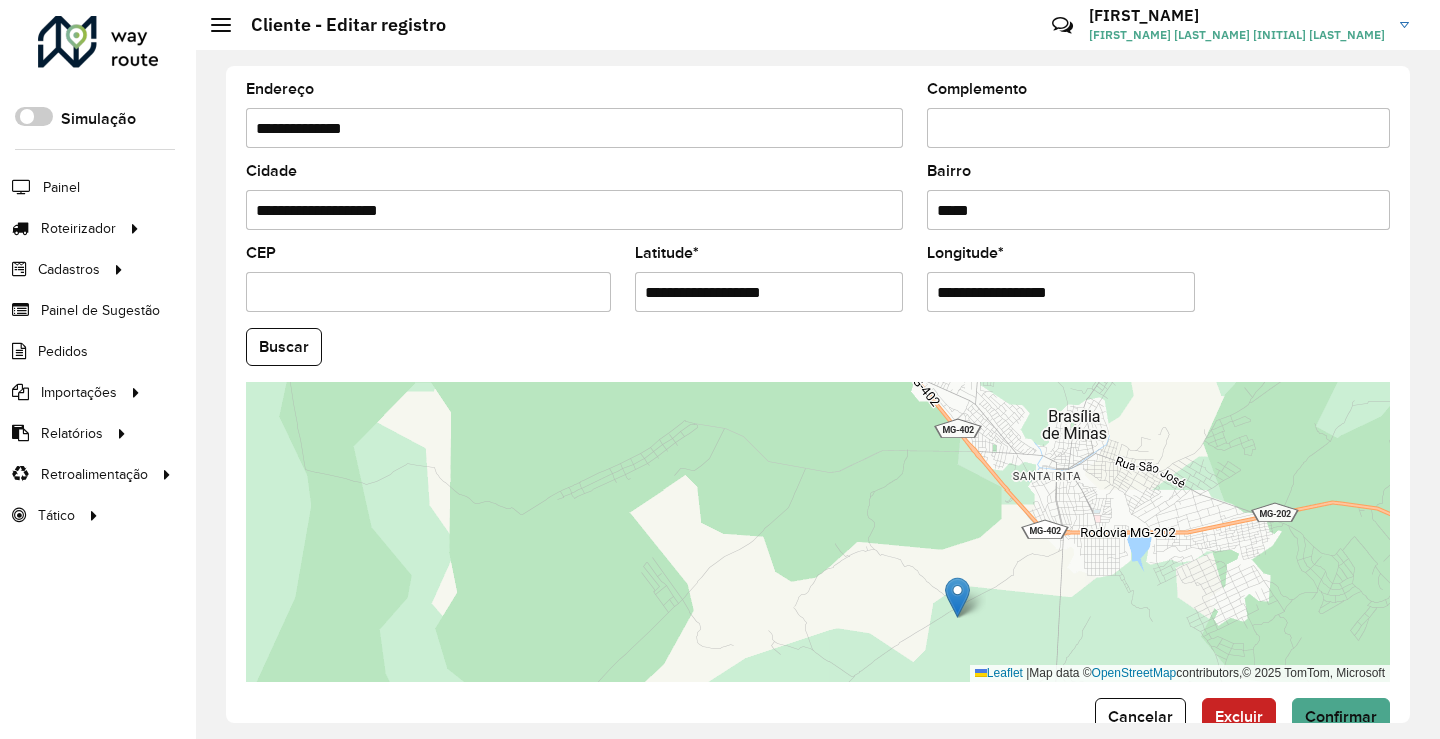 drag, startPoint x: 1075, startPoint y: 547, endPoint x: 1142, endPoint y: 561, distance: 68.44706 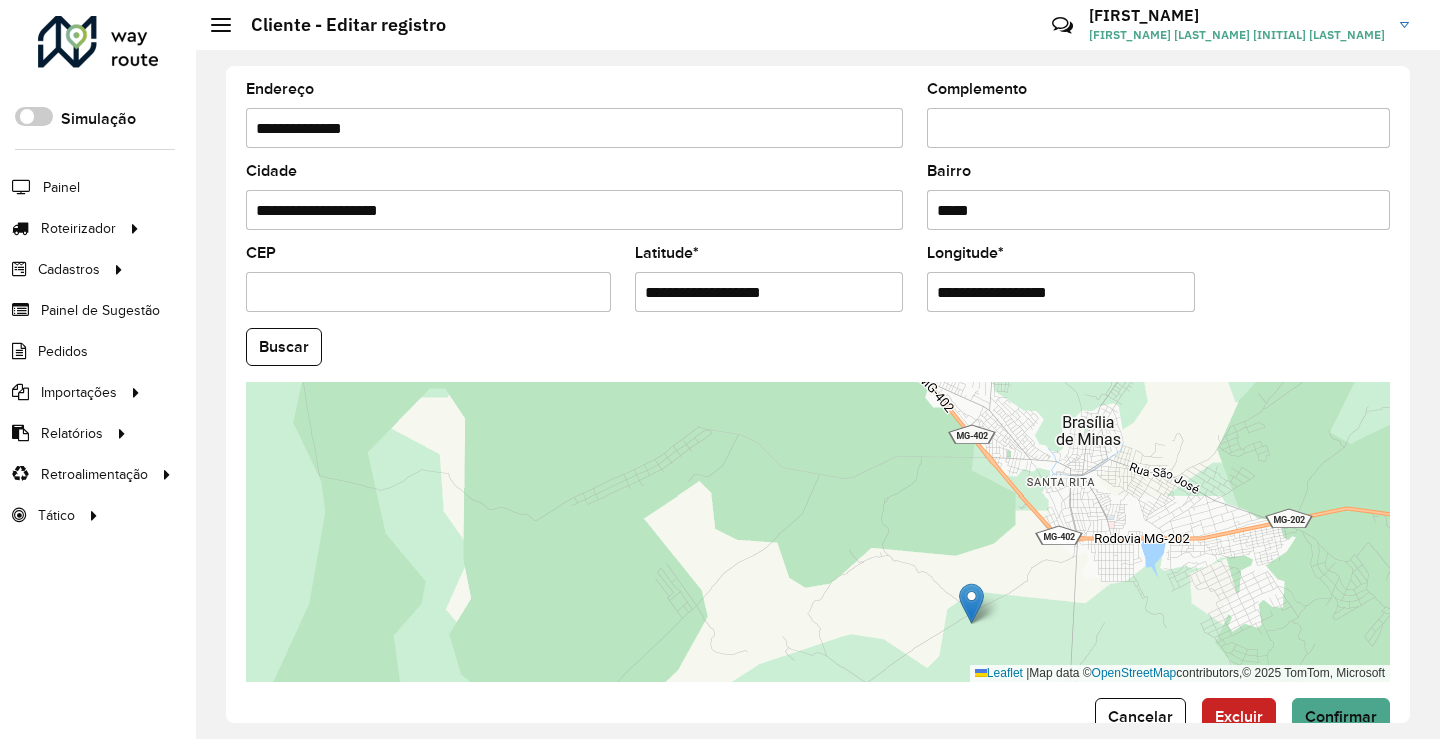 click on "Leaflet   |  Map data ©  OpenStreetMap  contributors,© 2025 TomTom, Microsoft" at bounding box center (818, 532) 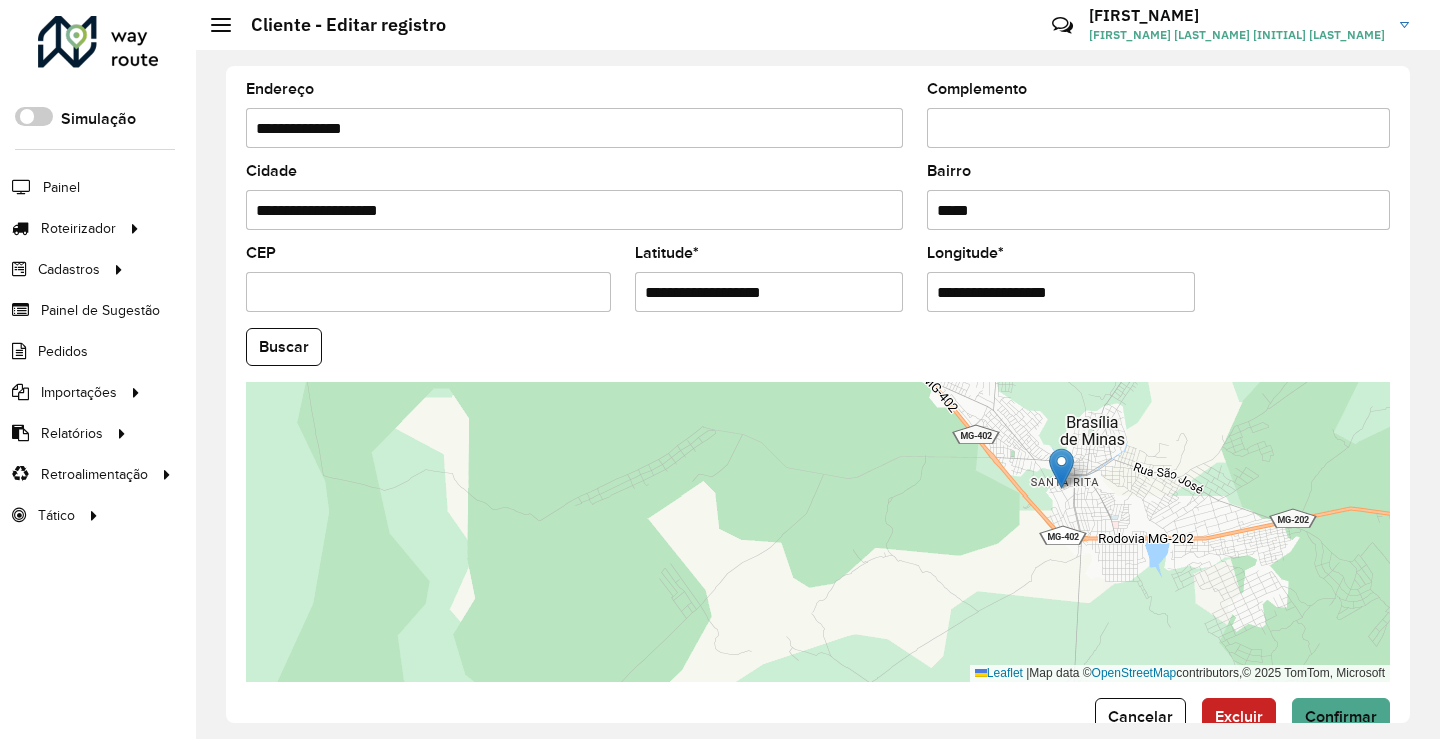 drag, startPoint x: 971, startPoint y: 599, endPoint x: 1057, endPoint y: 464, distance: 160.06561 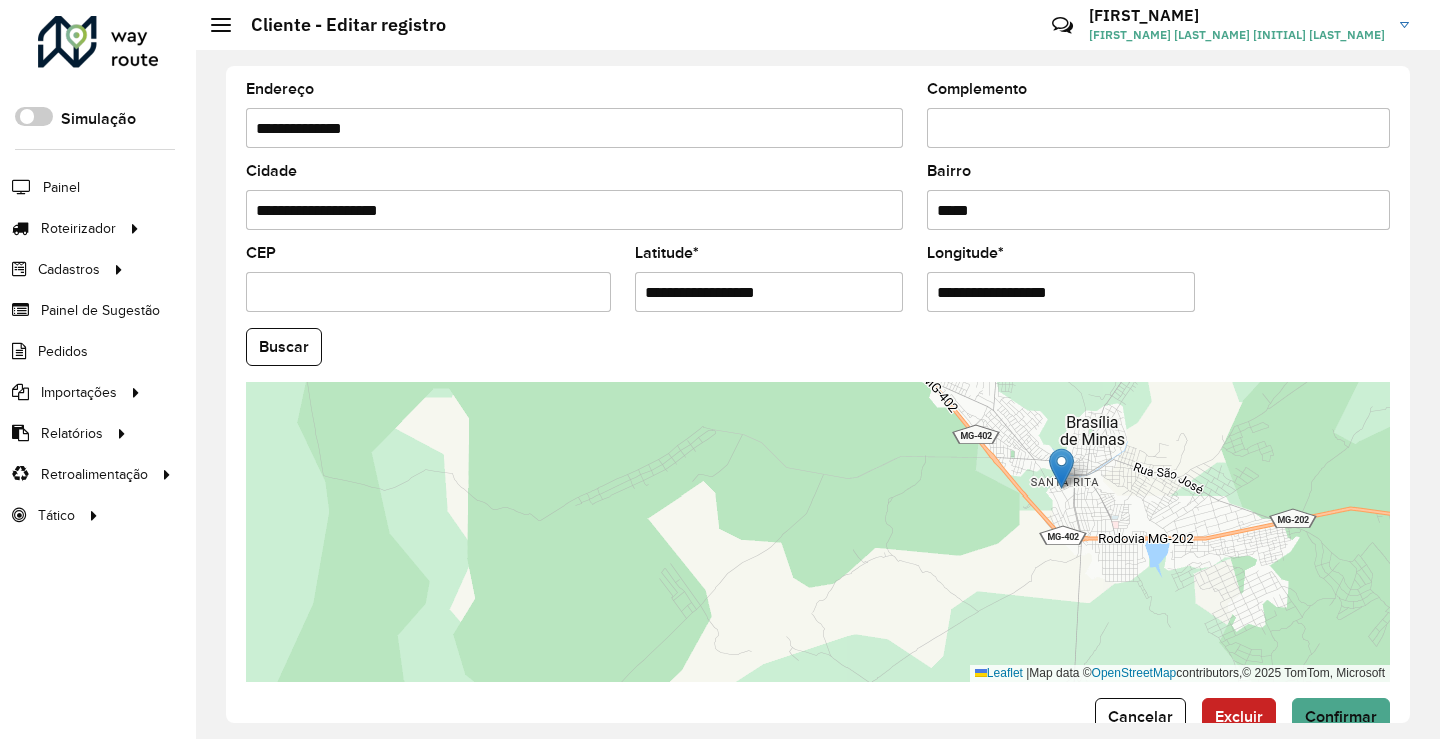 type on "**********" 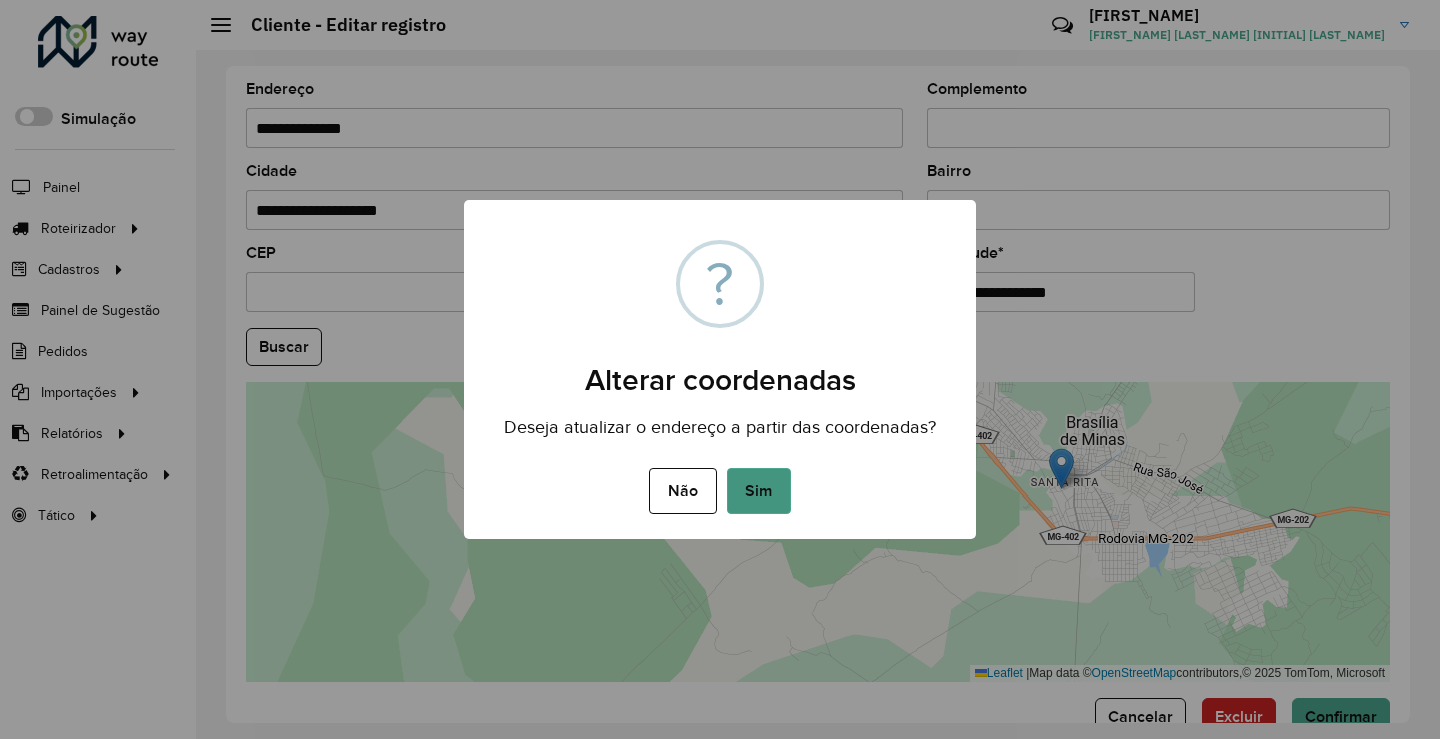 click on "Sim" at bounding box center (759, 491) 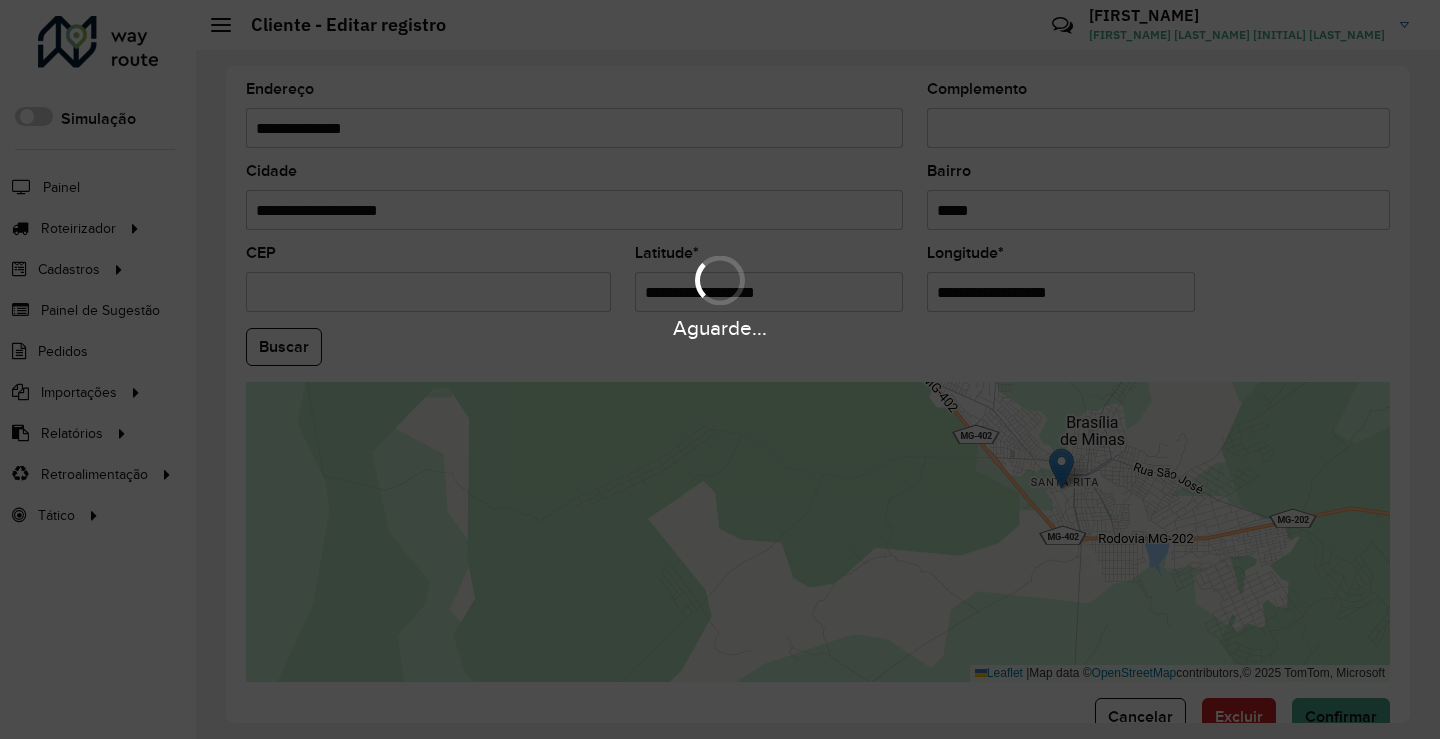 type on "**********" 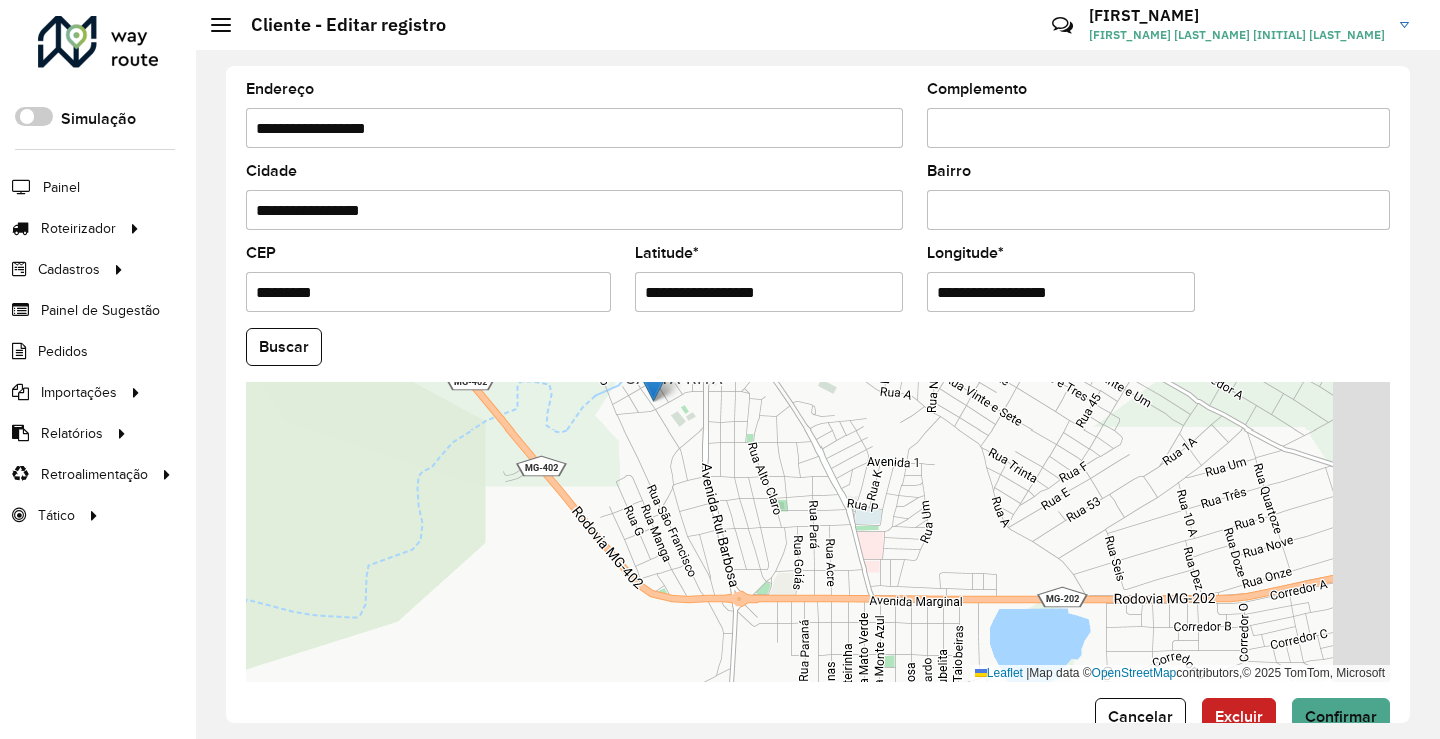 drag, startPoint x: 992, startPoint y: 565, endPoint x: 825, endPoint y: 439, distance: 209.20087 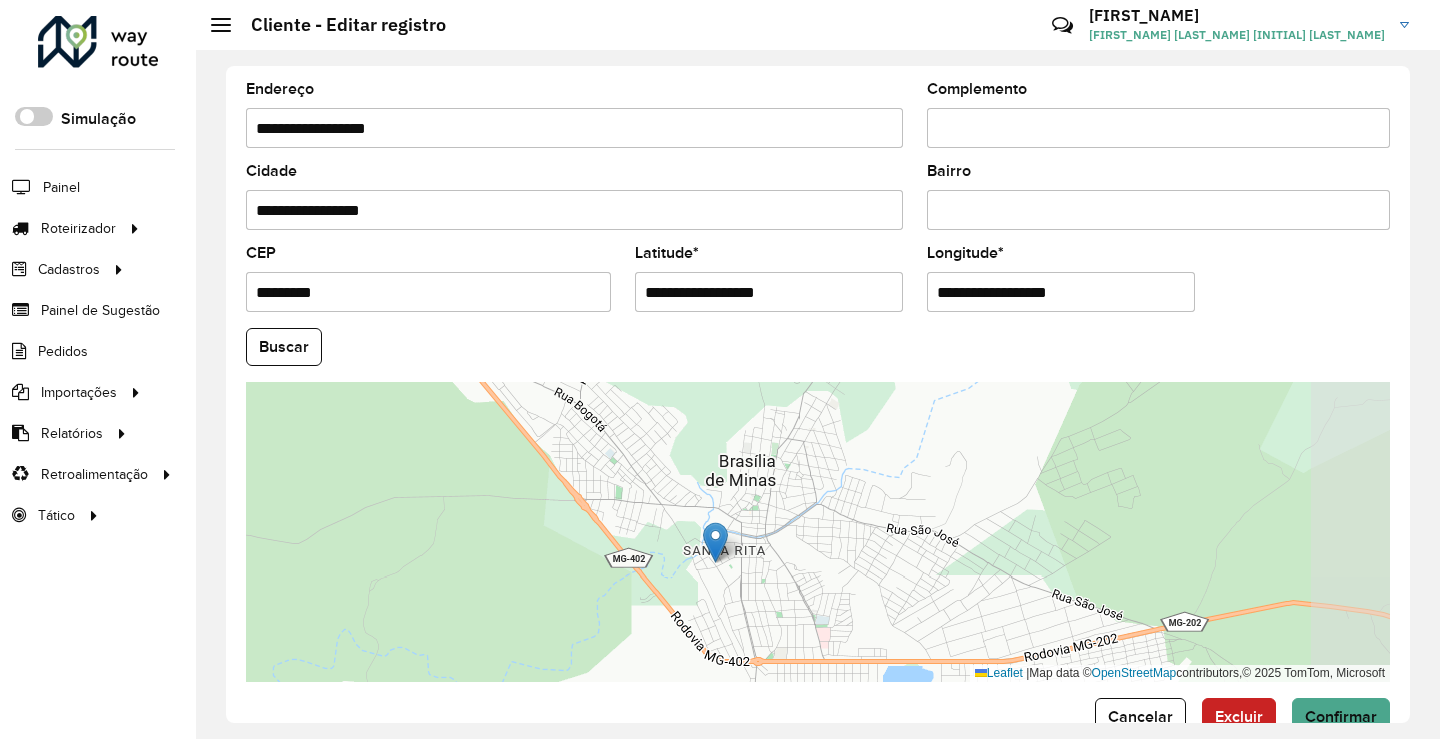 drag, startPoint x: 1052, startPoint y: 505, endPoint x: 958, endPoint y: 619, distance: 147.75656 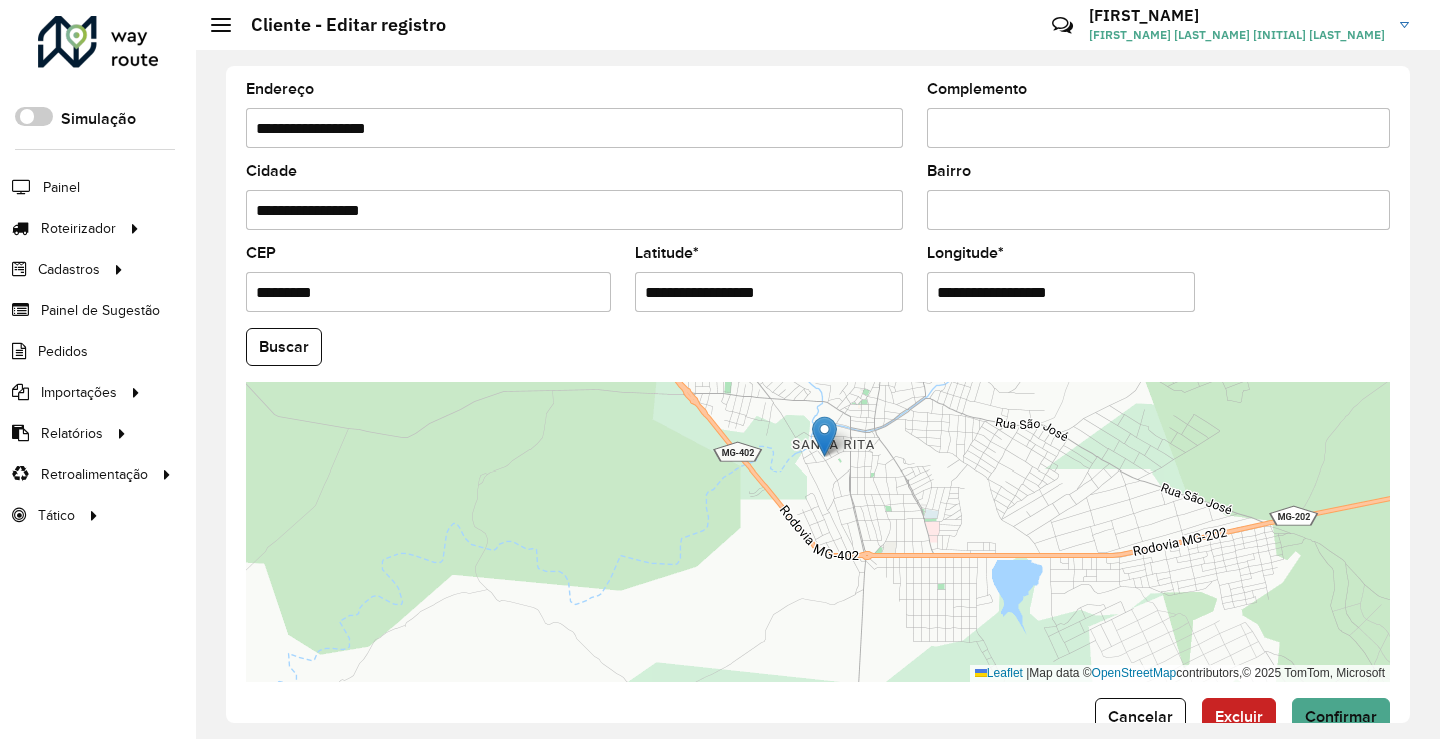 drag, startPoint x: 818, startPoint y: 587, endPoint x: 939, endPoint y: 497, distance: 150.8012 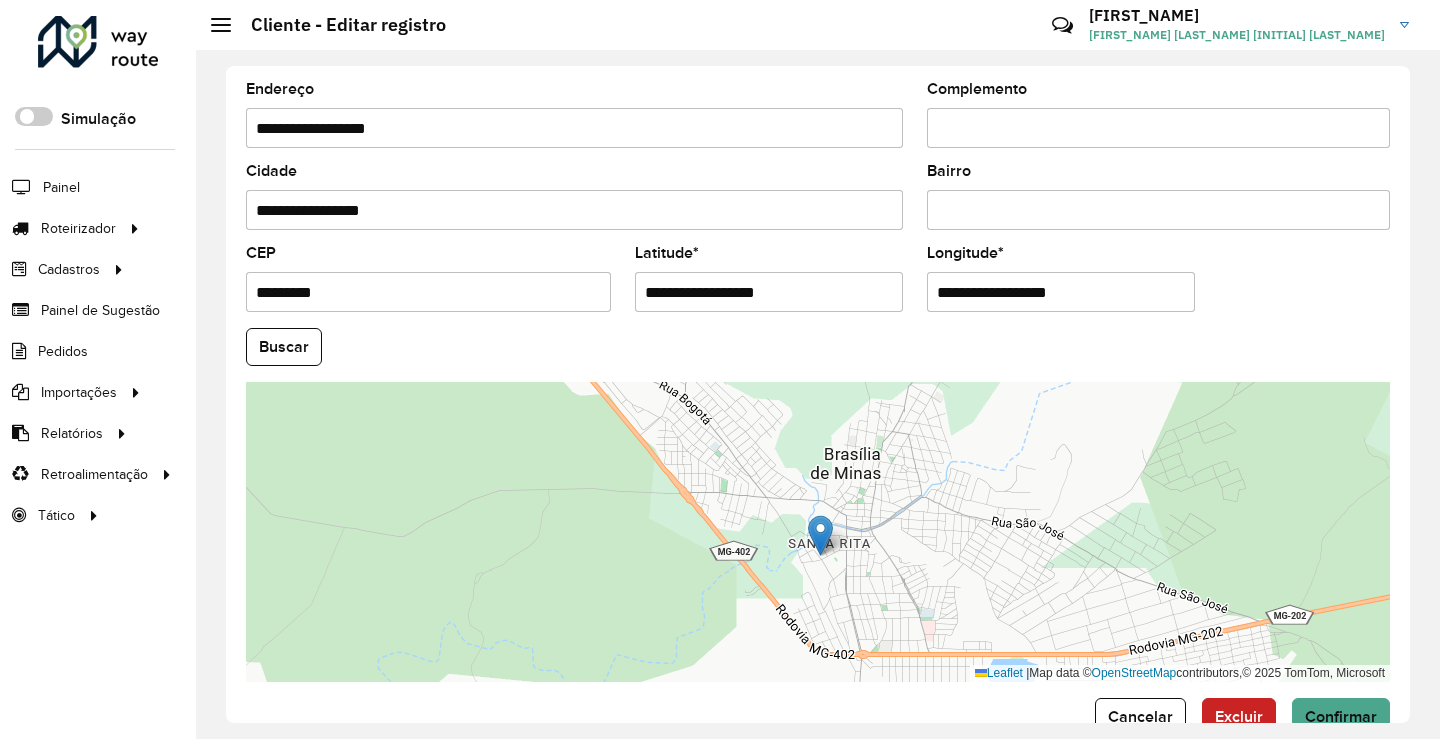 drag, startPoint x: 926, startPoint y: 512, endPoint x: 923, endPoint y: 613, distance: 101.04455 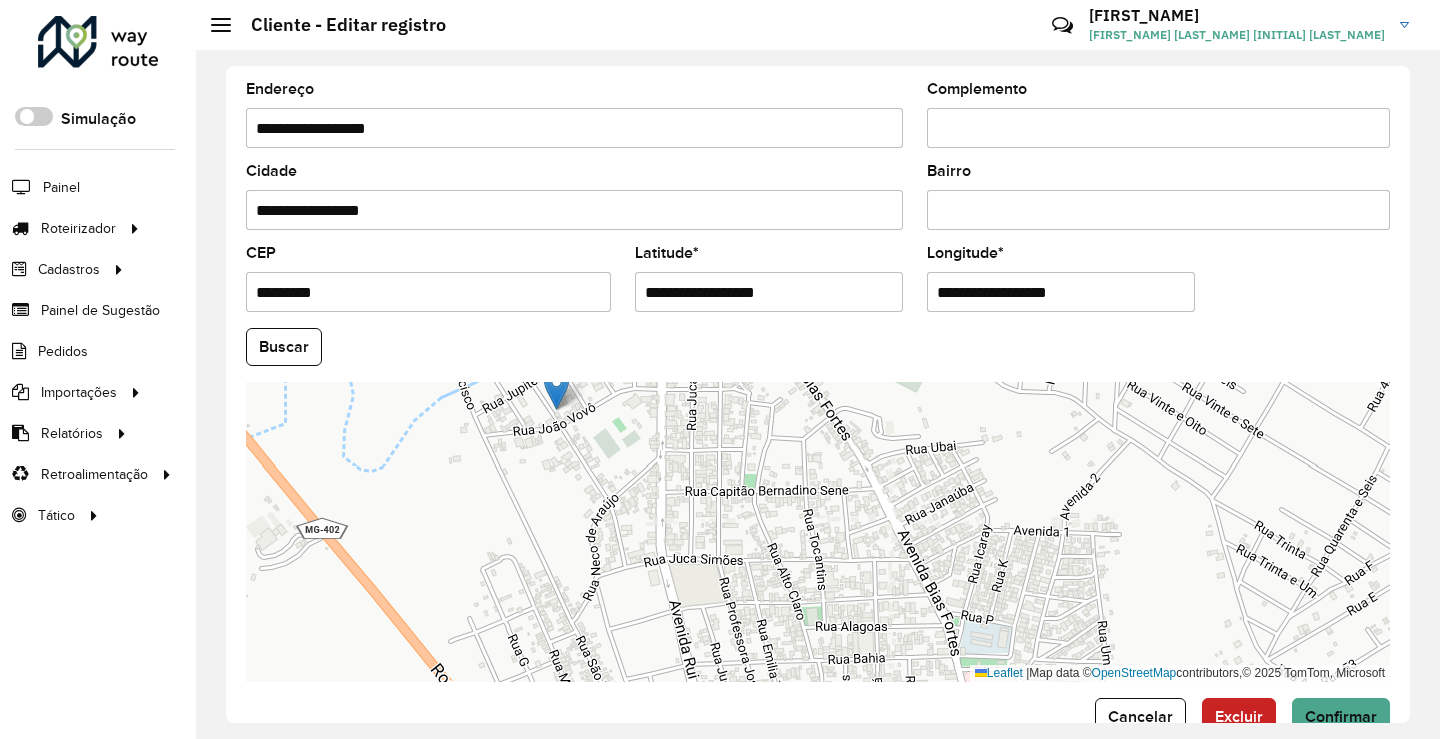 drag, startPoint x: 788, startPoint y: 604, endPoint x: 818, endPoint y: 573, distance: 43.13931 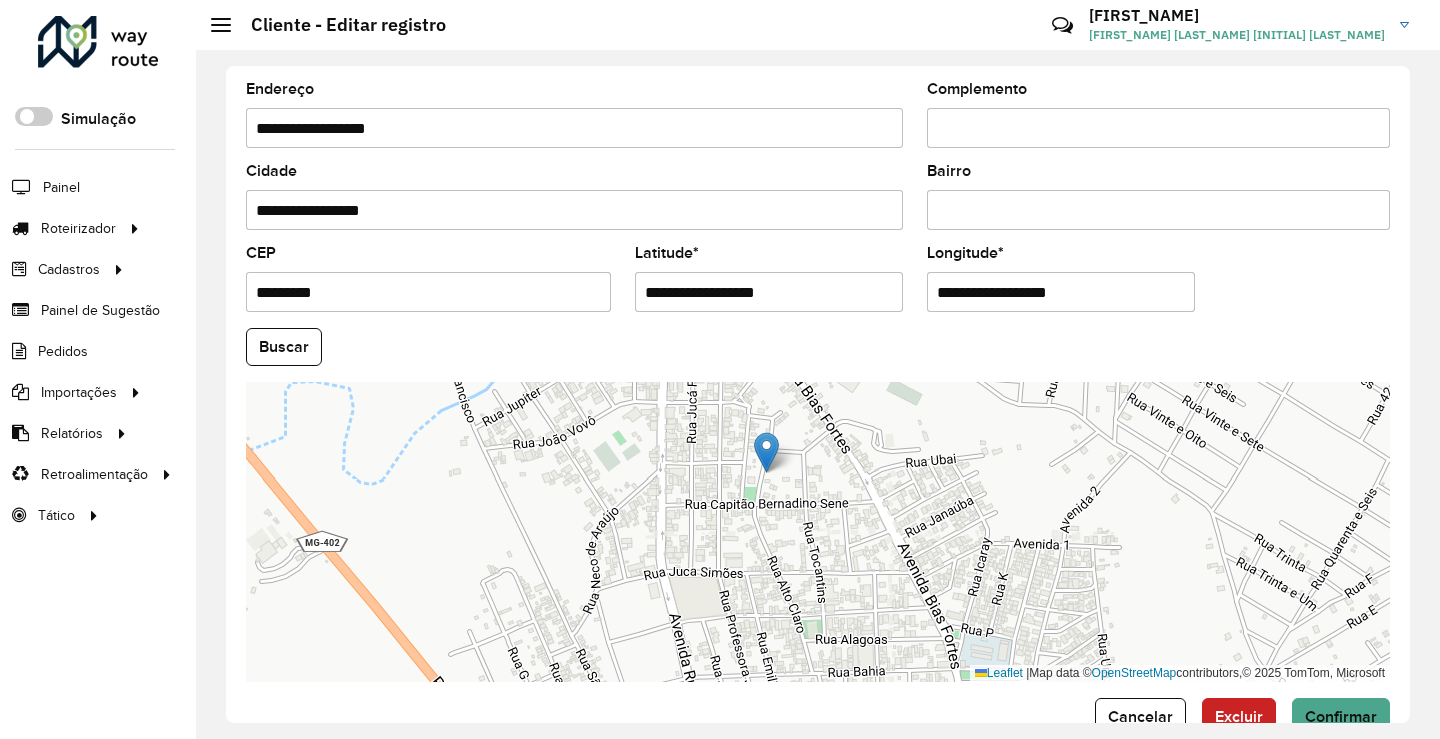 drag, startPoint x: 554, startPoint y: 393, endPoint x: 764, endPoint y: 443, distance: 215.87033 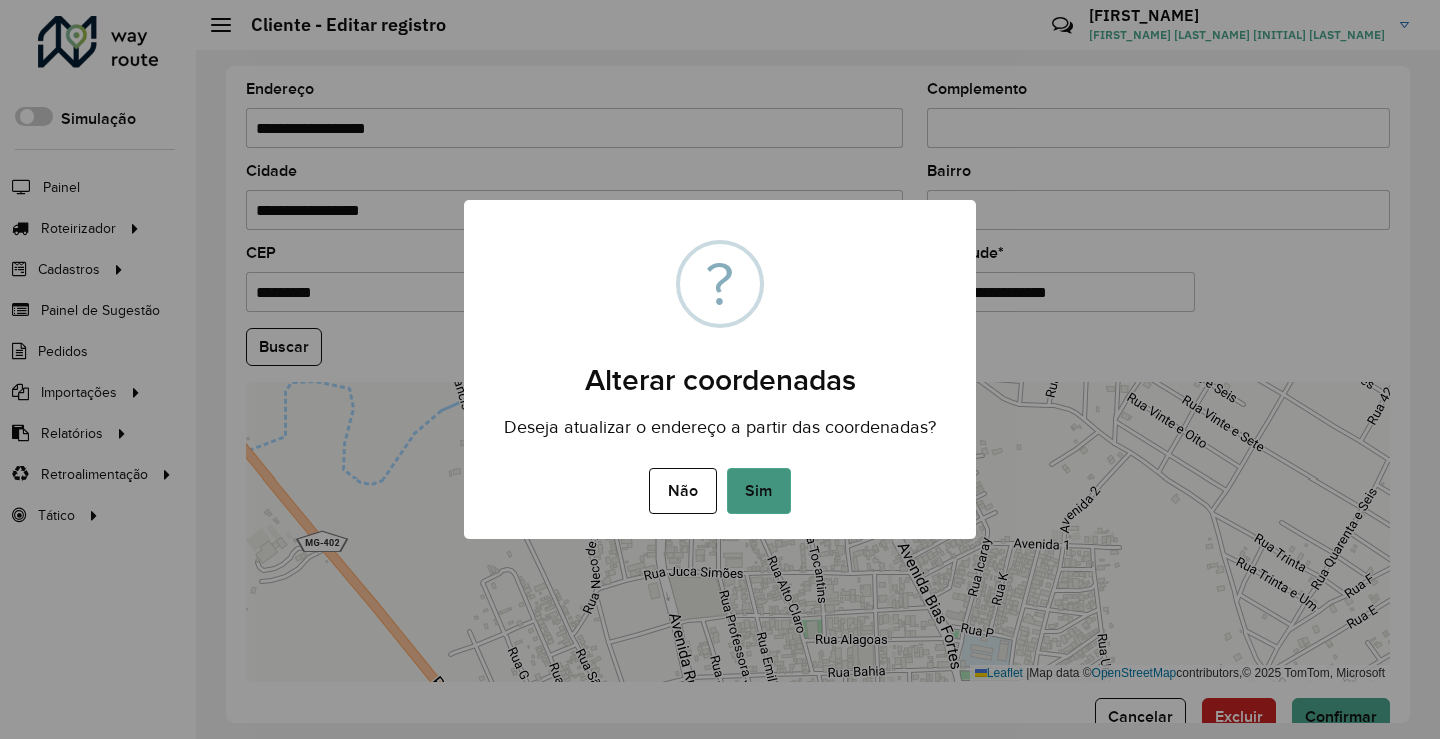 click on "Sim" at bounding box center (759, 491) 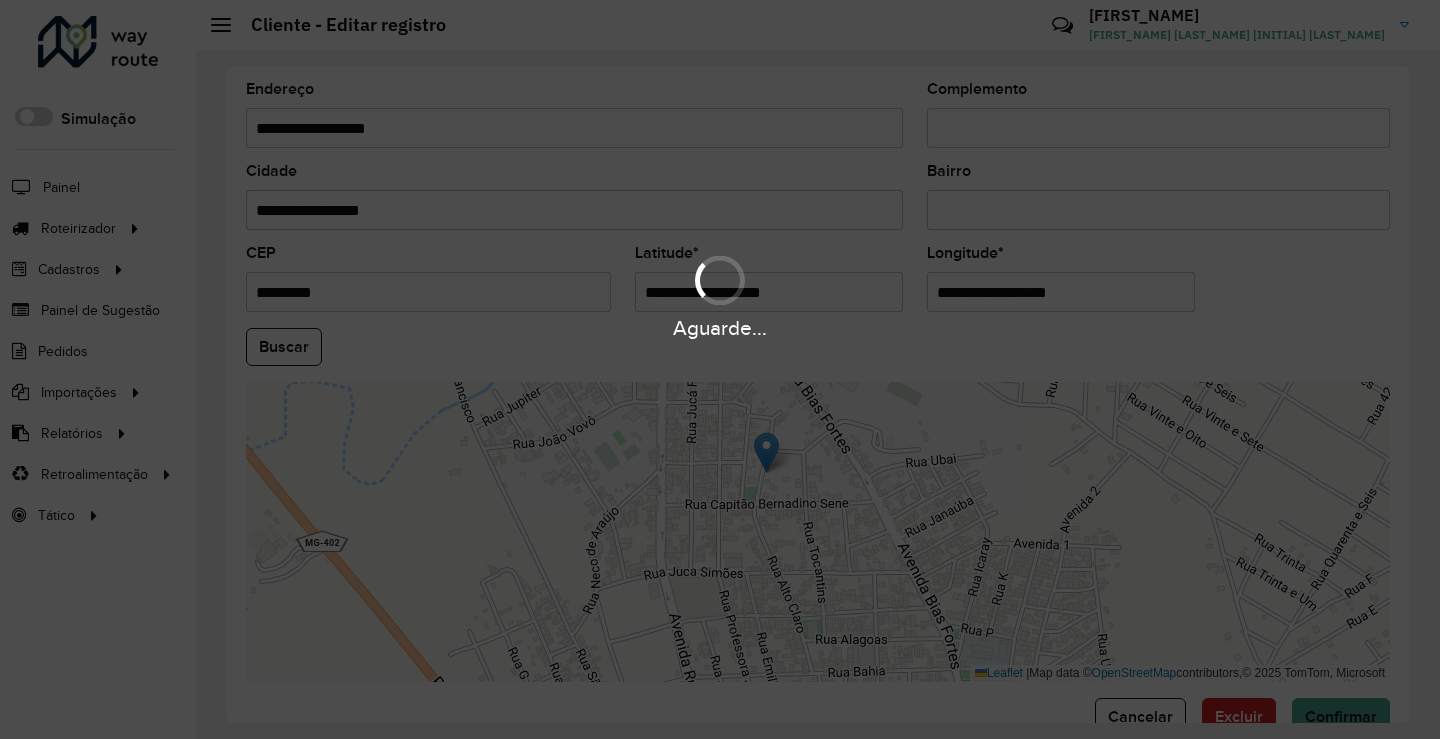 type on "**********" 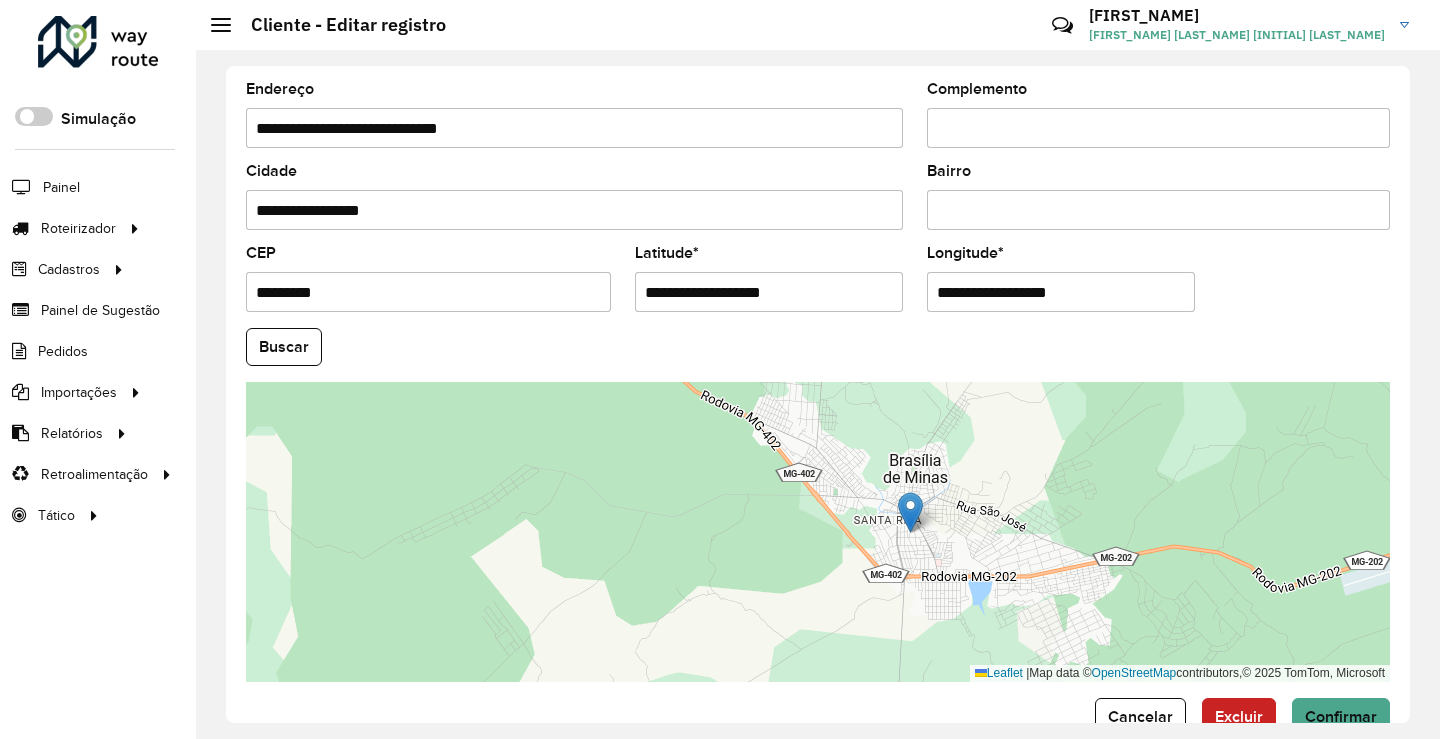 drag, startPoint x: 1186, startPoint y: 572, endPoint x: 986, endPoint y: 503, distance: 211.56796 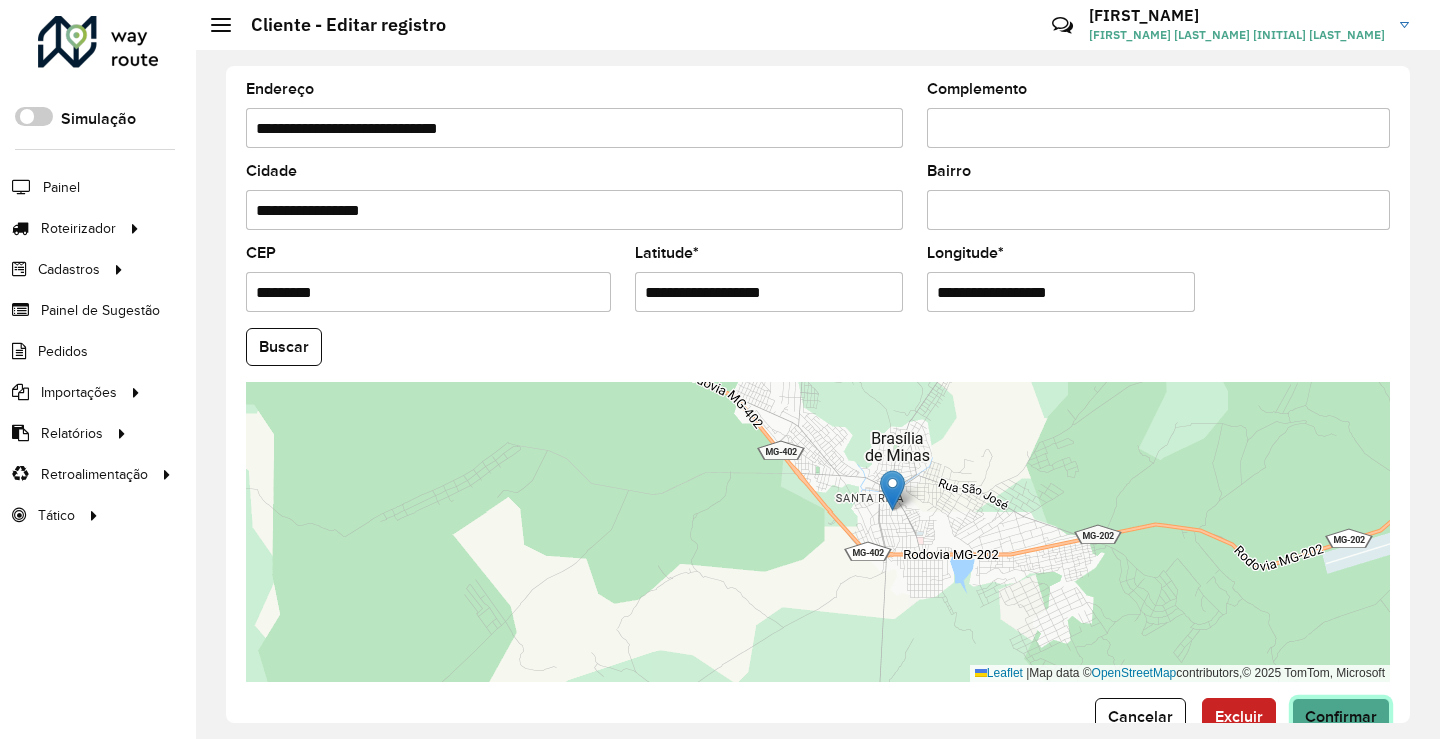 click on "Confirmar" 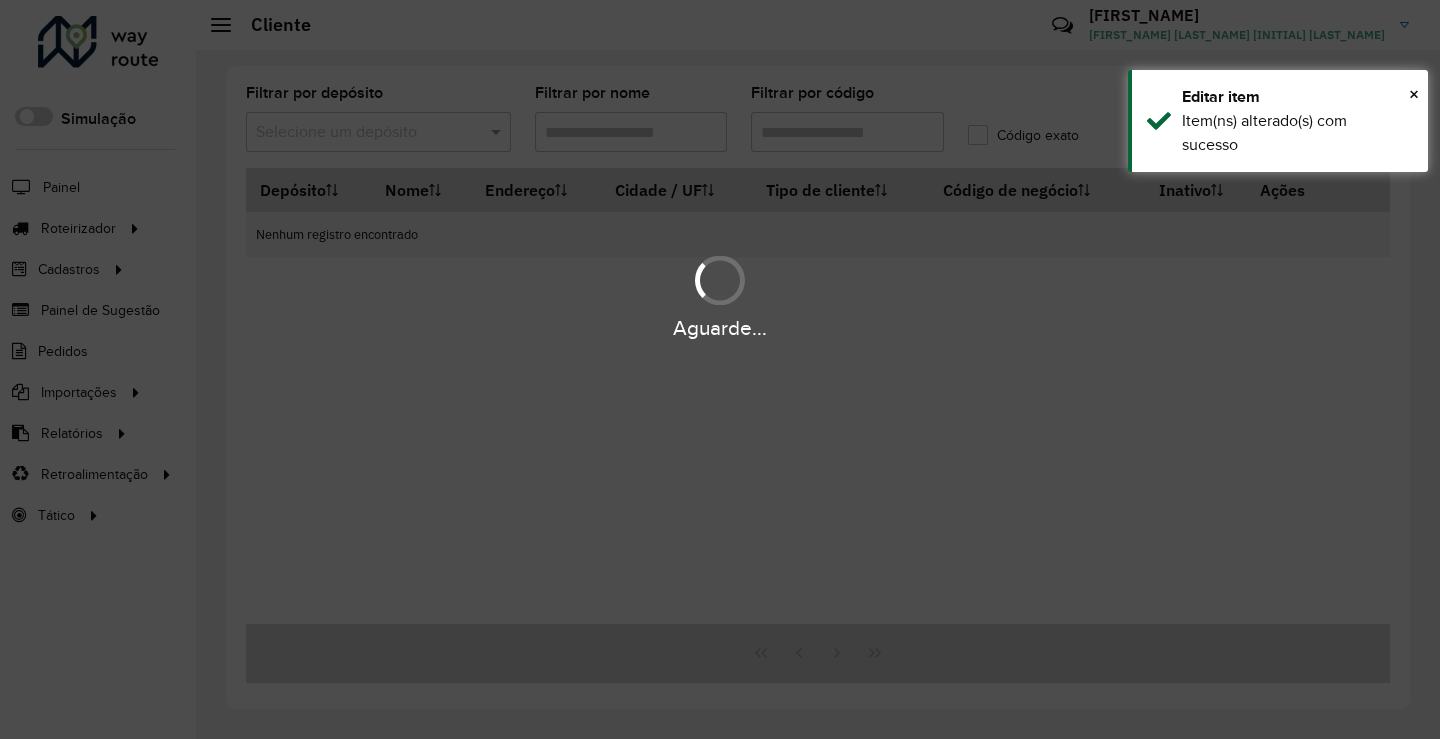 type on "*****" 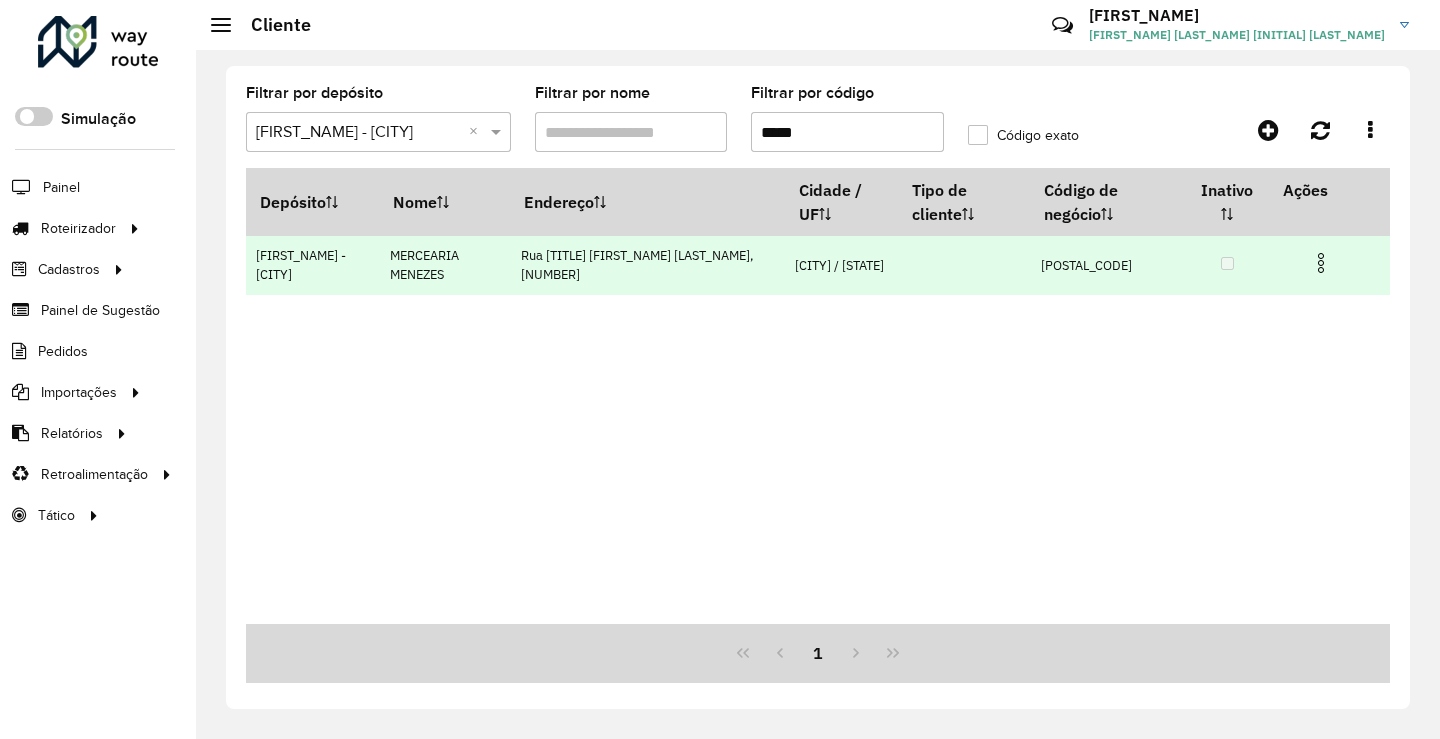 click at bounding box center (1321, 263) 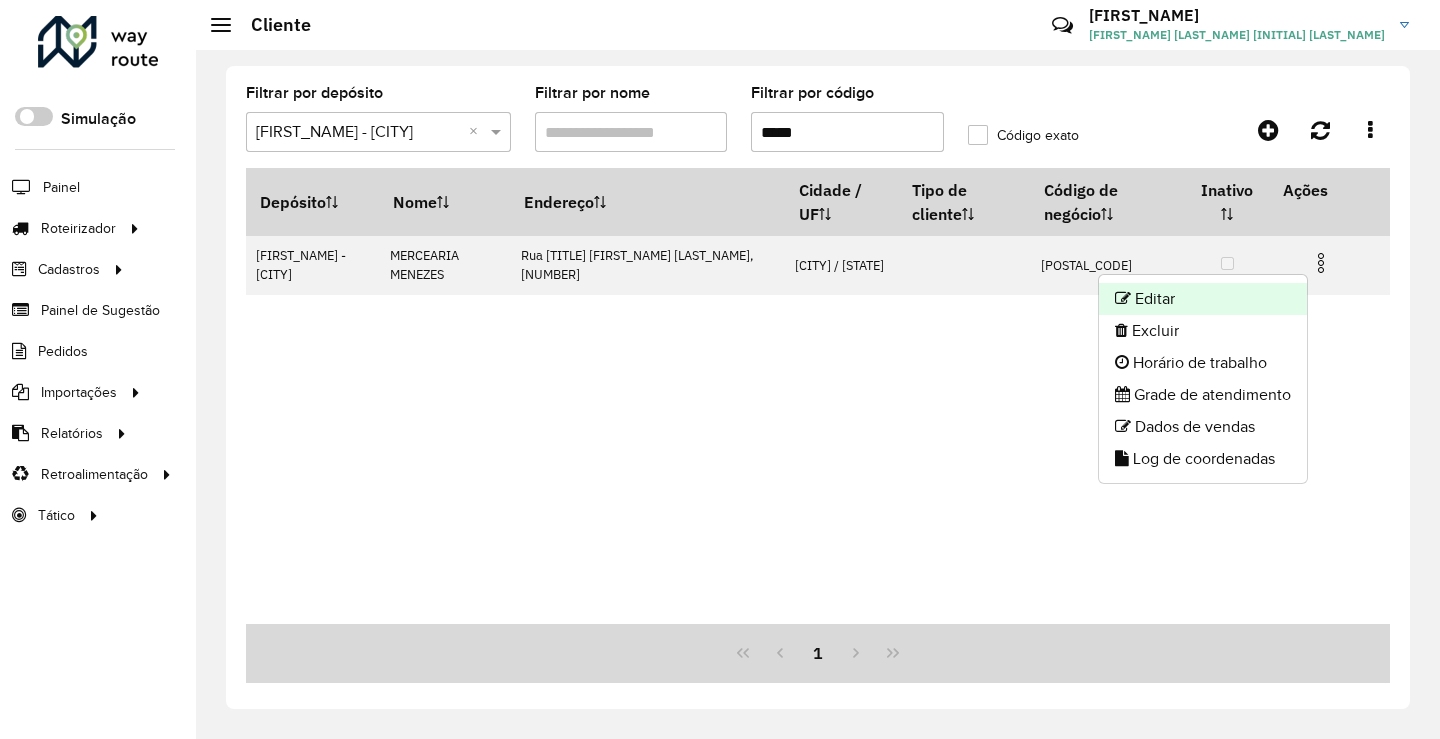 click on "Editar" 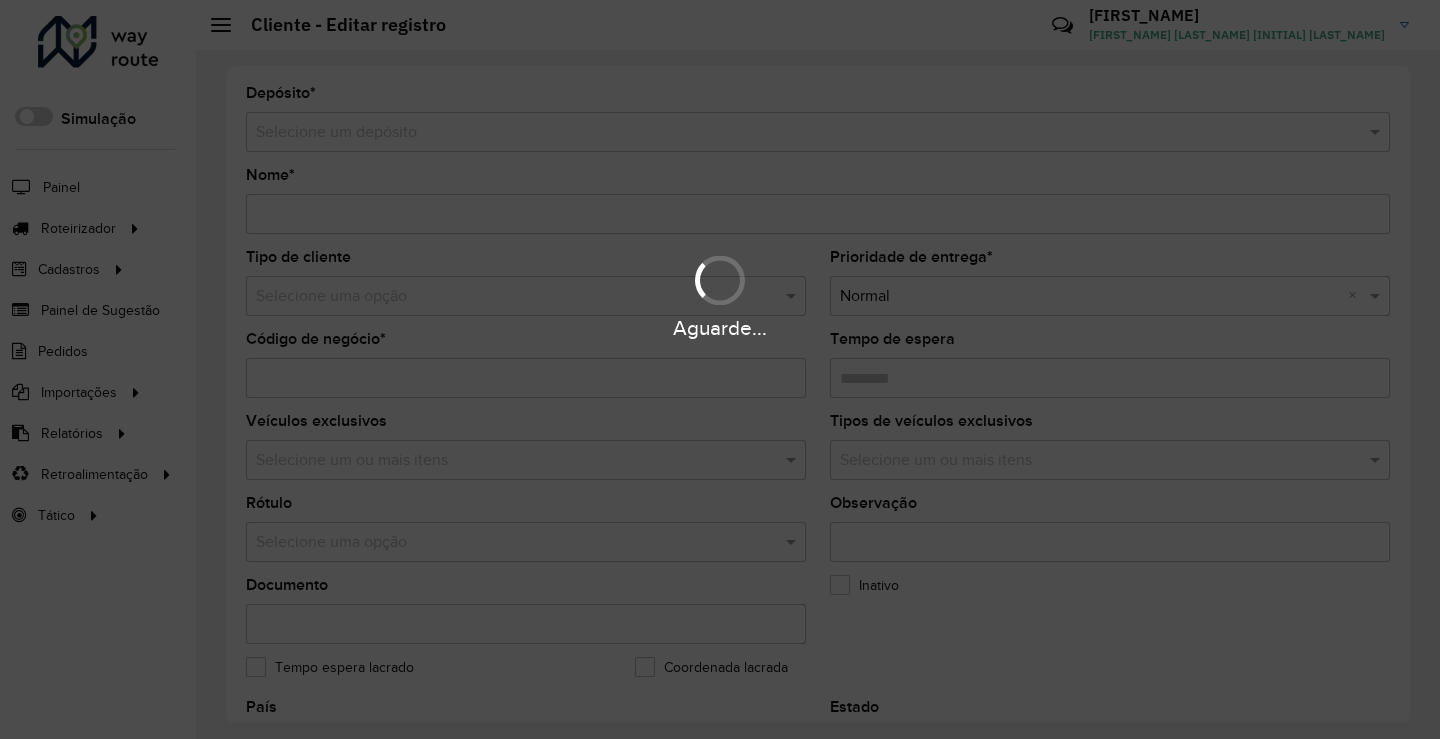 type on "**********" 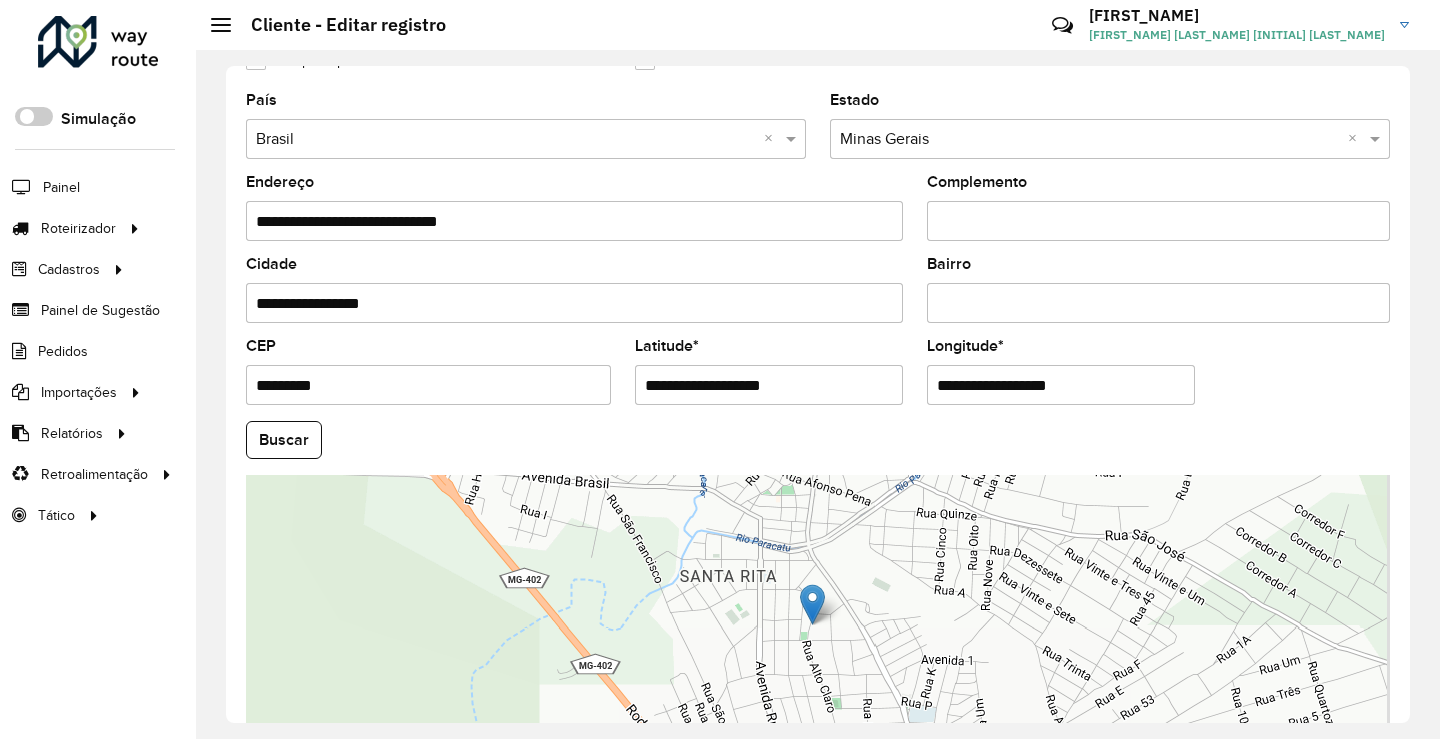scroll, scrollTop: 749, scrollLeft: 0, axis: vertical 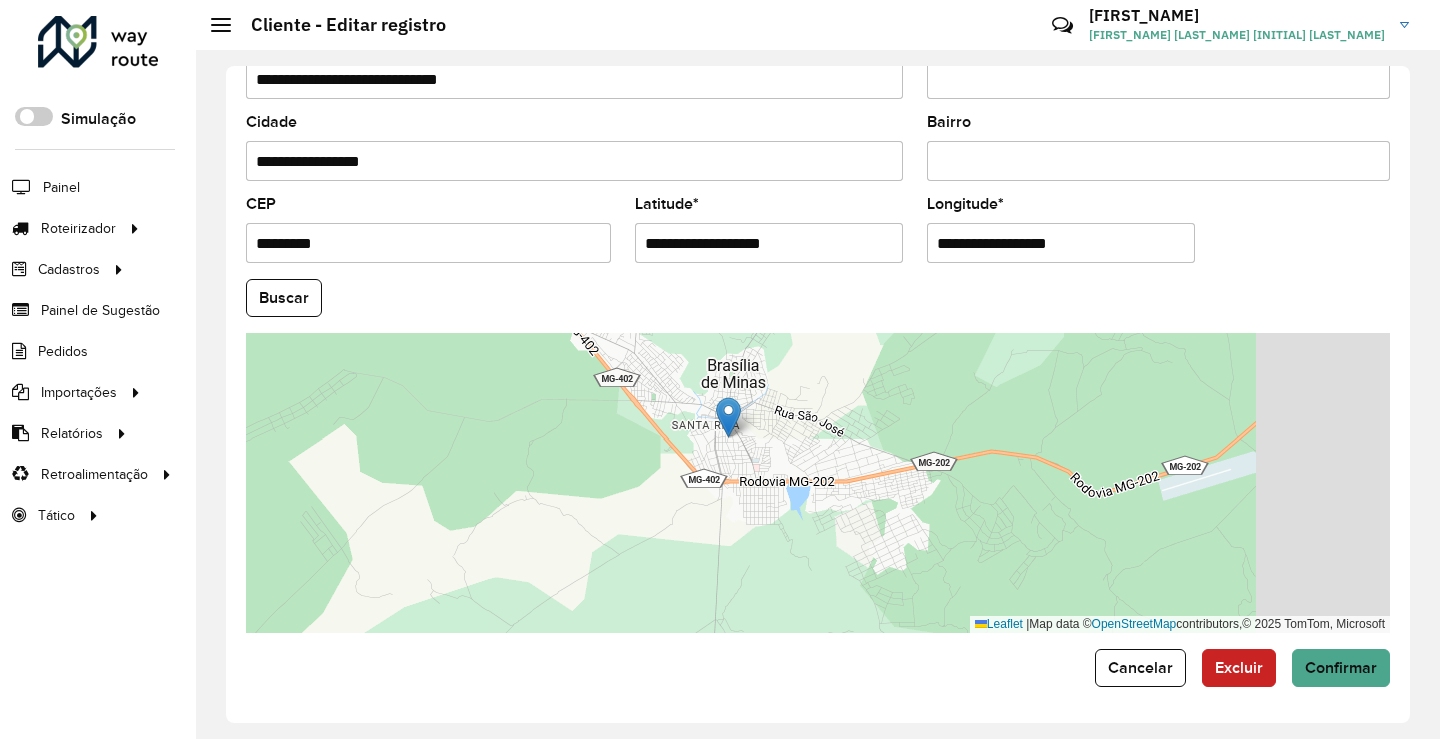 drag, startPoint x: 1152, startPoint y: 534, endPoint x: 898, endPoint y: 435, distance: 272.61145 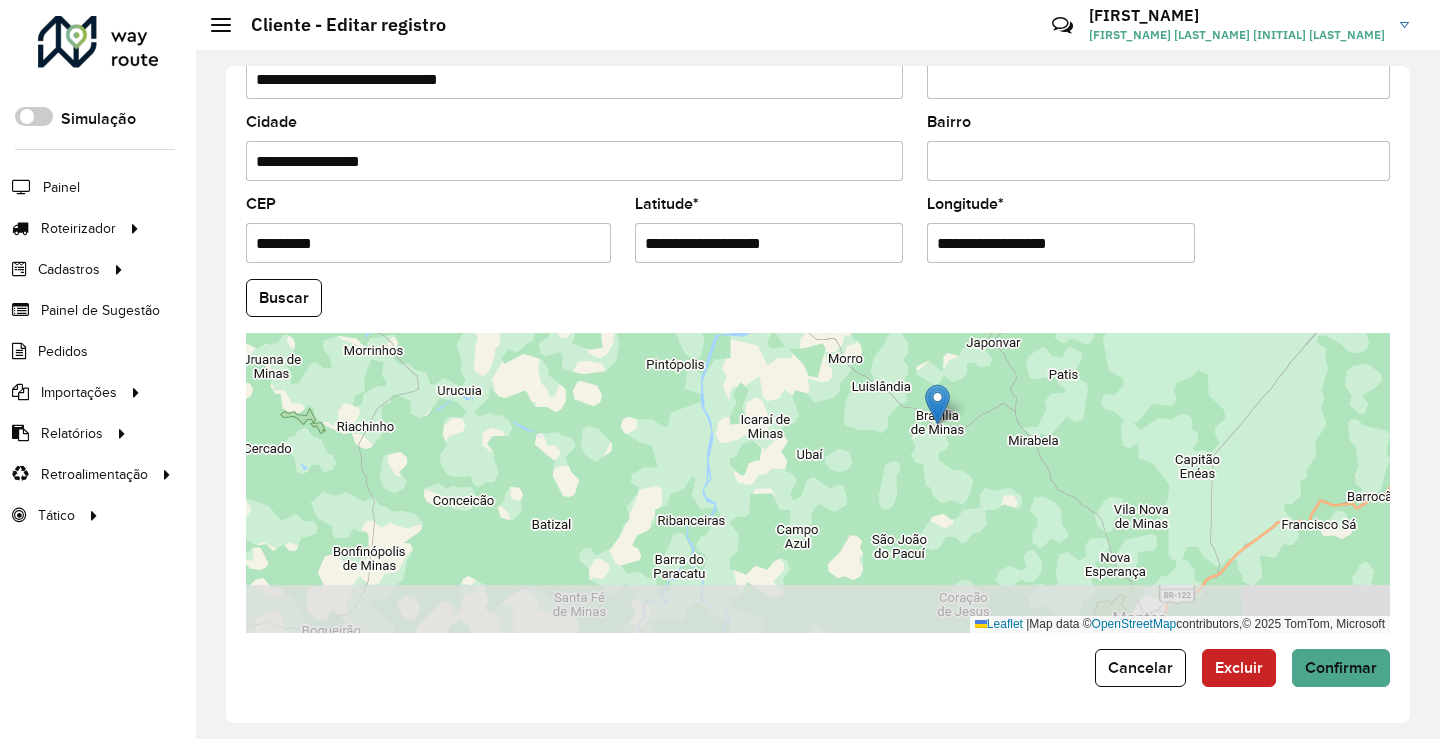 drag, startPoint x: 1012, startPoint y: 520, endPoint x: 988, endPoint y: 470, distance: 55.461697 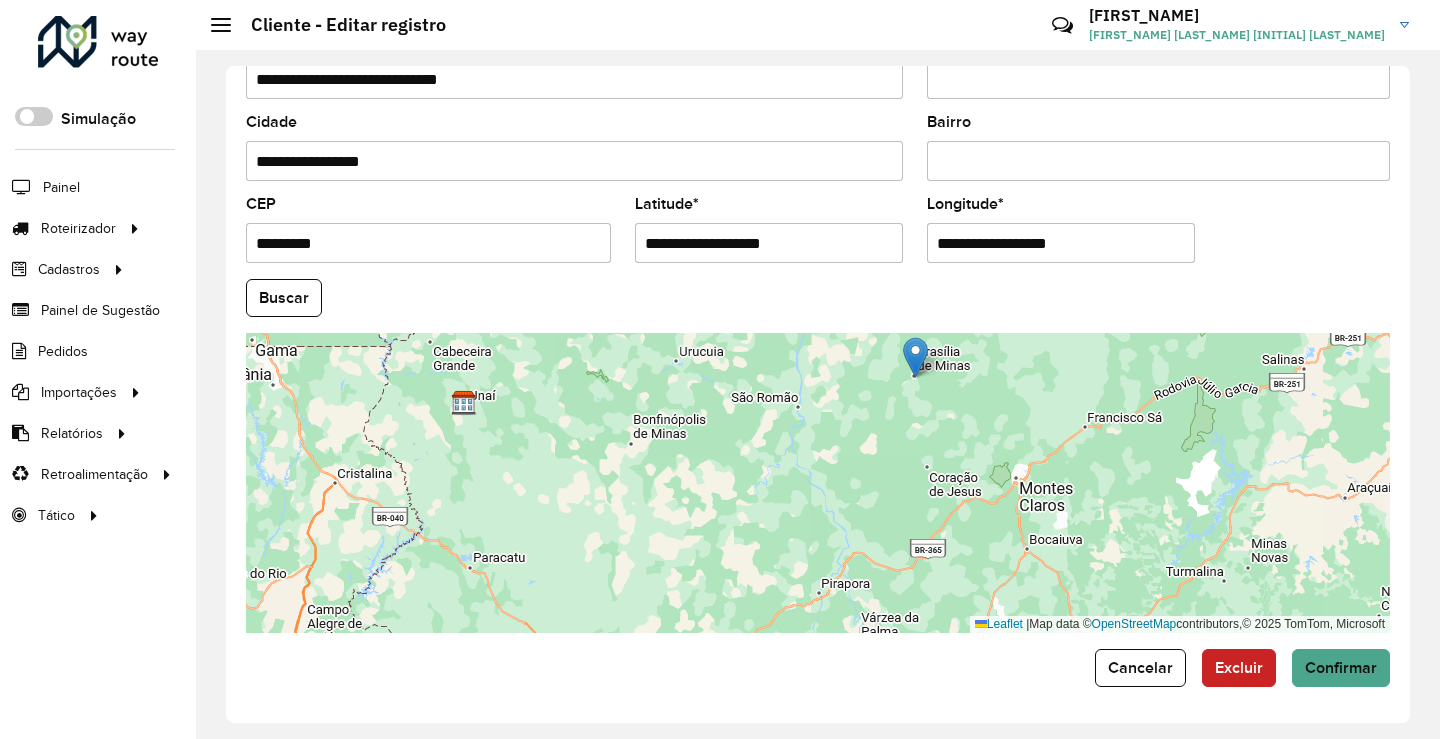 drag, startPoint x: 1093, startPoint y: 492, endPoint x: 1045, endPoint y: 423, distance: 84.05355 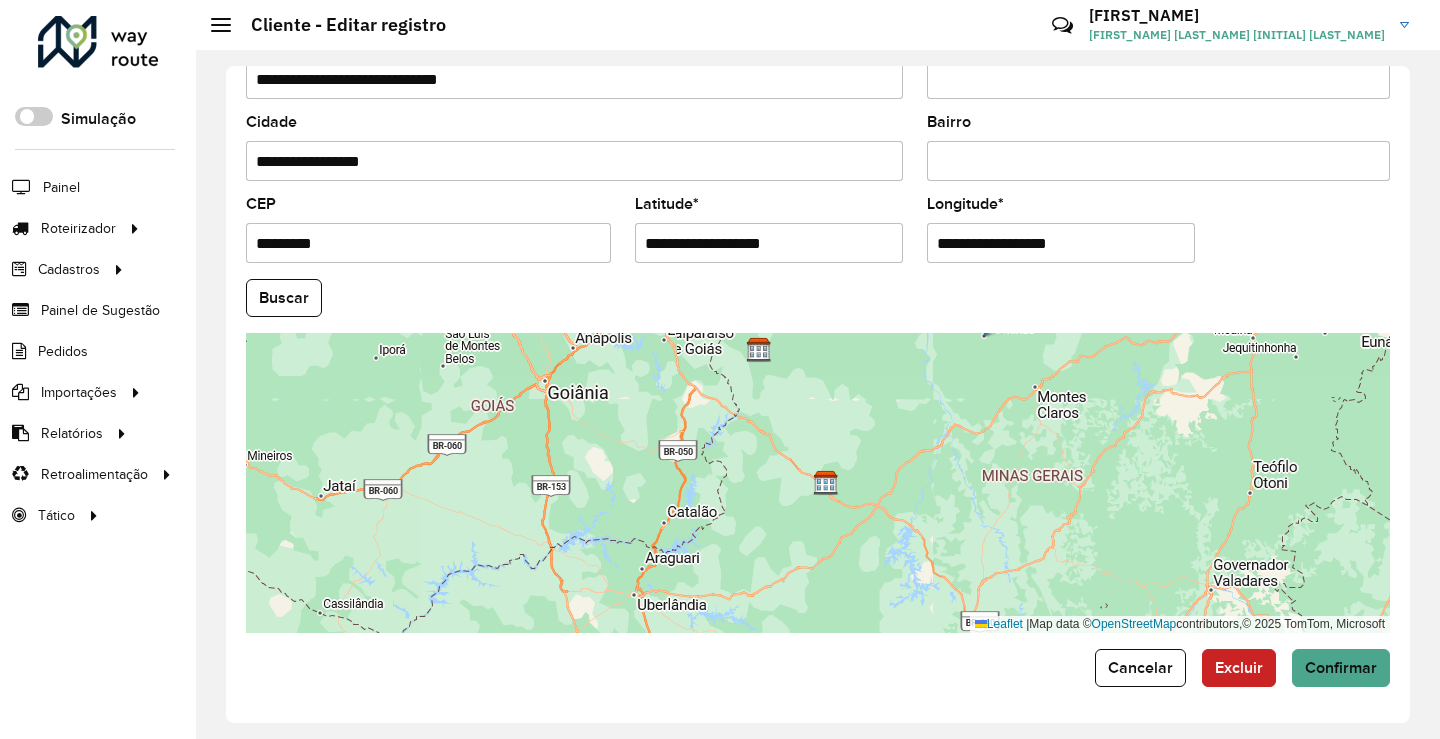 drag, startPoint x: 950, startPoint y: 516, endPoint x: 959, endPoint y: 437, distance: 79.51101 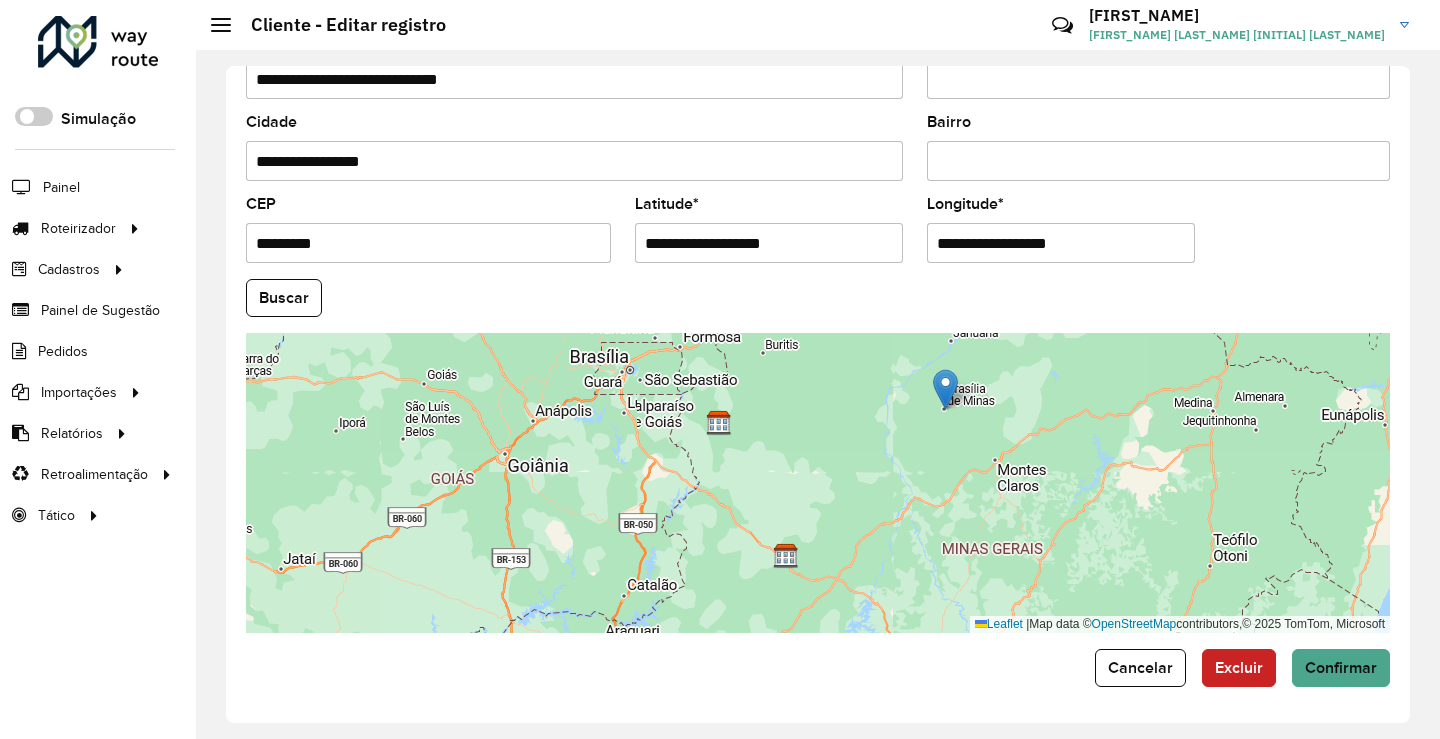 drag, startPoint x: 1011, startPoint y: 477, endPoint x: 969, endPoint y: 553, distance: 86.833176 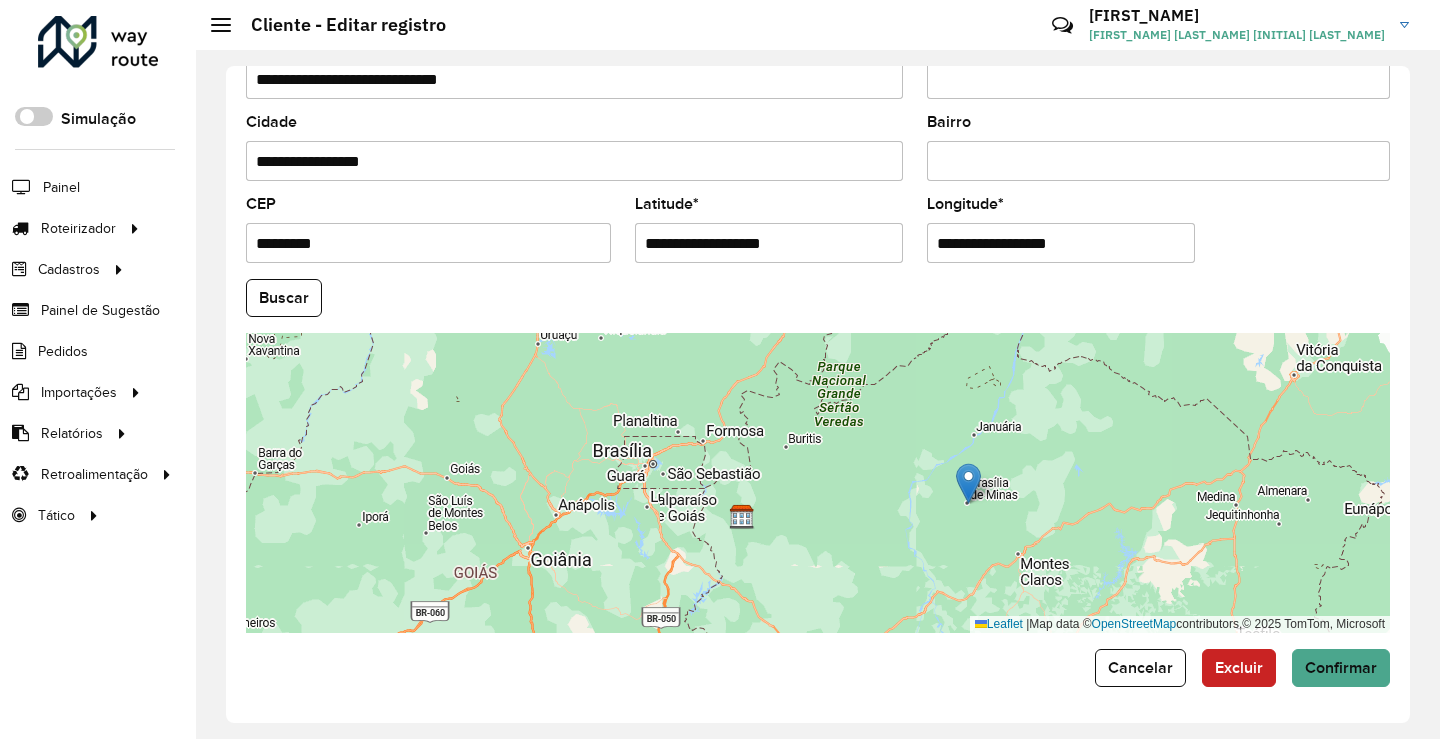 drag, startPoint x: 1056, startPoint y: 515, endPoint x: 1085, endPoint y: 594, distance: 84.15462 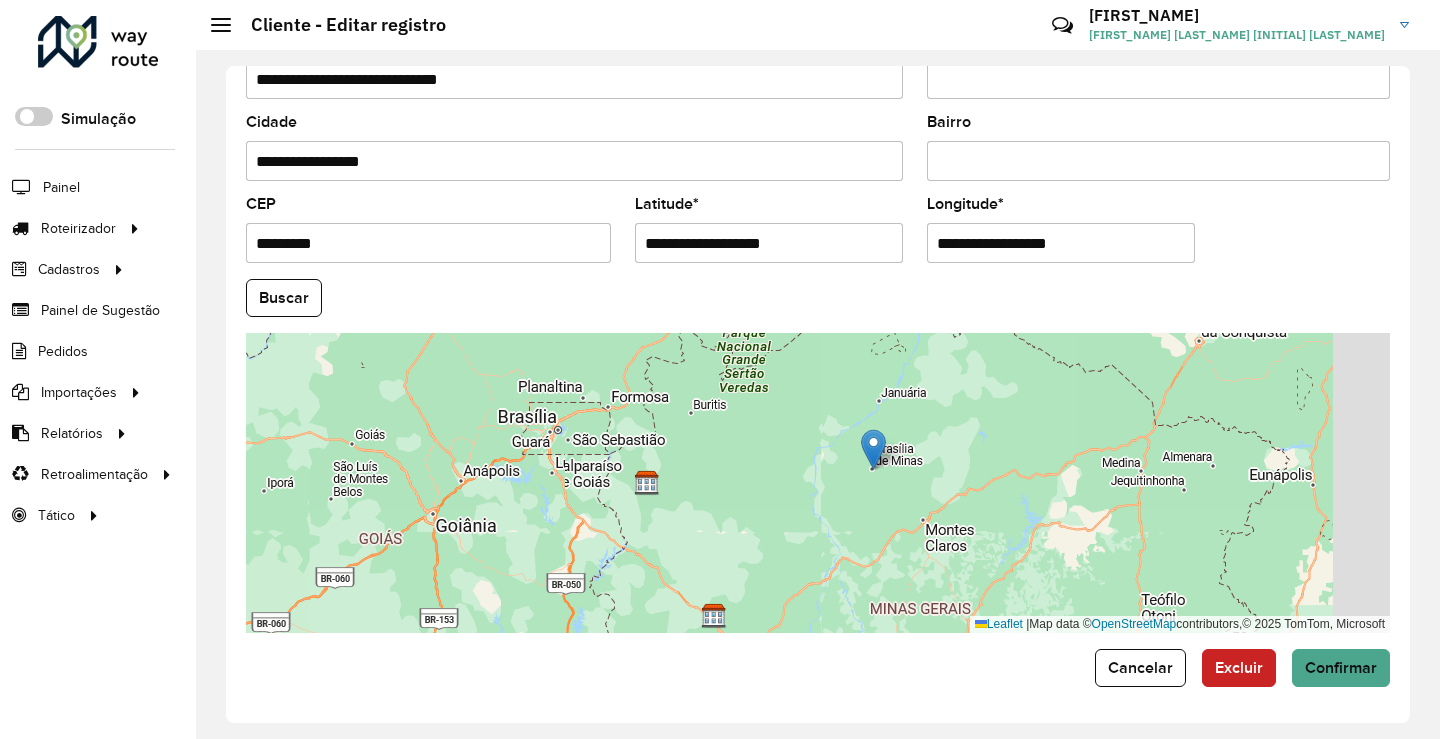 drag, startPoint x: 929, startPoint y: 529, endPoint x: 819, endPoint y: 493, distance: 115.74109 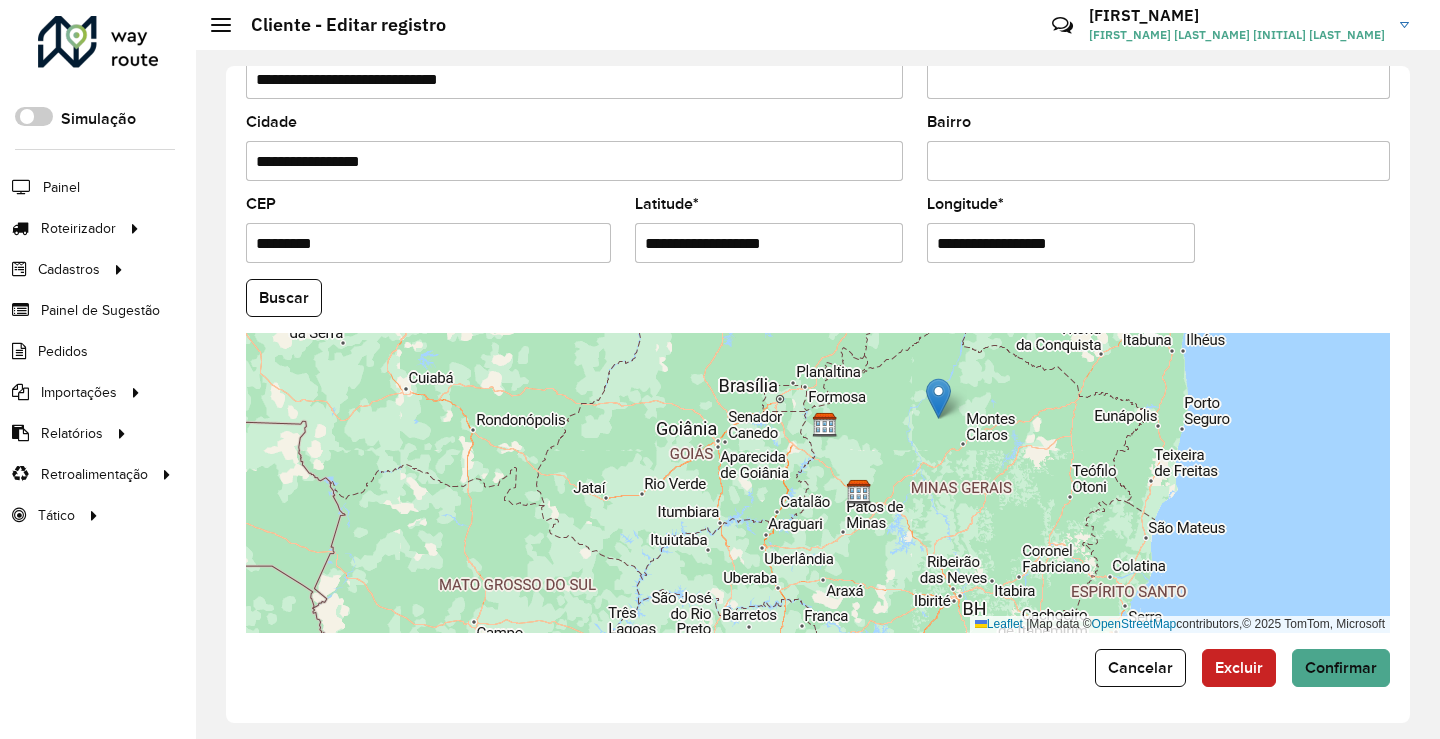 drag, startPoint x: 985, startPoint y: 487, endPoint x: 1020, endPoint y: 426, distance: 70.327805 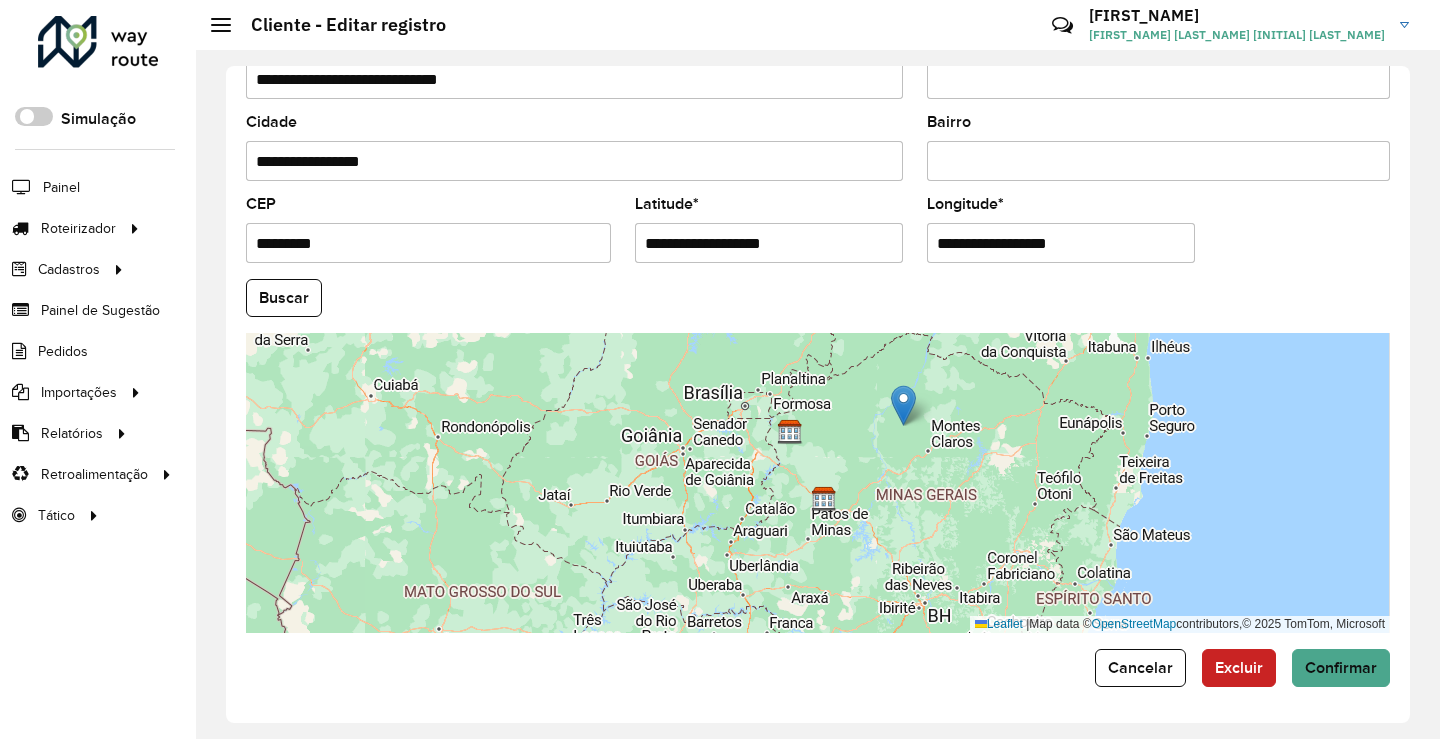 drag, startPoint x: 959, startPoint y: 524, endPoint x: 924, endPoint y: 531, distance: 35.69314 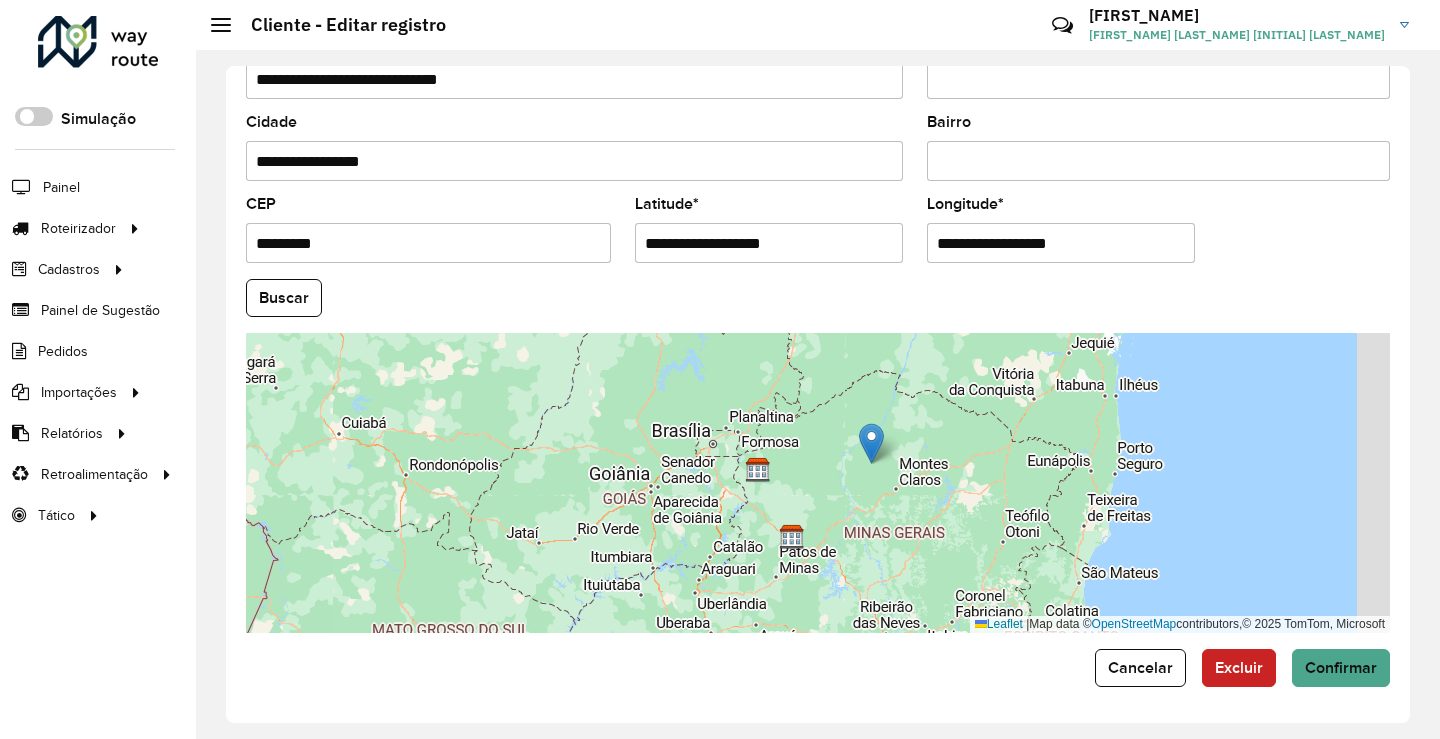 drag, startPoint x: 983, startPoint y: 470, endPoint x: 927, endPoint y: 518, distance: 73.756355 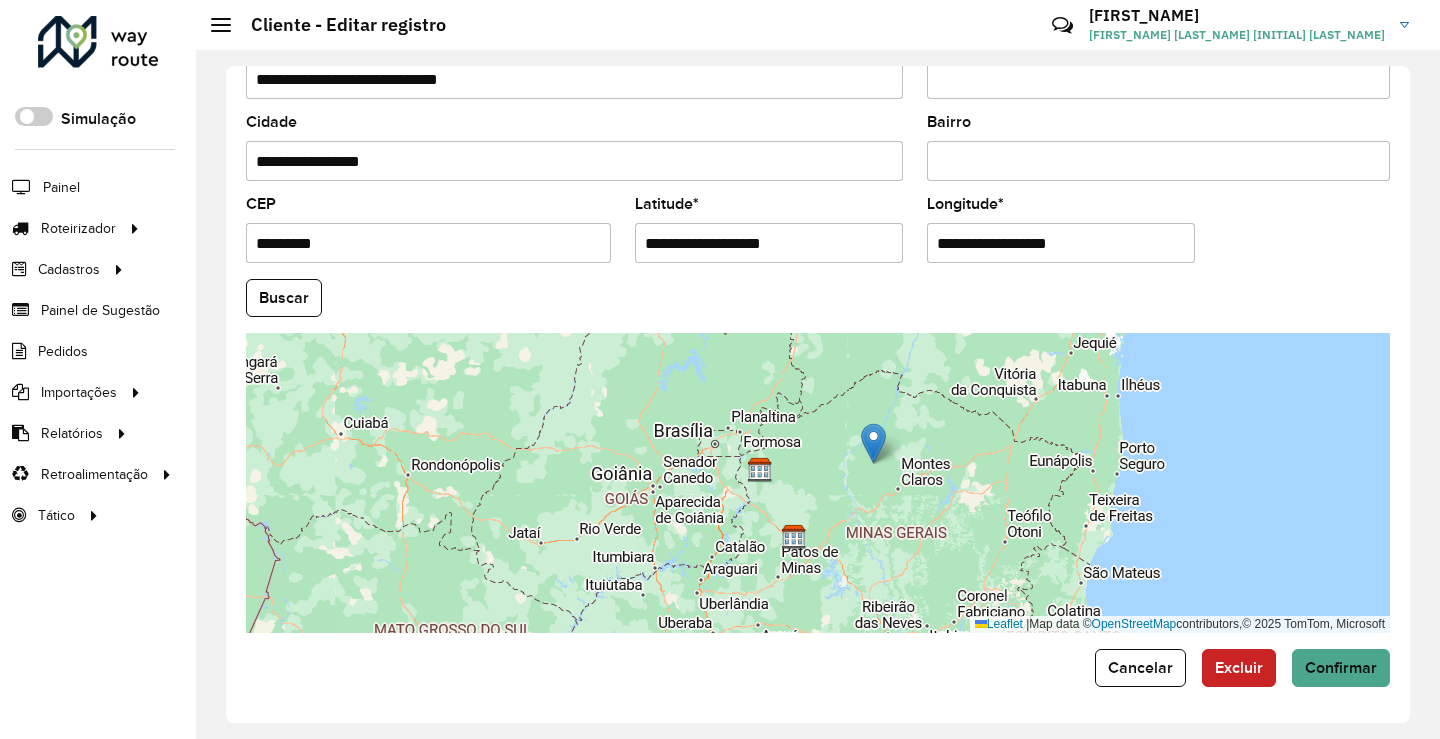 drag, startPoint x: 947, startPoint y: 506, endPoint x: 967, endPoint y: 491, distance: 25 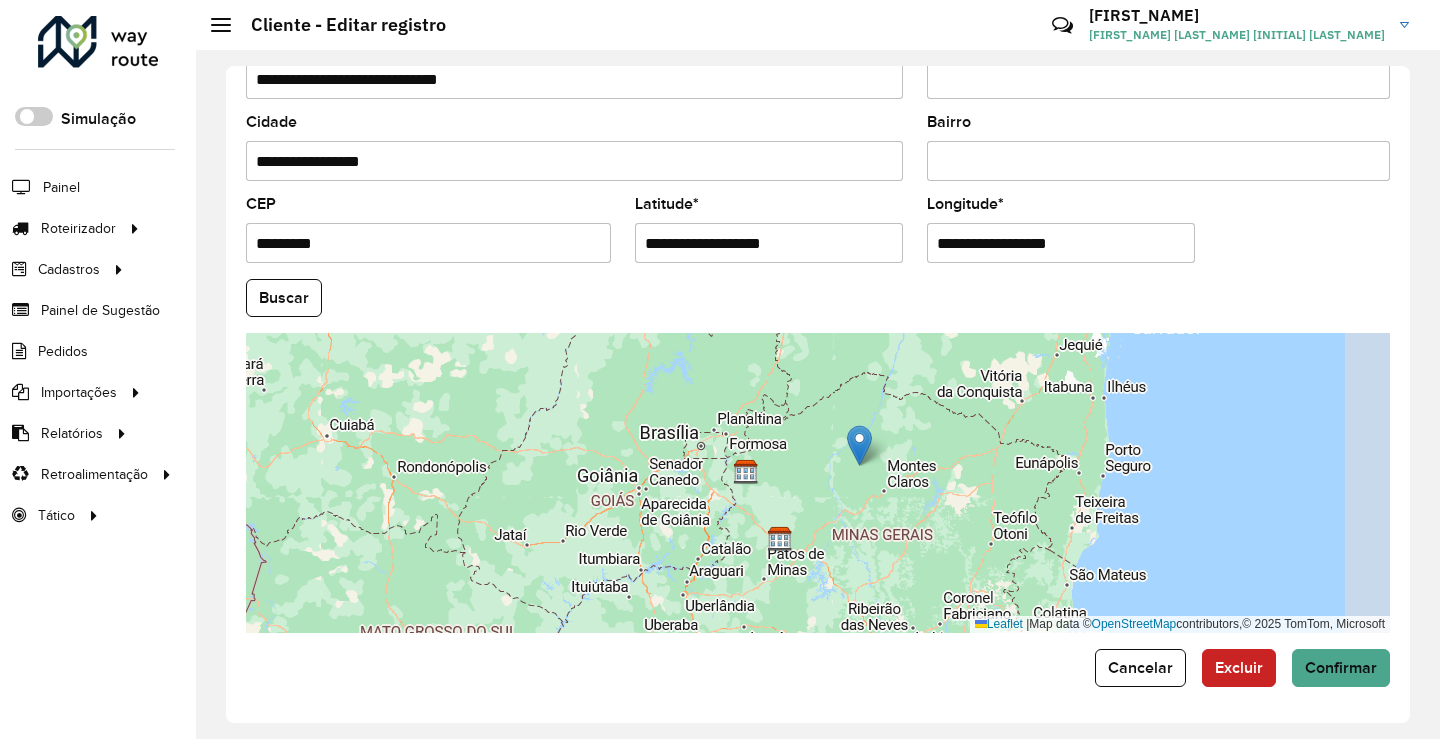 drag, startPoint x: 911, startPoint y: 545, endPoint x: 867, endPoint y: 552, distance: 44.553337 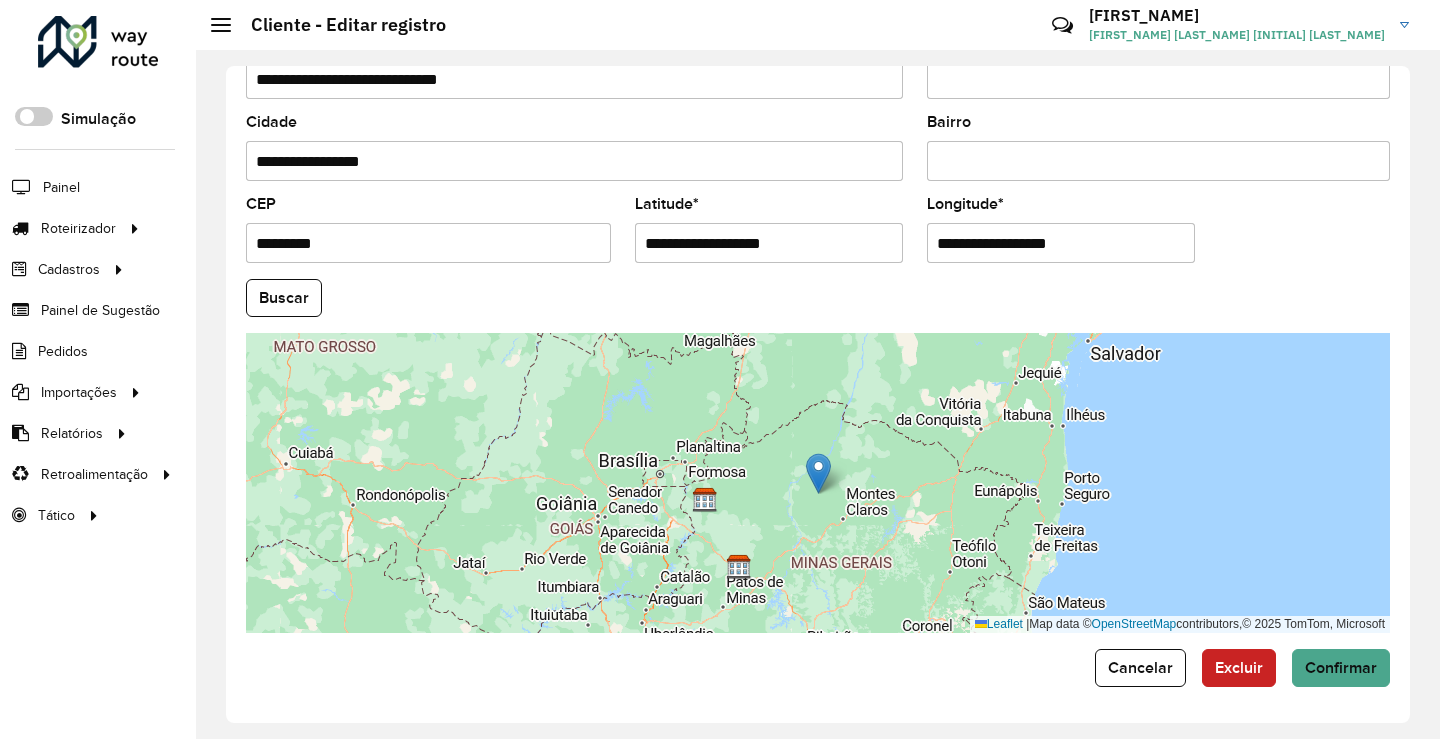 drag, startPoint x: 925, startPoint y: 486, endPoint x: 885, endPoint y: 515, distance: 49.40648 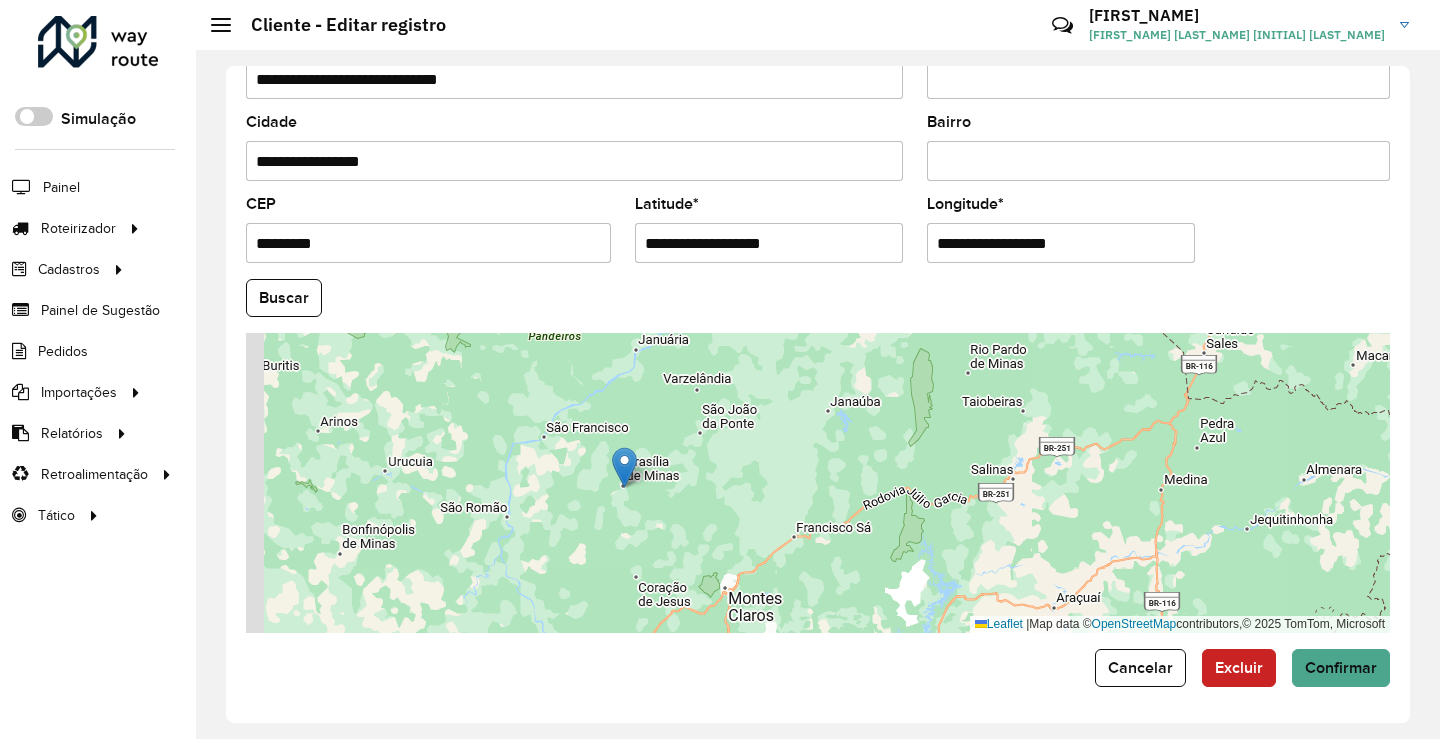 drag, startPoint x: 713, startPoint y: 463, endPoint x: 866, endPoint y: 456, distance: 153.16005 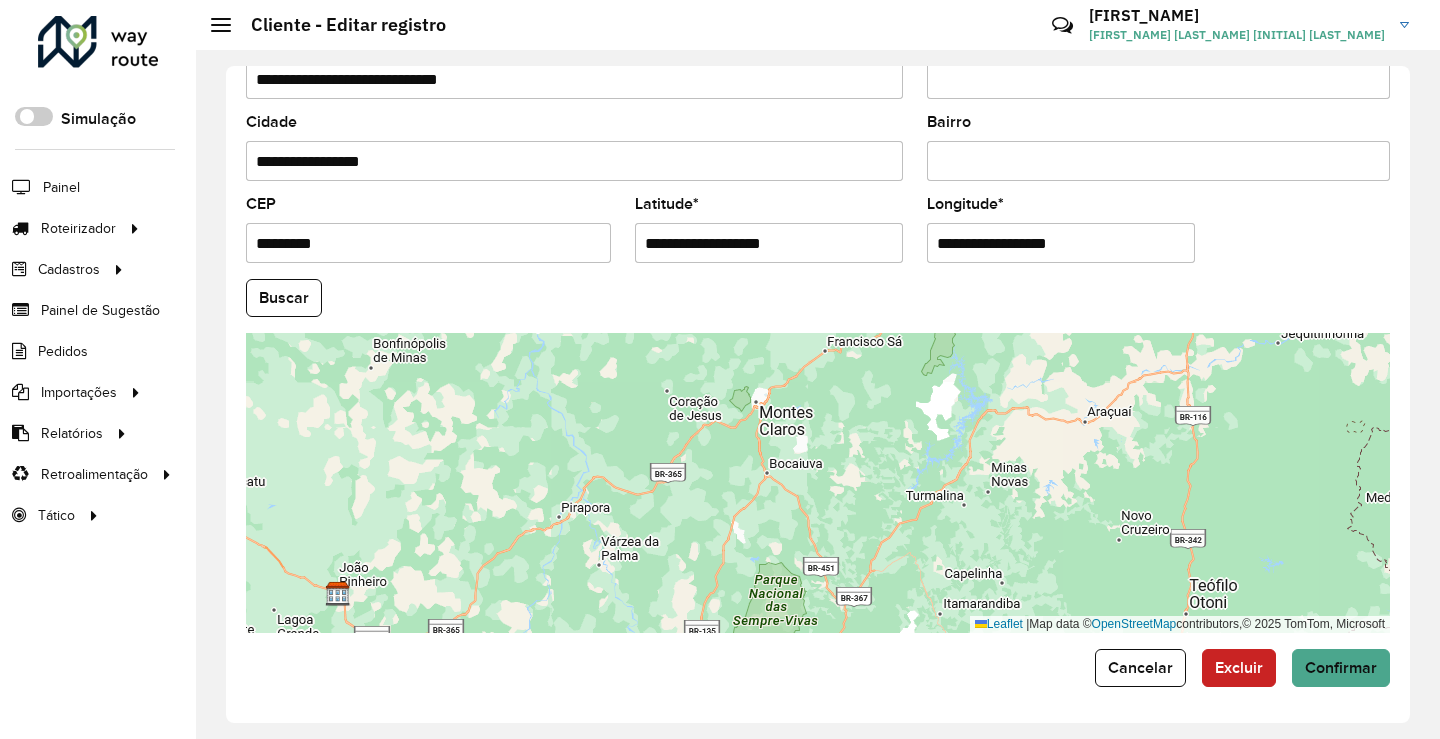 drag, startPoint x: 781, startPoint y: 531, endPoint x: 798, endPoint y: 344, distance: 187.77113 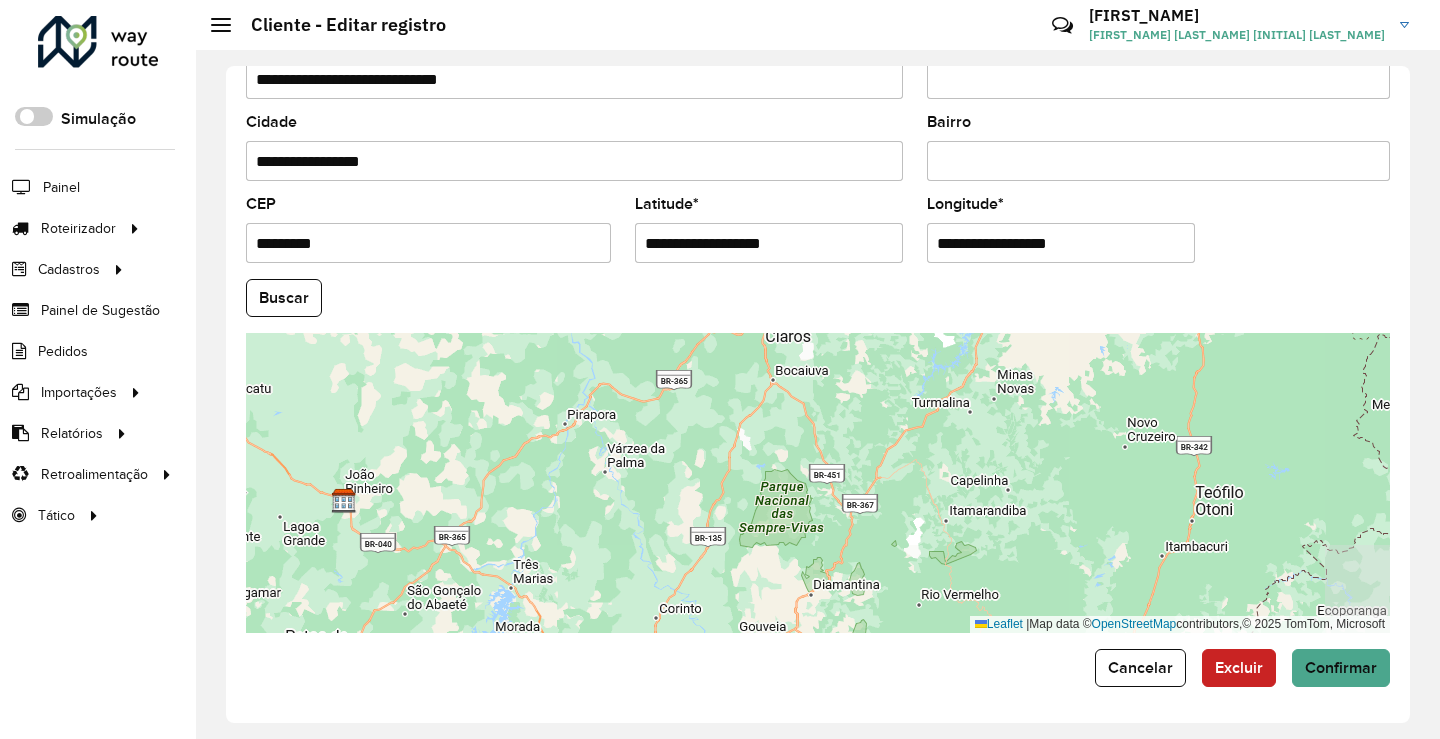 drag, startPoint x: 743, startPoint y: 495, endPoint x: 719, endPoint y: 375, distance: 122.376465 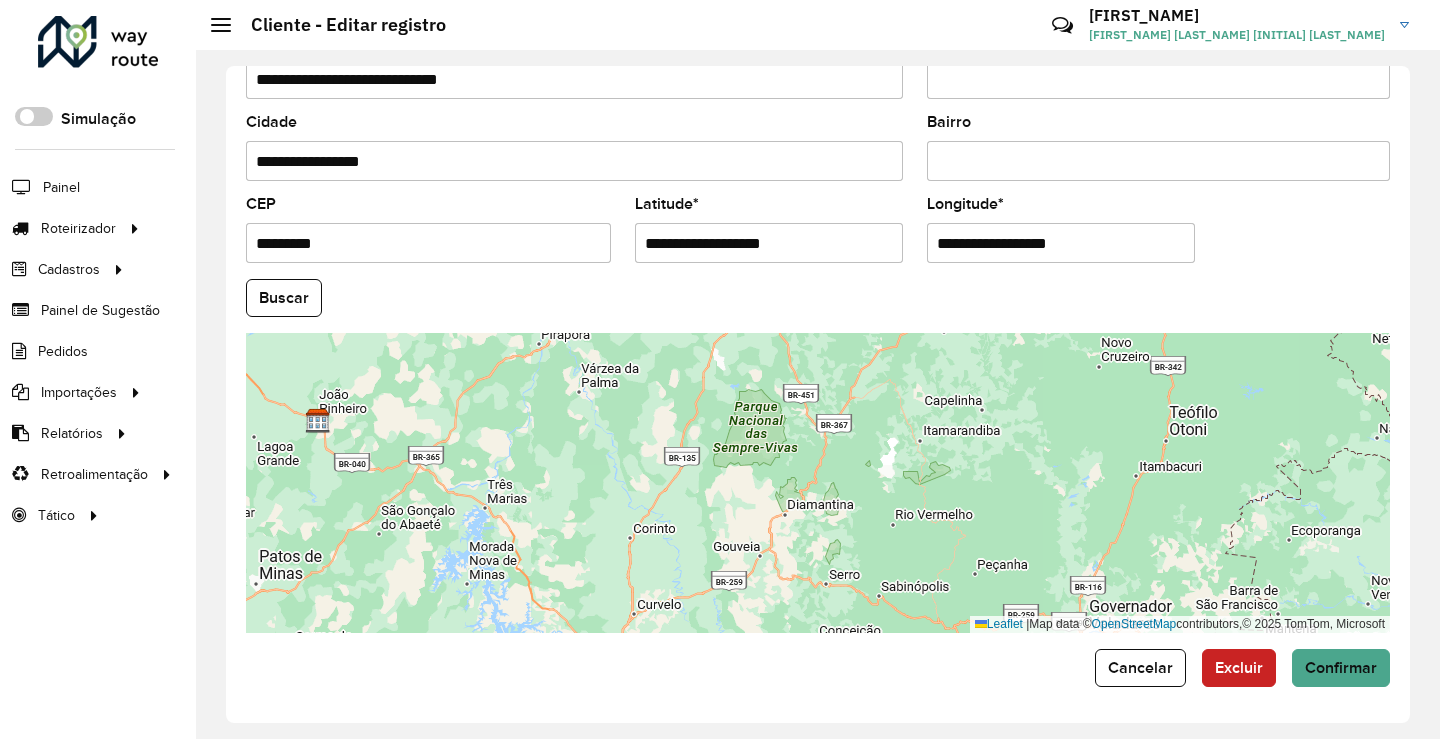 drag, startPoint x: 747, startPoint y: 514, endPoint x: 751, endPoint y: 464, distance: 50.159744 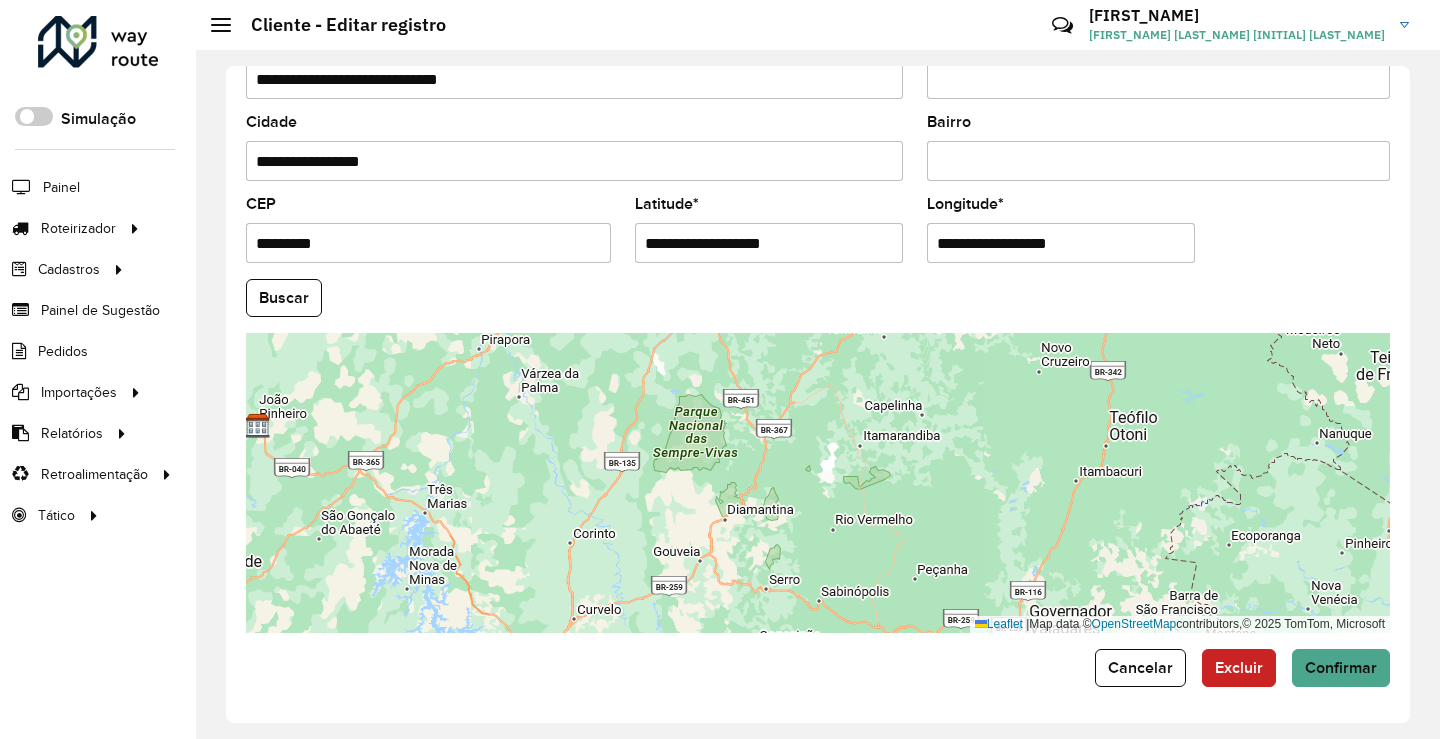 drag, startPoint x: 916, startPoint y: 499, endPoint x: 880, endPoint y: 553, distance: 64.899925 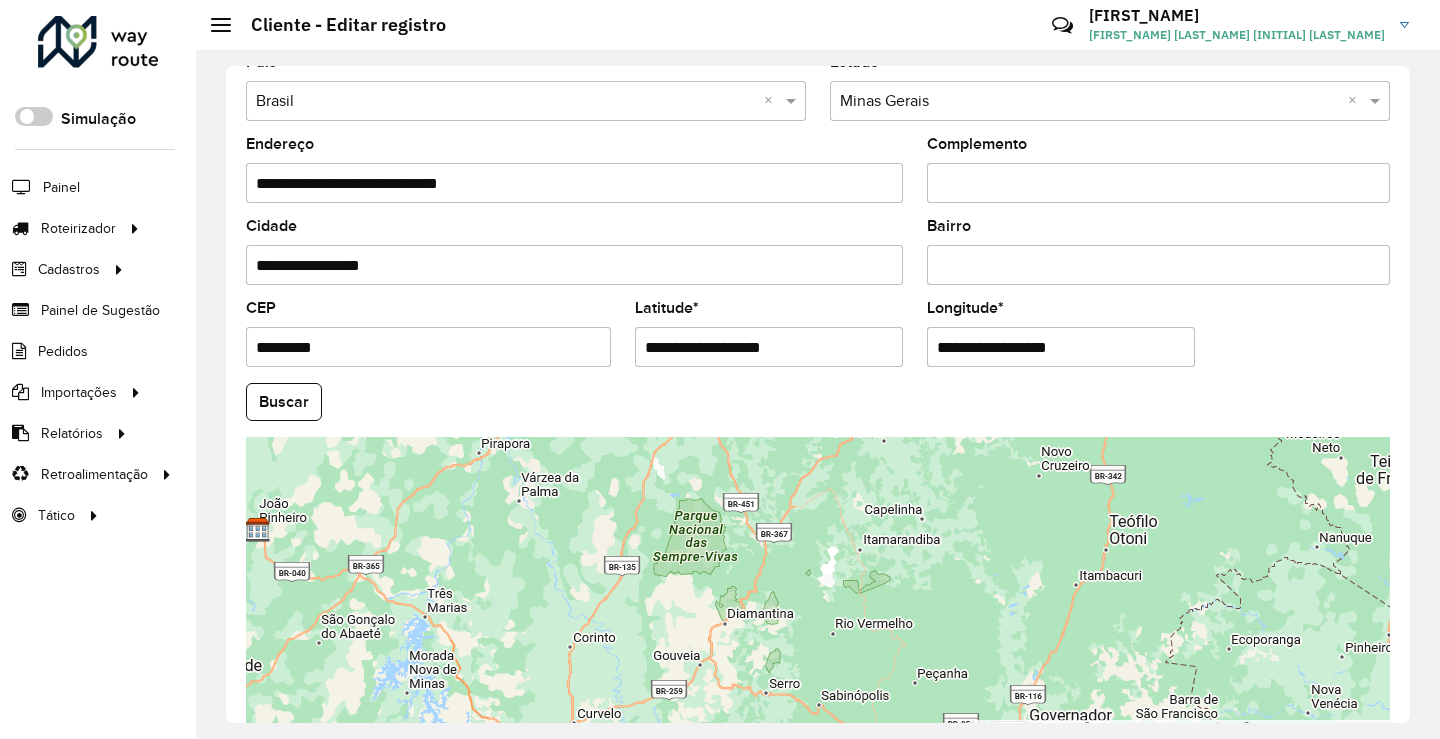 scroll, scrollTop: 700, scrollLeft: 0, axis: vertical 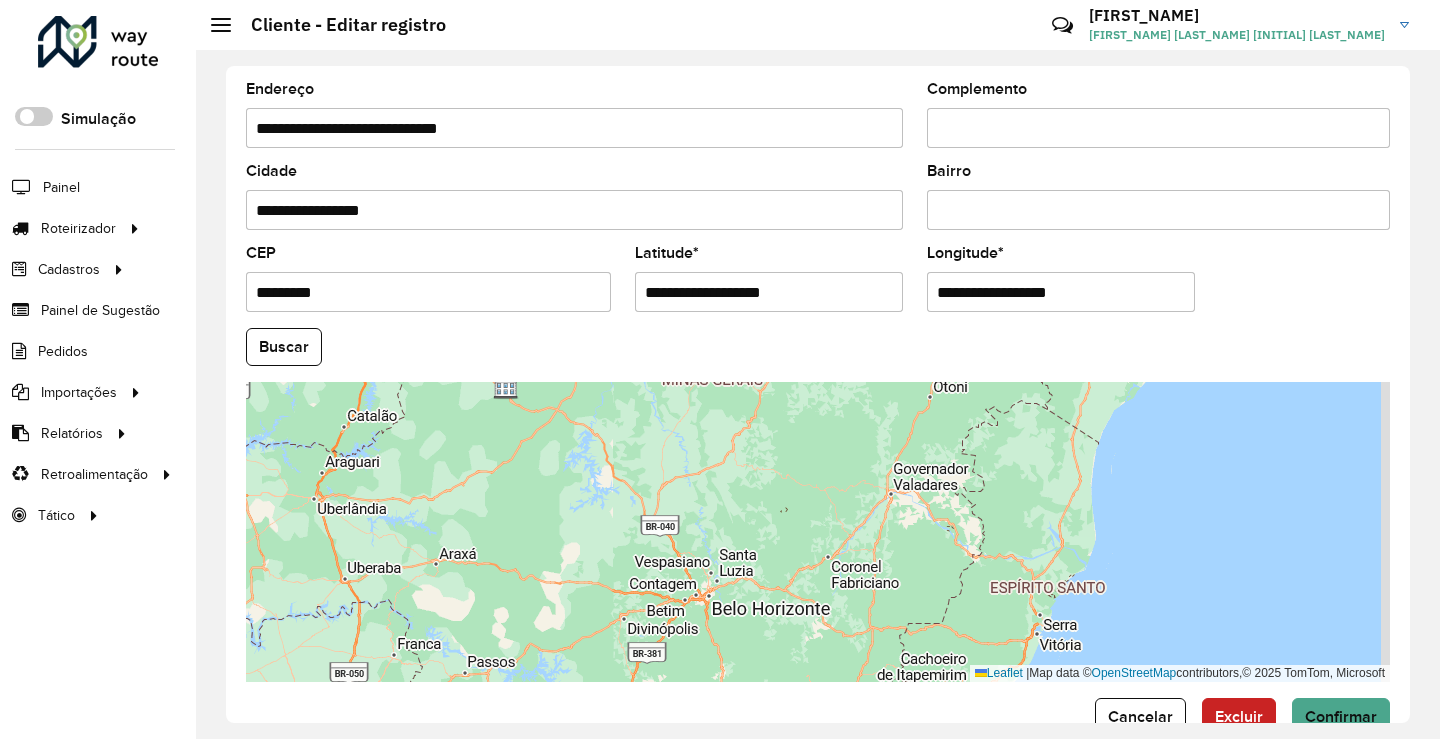drag, startPoint x: 1071, startPoint y: 564, endPoint x: 888, endPoint y: 434, distance: 224.47495 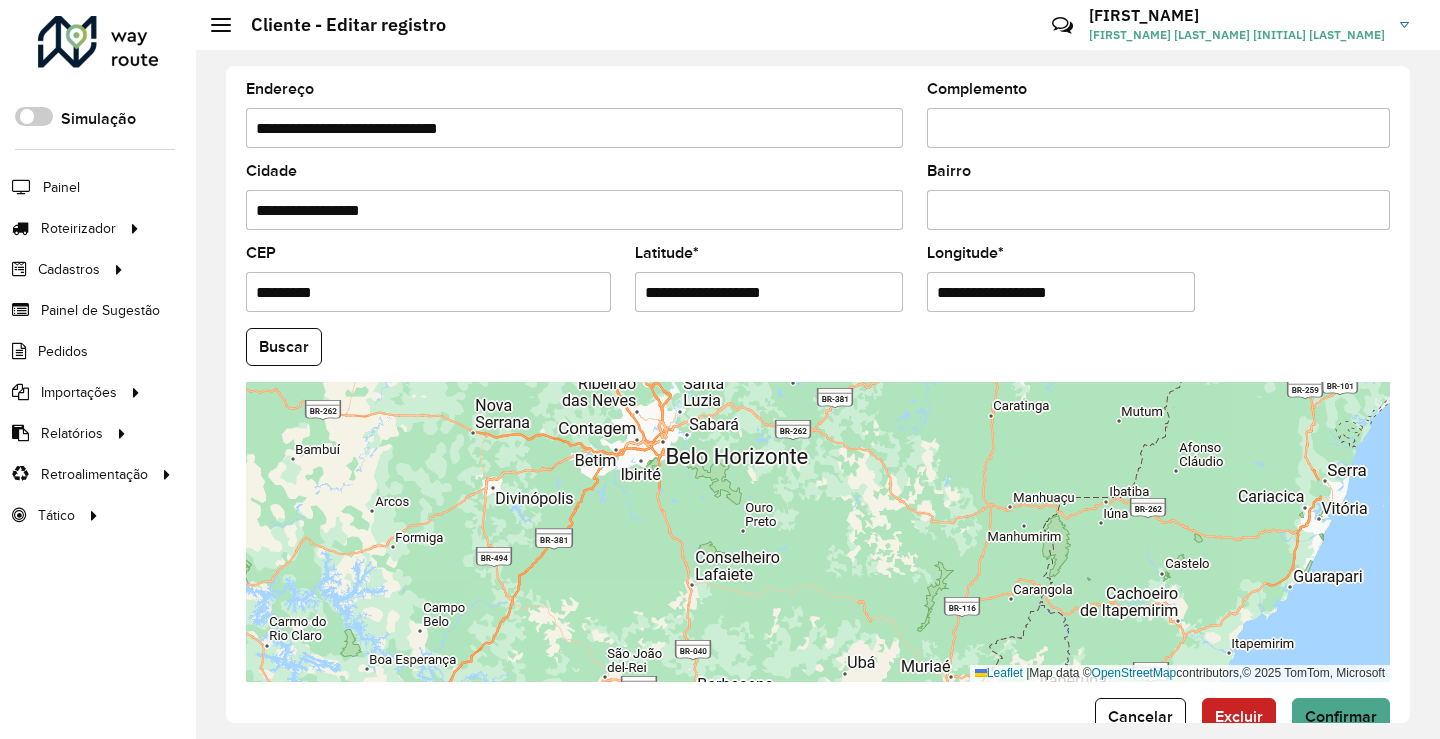 drag, startPoint x: 724, startPoint y: 561, endPoint x: 893, endPoint y: 515, distance: 175.14851 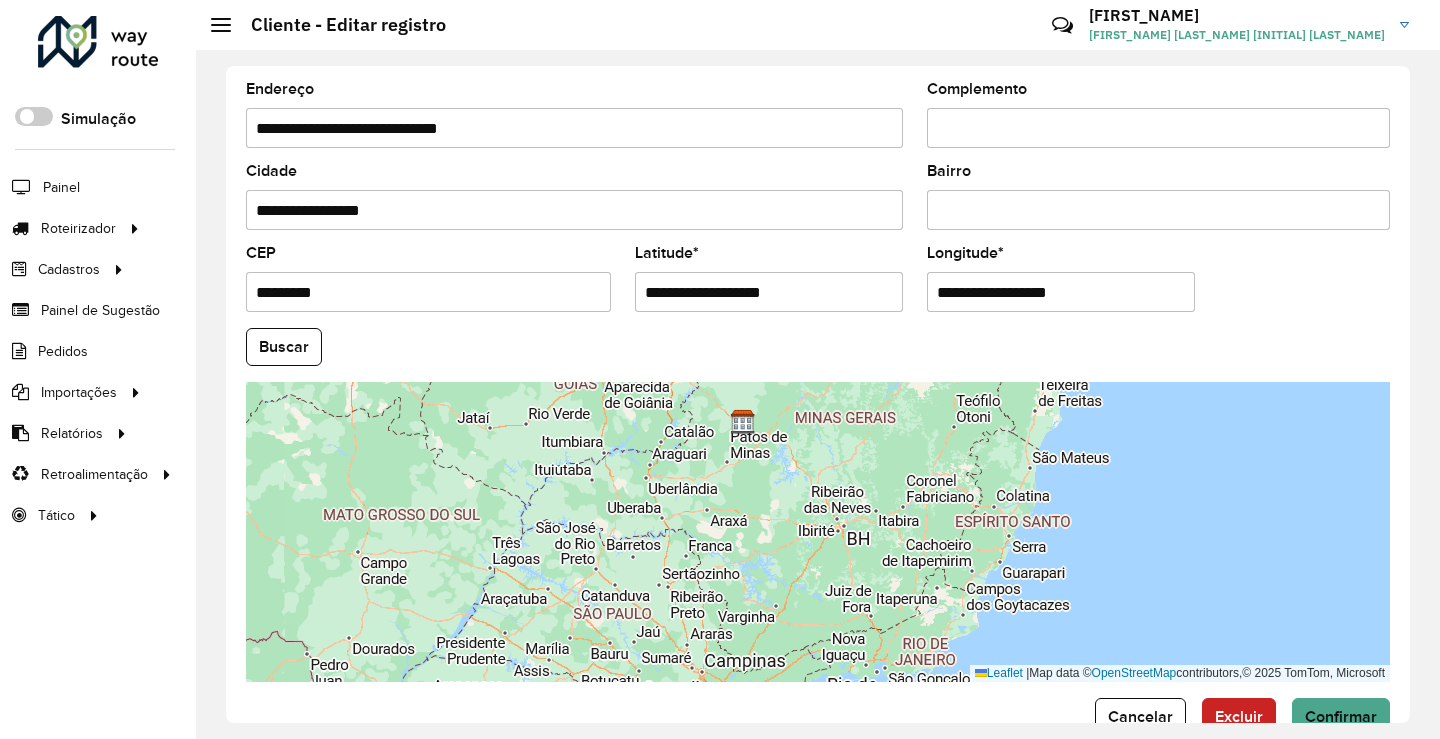click on "Leaflet   |  Map data ©  OpenStreetMap  contributors,© 2025 TomTom, Microsoft" at bounding box center [818, 532] 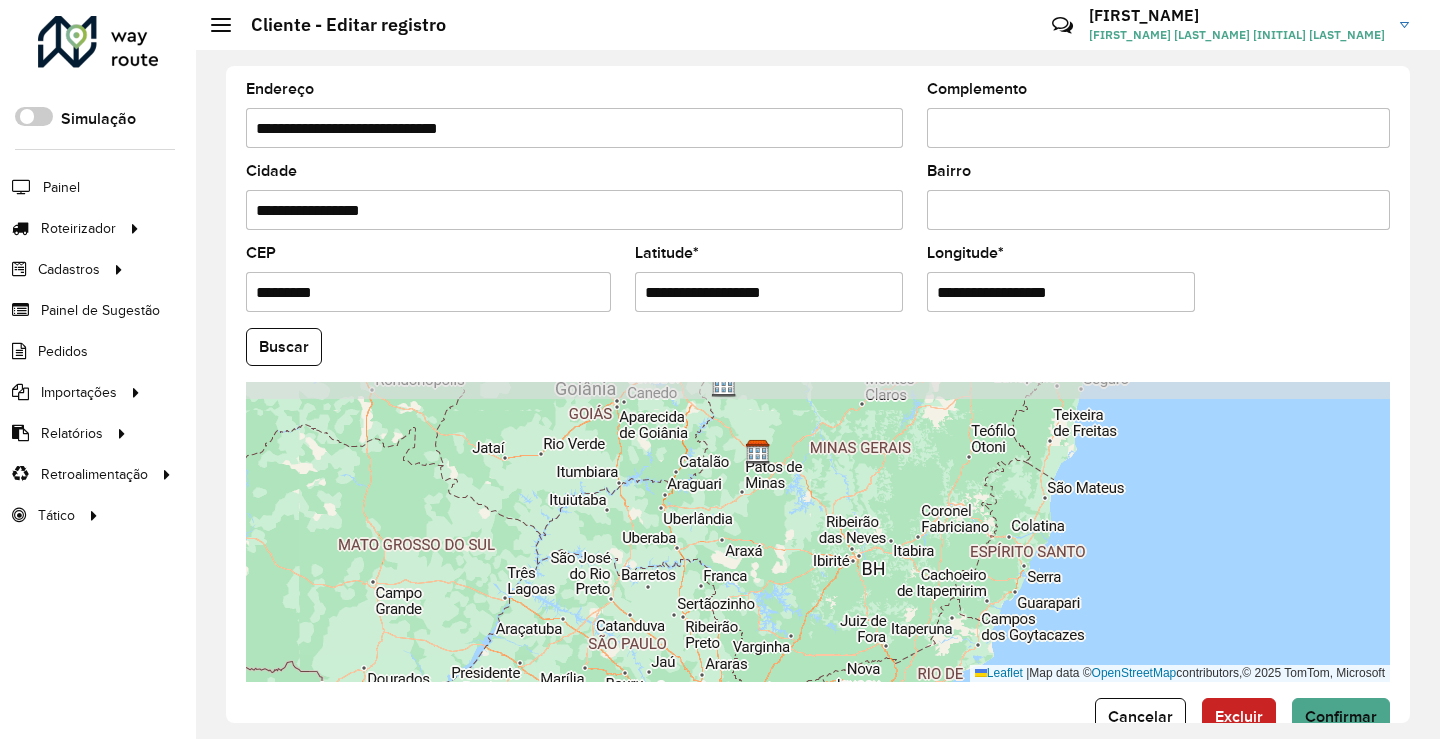 drag, startPoint x: 795, startPoint y: 487, endPoint x: 810, endPoint y: 518, distance: 34.43835 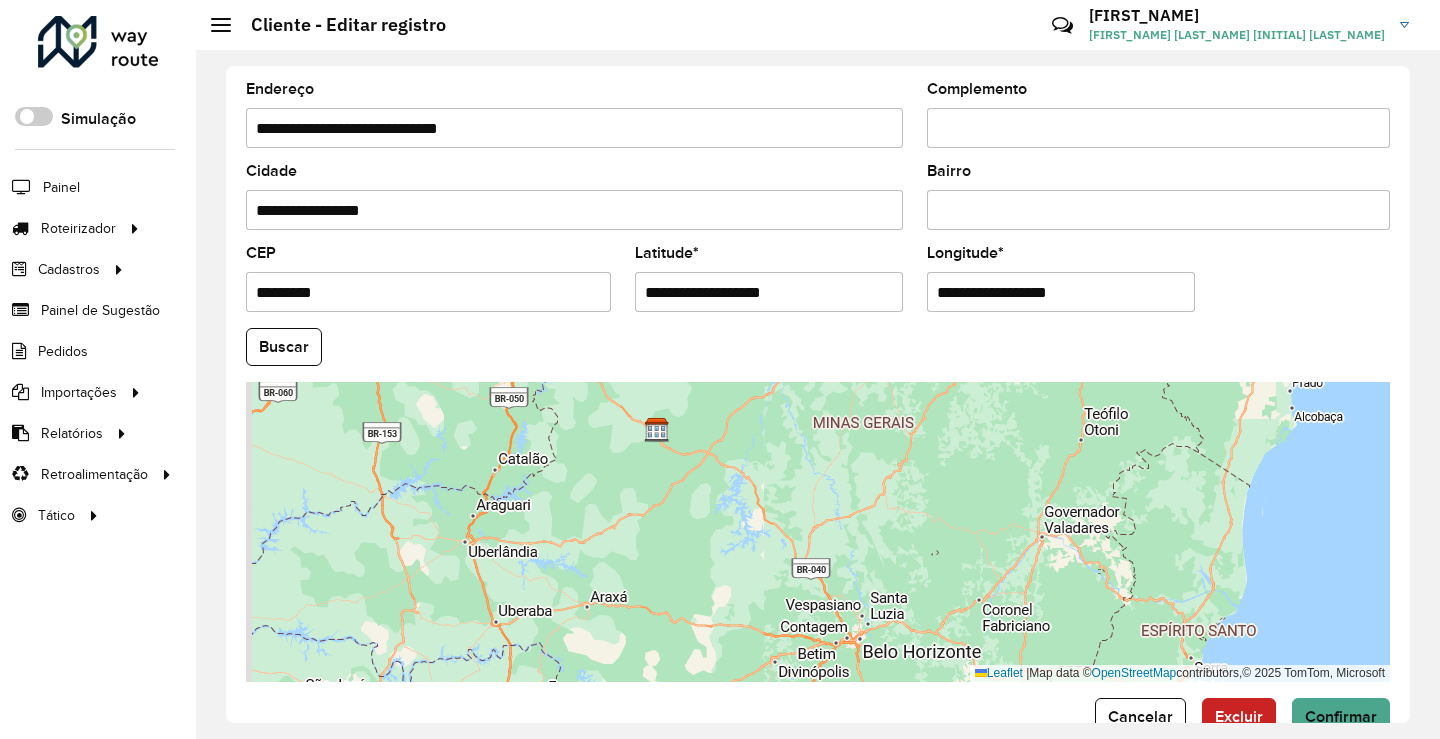 drag, startPoint x: 705, startPoint y: 497, endPoint x: 765, endPoint y: 539, distance: 73.239334 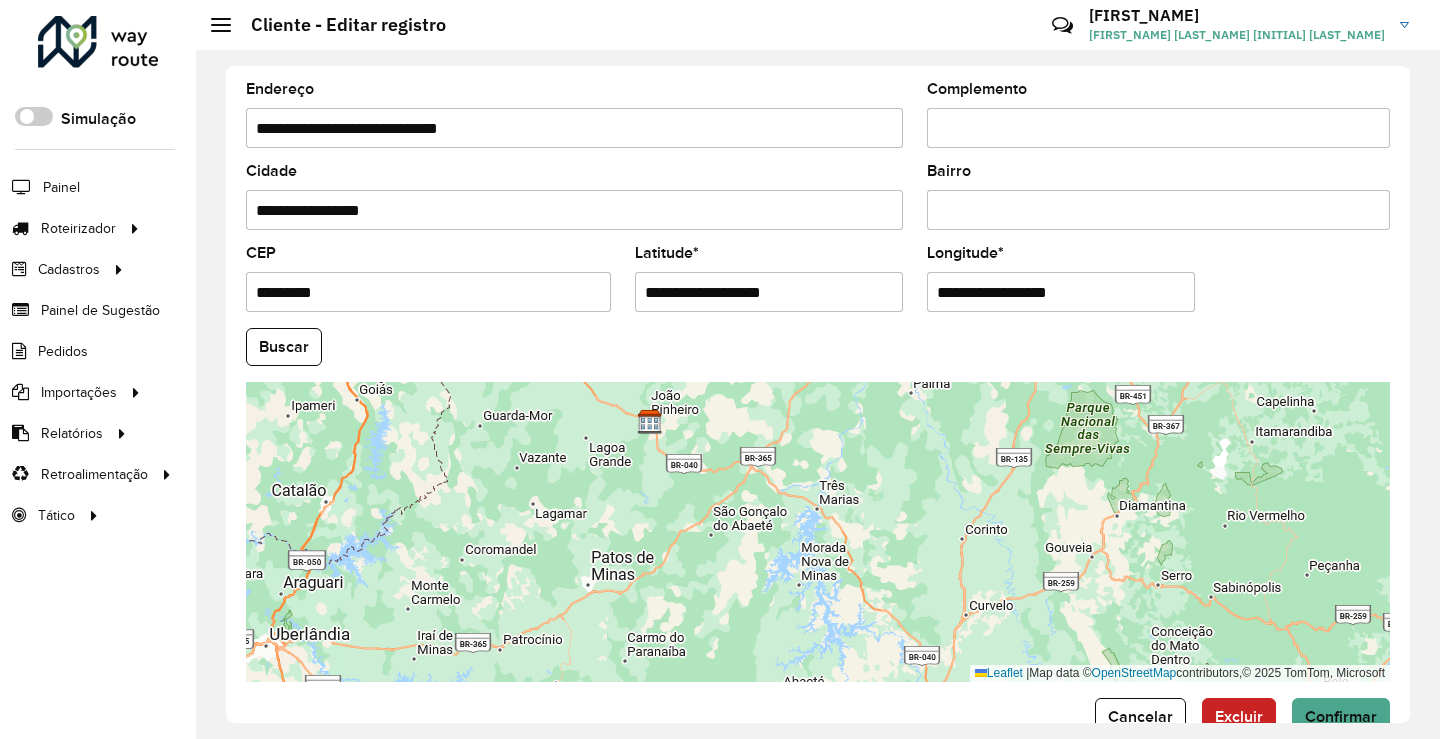 drag, startPoint x: 909, startPoint y: 516, endPoint x: 924, endPoint y: 571, distance: 57.00877 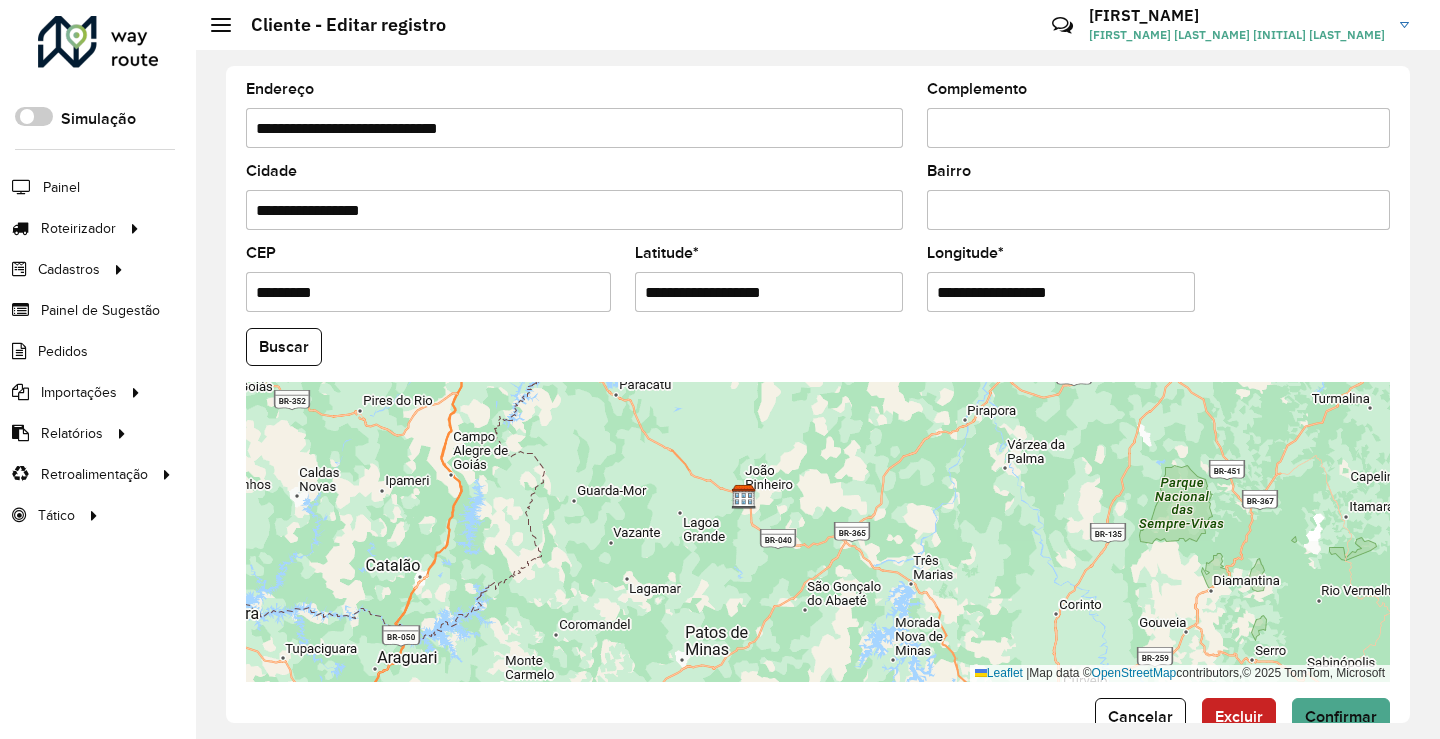 drag, startPoint x: 811, startPoint y: 540, endPoint x: 909, endPoint y: 605, distance: 117.59677 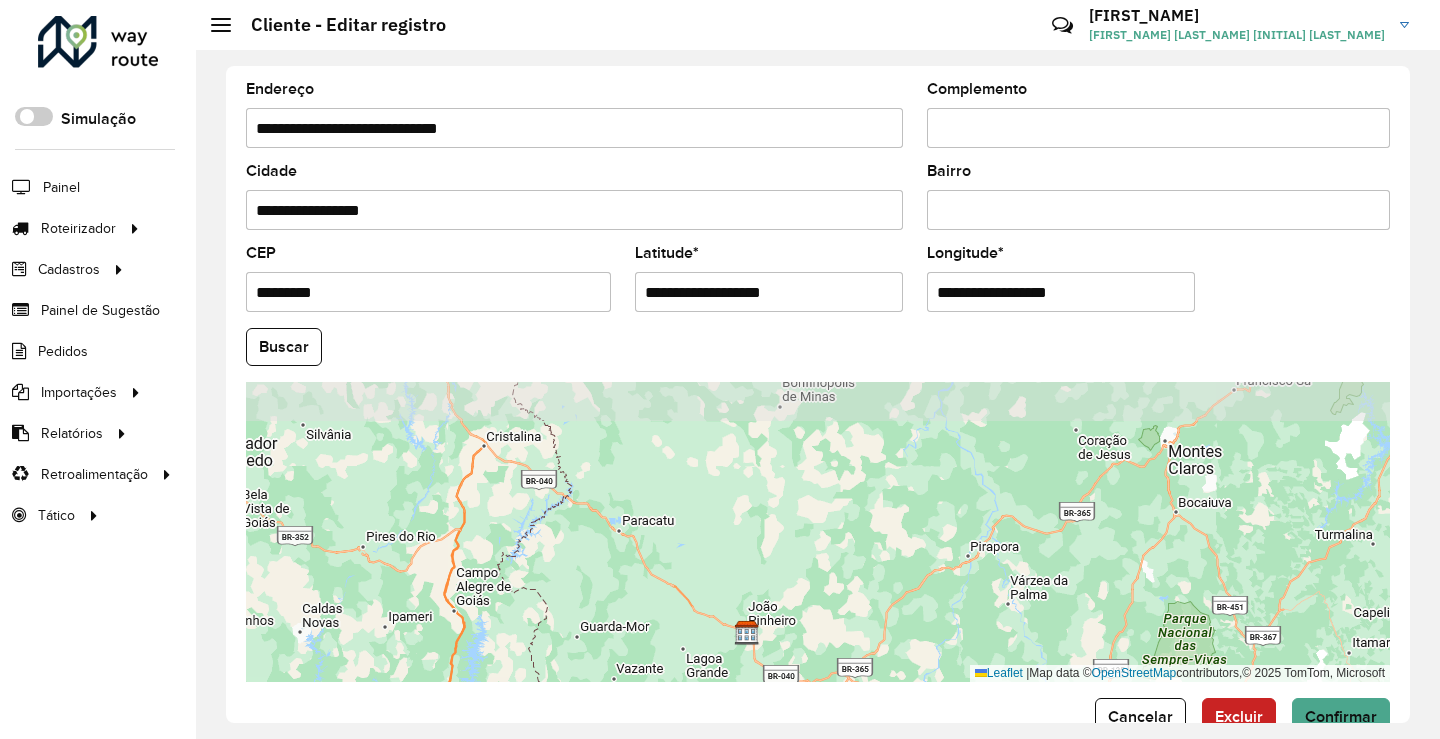 drag, startPoint x: 989, startPoint y: 479, endPoint x: 989, endPoint y: 647, distance: 168 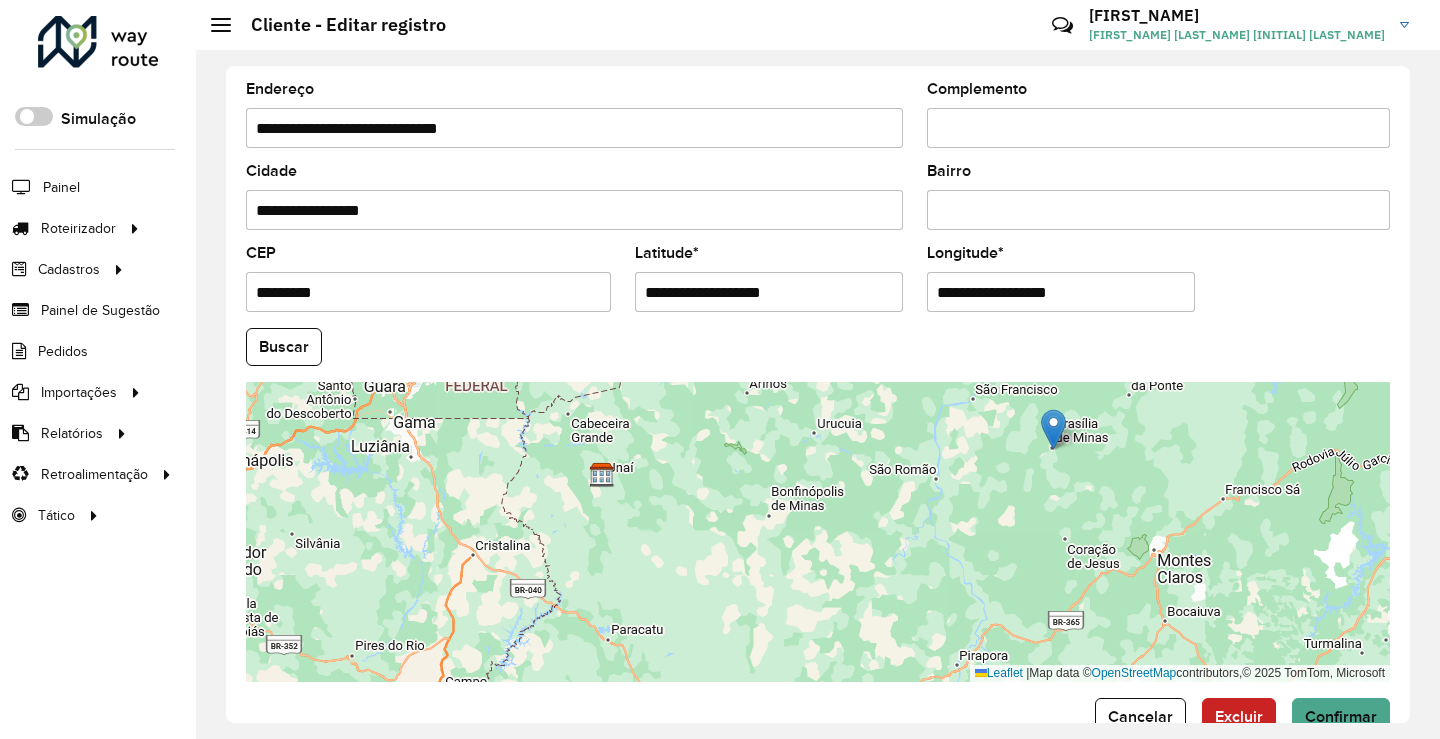 drag, startPoint x: 913, startPoint y: 498, endPoint x: 895, endPoint y: 561, distance: 65.52099 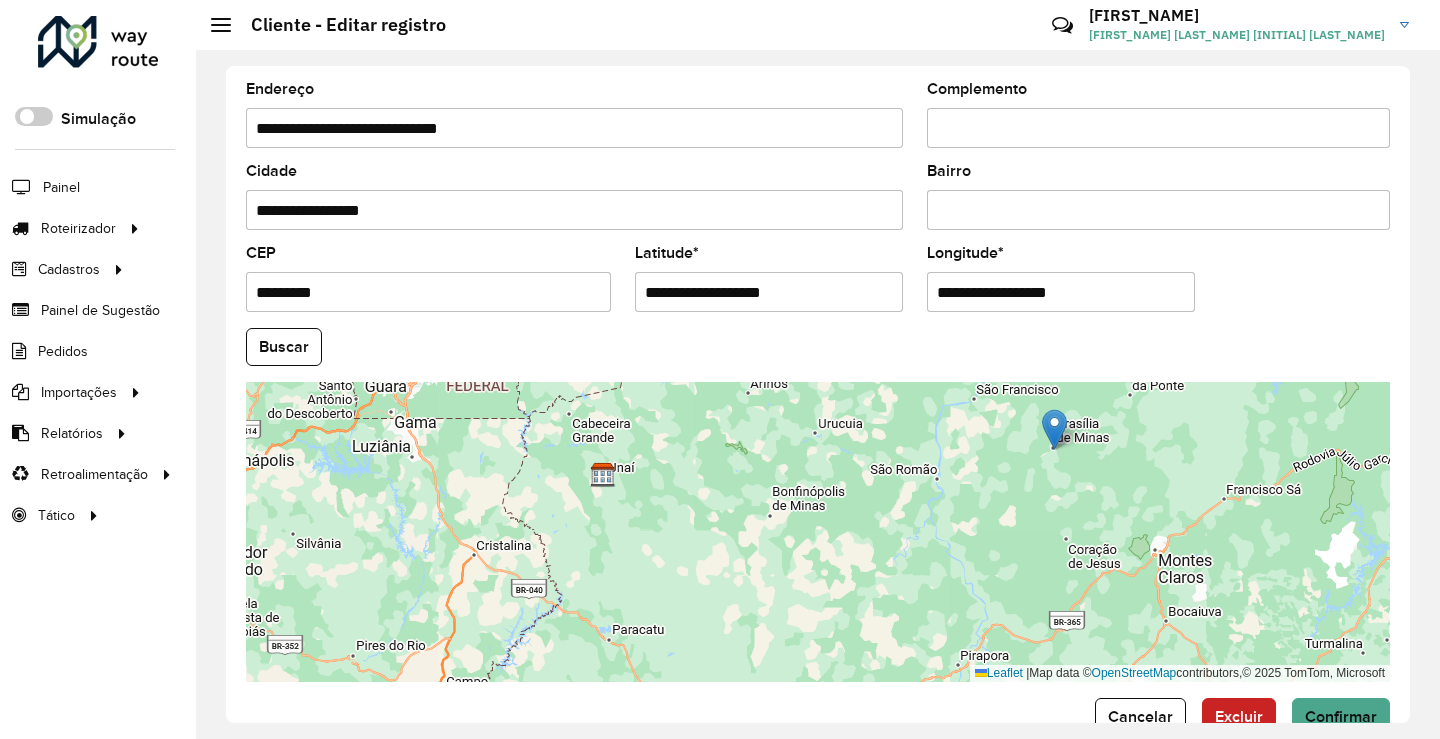 drag, startPoint x: 874, startPoint y: 567, endPoint x: 881, endPoint y: 543, distance: 25 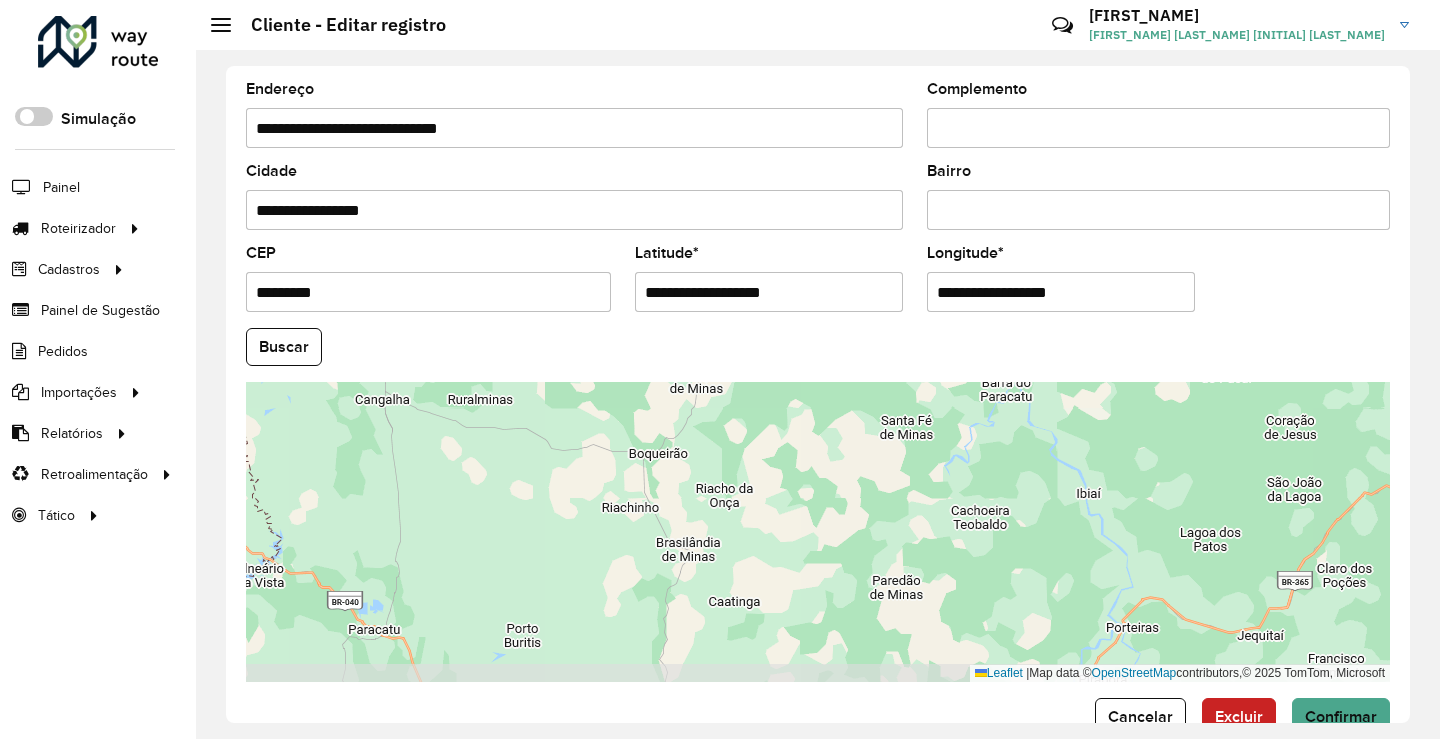 drag, startPoint x: 838, startPoint y: 548, endPoint x: 826, endPoint y: 501, distance: 48.507732 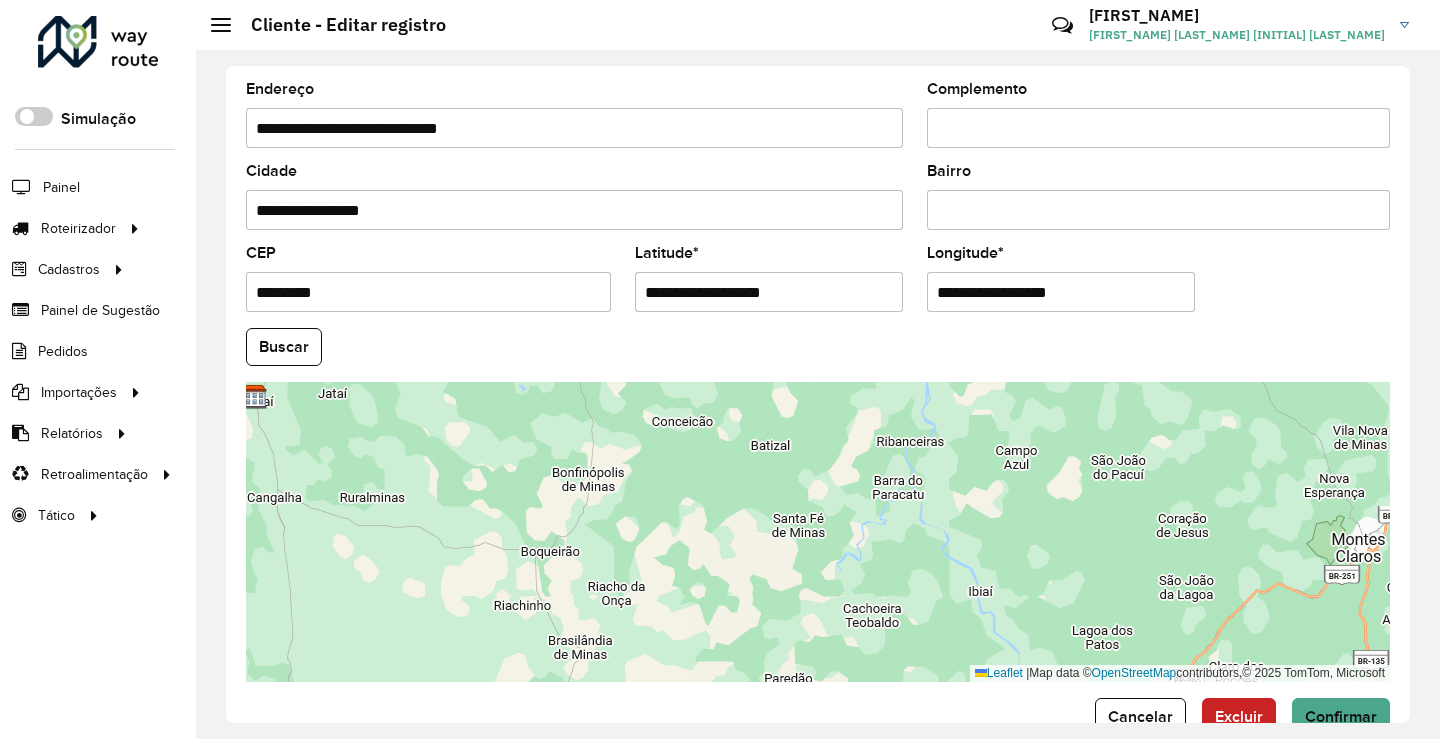 drag, startPoint x: 1046, startPoint y: 509, endPoint x: 994, endPoint y: 585, distance: 92.086914 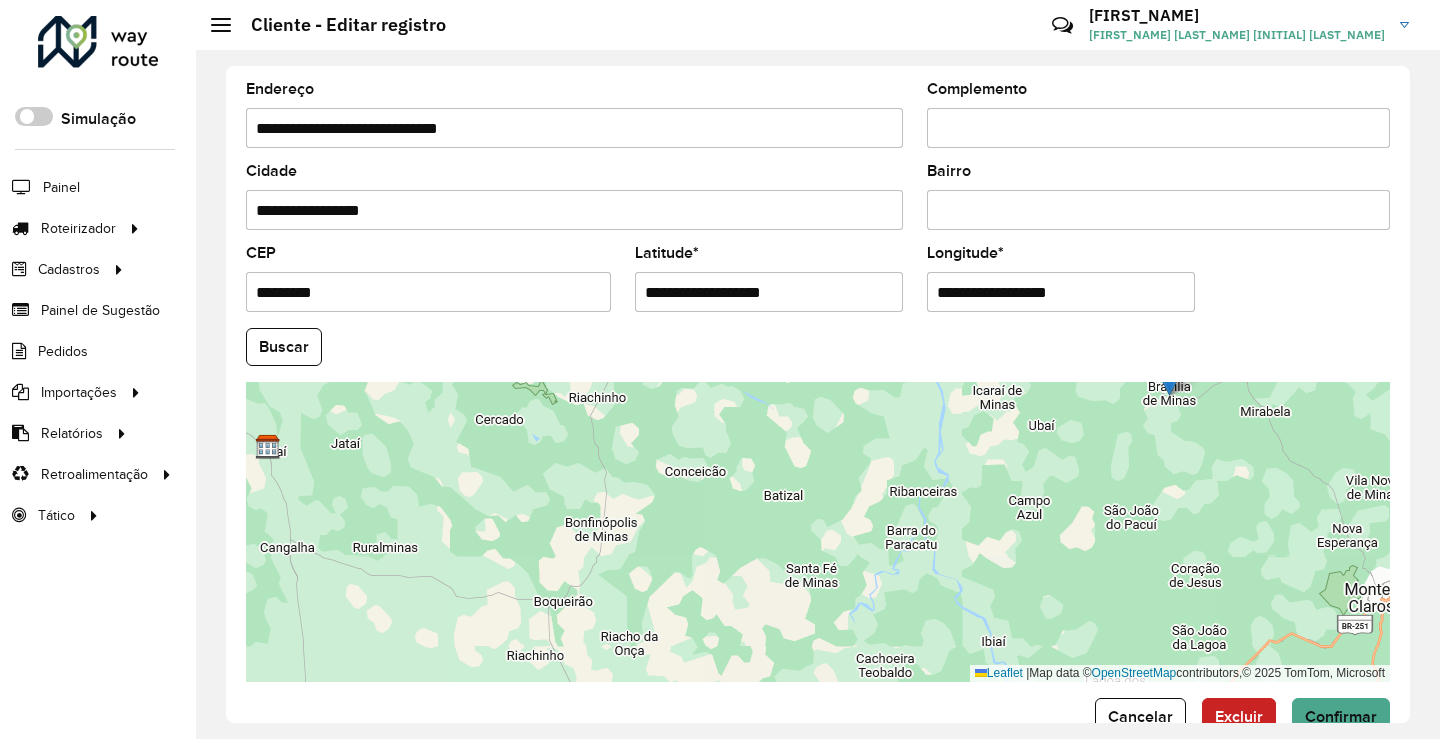 click on "Leaflet   |  Map data ©  OpenStreetMap  contributors,© 2025 TomTom, Microsoft" at bounding box center (818, 532) 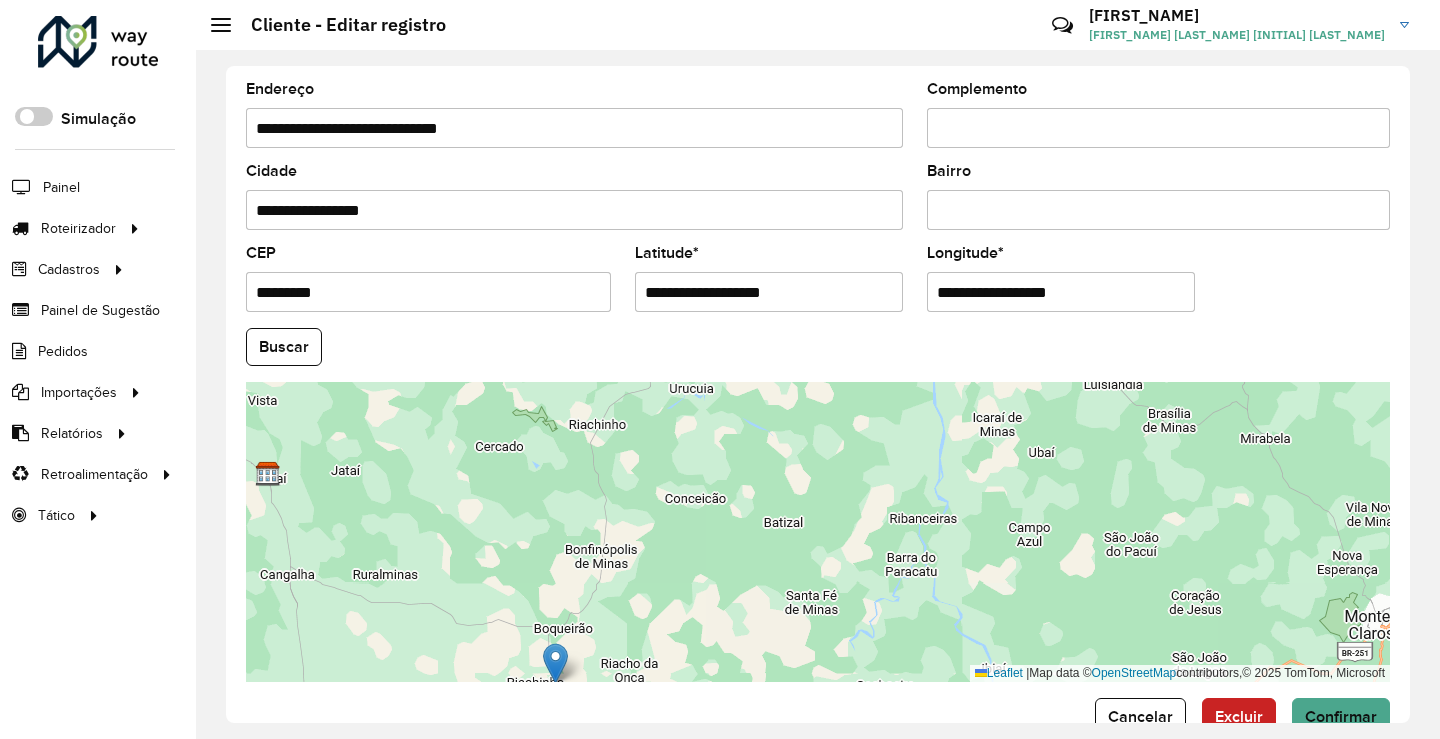 drag, startPoint x: 1168, startPoint y: 392, endPoint x: 553, endPoint y: 653, distance: 668.0913 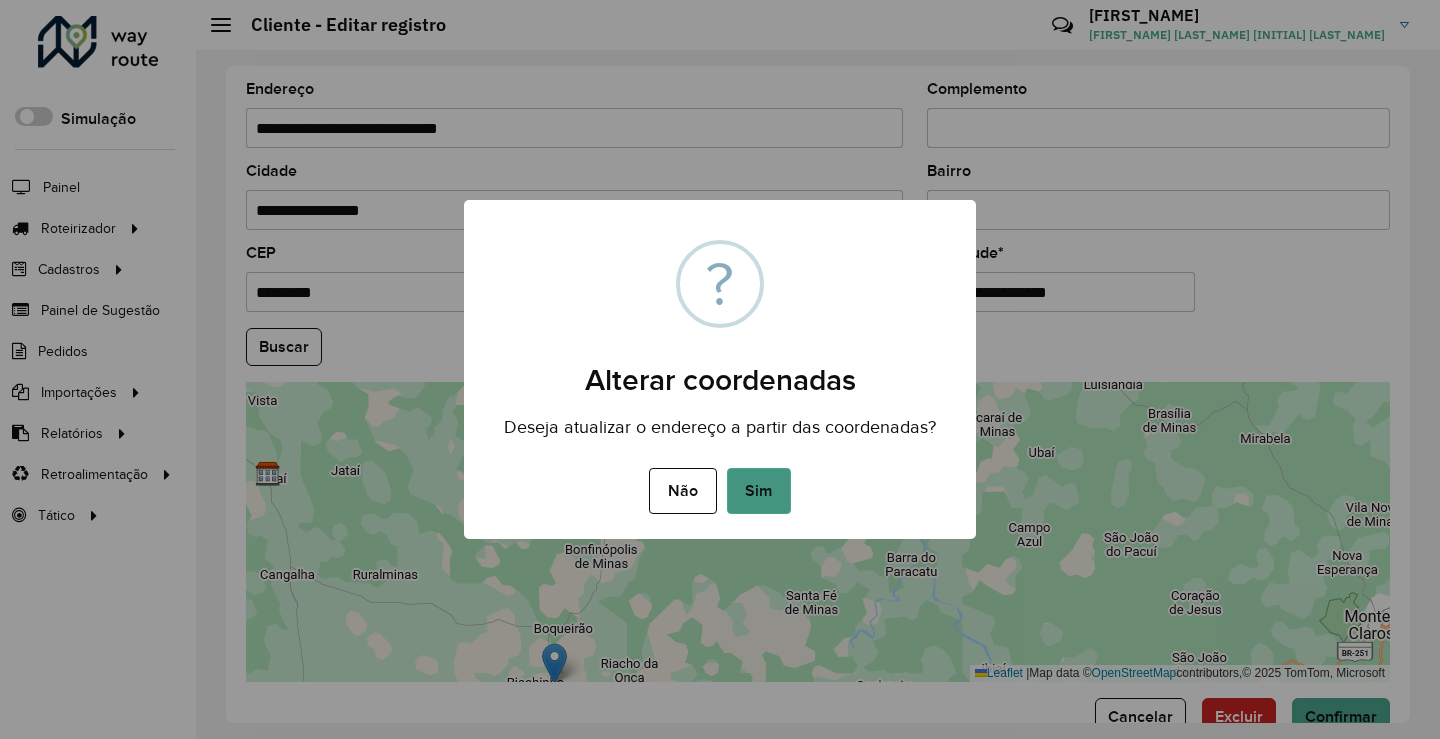 click on "Sim" at bounding box center (759, 491) 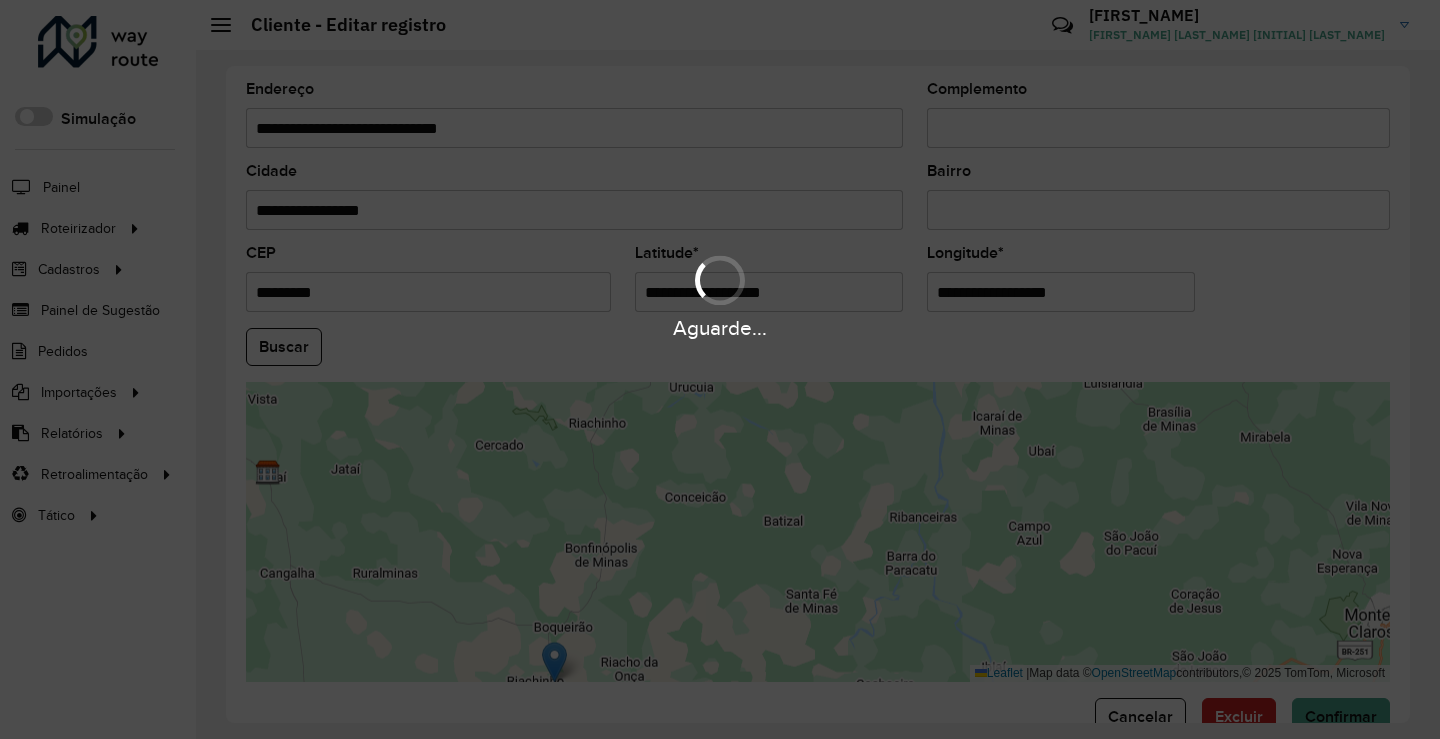 scroll, scrollTop: 0, scrollLeft: 0, axis: both 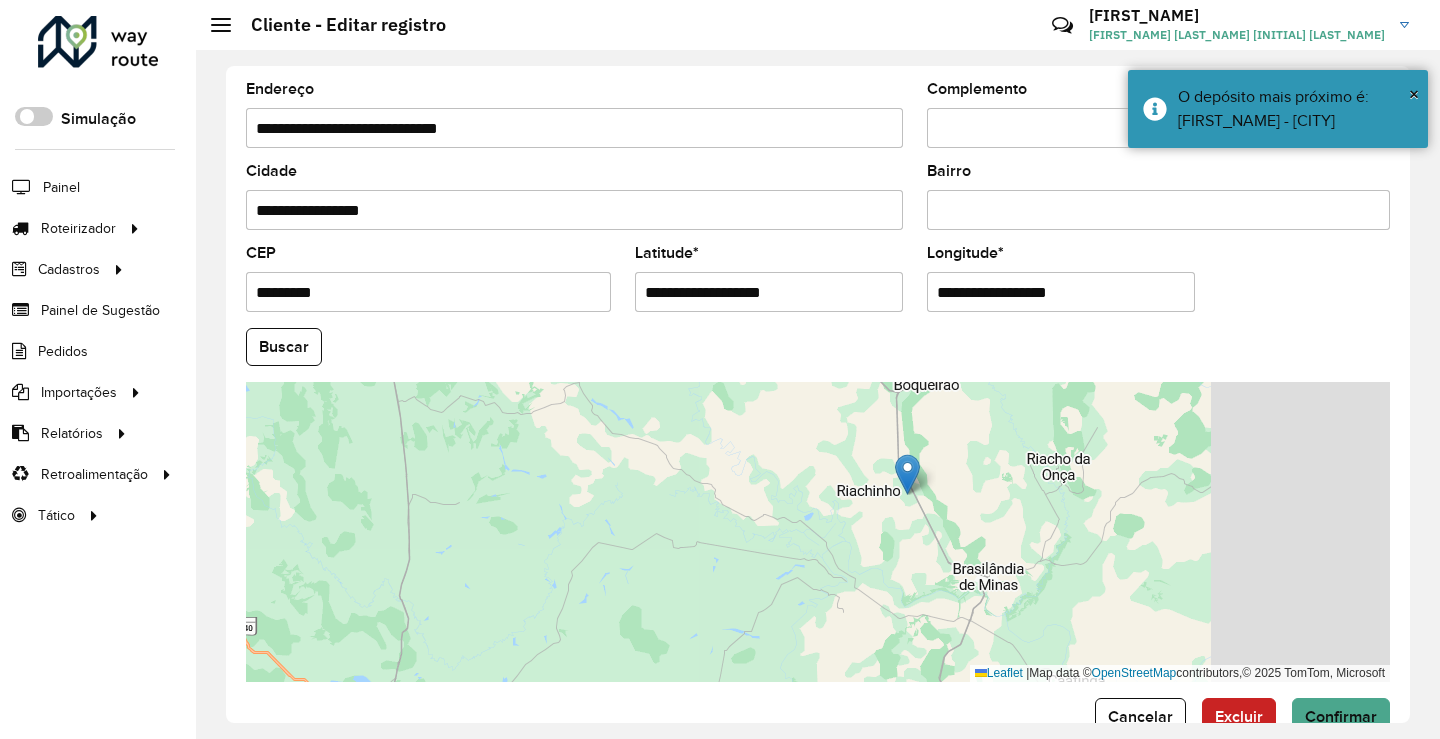 drag, startPoint x: 1127, startPoint y: 537, endPoint x: 966, endPoint y: 427, distance: 194.98975 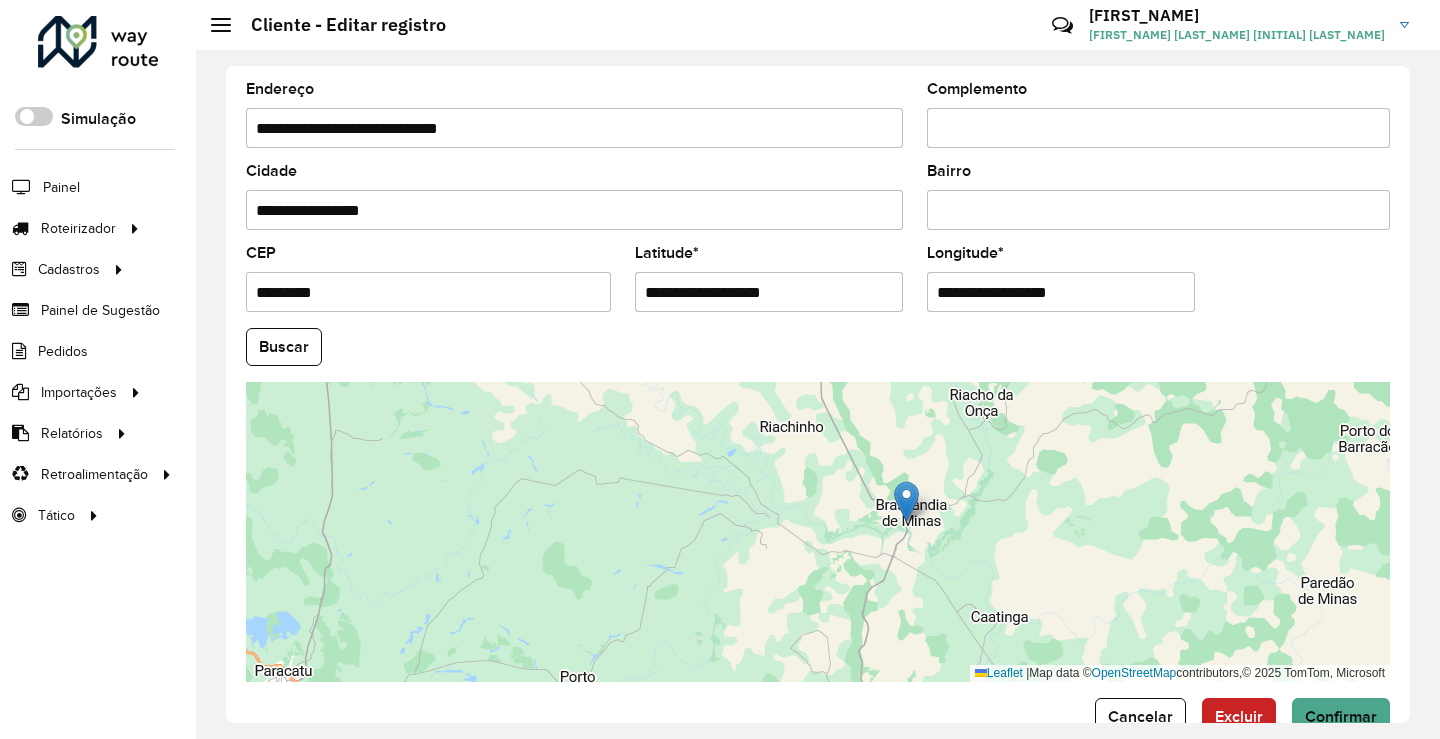 drag, startPoint x: 826, startPoint y: 408, endPoint x: 902, endPoint y: 499, distance: 118.56222 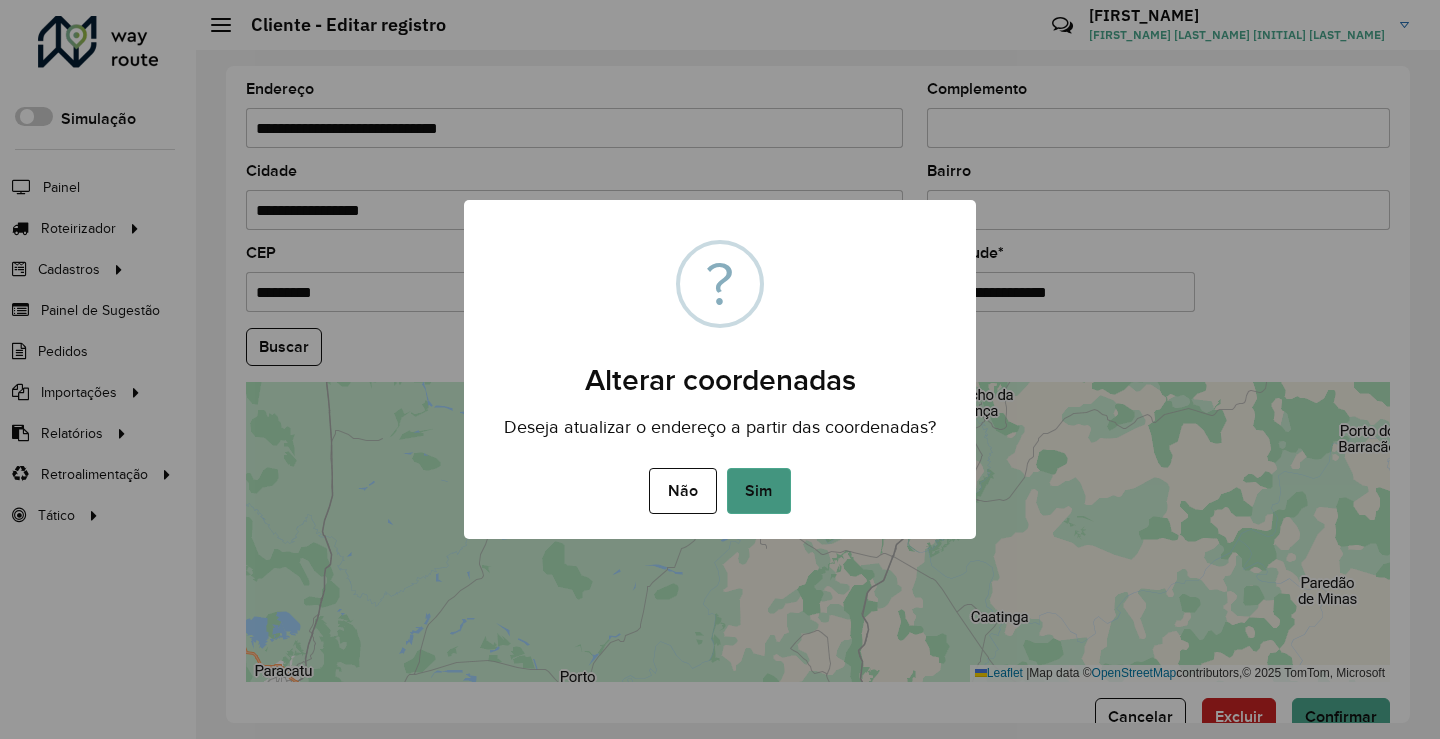 click on "Sim" at bounding box center [759, 491] 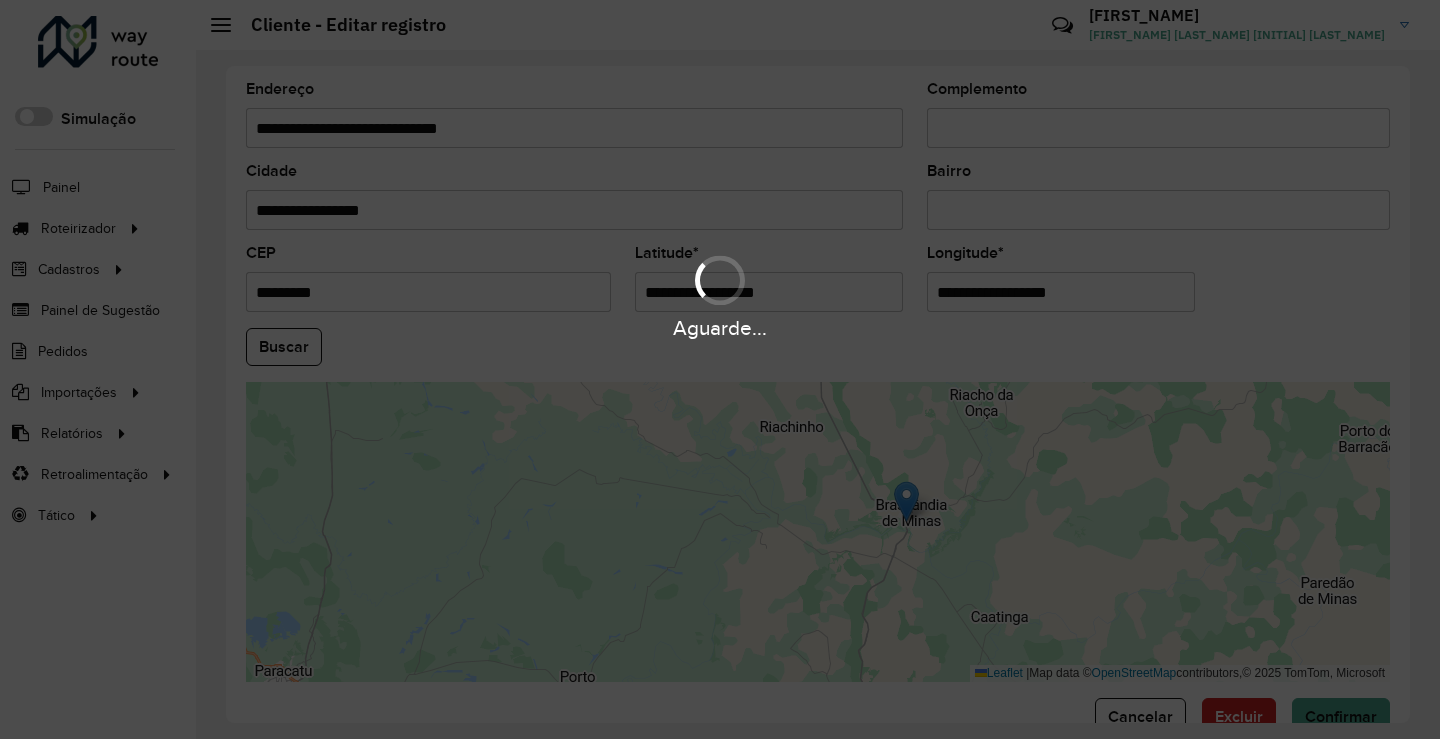 type on "**********" 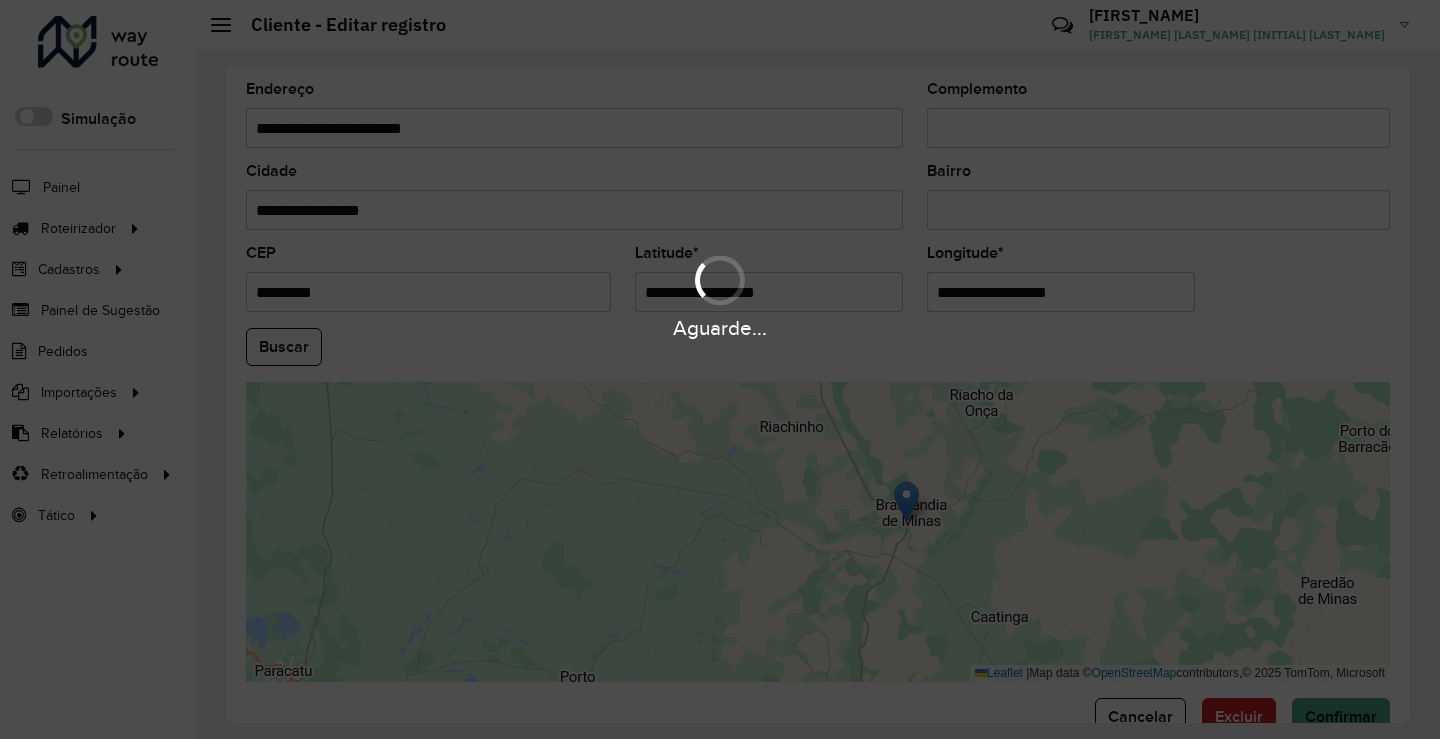 type on "**********" 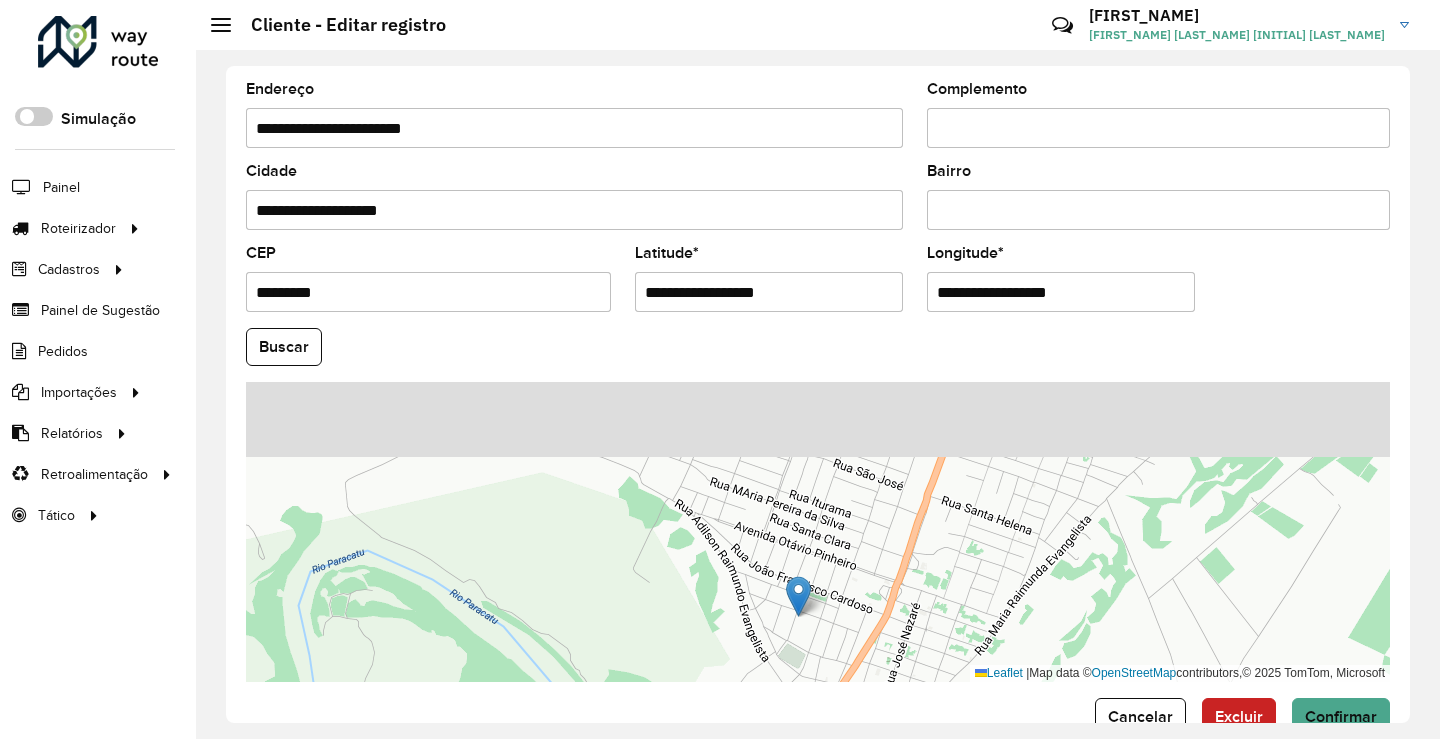 drag, startPoint x: 931, startPoint y: 491, endPoint x: 917, endPoint y: 591, distance: 100.97524 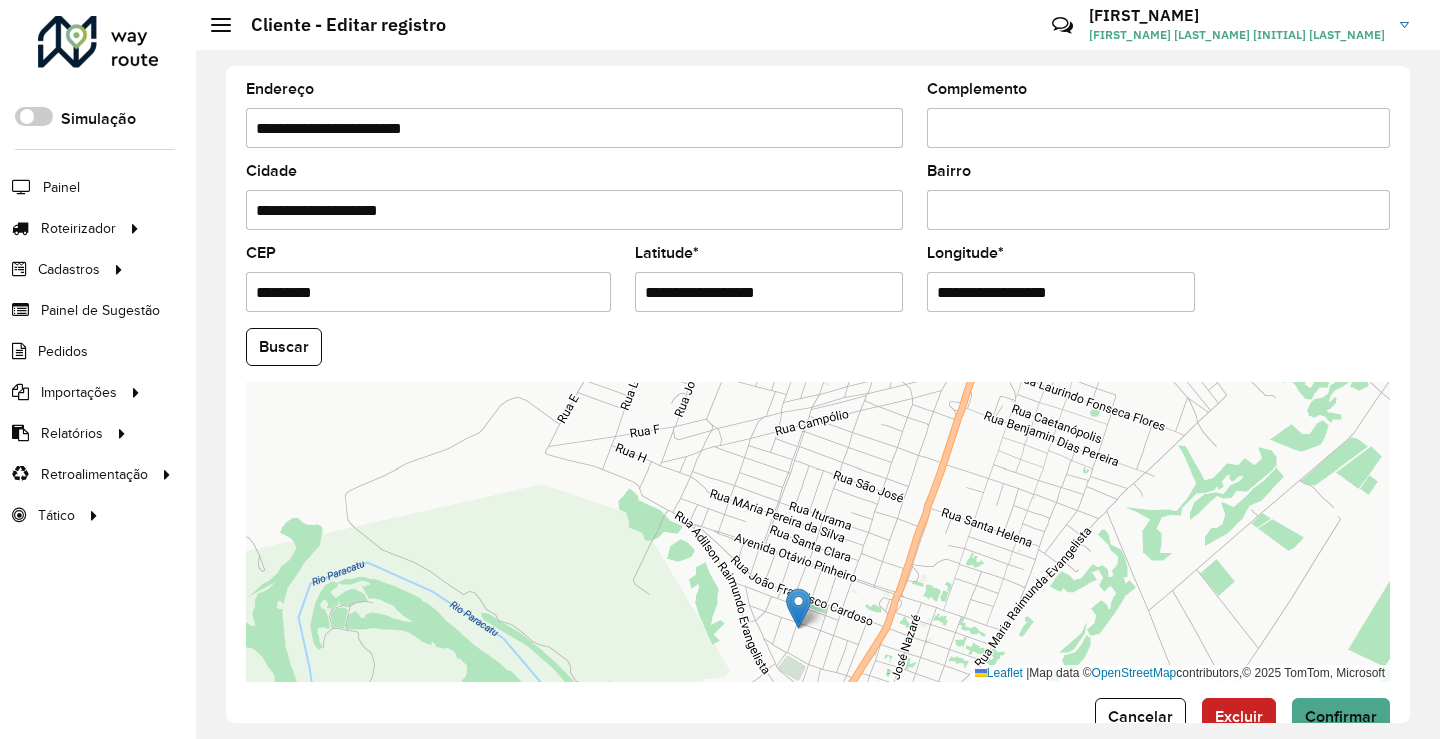 drag, startPoint x: 1051, startPoint y: 517, endPoint x: 1032, endPoint y: 568, distance: 54.42426 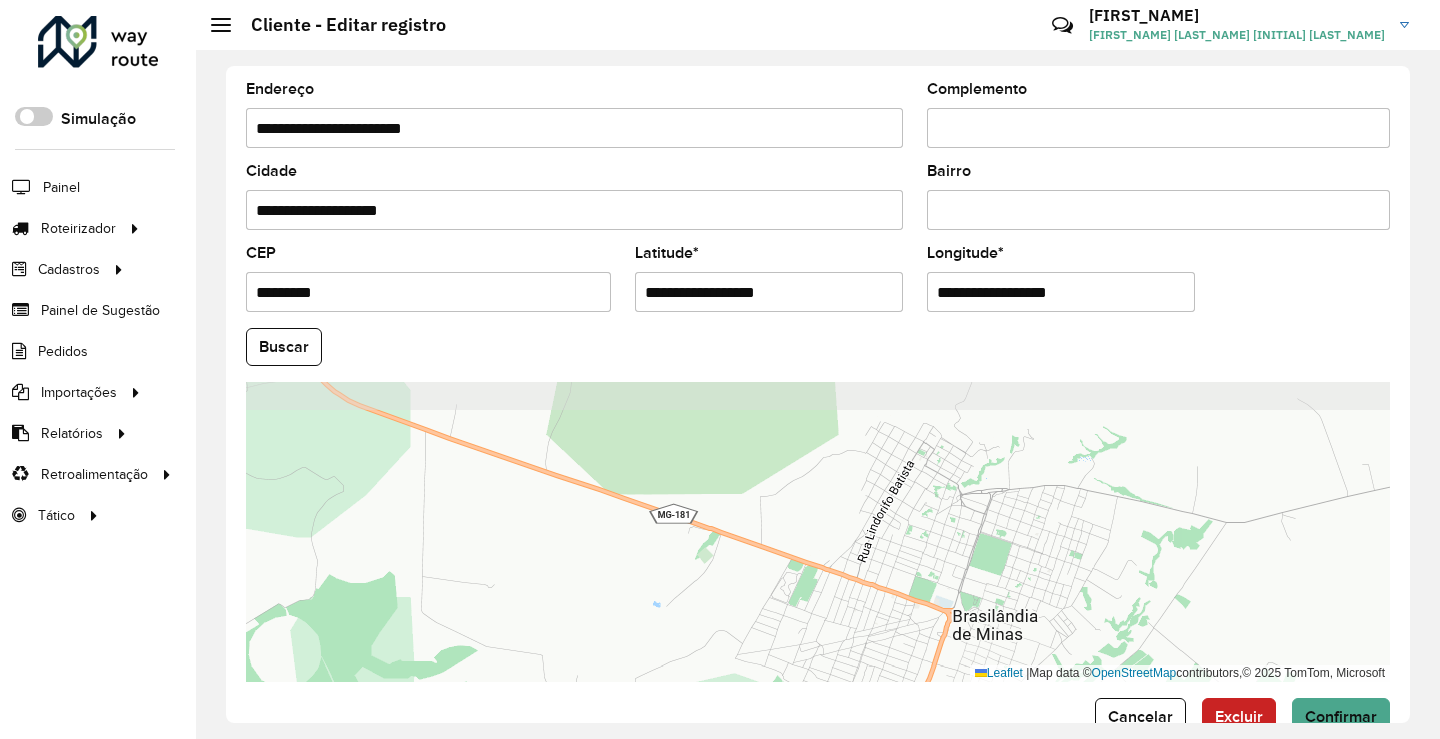 drag, startPoint x: 1074, startPoint y: 577, endPoint x: 1049, endPoint y: 658, distance: 84.77028 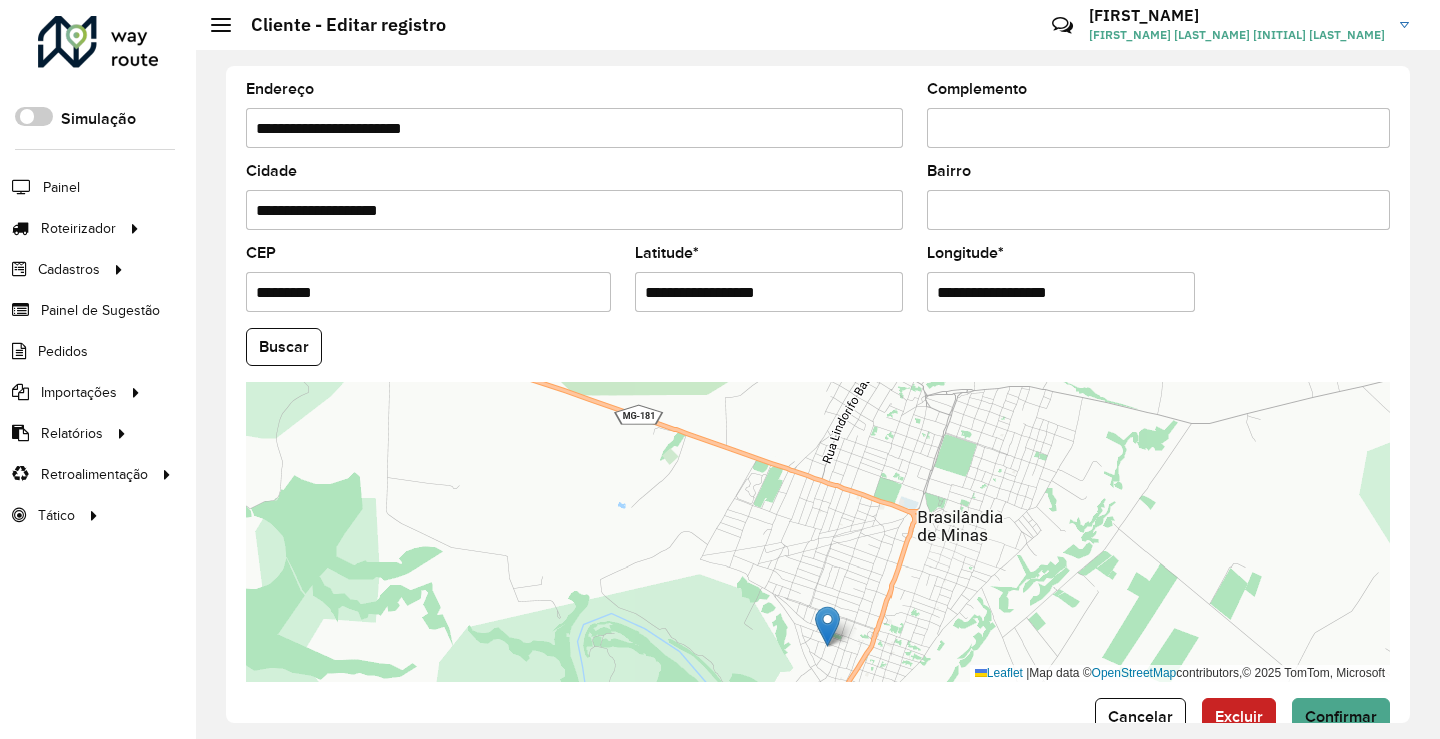 drag, startPoint x: 988, startPoint y: 510, endPoint x: 972, endPoint y: 413, distance: 98.31073 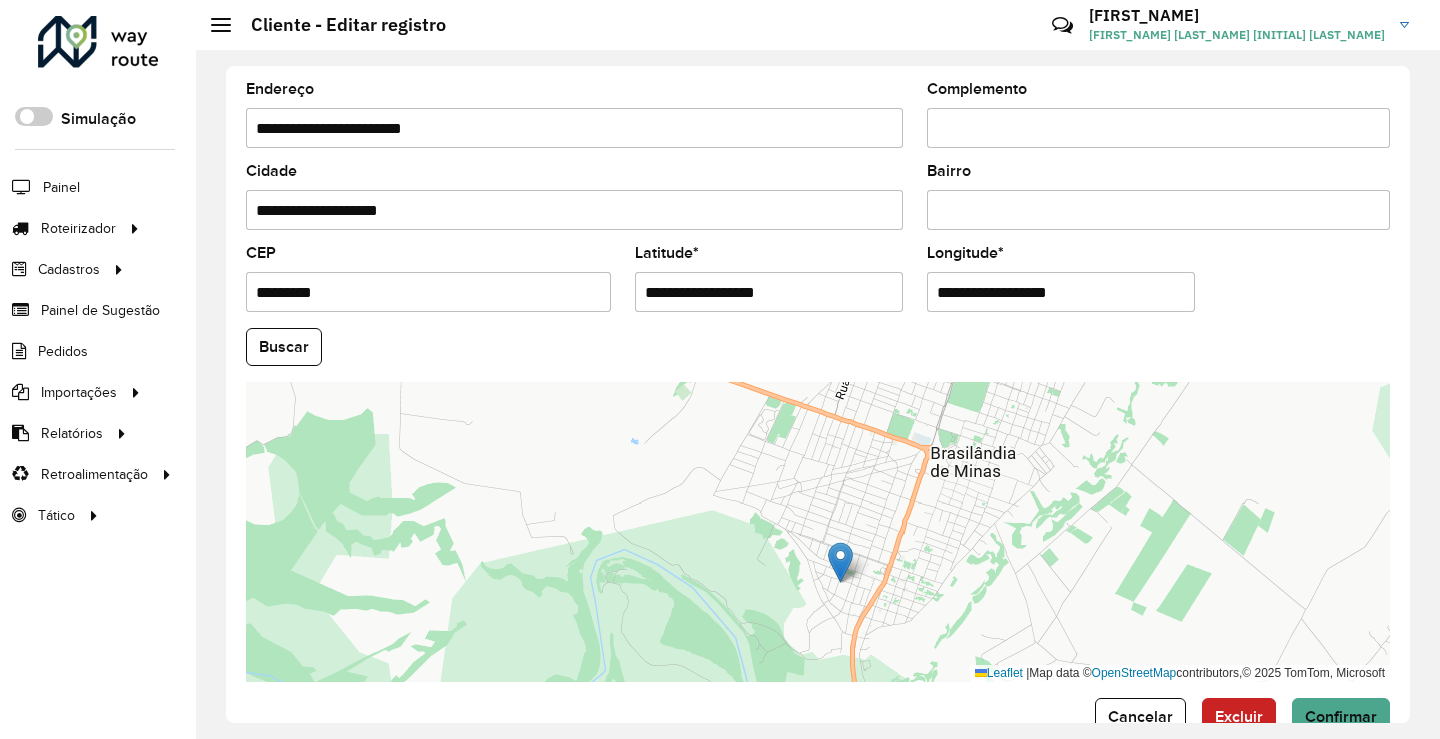 drag, startPoint x: 992, startPoint y: 582, endPoint x: 981, endPoint y: 553, distance: 31.016125 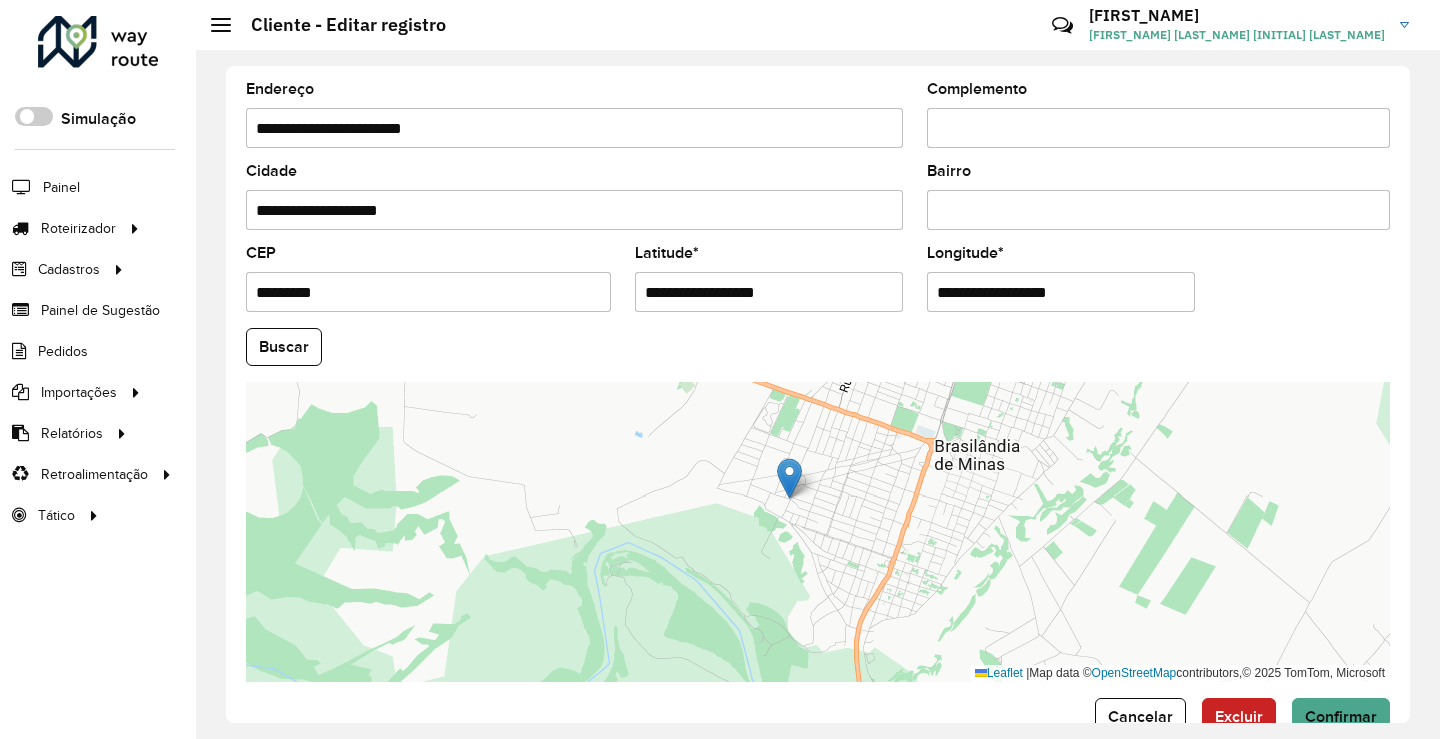 drag, startPoint x: 843, startPoint y: 550, endPoint x: 788, endPoint y: 473, distance: 94.62558 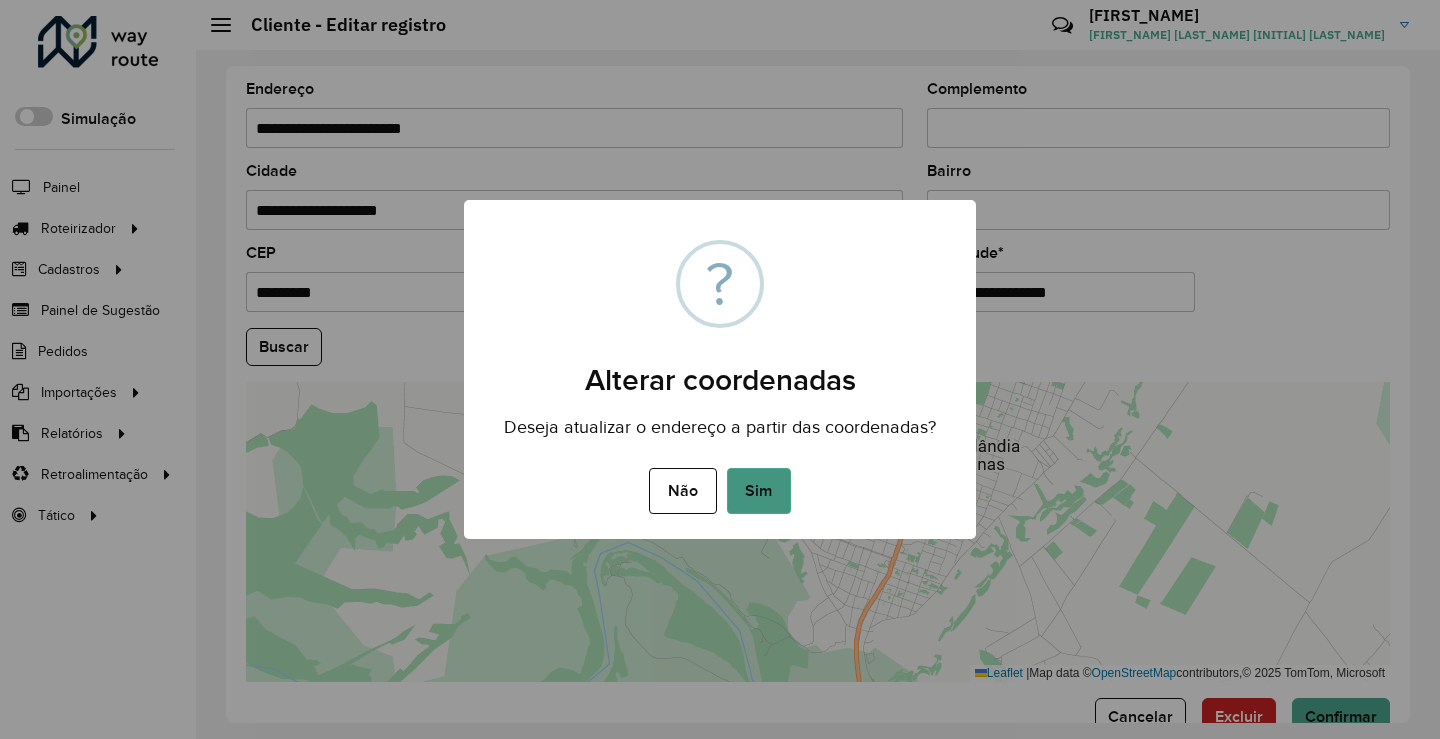 click on "Sim" at bounding box center (759, 491) 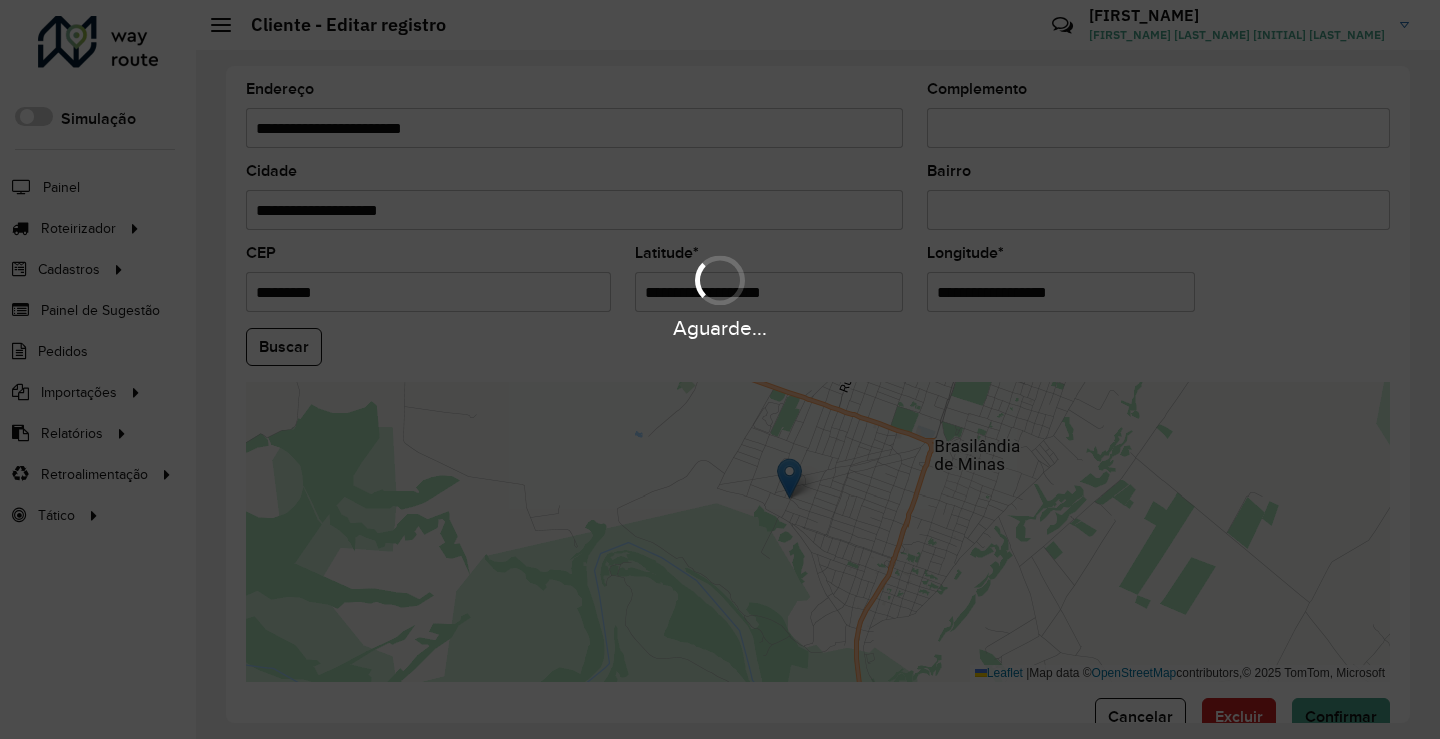 type on "******" 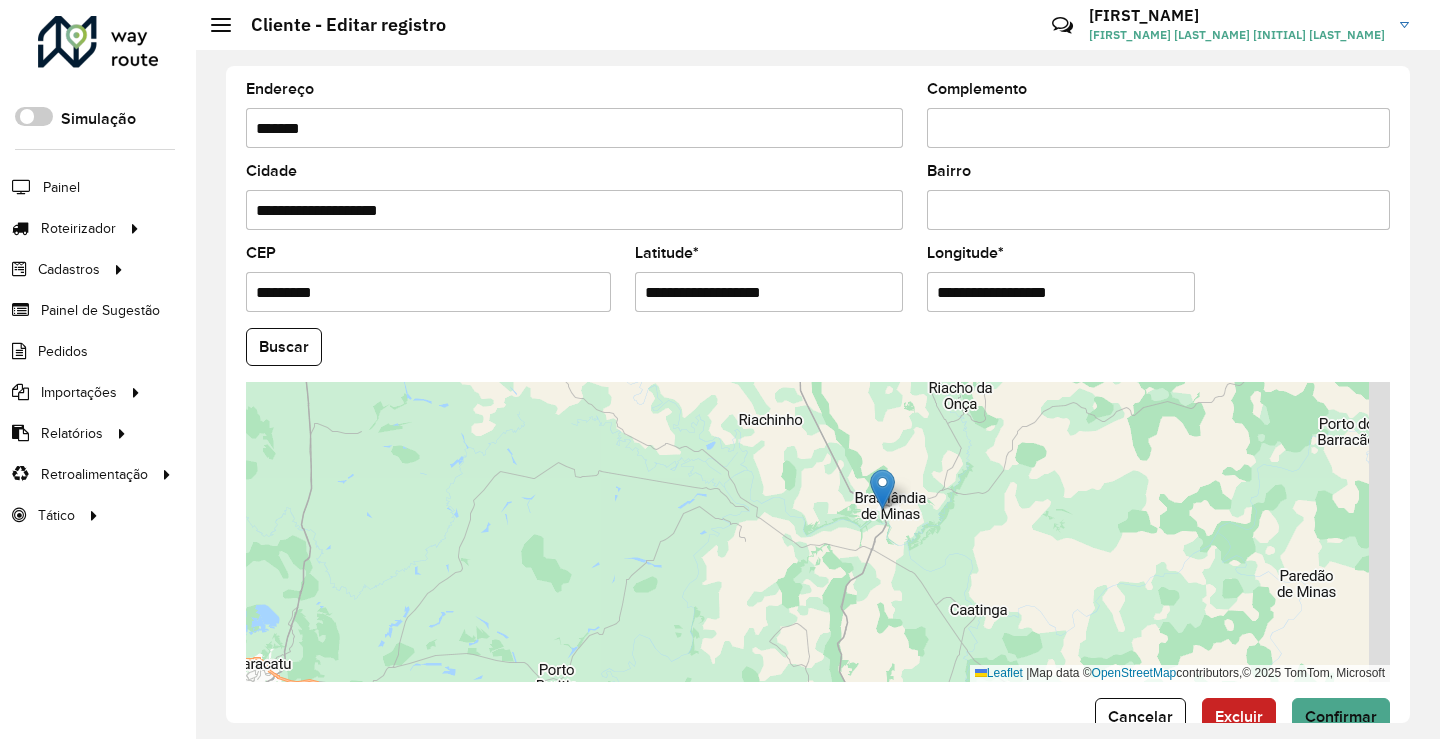 drag, startPoint x: 1040, startPoint y: 529, endPoint x: 1029, endPoint y: 542, distance: 17.029387 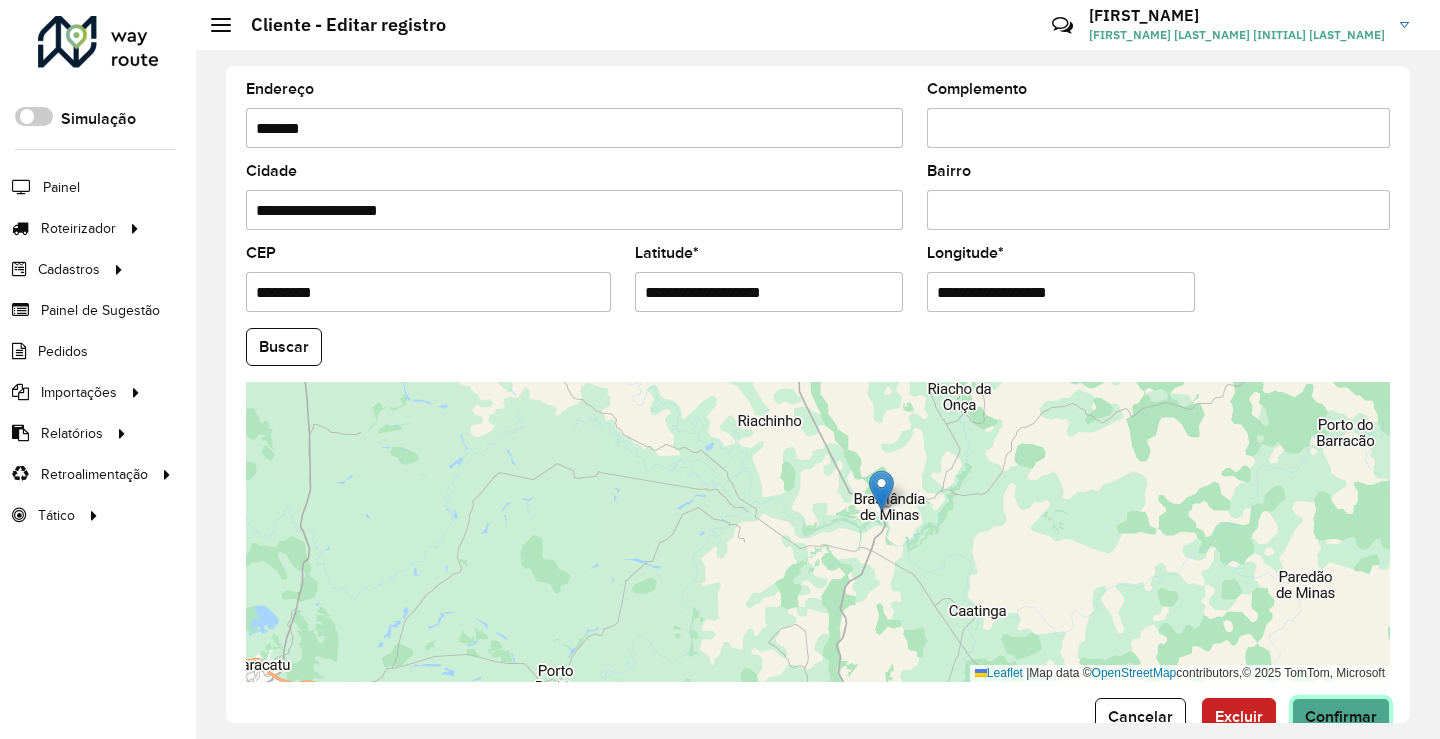 click on "Confirmar" 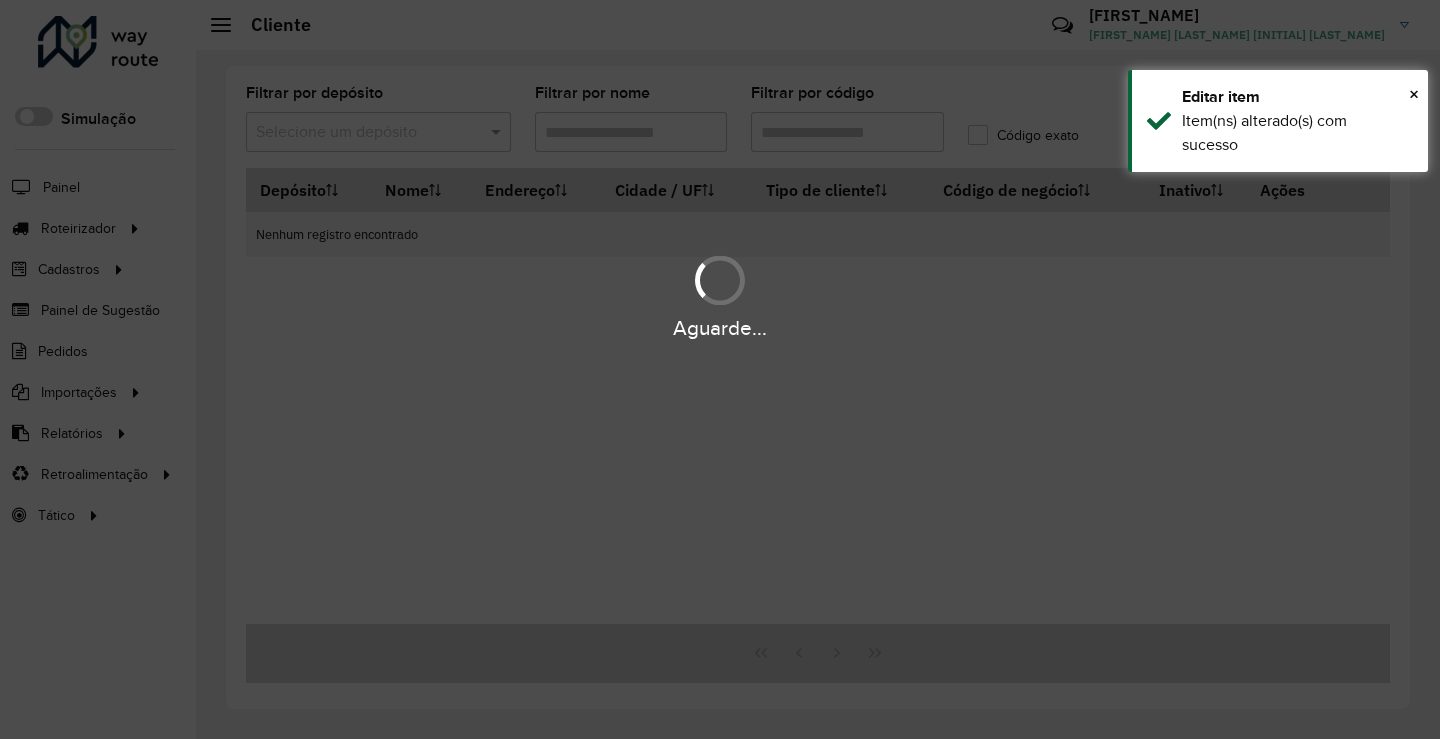 type on "*****" 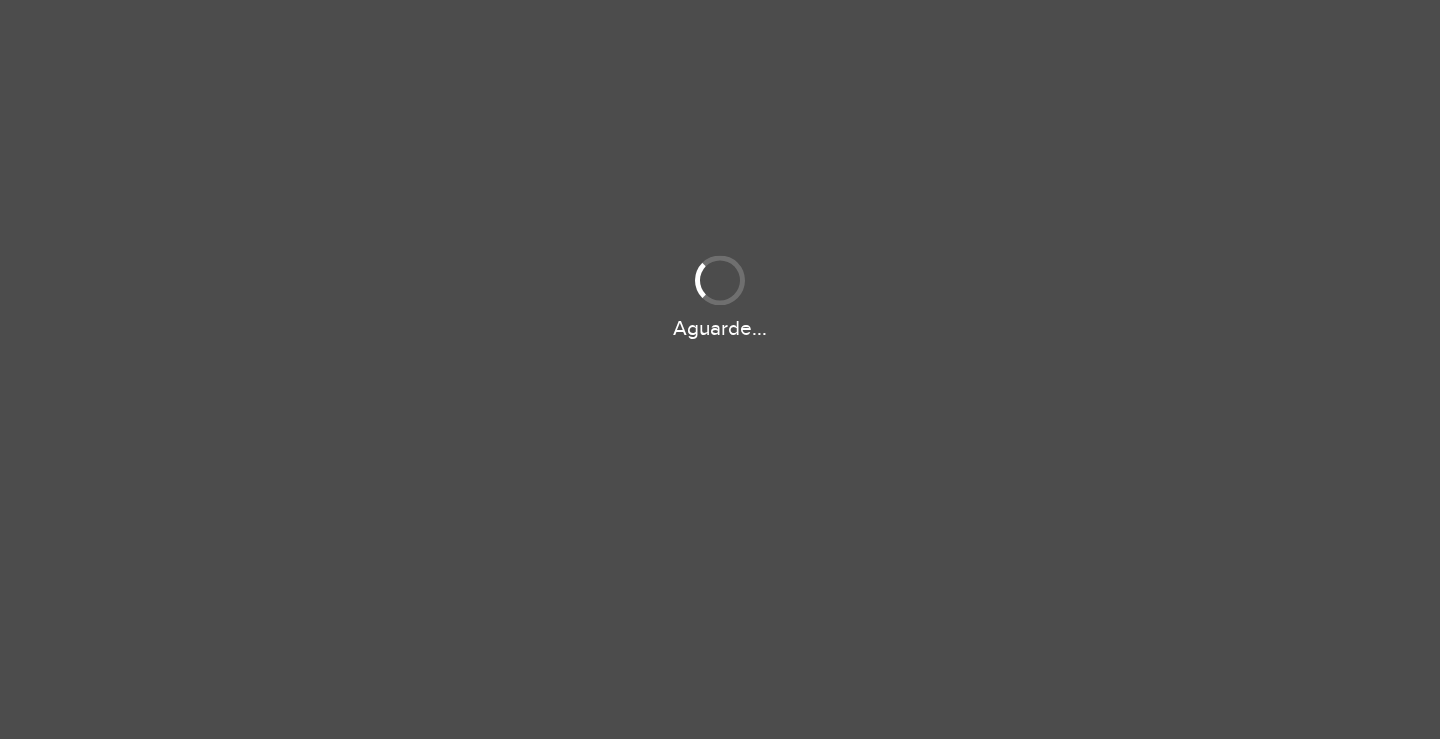 scroll, scrollTop: 0, scrollLeft: 0, axis: both 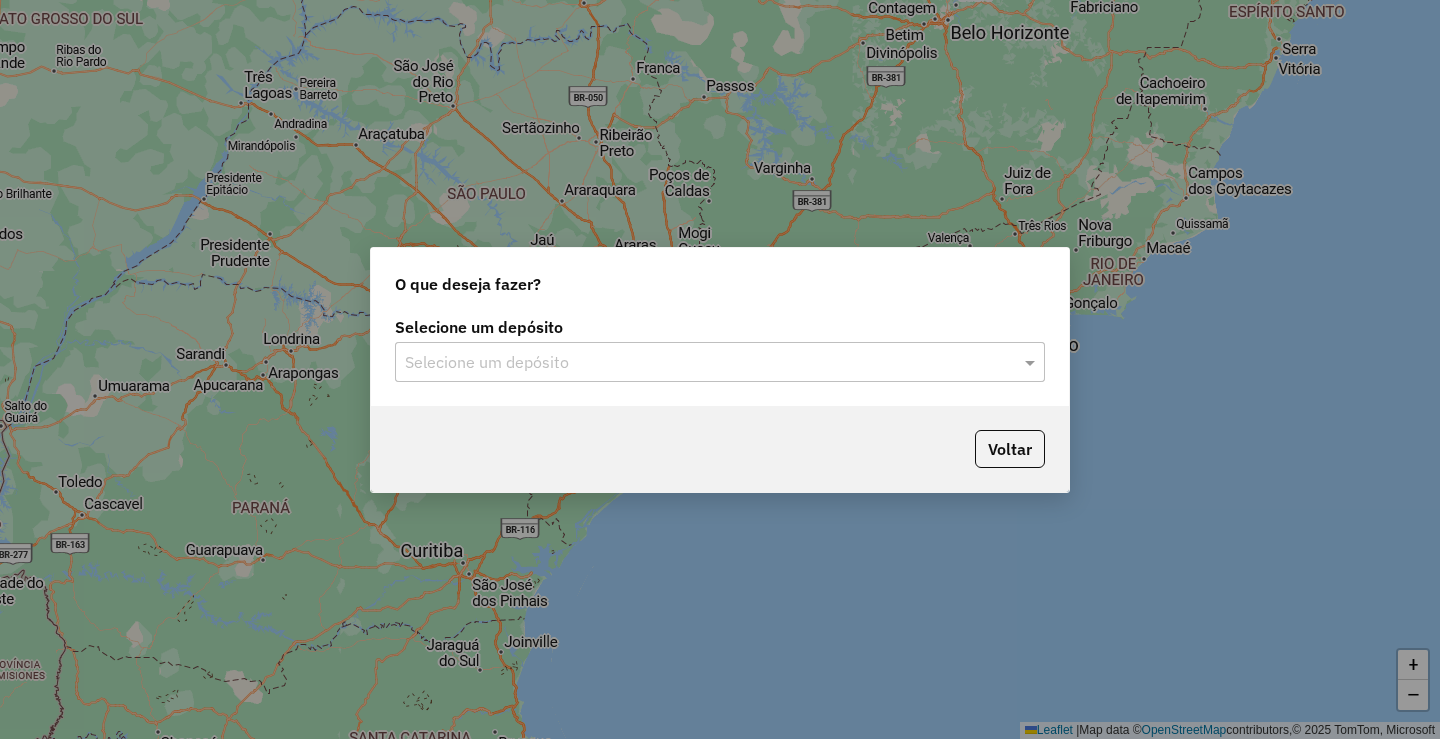 click on "Selecione um depósito" 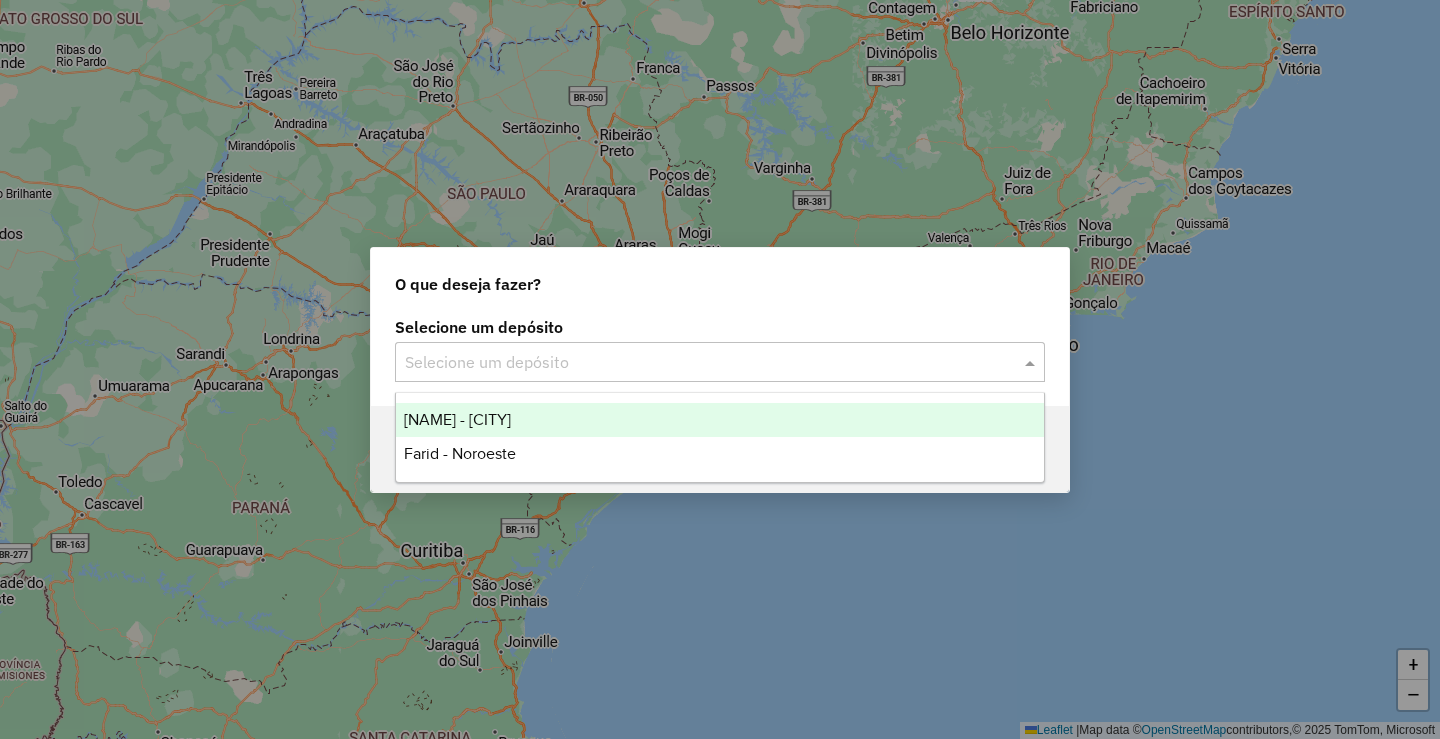 click on "[NAME] - [CITY]" at bounding box center [457, 419] 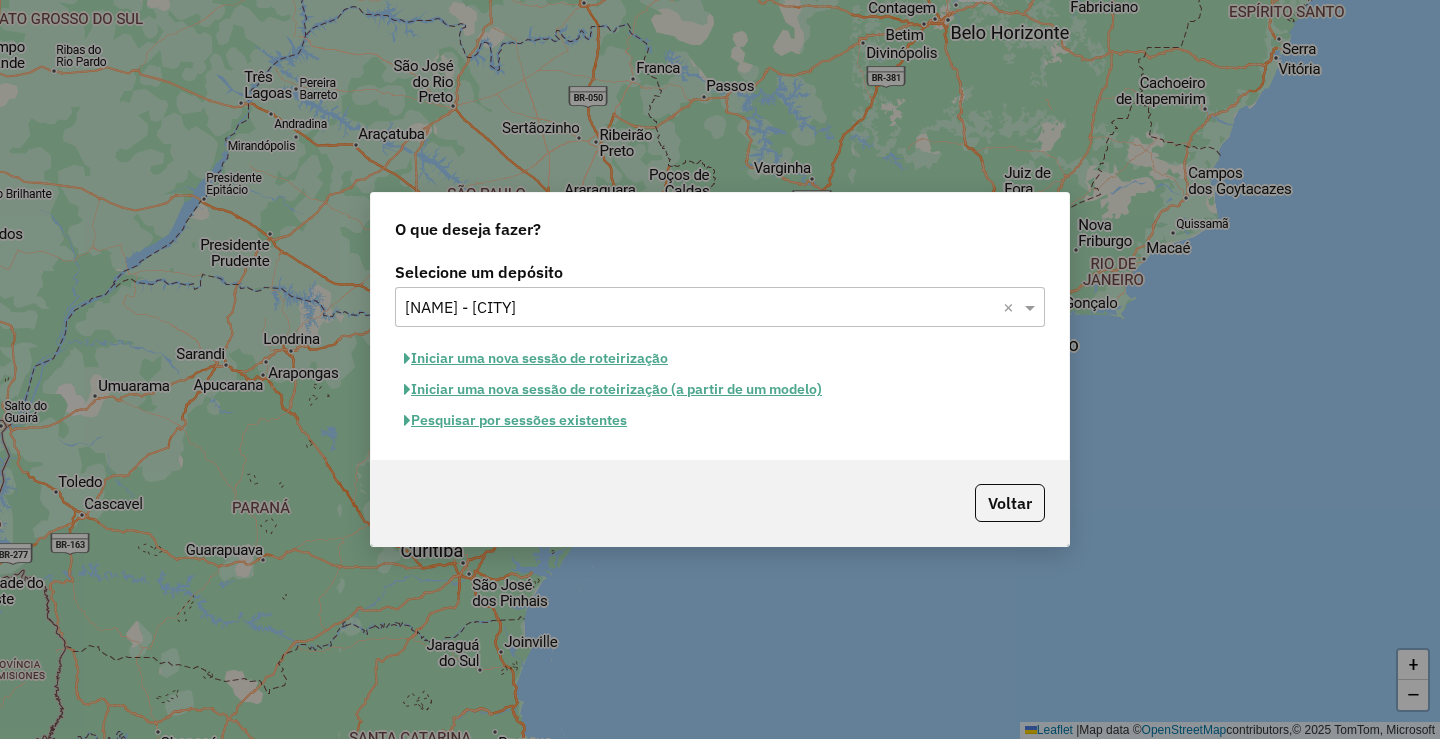 click on "Iniciar uma nova sessão de roteirização" 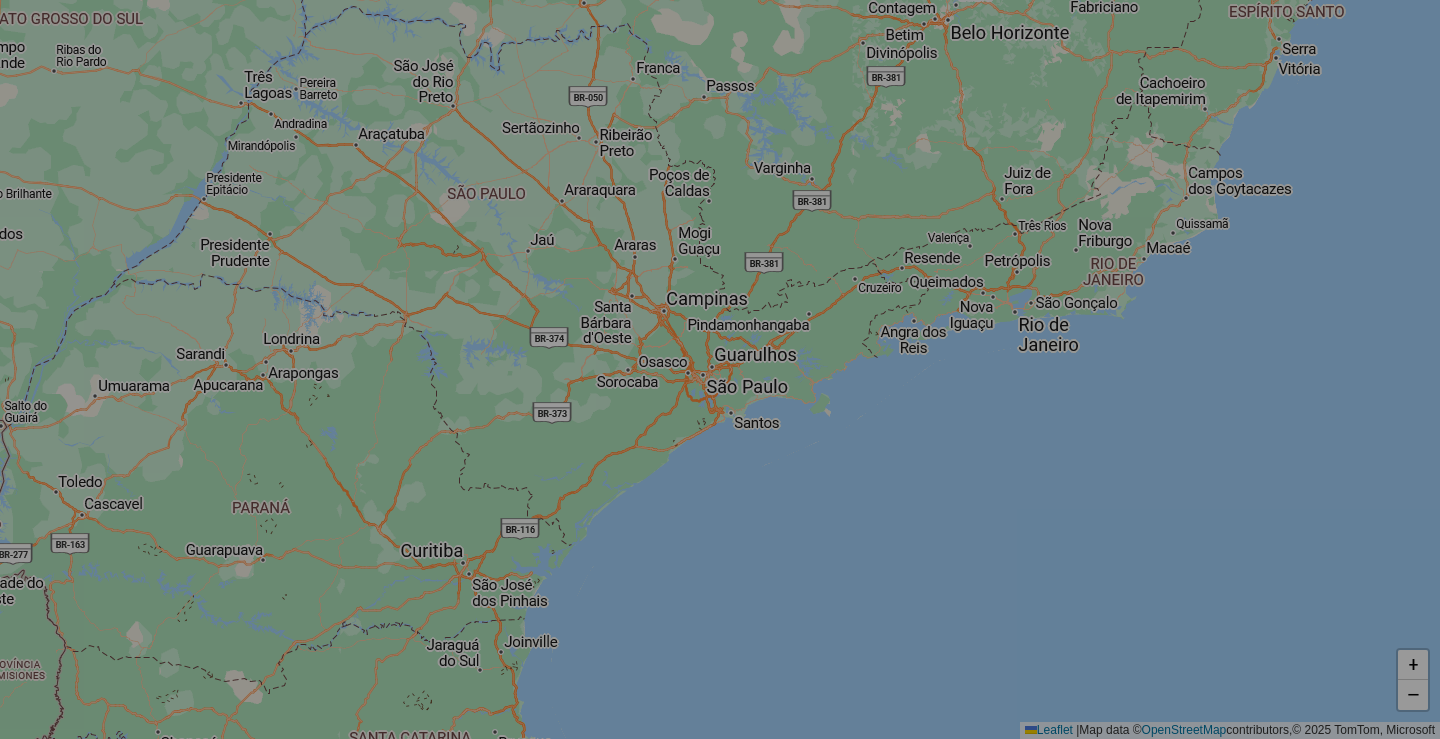 select on "*" 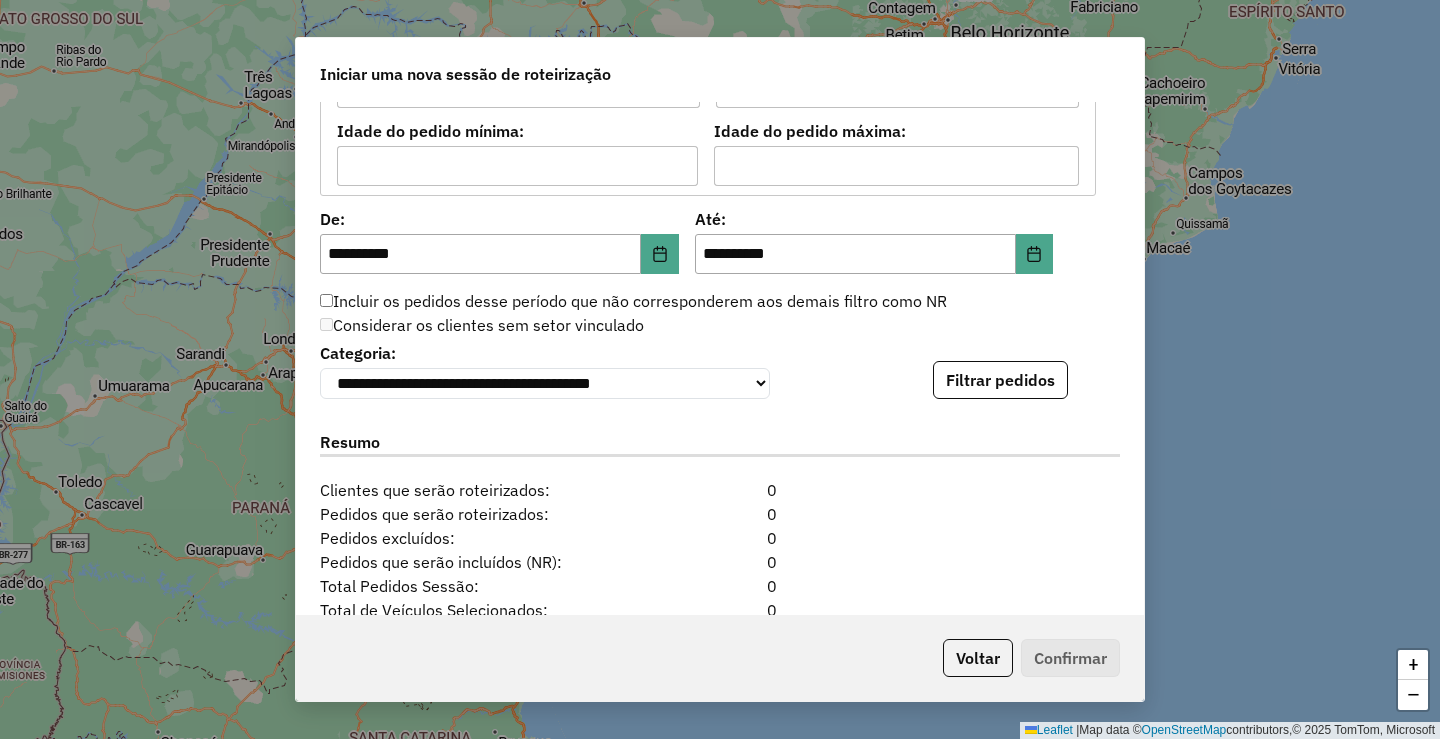 scroll, scrollTop: 1800, scrollLeft: 0, axis: vertical 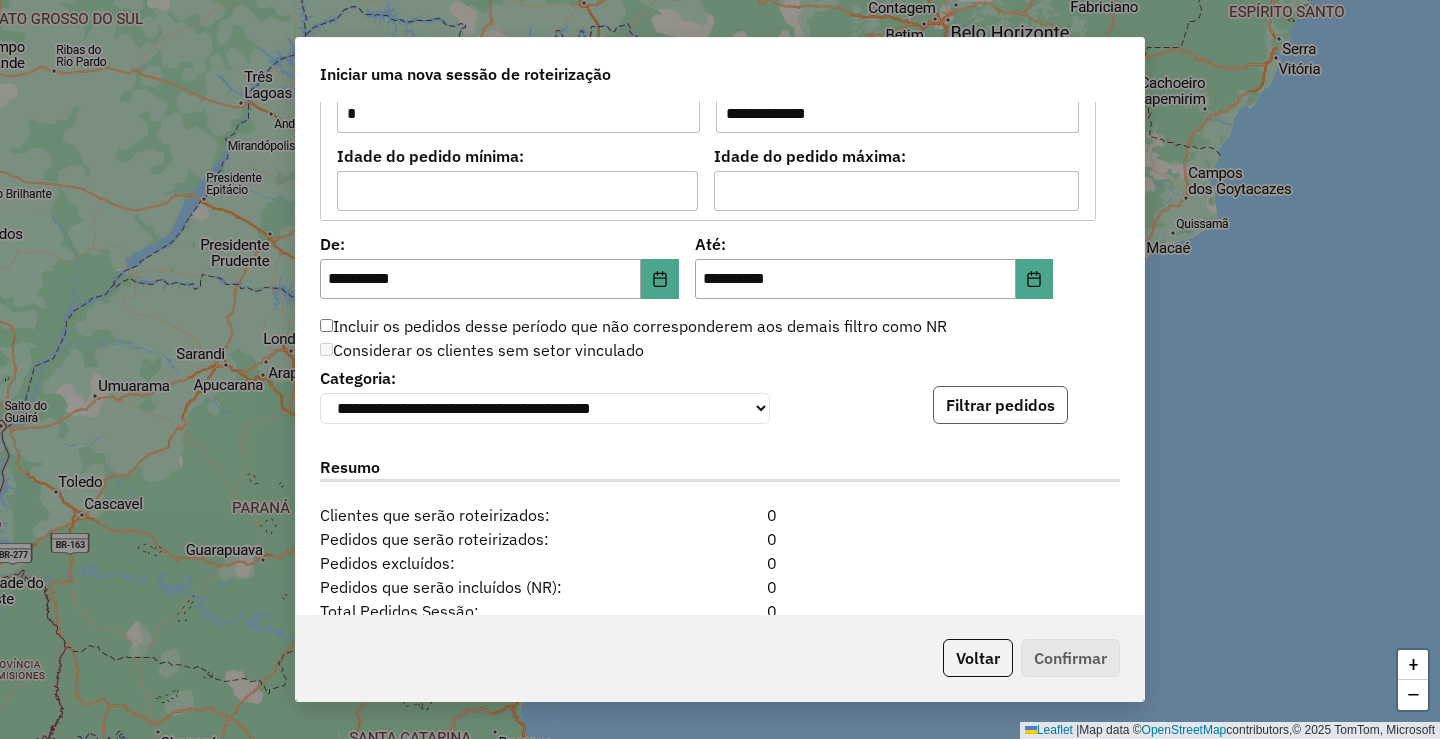 click on "Filtrar pedidos" 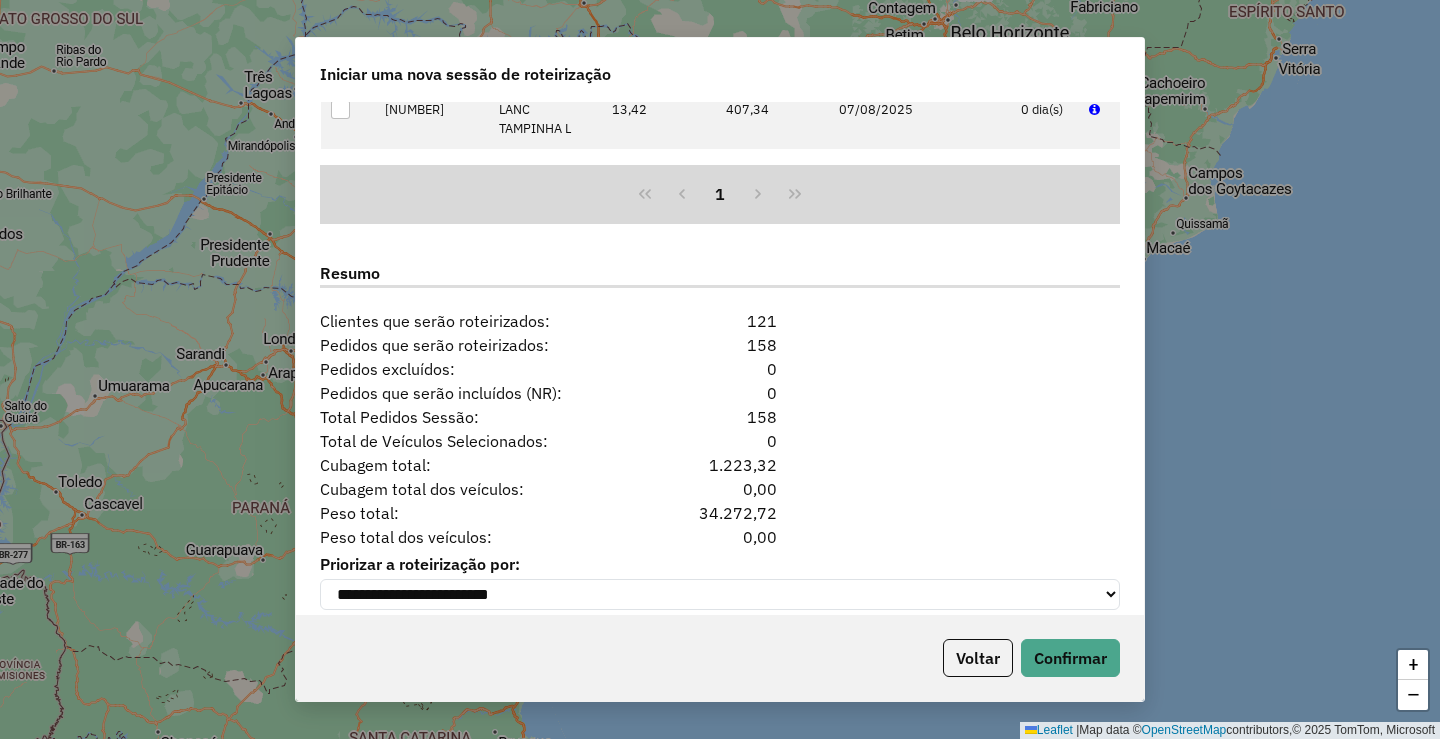 scroll, scrollTop: 2436, scrollLeft: 0, axis: vertical 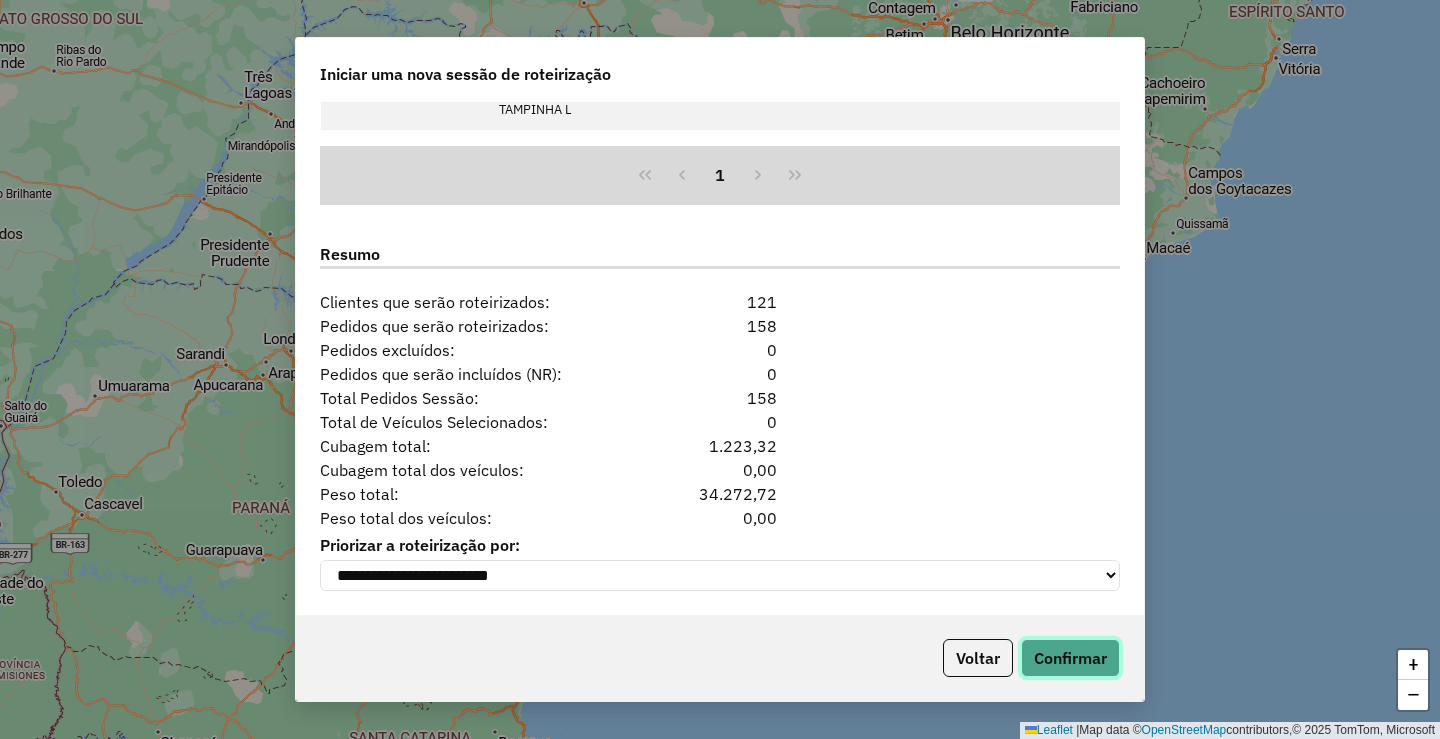 click on "Confirmar" 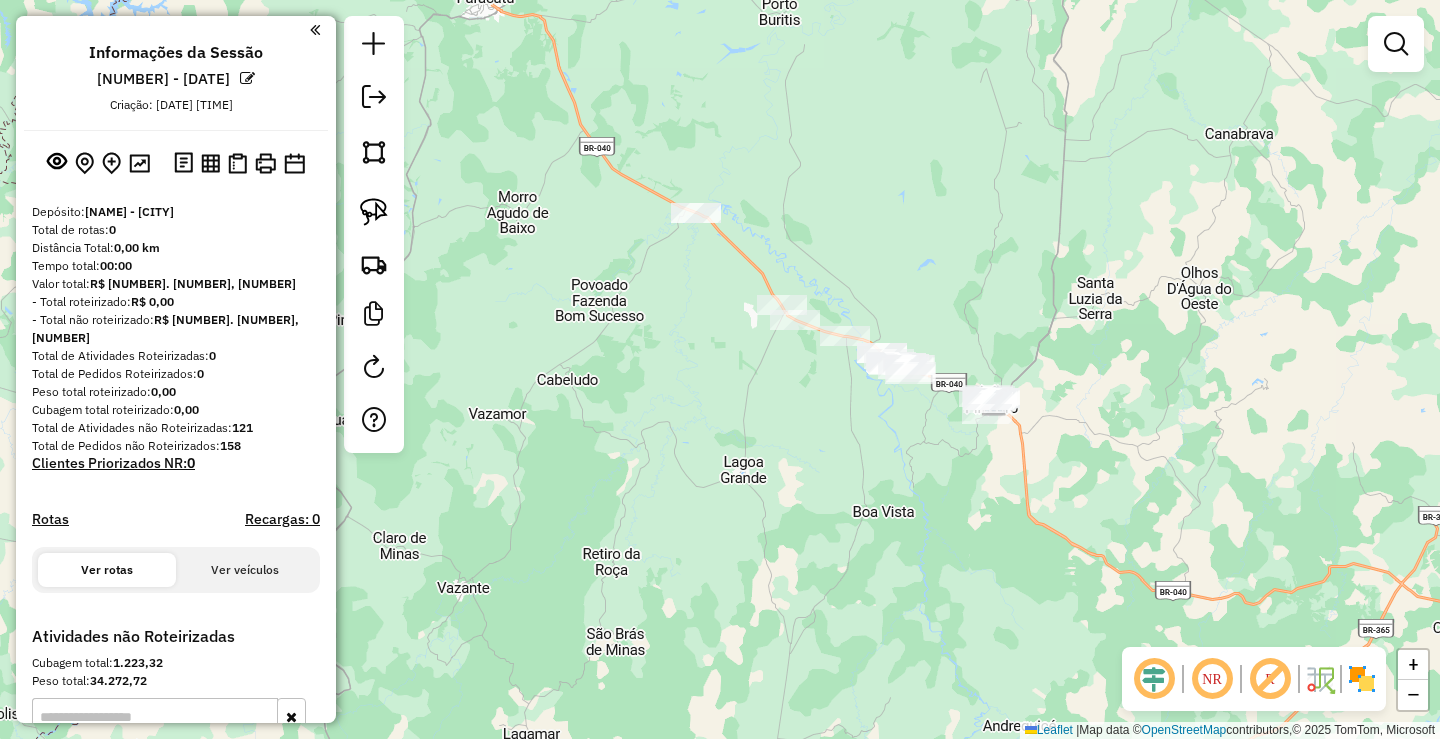drag, startPoint x: 525, startPoint y: 509, endPoint x: 799, endPoint y: 543, distance: 276.10144 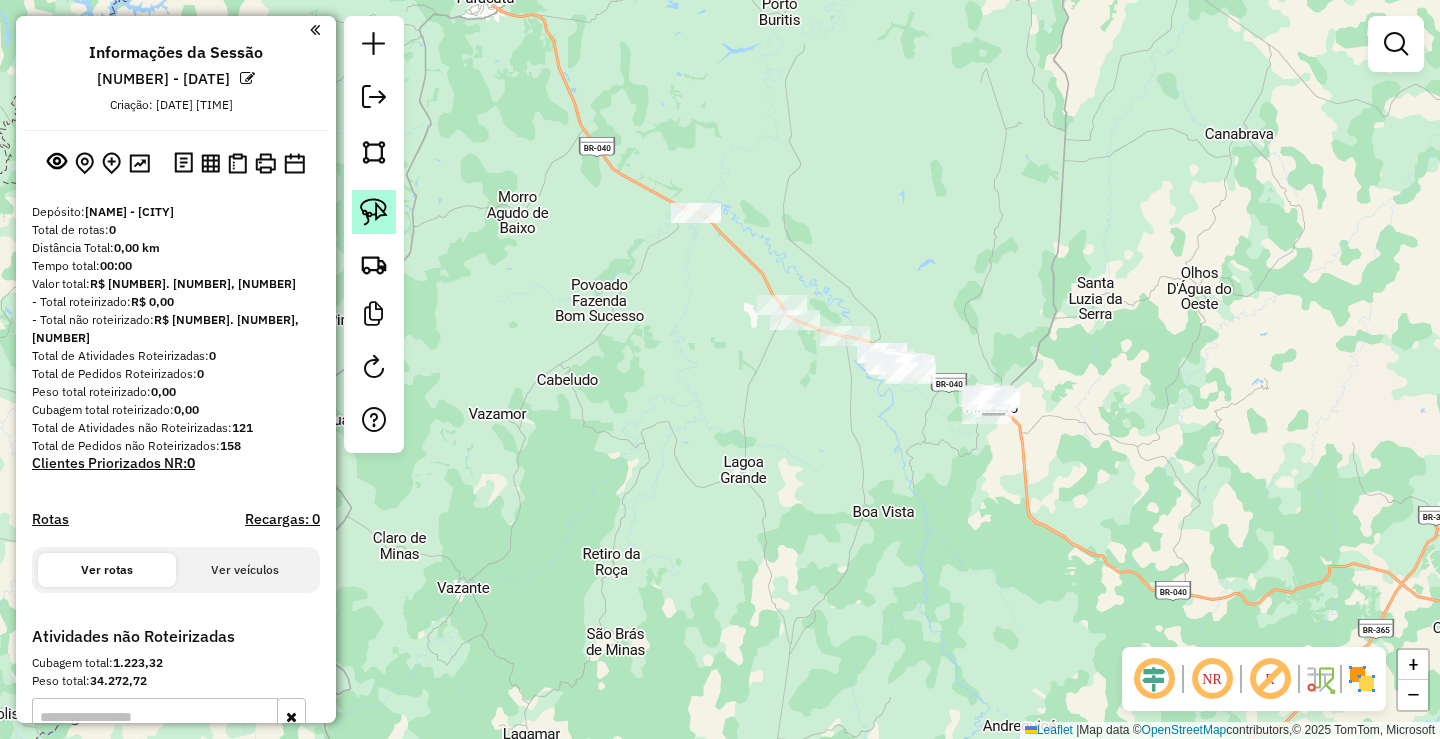 click 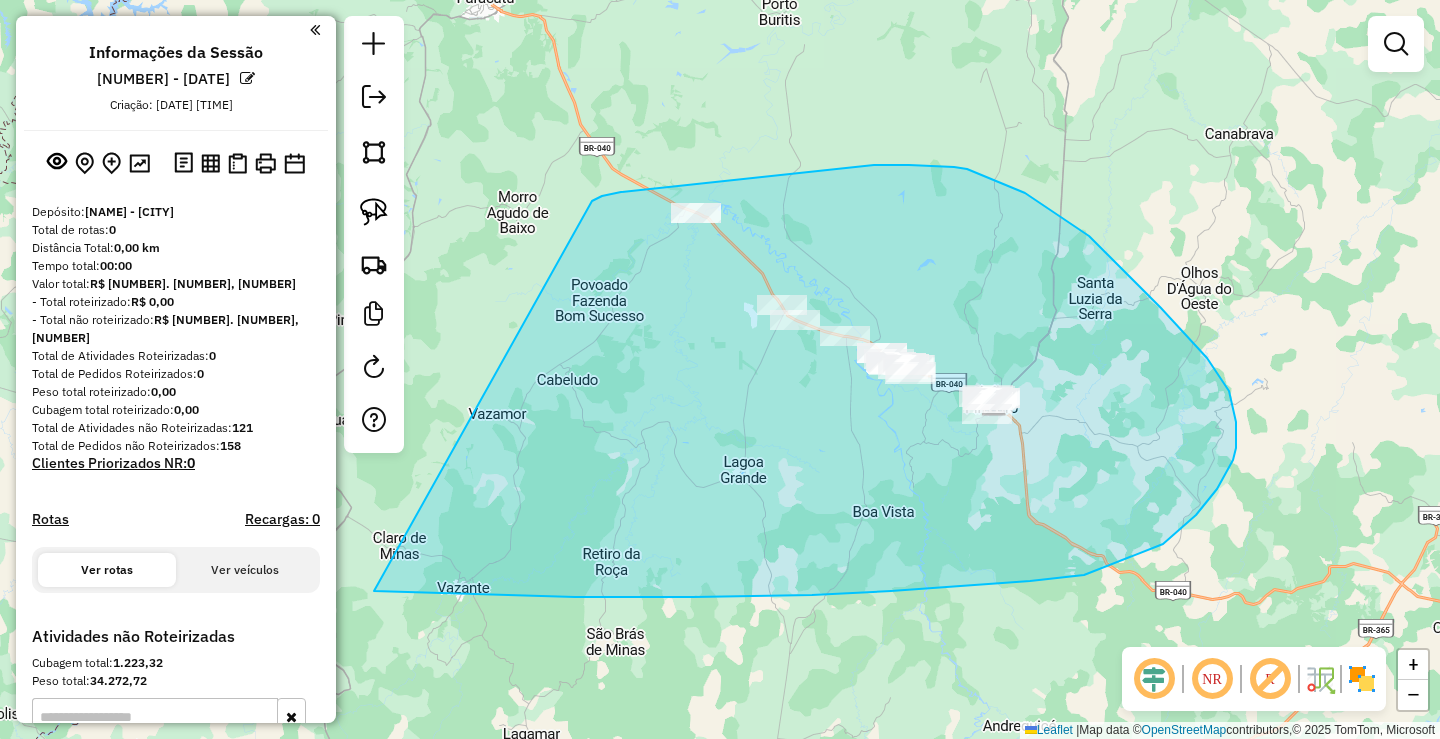 drag, startPoint x: 592, startPoint y: 201, endPoint x: 426, endPoint y: 571, distance: 405.53174 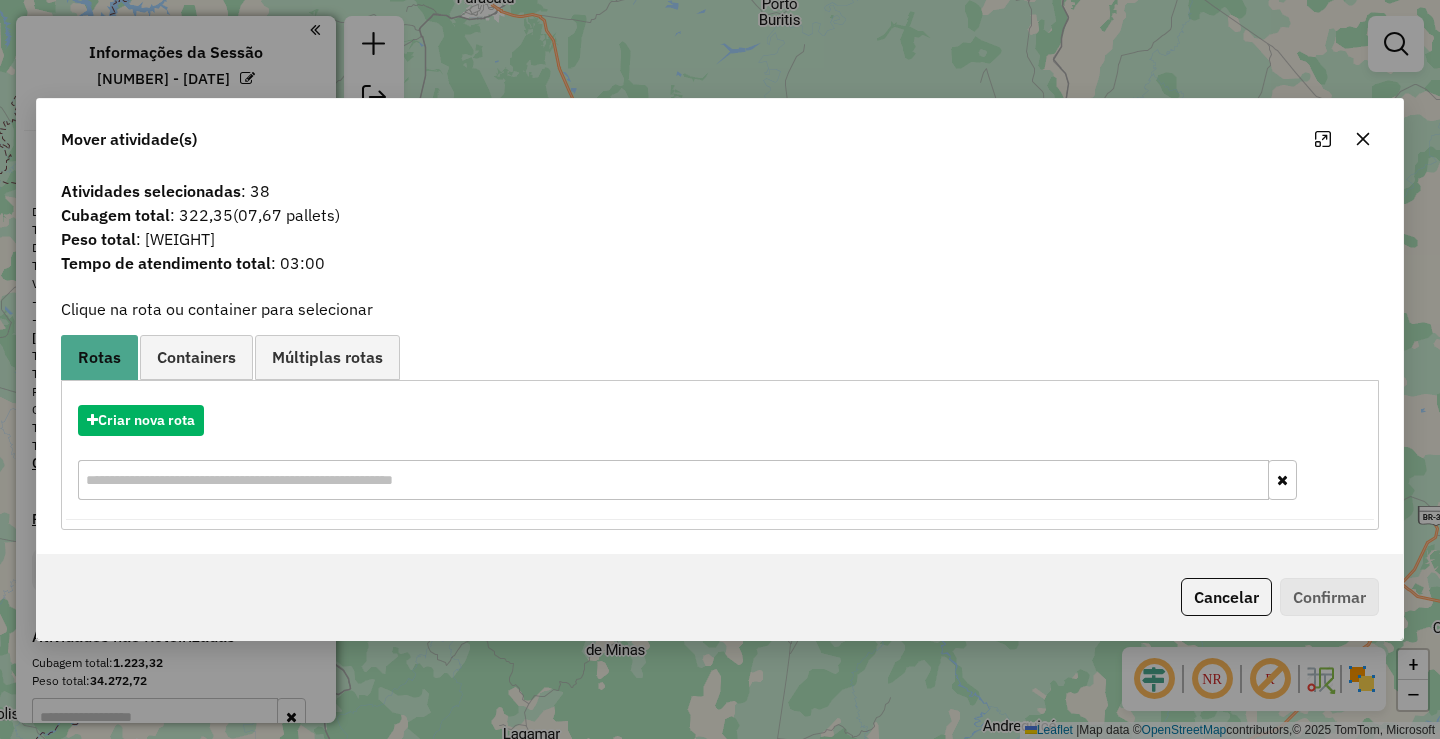 click 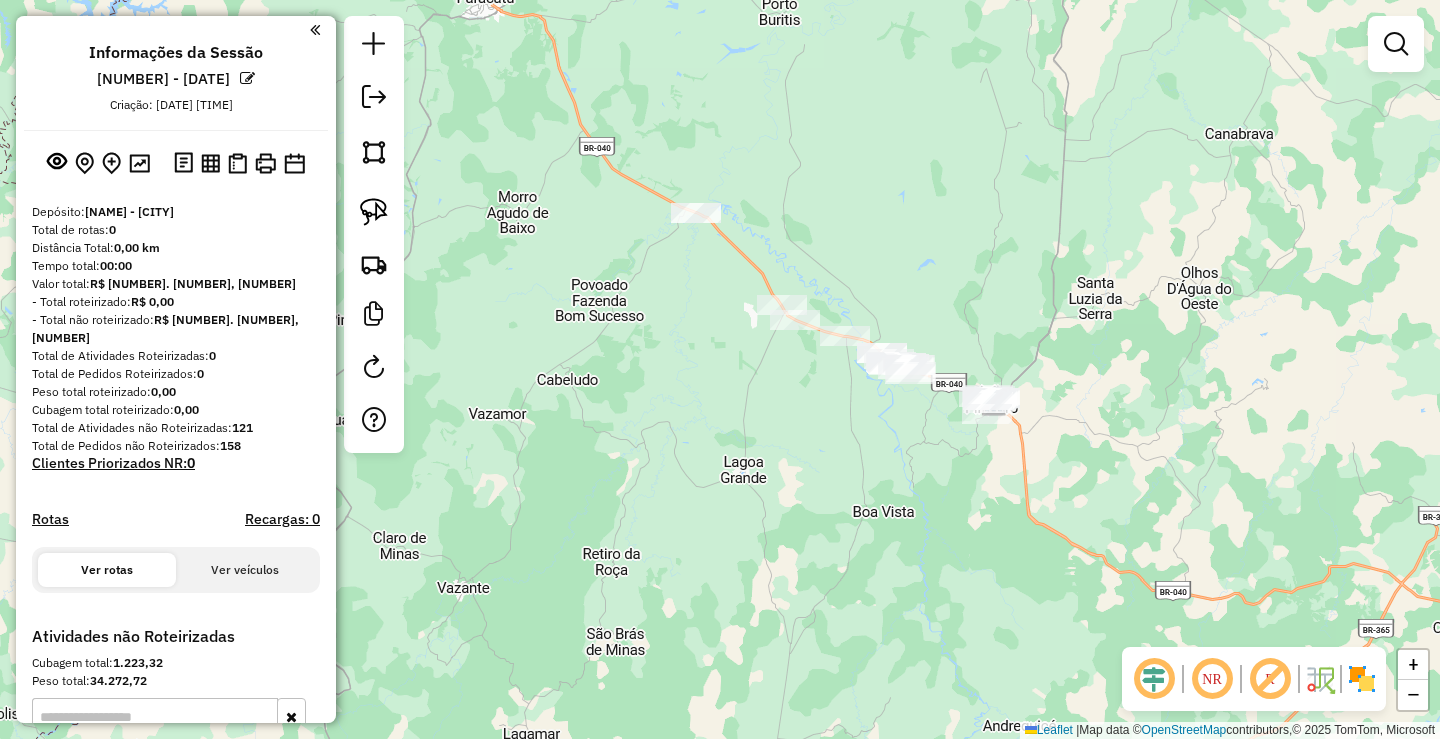 drag, startPoint x: 1241, startPoint y: 229, endPoint x: 1048, endPoint y: 445, distance: 289.6636 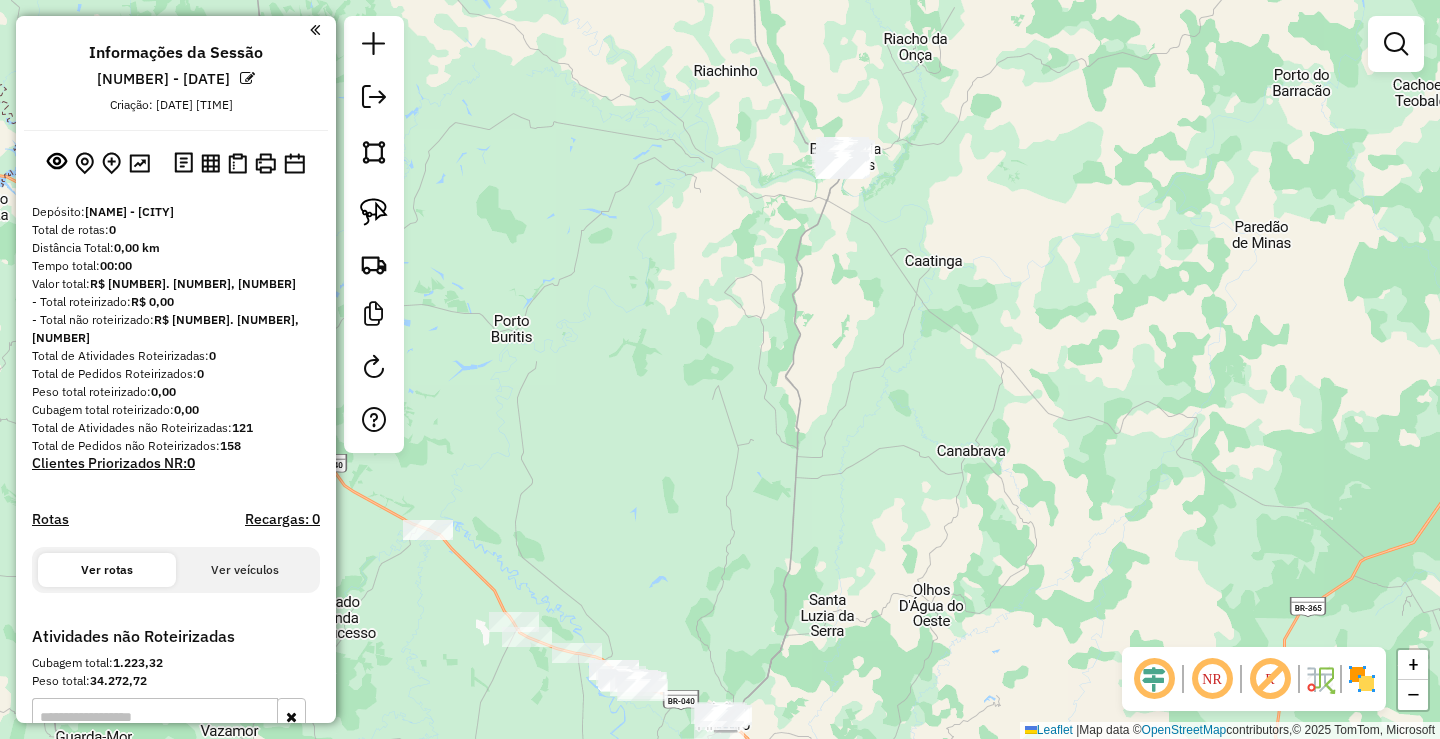 drag, startPoint x: 1062, startPoint y: 378, endPoint x: 1097, endPoint y: 446, distance: 76.47875 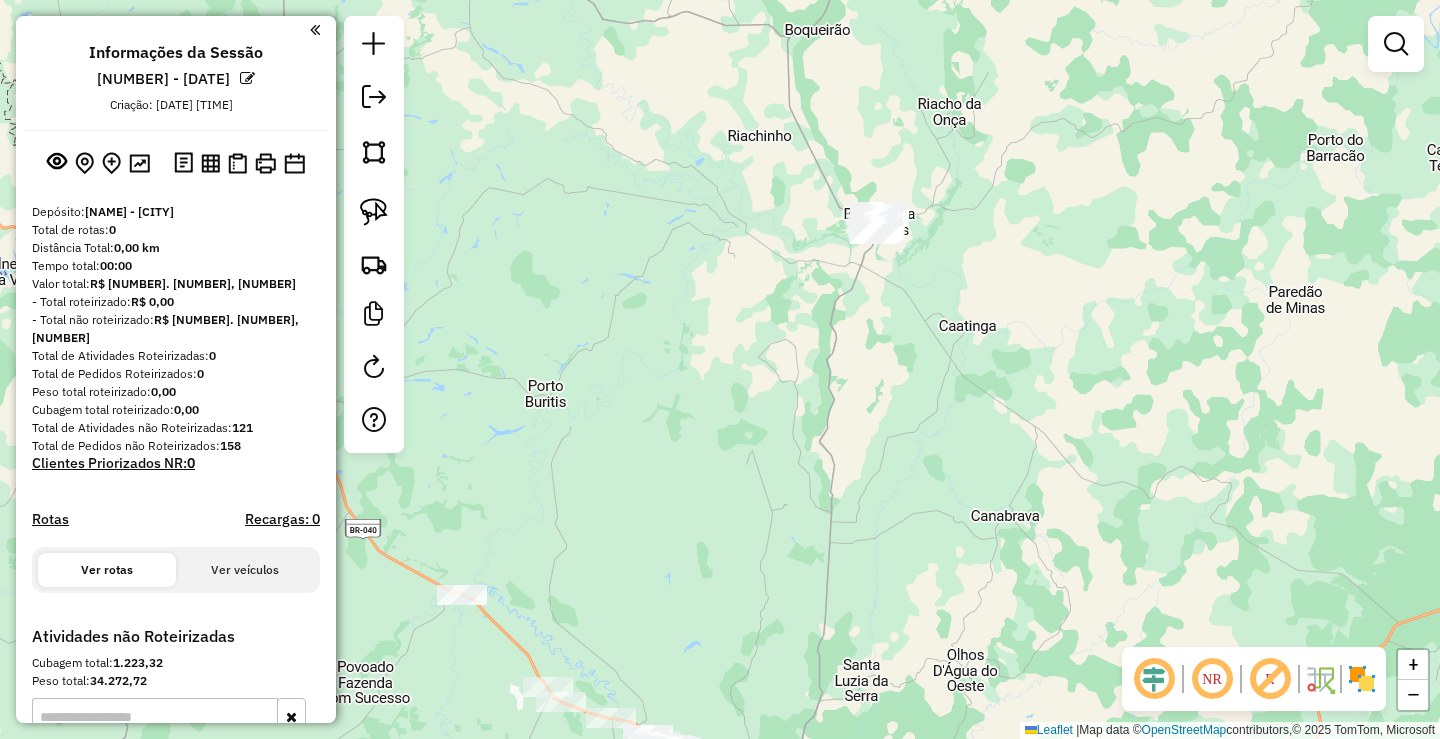 drag, startPoint x: 1079, startPoint y: 337, endPoint x: 1081, endPoint y: 440, distance: 103.01942 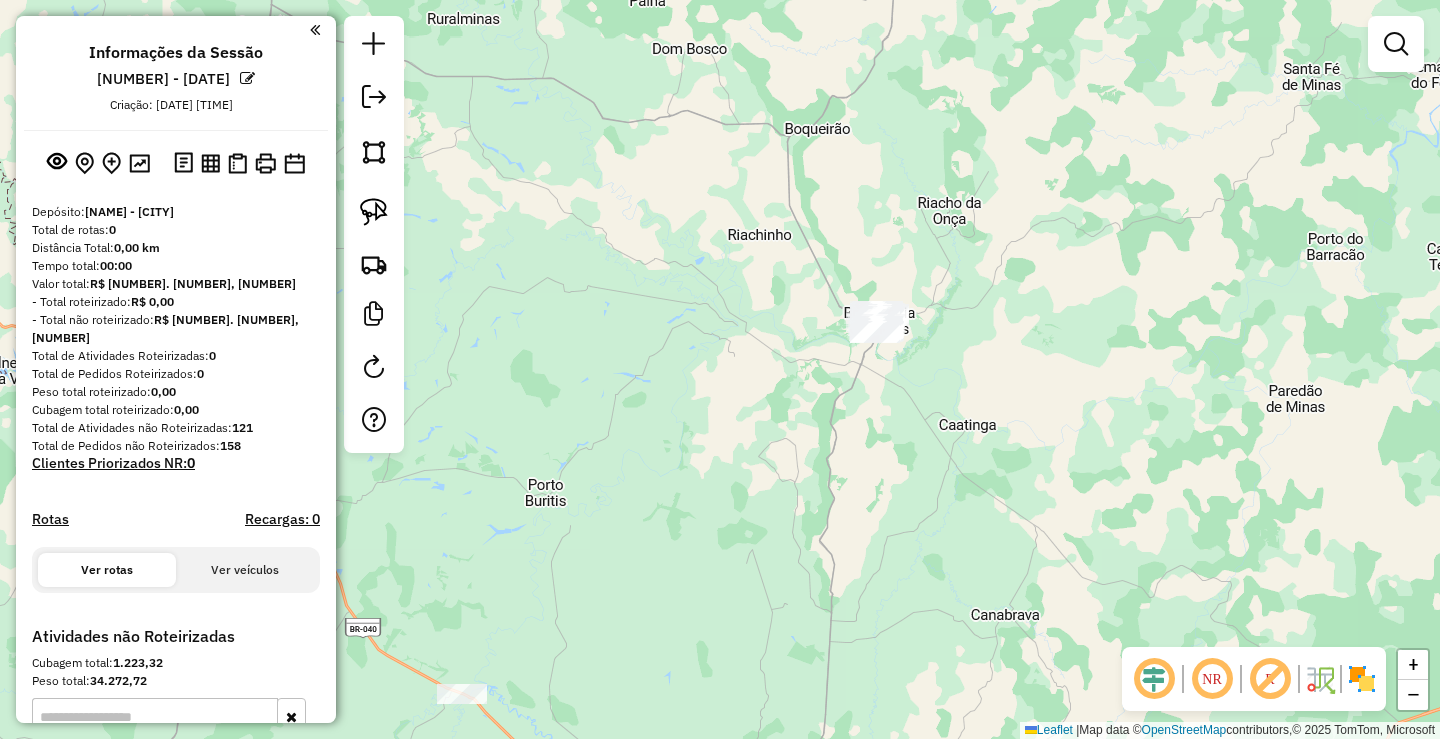 drag, startPoint x: 1116, startPoint y: 227, endPoint x: 1116, endPoint y: 337, distance: 110 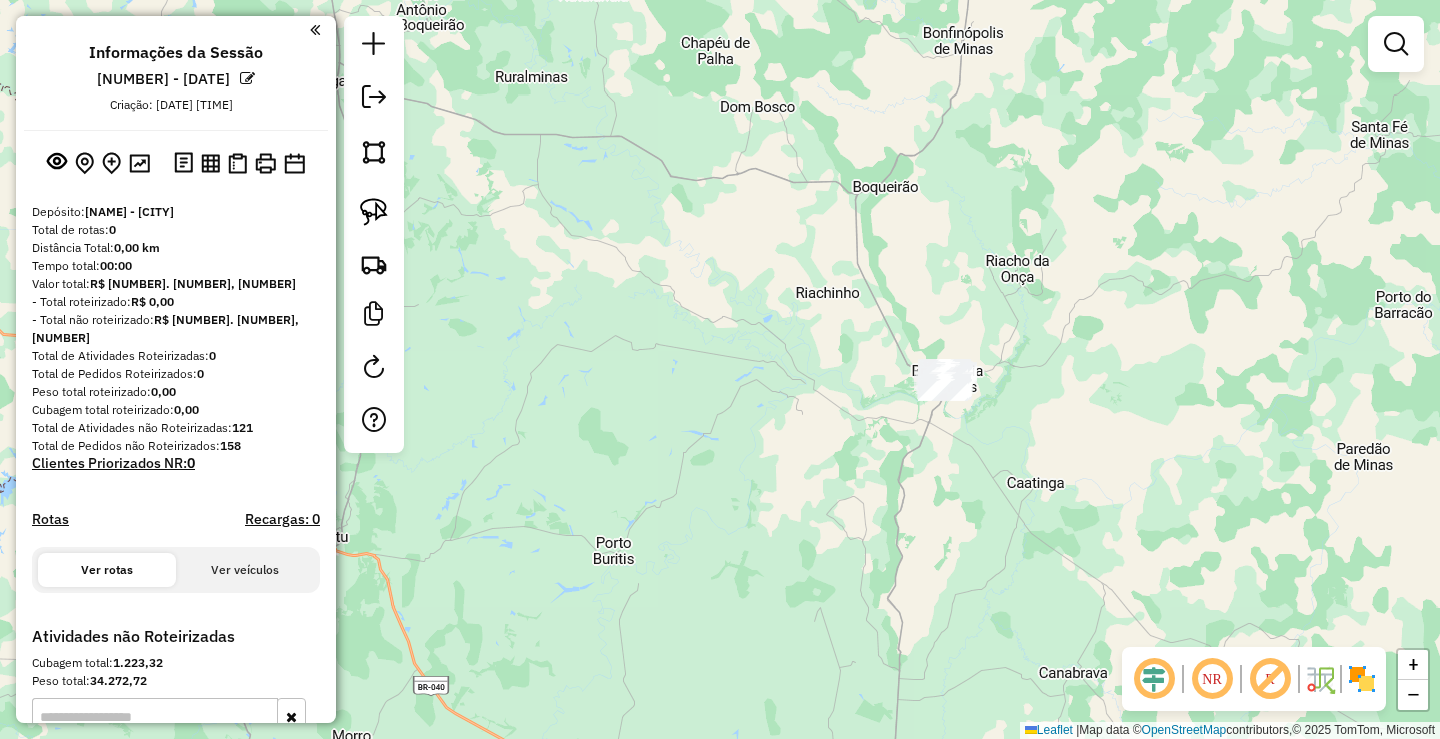 drag, startPoint x: 1083, startPoint y: 430, endPoint x: 1195, endPoint y: 306, distance: 167.09279 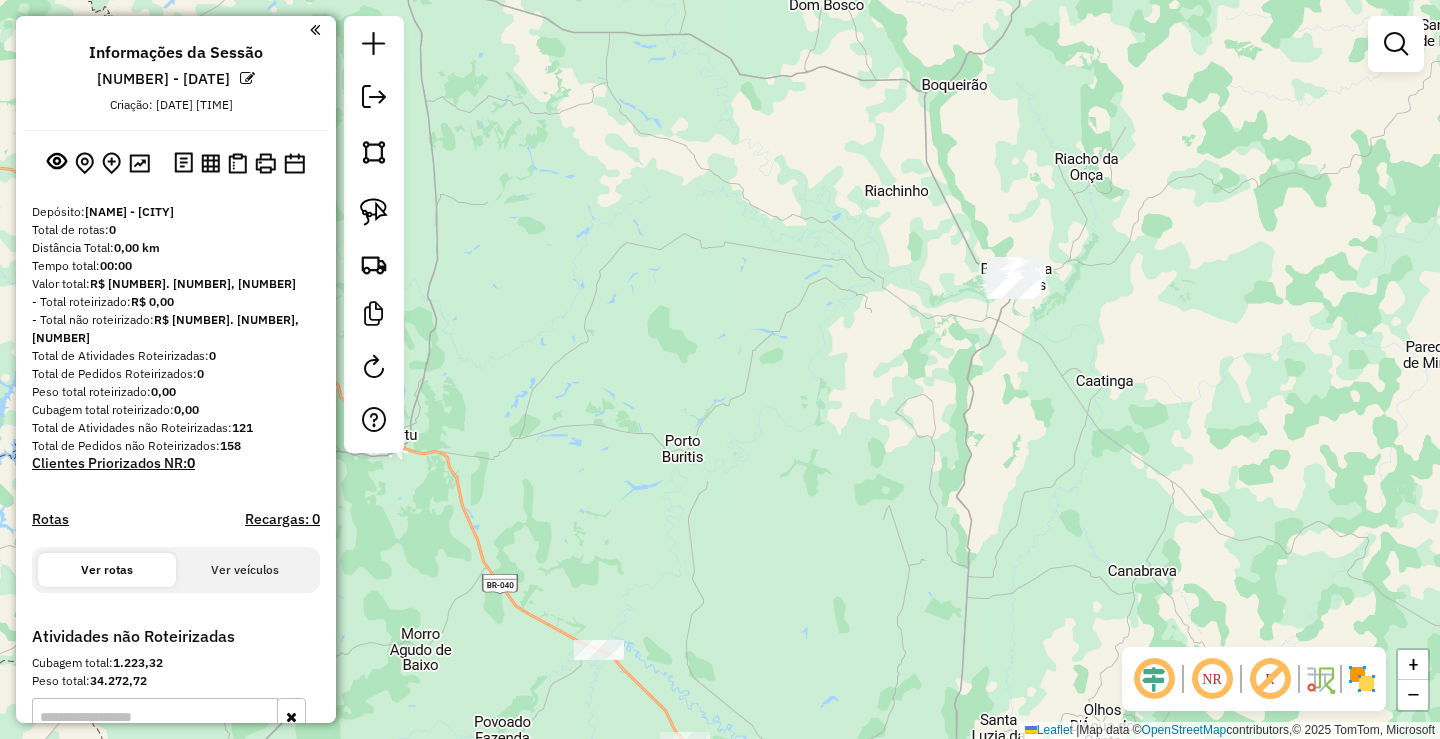drag, startPoint x: 1083, startPoint y: 496, endPoint x: 1151, endPoint y: 383, distance: 131.88252 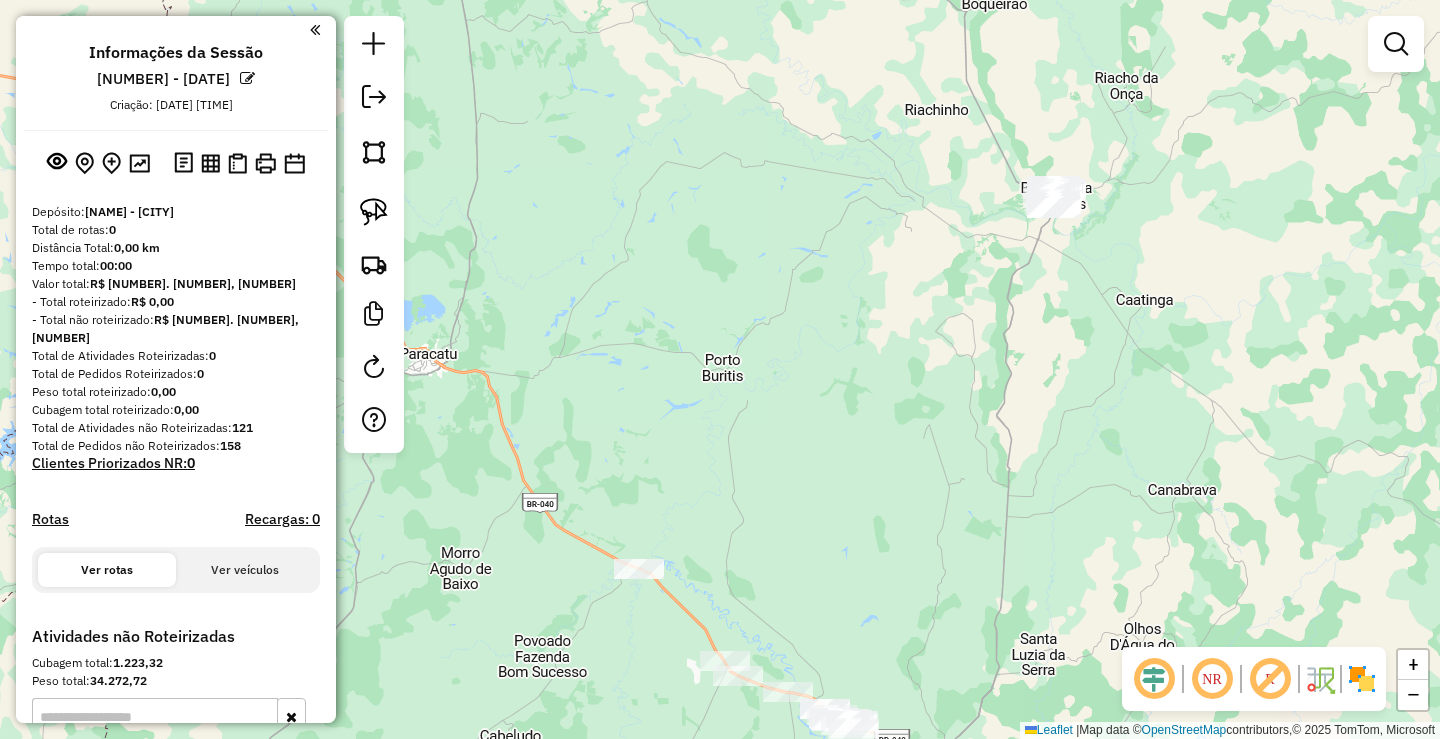 drag, startPoint x: 1209, startPoint y: 348, endPoint x: 1141, endPoint y: 412, distance: 93.38094 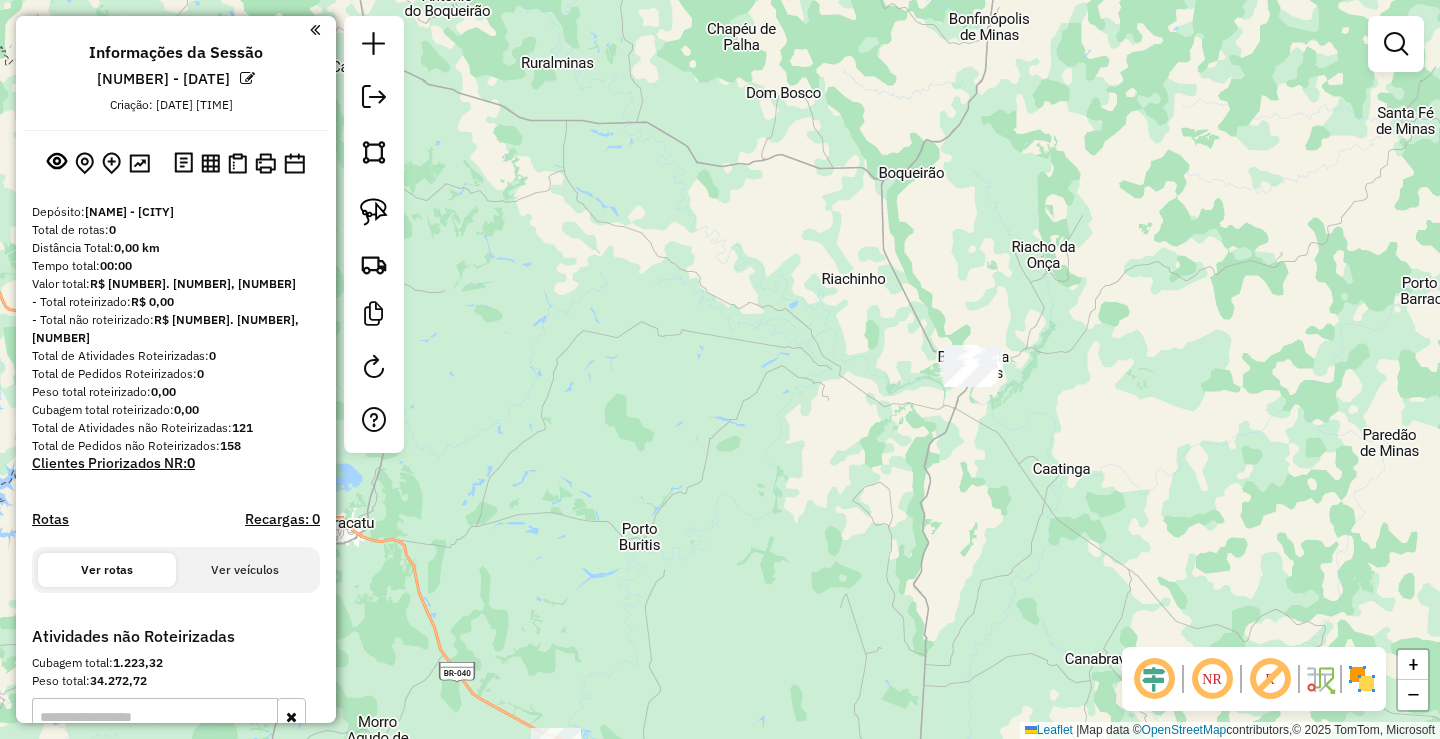 drag, startPoint x: 1189, startPoint y: 282, endPoint x: 1167, endPoint y: 415, distance: 134.80727 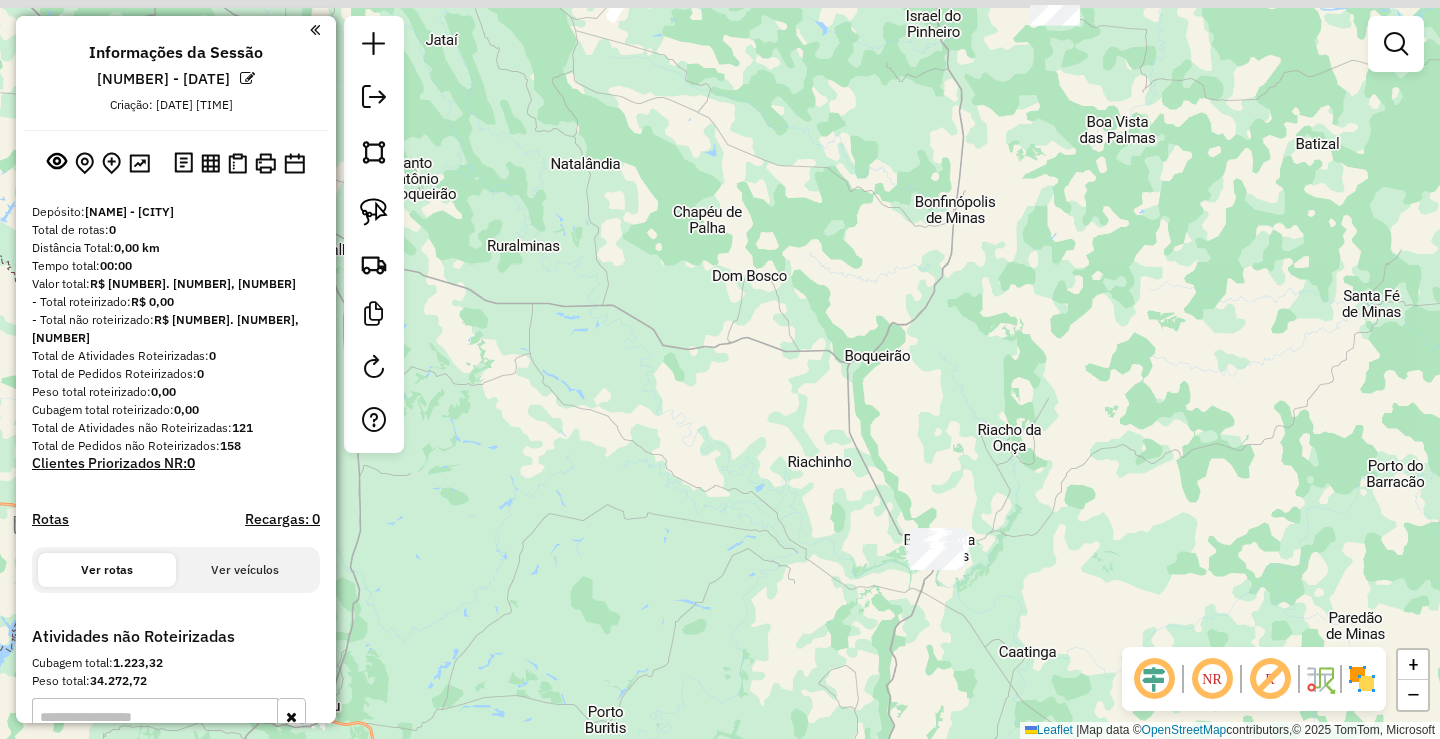 drag, startPoint x: 1188, startPoint y: 287, endPoint x: 1149, endPoint y: 488, distance: 204.74863 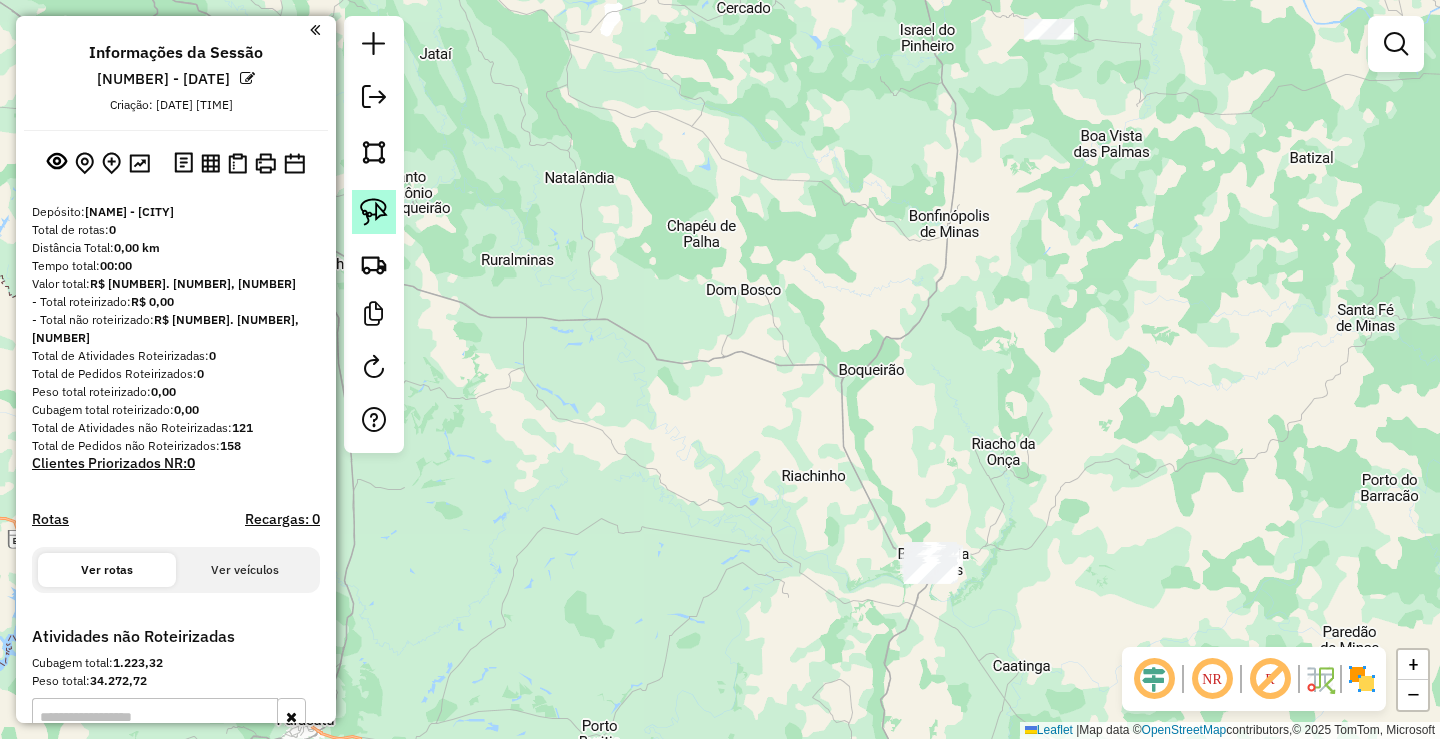 click 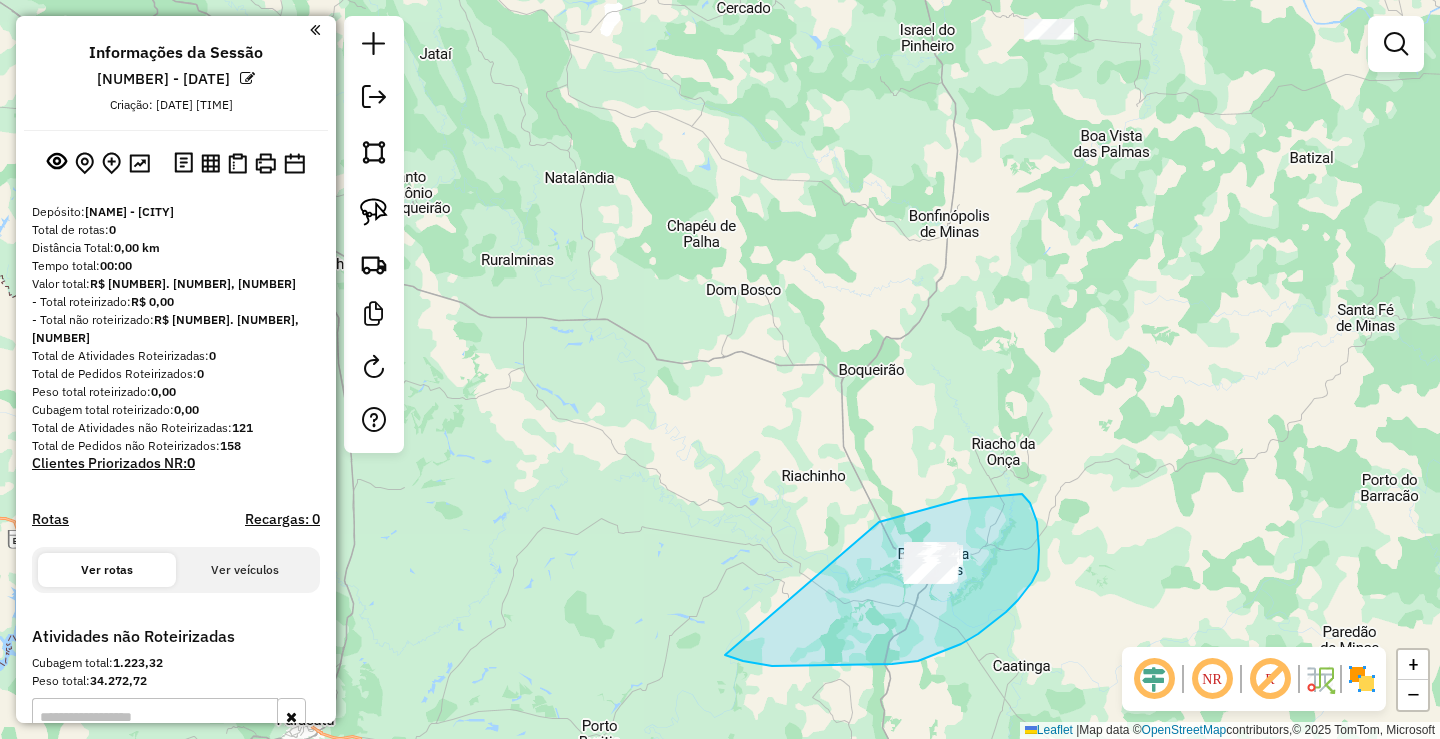 drag, startPoint x: 879, startPoint y: 522, endPoint x: 771, endPoint y: 623, distance: 147.86818 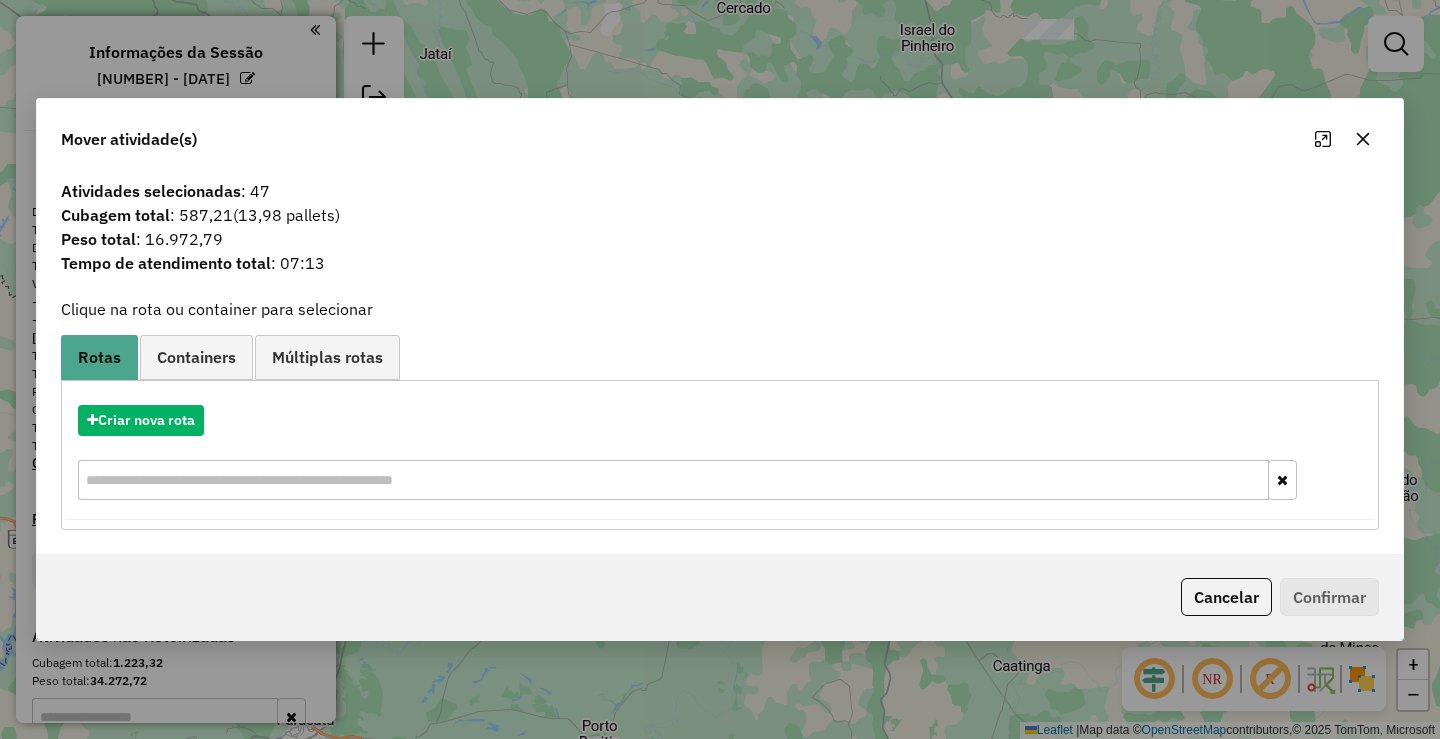 click 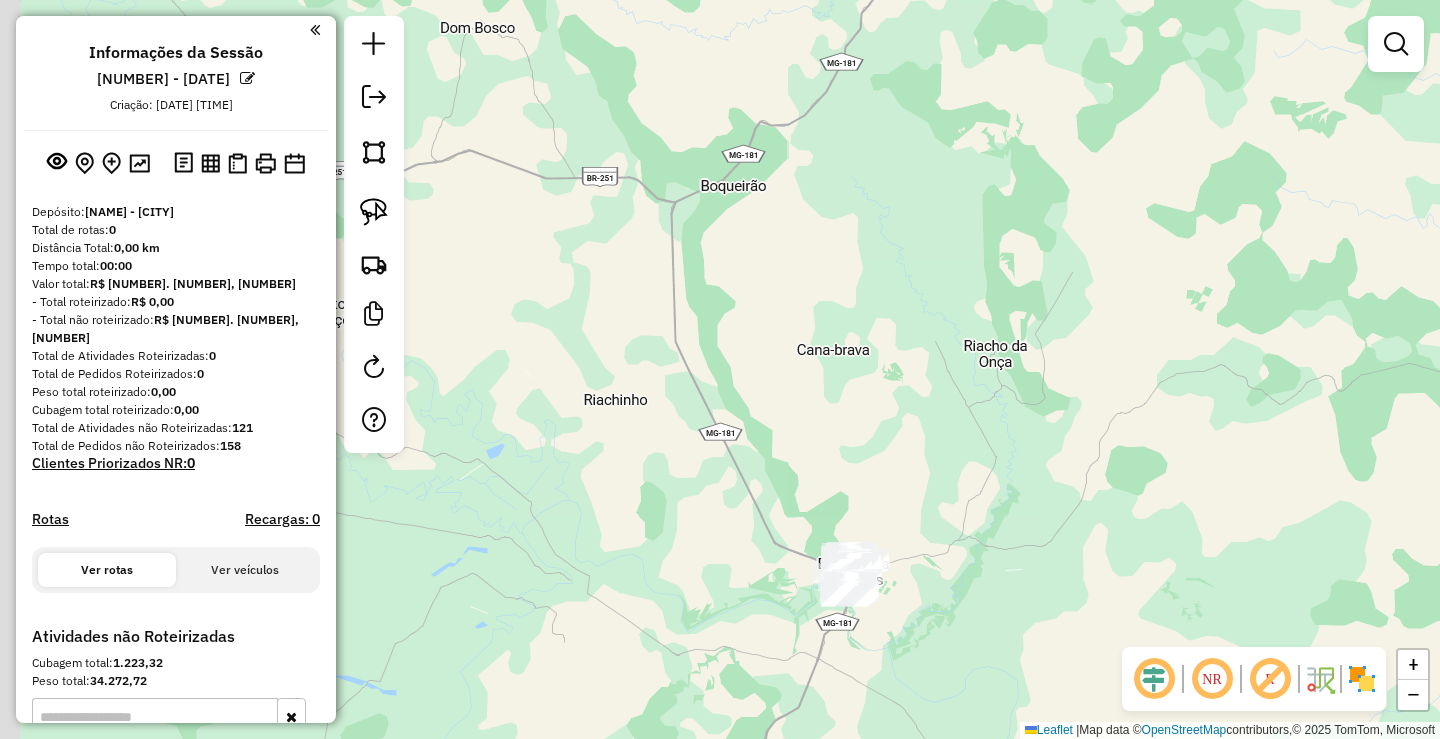 drag, startPoint x: 929, startPoint y: 599, endPoint x: 976, endPoint y: 242, distance: 360.08054 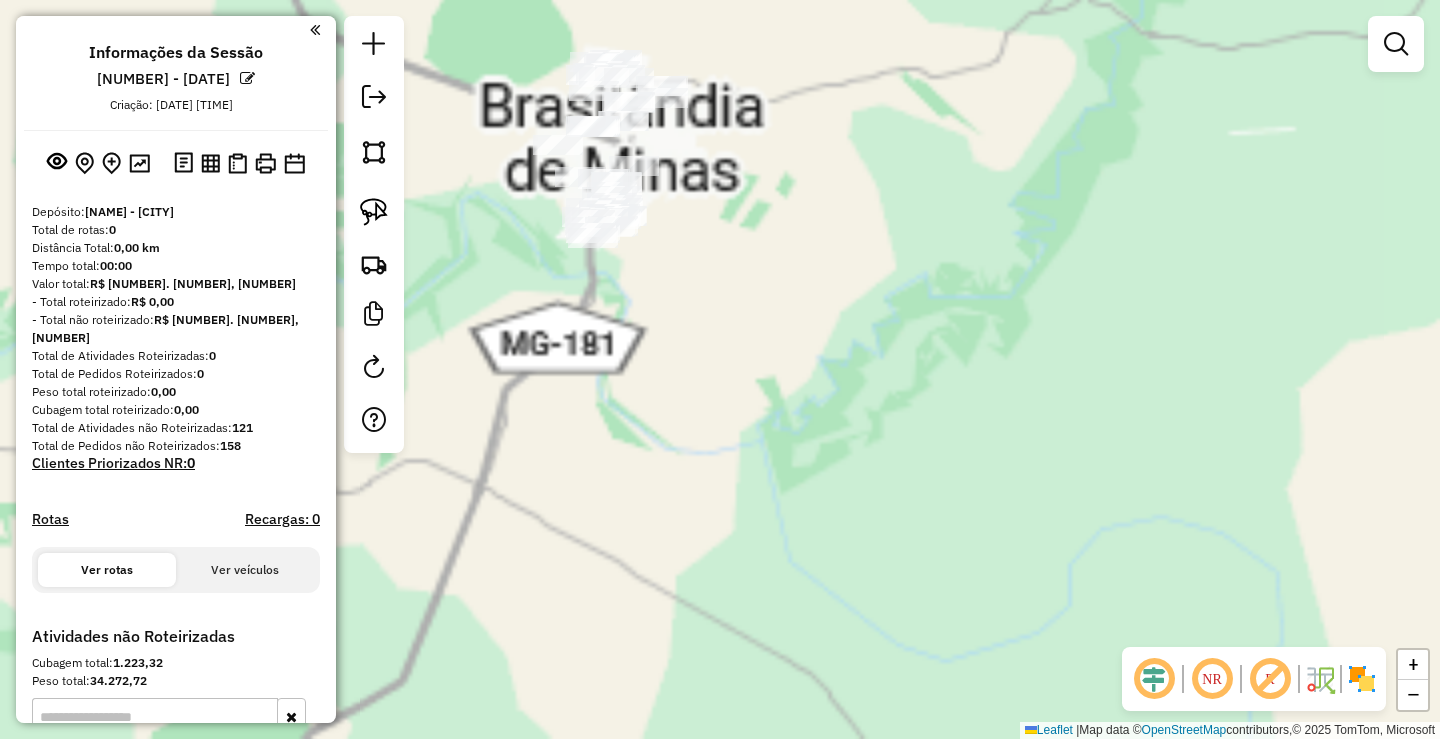 drag, startPoint x: 835, startPoint y: 189, endPoint x: 961, endPoint y: 378, distance: 227.14973 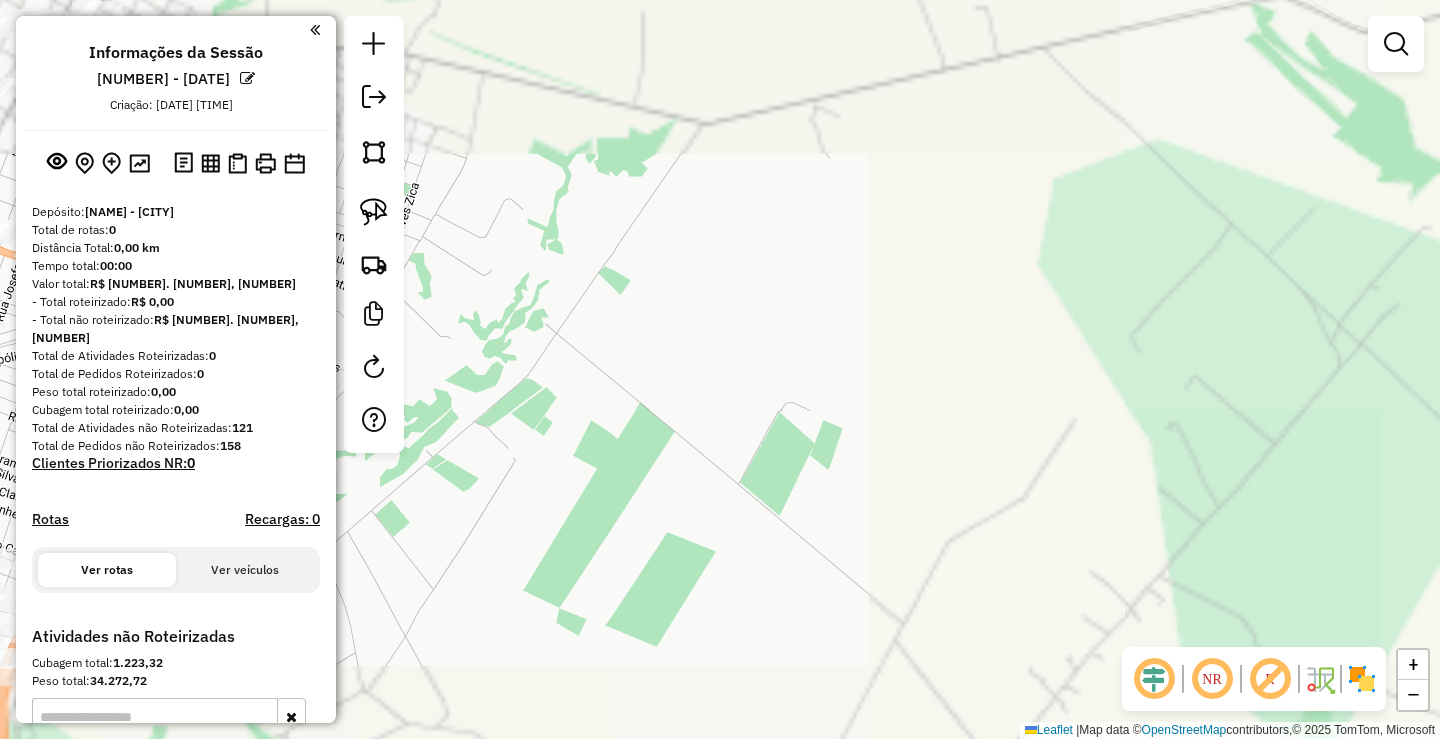 drag, startPoint x: 810, startPoint y: 258, endPoint x: 1116, endPoint y: 397, distance: 336.09076 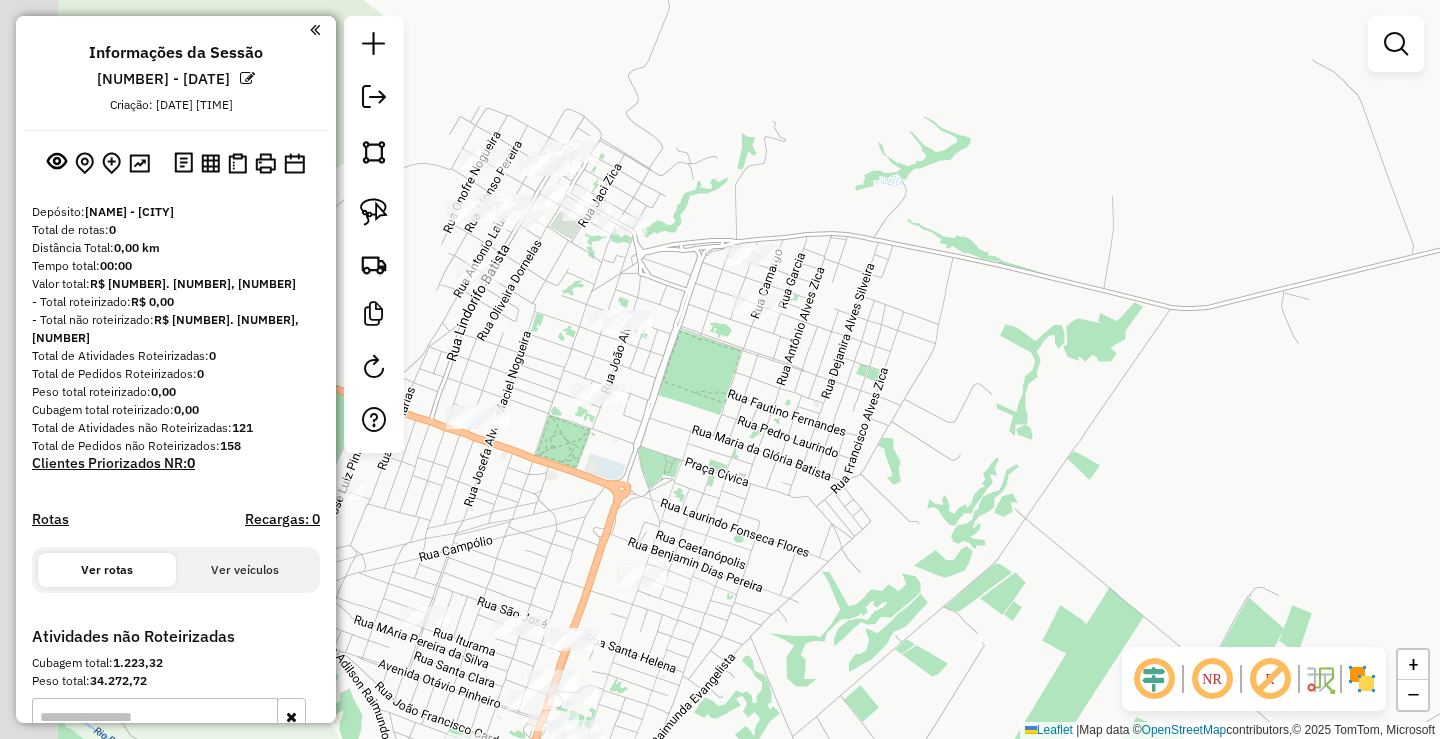drag, startPoint x: 969, startPoint y: 361, endPoint x: 1143, endPoint y: 418, distance: 183.09833 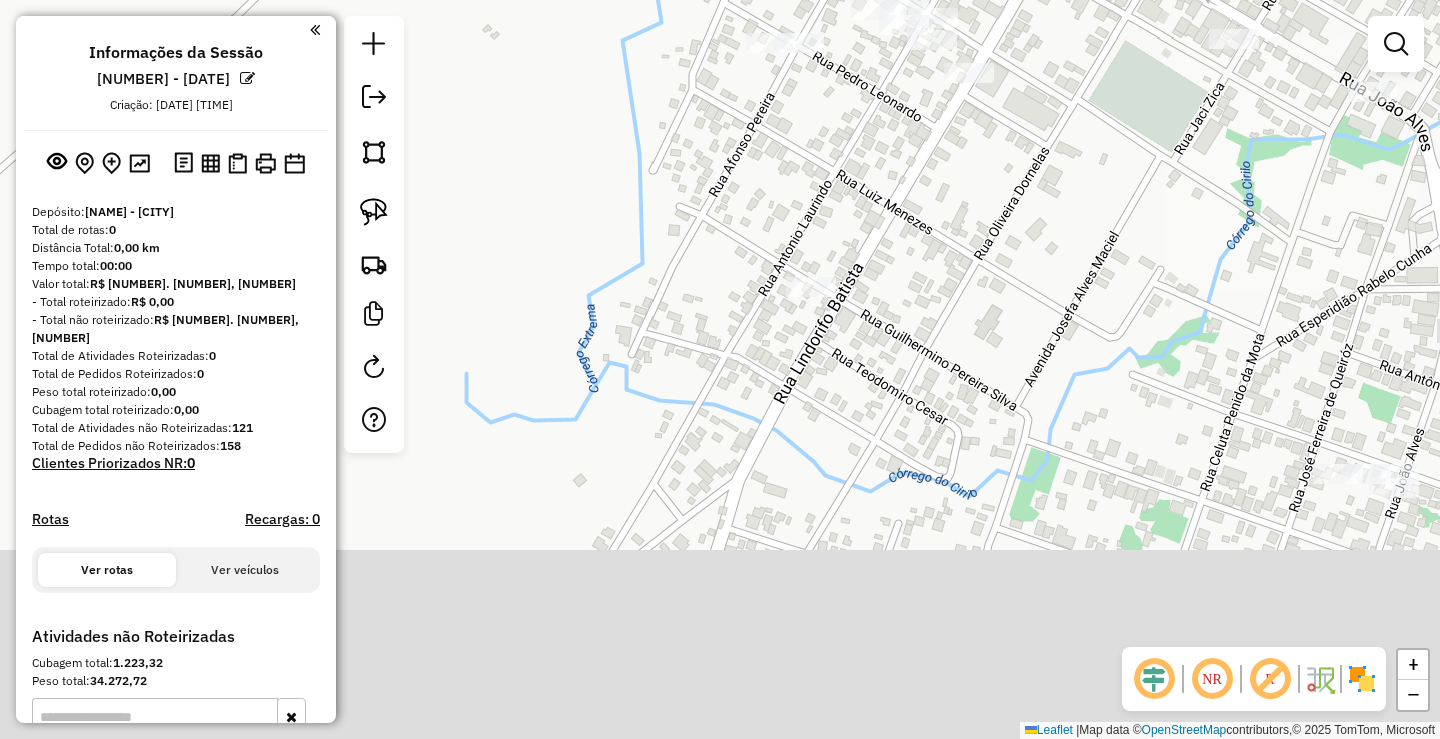 drag, startPoint x: 879, startPoint y: 582, endPoint x: 965, endPoint y: 53, distance: 535.94495 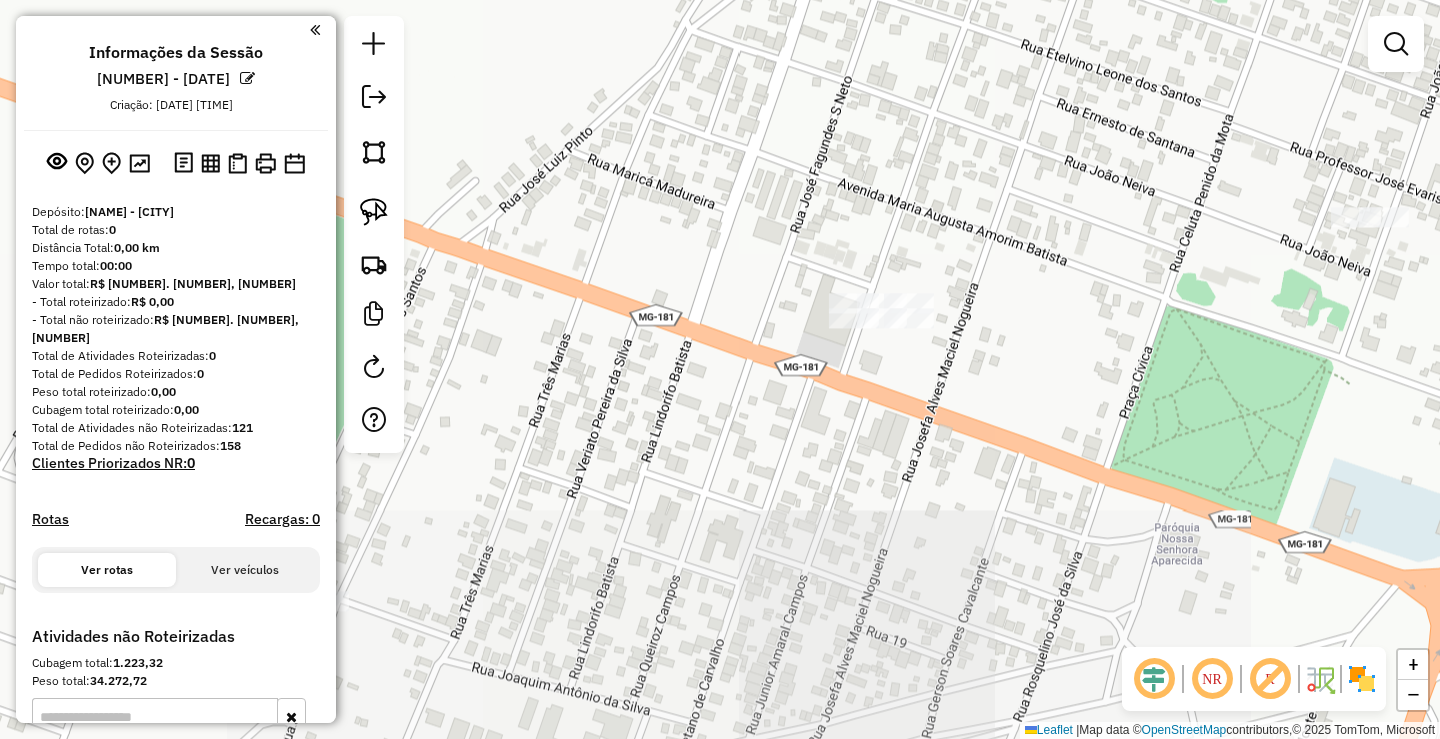 drag, startPoint x: 937, startPoint y: 275, endPoint x: 893, endPoint y: 217, distance: 72.8011 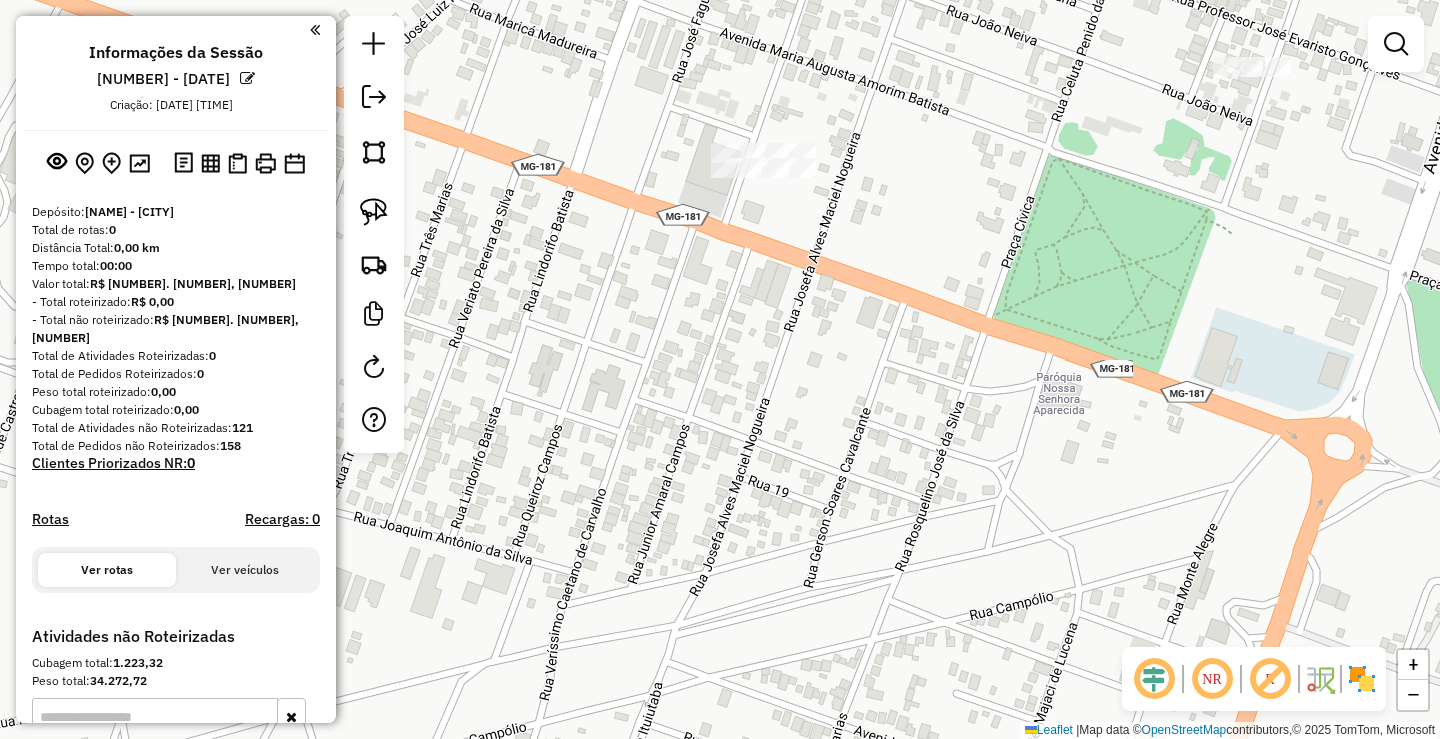 drag, startPoint x: 864, startPoint y: 213, endPoint x: 925, endPoint y: 215, distance: 61.03278 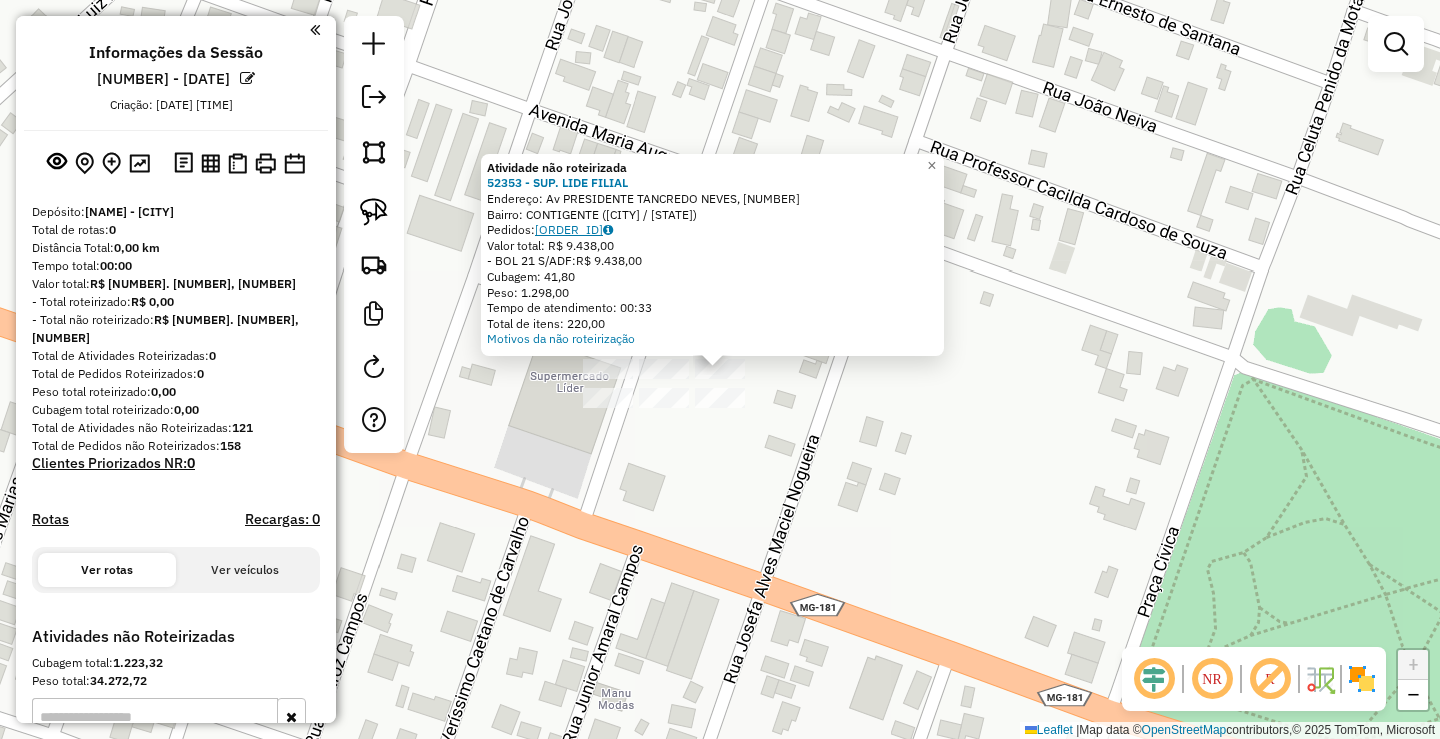 click on "[ORDER_ID]" 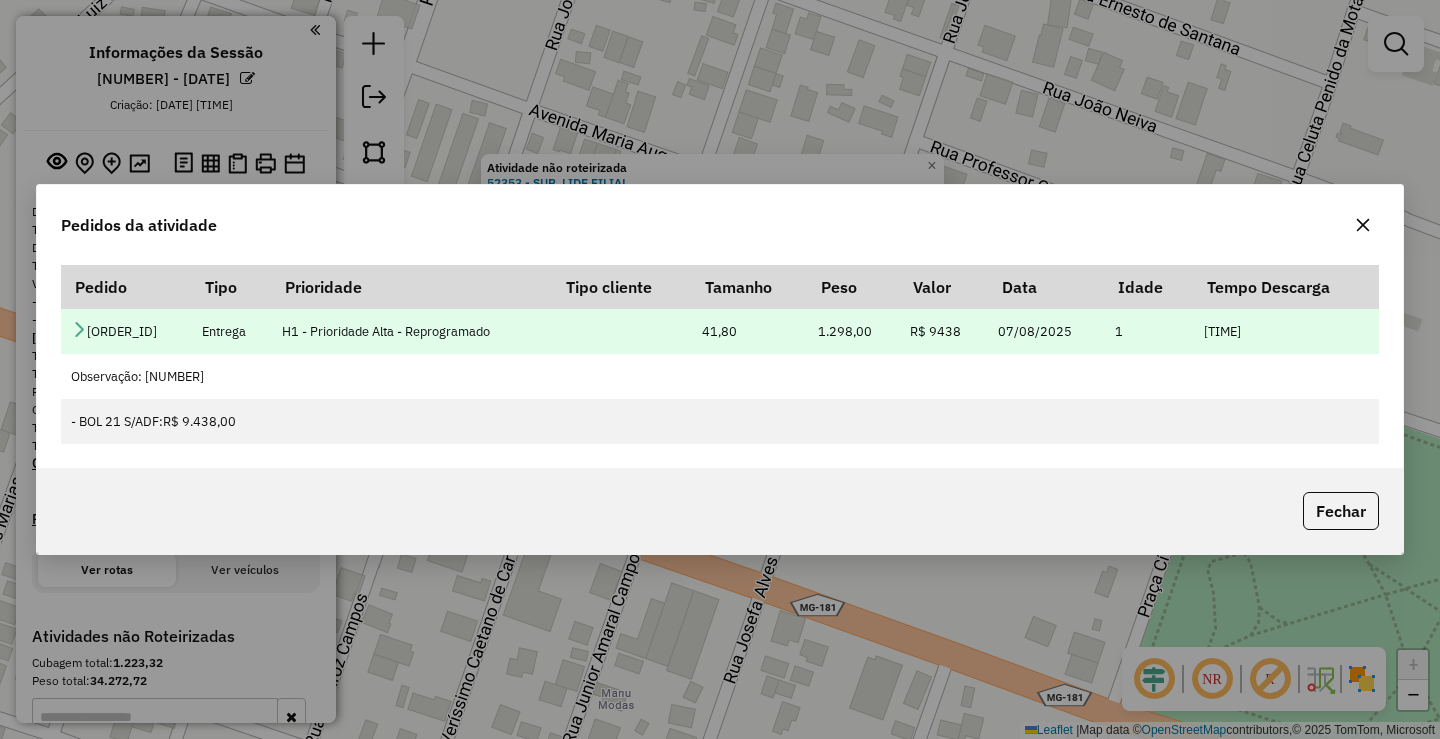 click on "[ORDER_ID]" at bounding box center [126, 331] 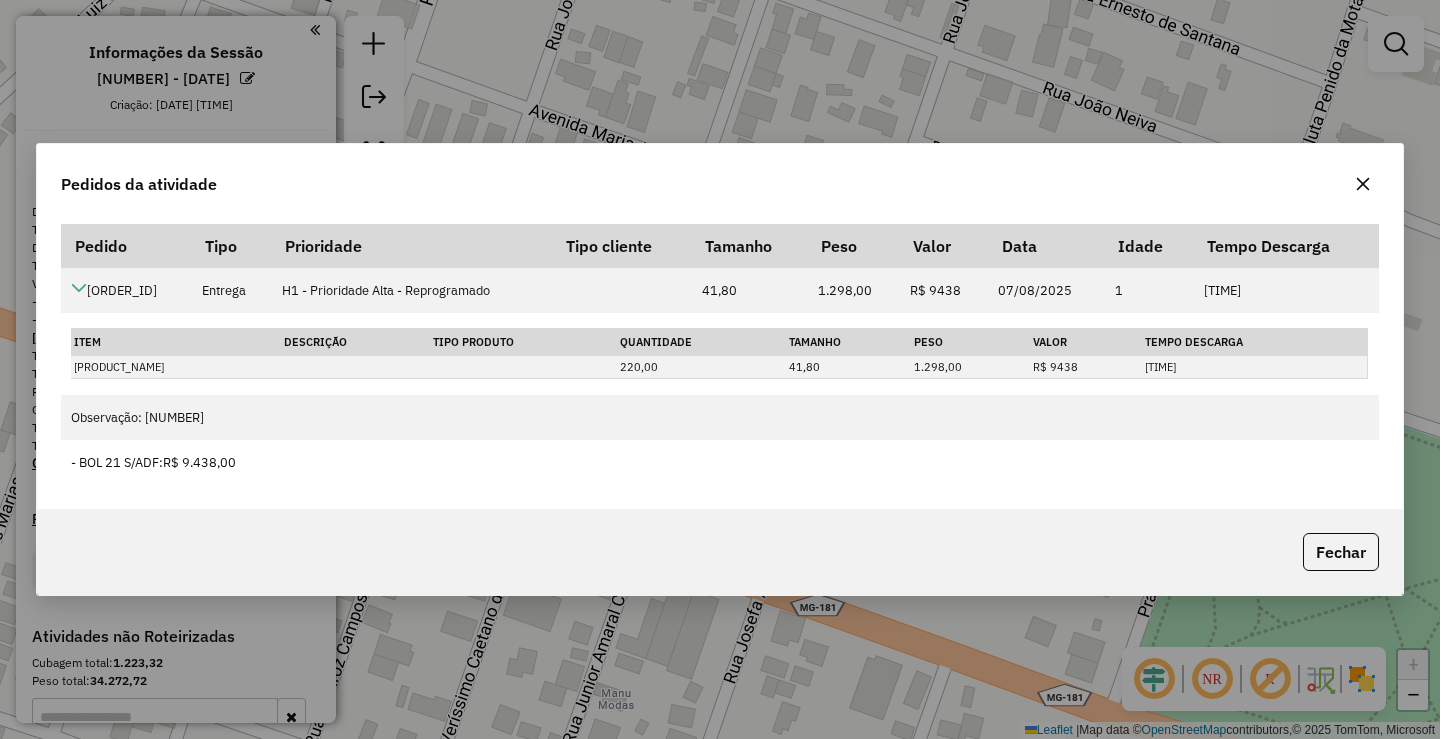 click 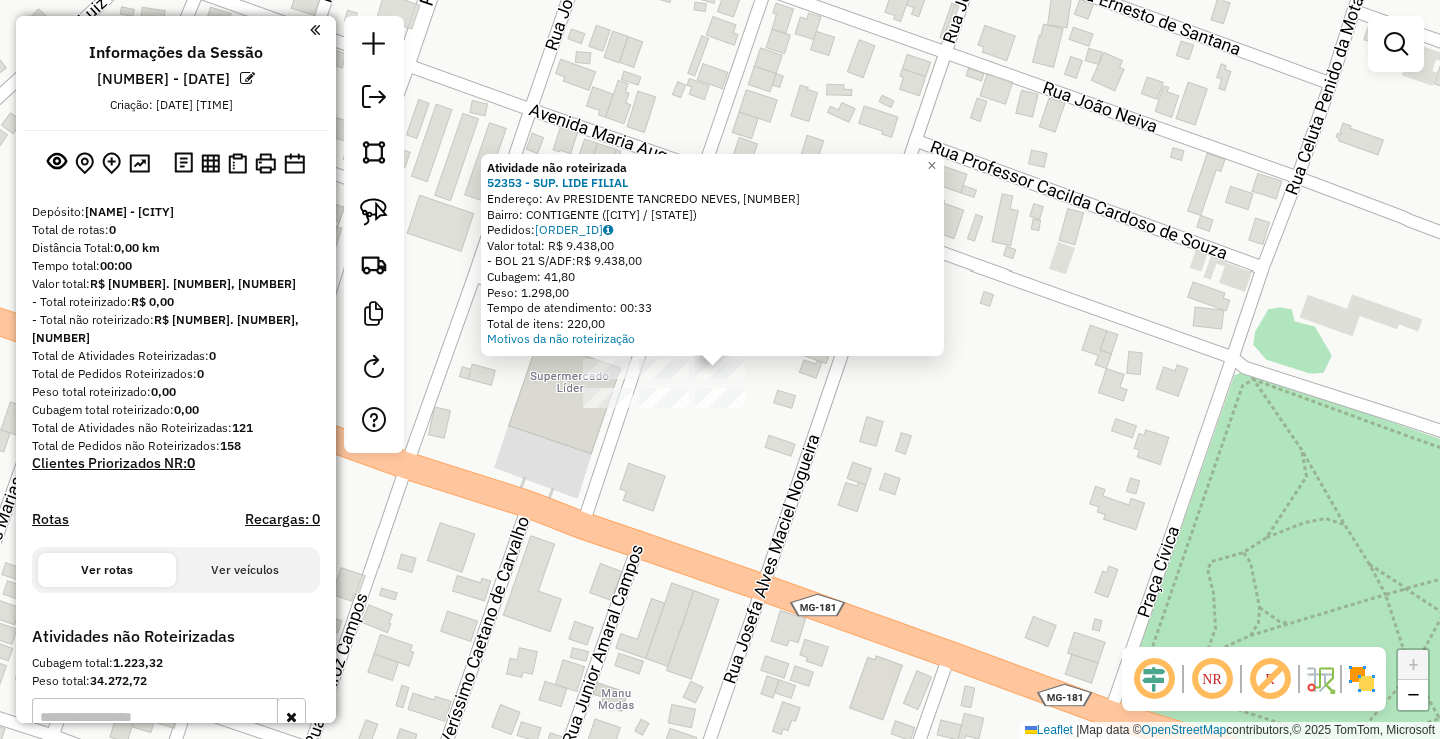 click on "Endereço: Av PRESIDENTE TANCREDO NEVES, [NUMBER]   Bairro: CONTIGENTE ([CITY] / [STATE])" 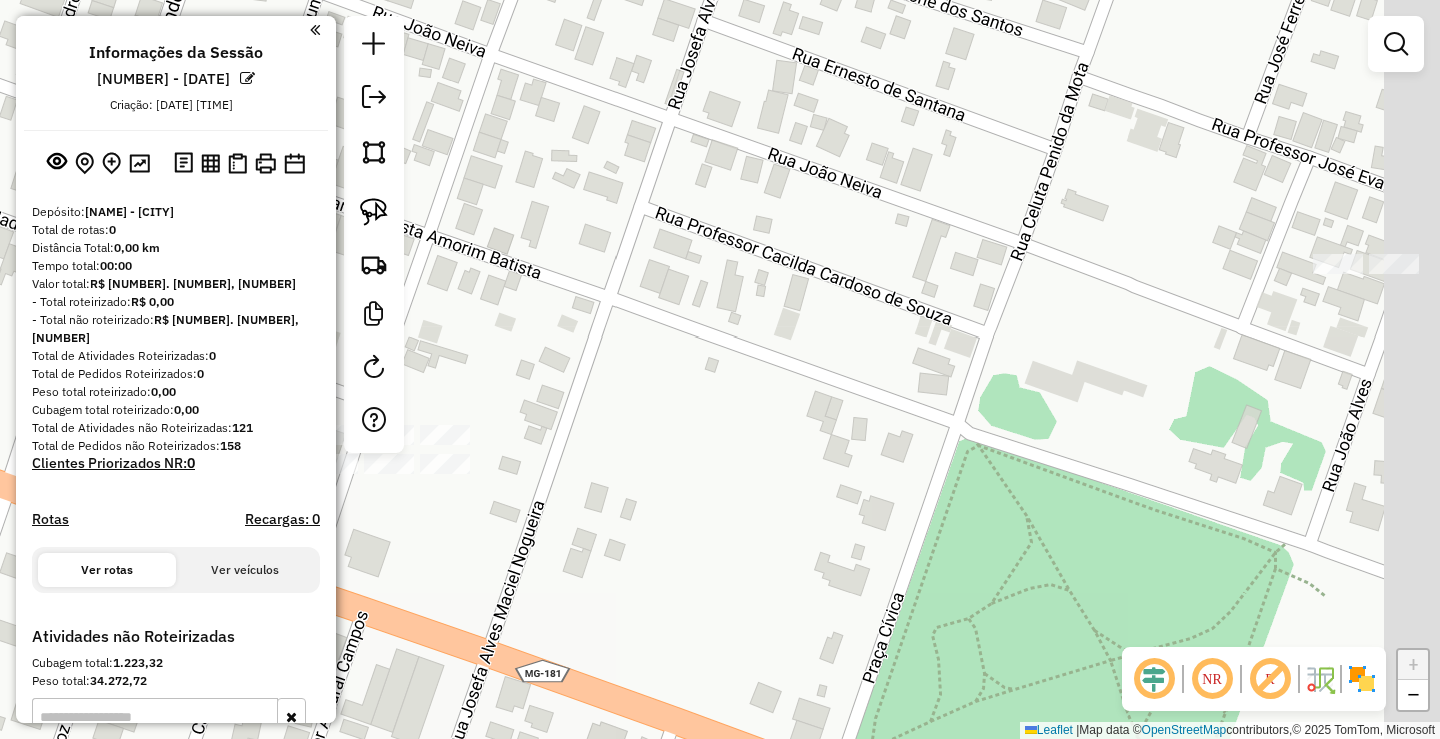 drag, startPoint x: 1268, startPoint y: 310, endPoint x: 993, endPoint y: 376, distance: 282.8091 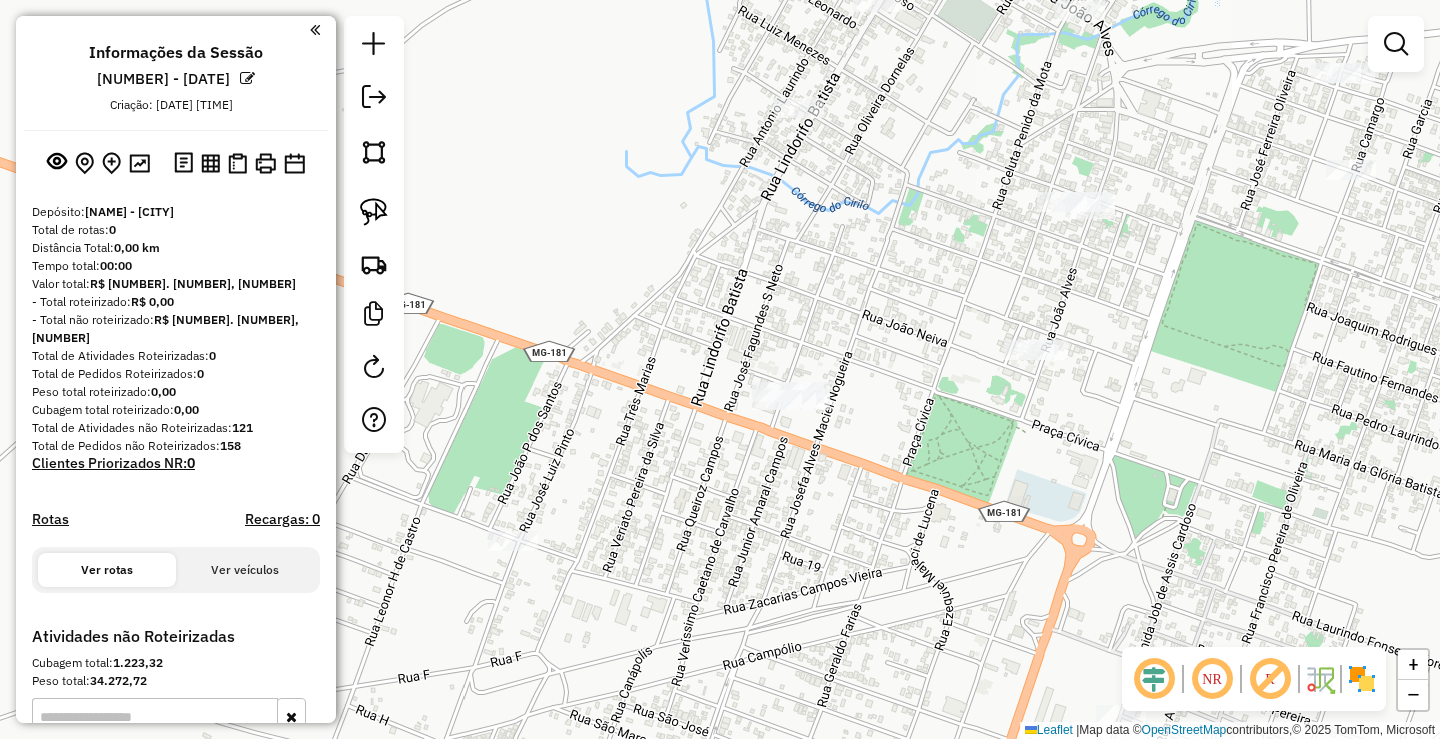 drag, startPoint x: 1268, startPoint y: 355, endPoint x: 1165, endPoint y: 367, distance: 103.69667 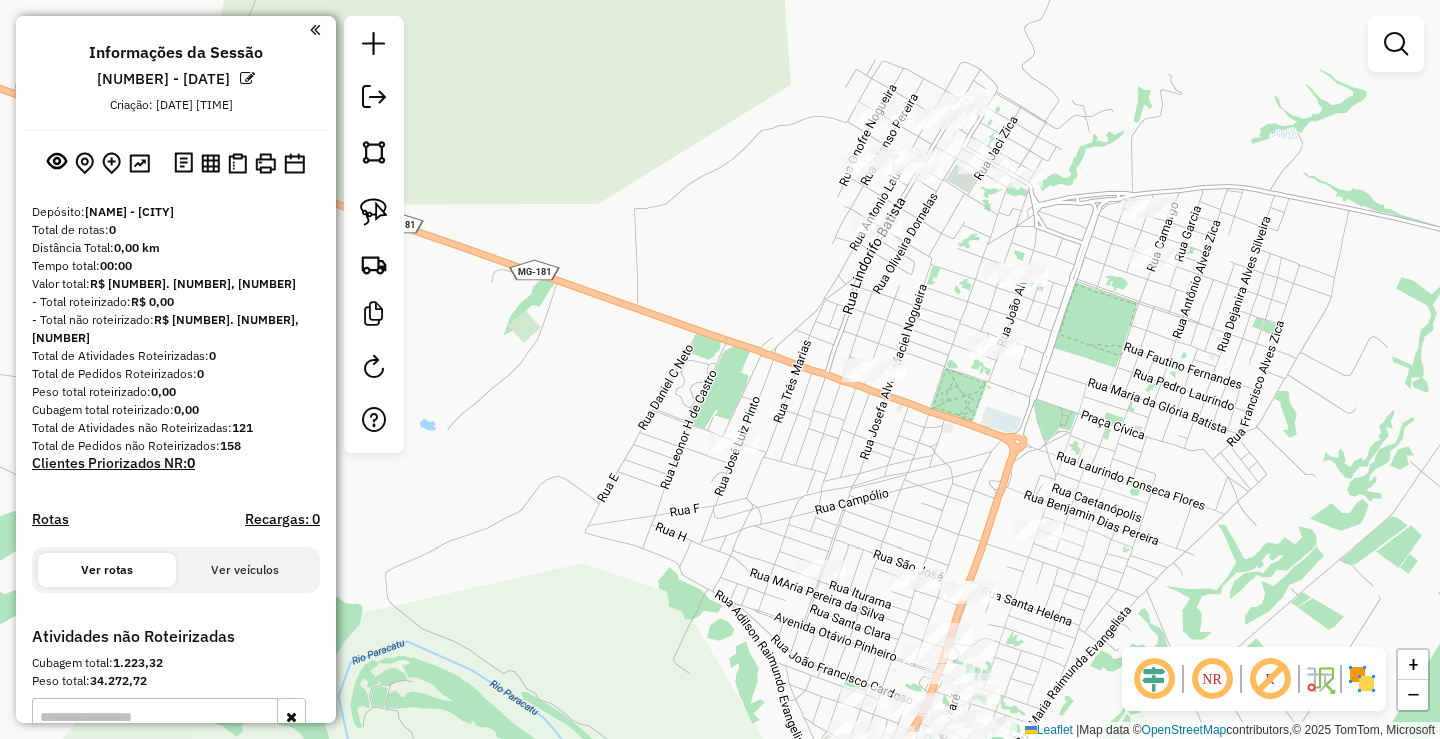 drag, startPoint x: 1288, startPoint y: 409, endPoint x: 1173, endPoint y: 407, distance: 115.01739 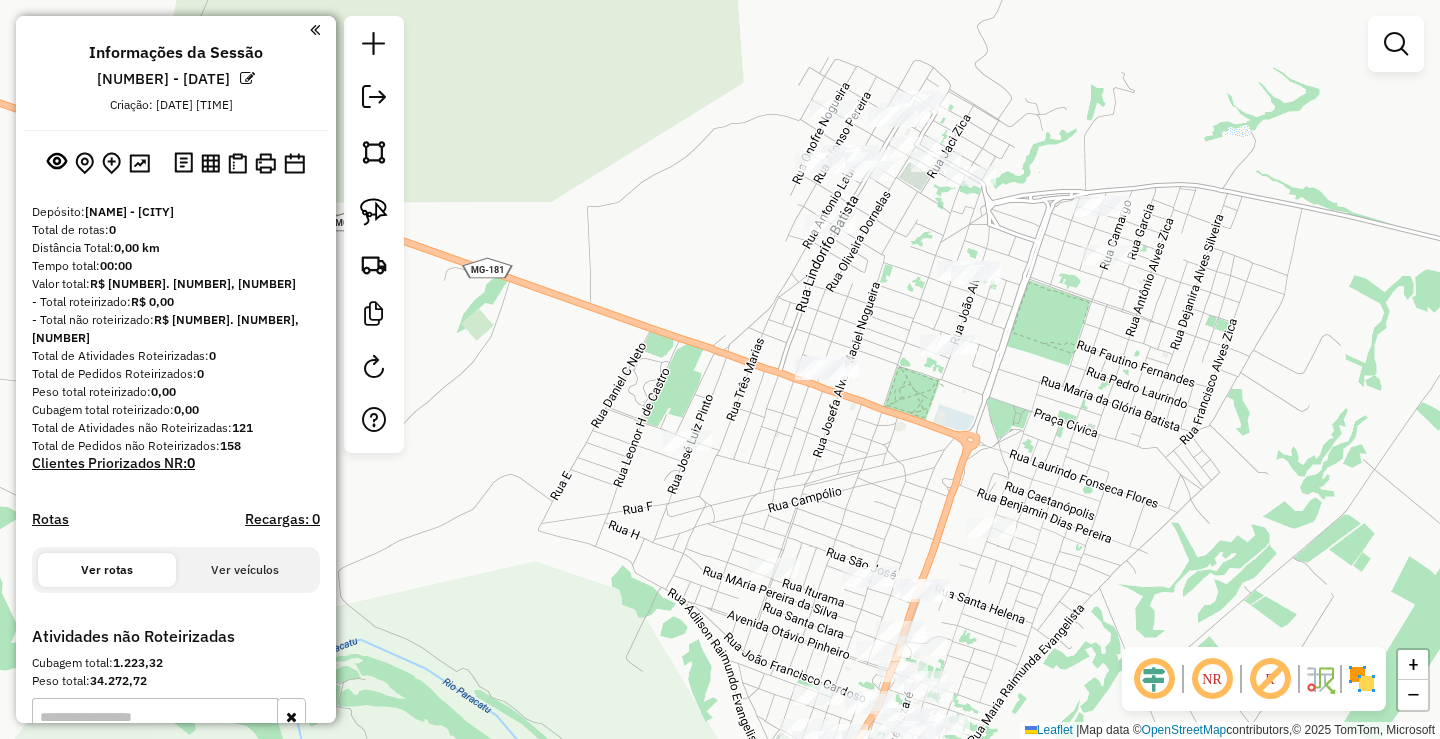 drag, startPoint x: 1229, startPoint y: 369, endPoint x: 1146, endPoint y: 409, distance: 92.13577 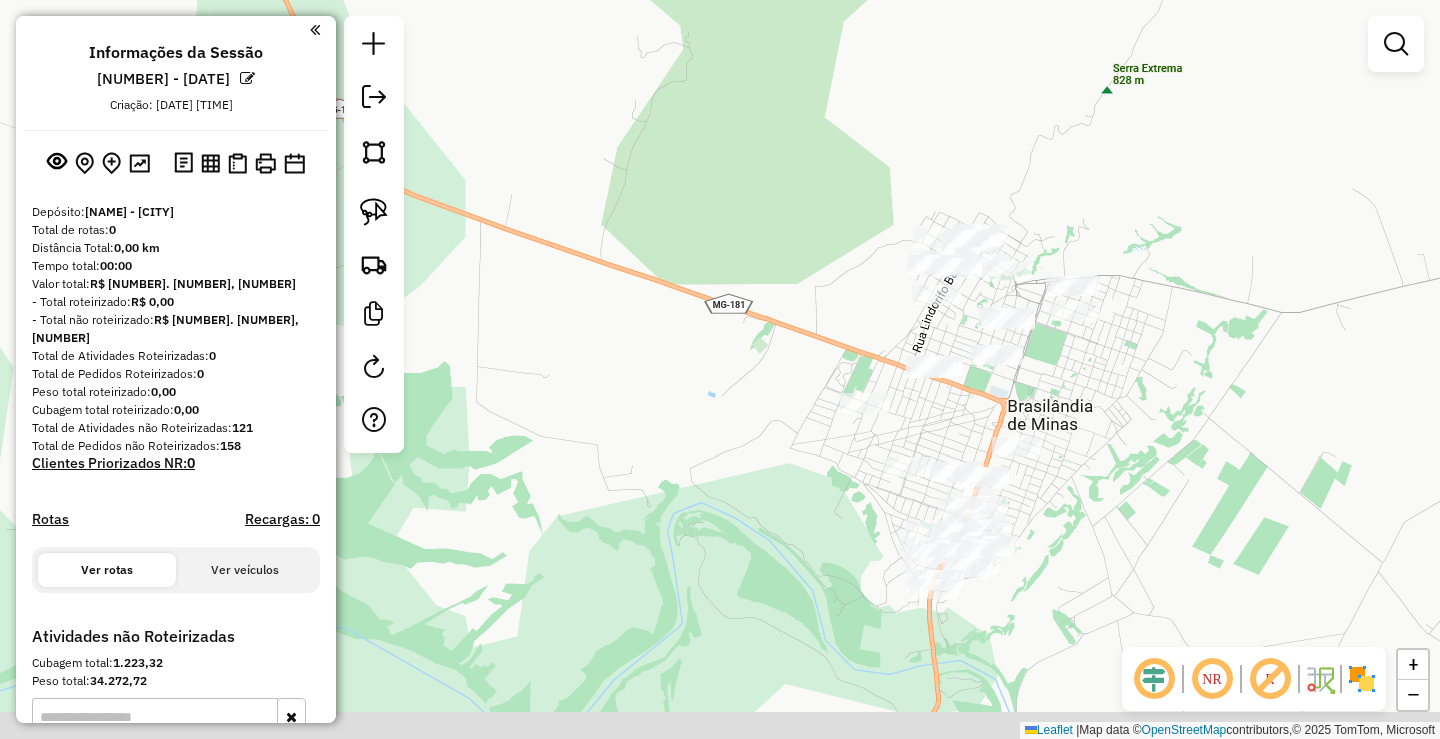 drag, startPoint x: 1167, startPoint y: 530, endPoint x: 1109, endPoint y: 404, distance: 138.70833 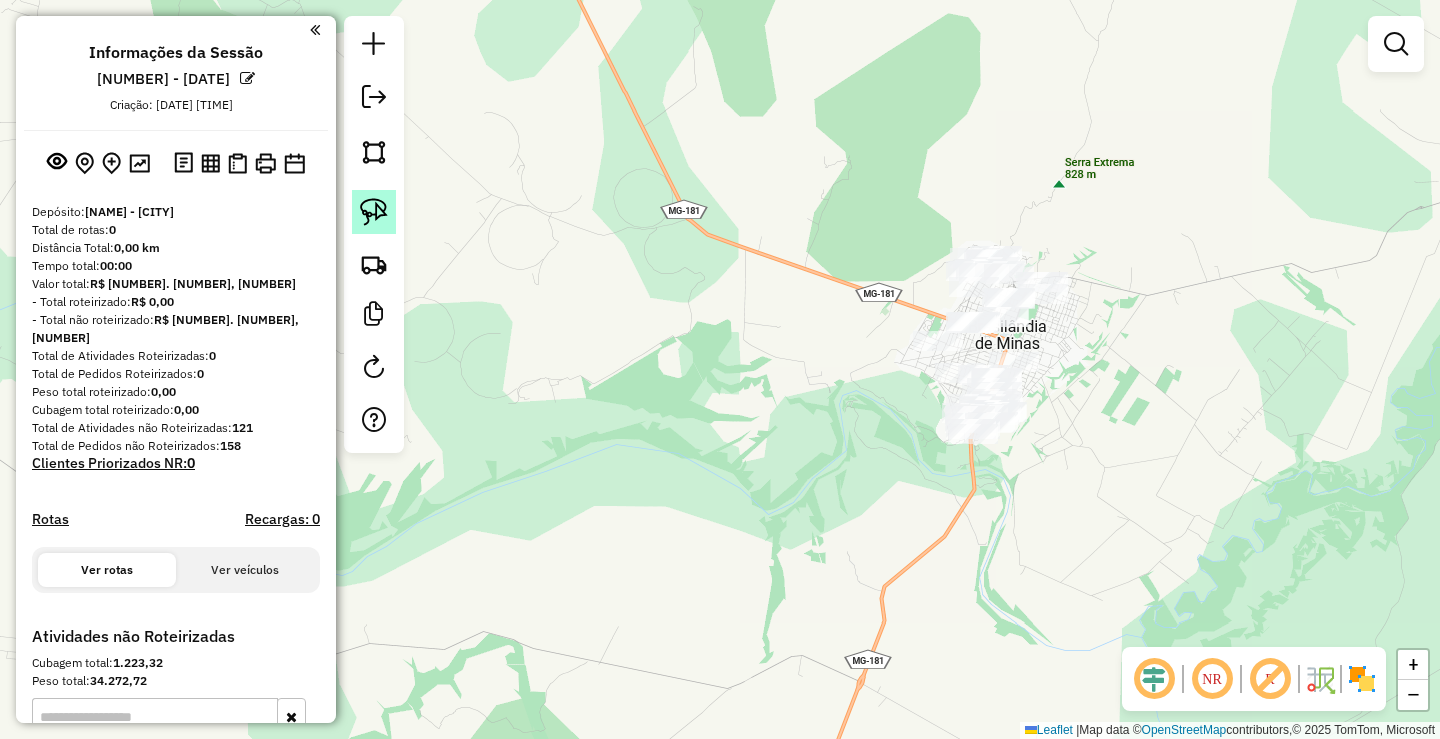 click 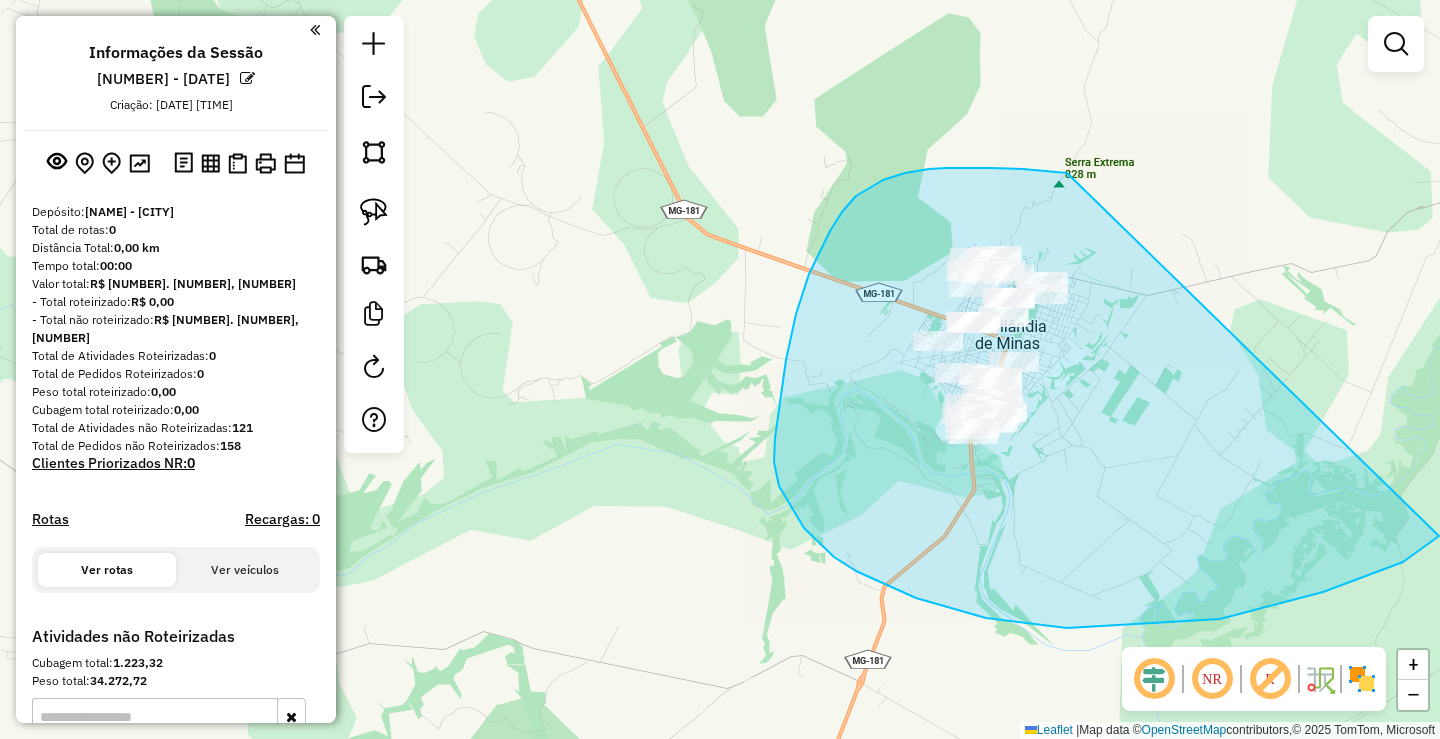 drag, startPoint x: 1052, startPoint y: 171, endPoint x: 1432, endPoint y: 396, distance: 441.61636 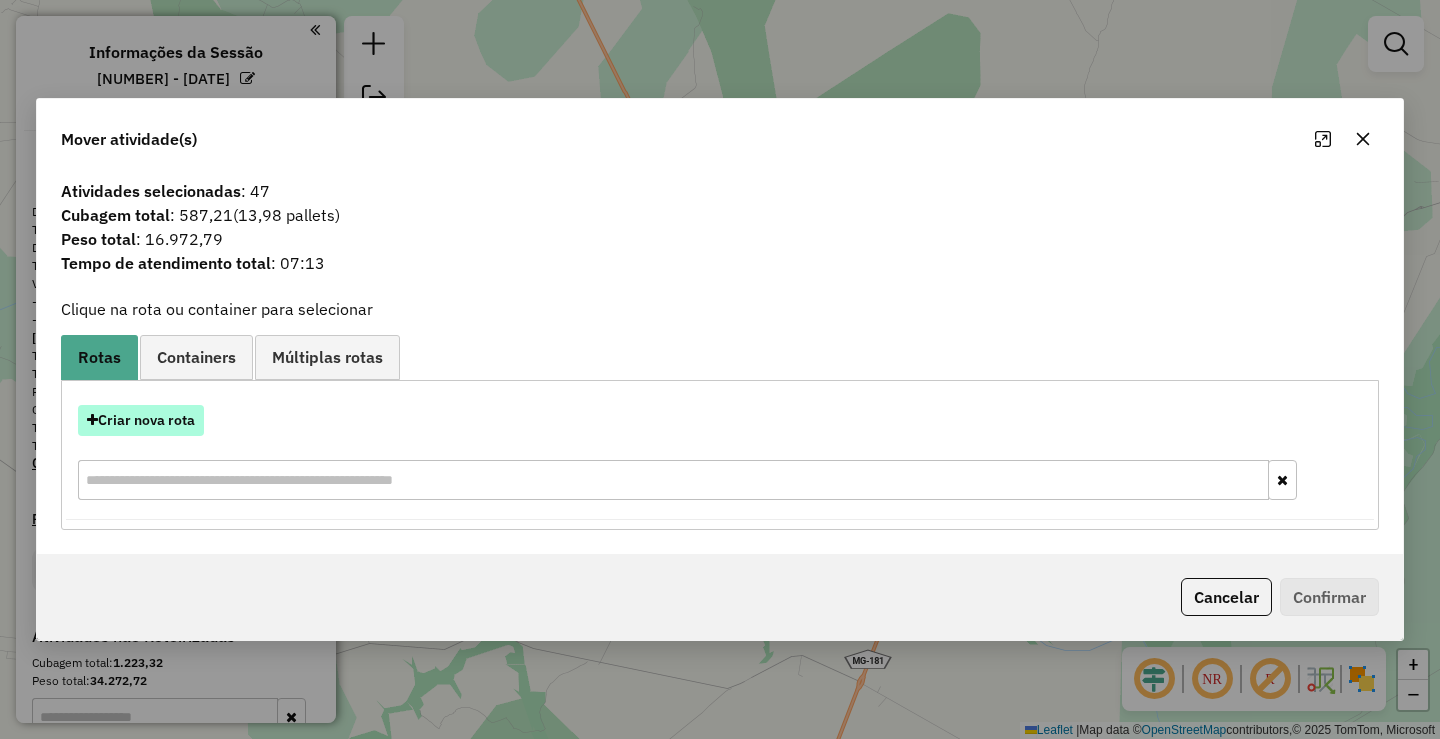 click on "Criar nova rota" at bounding box center (141, 420) 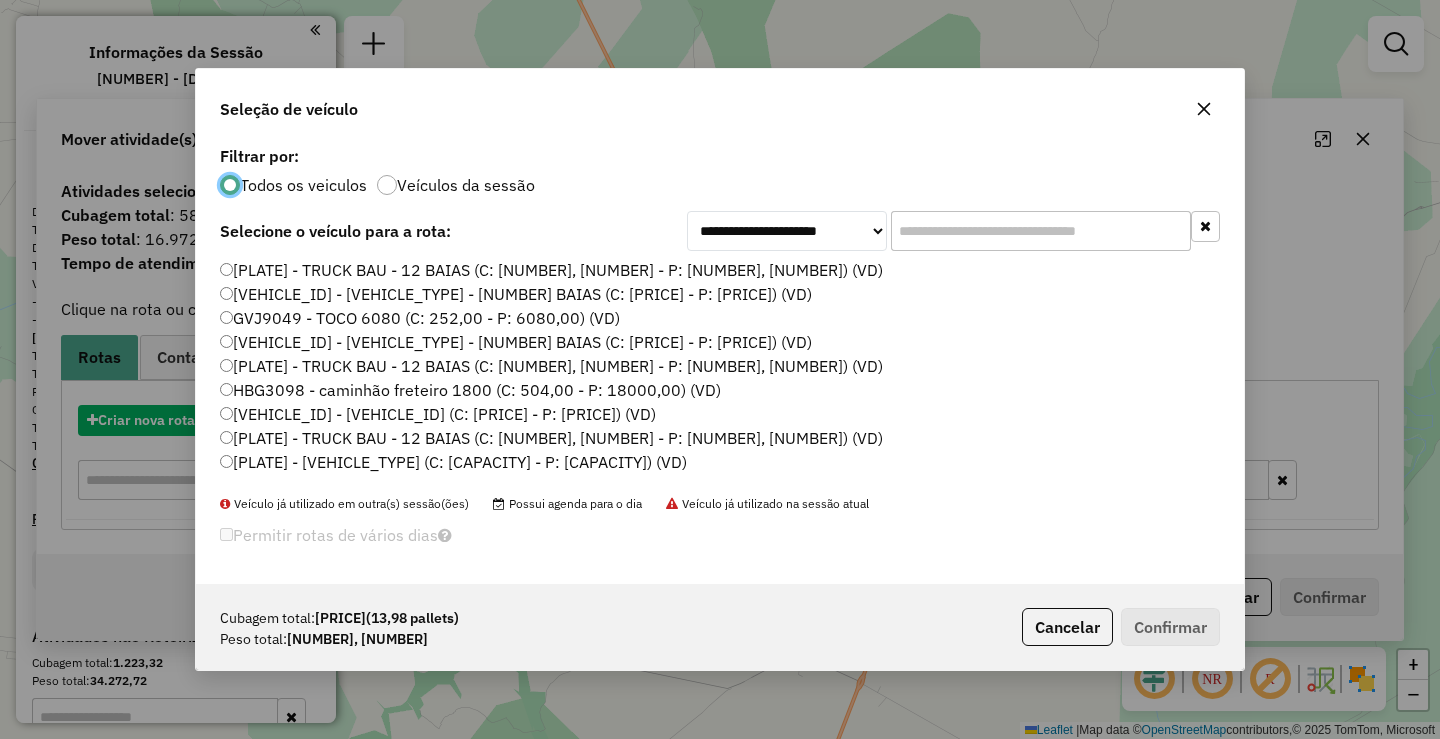 scroll, scrollTop: 11, scrollLeft: 6, axis: both 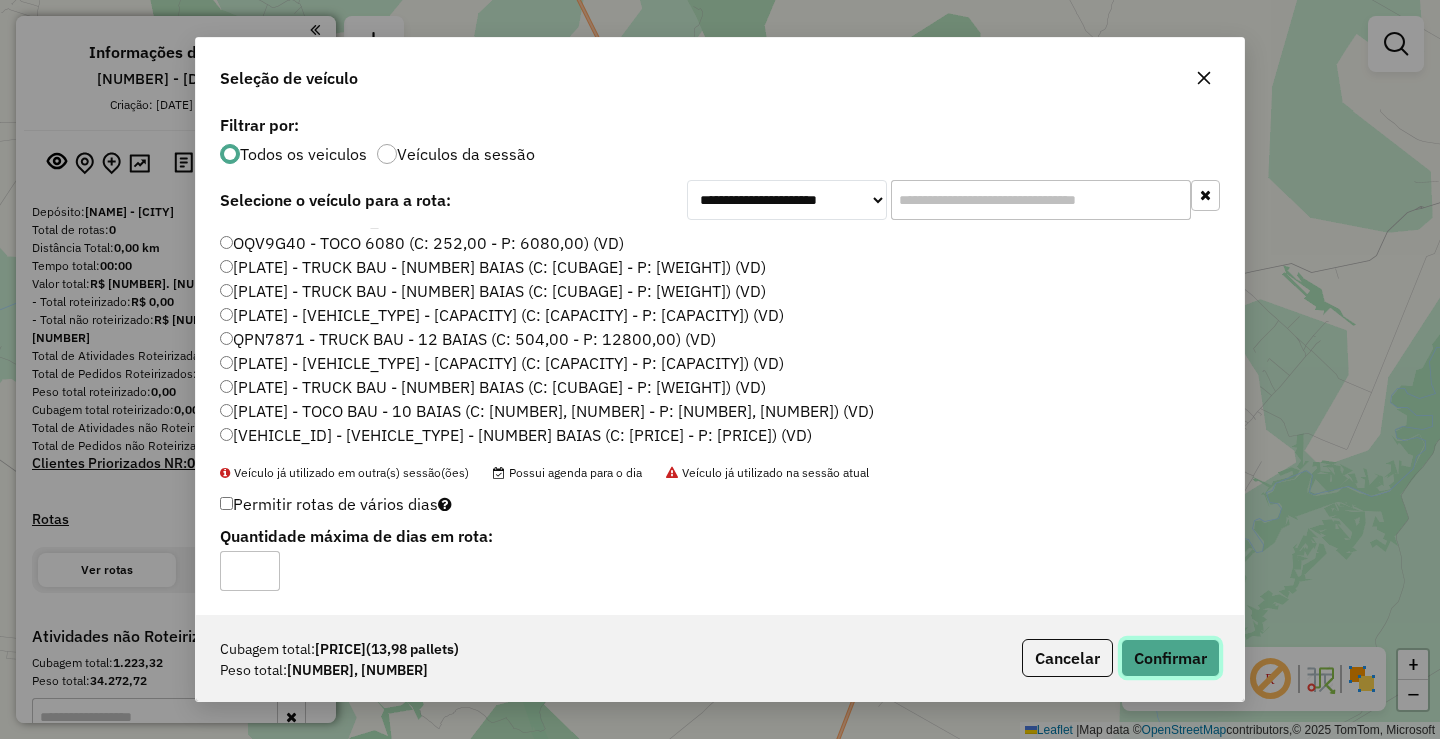 click on "Confirmar" 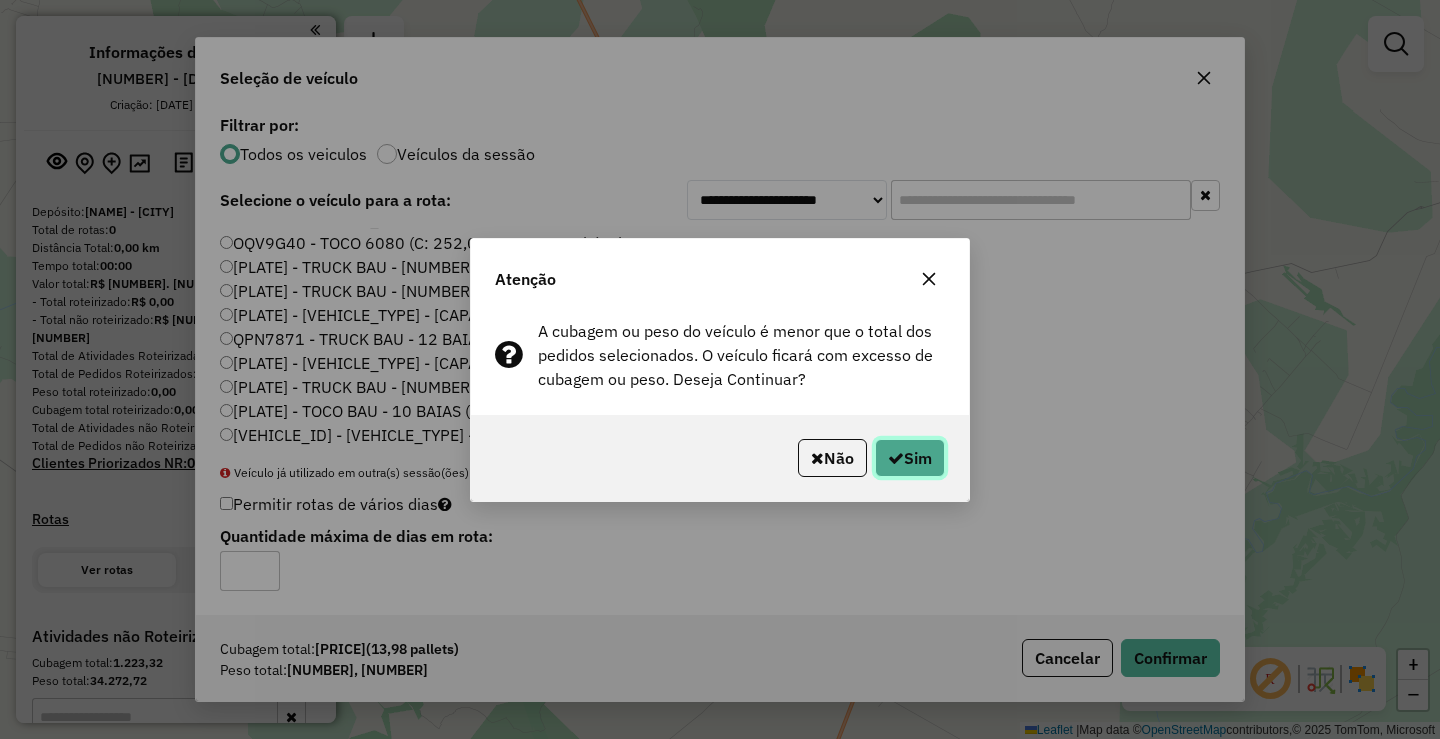 click on "Sim" 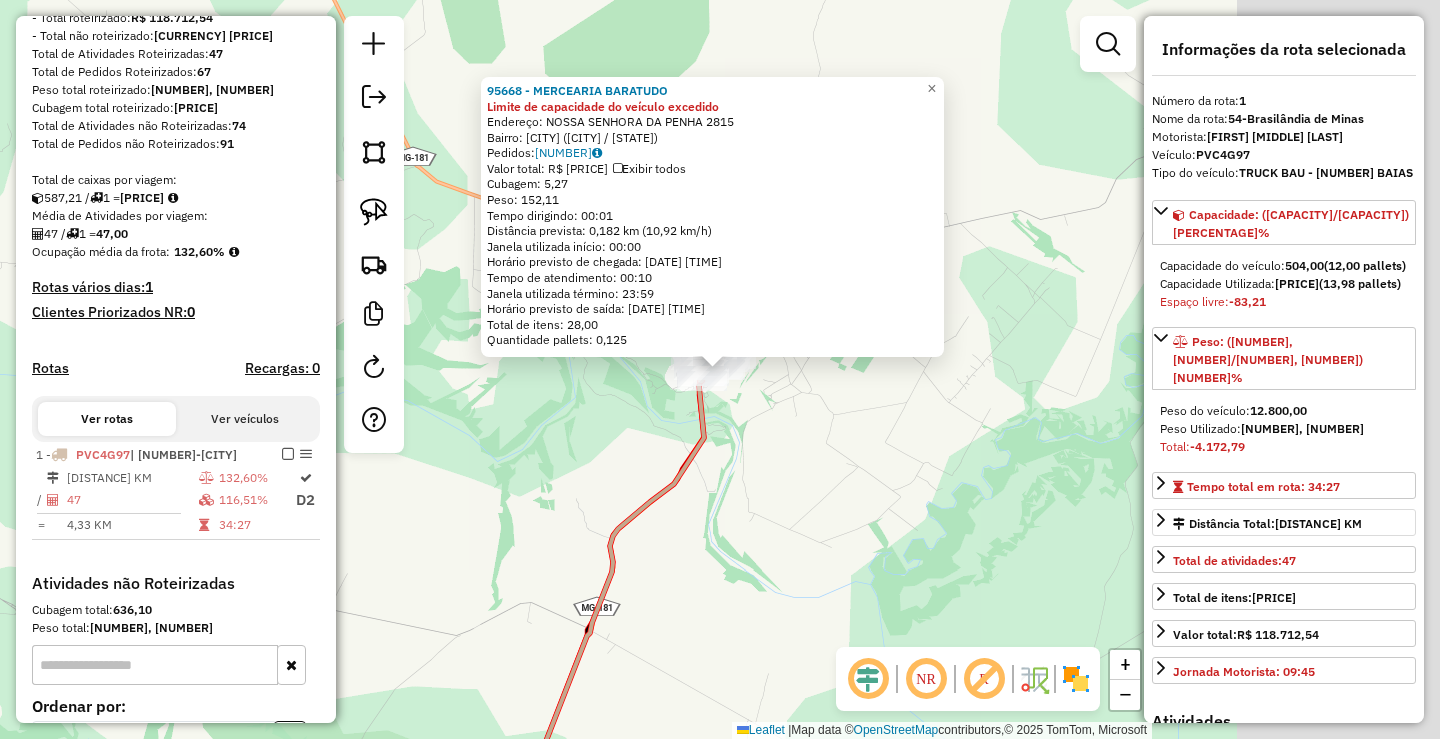 scroll, scrollTop: 513, scrollLeft: 0, axis: vertical 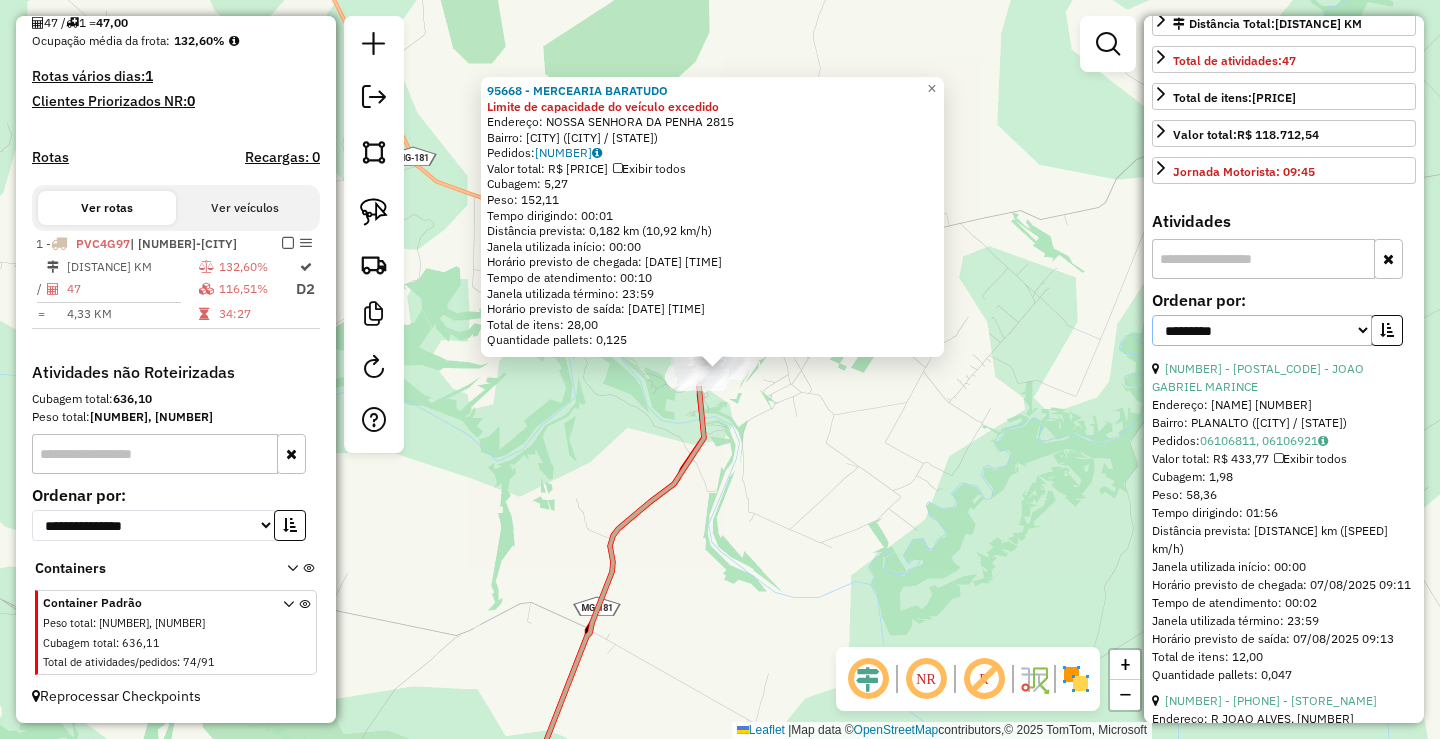 click on "**********" at bounding box center [1262, 330] 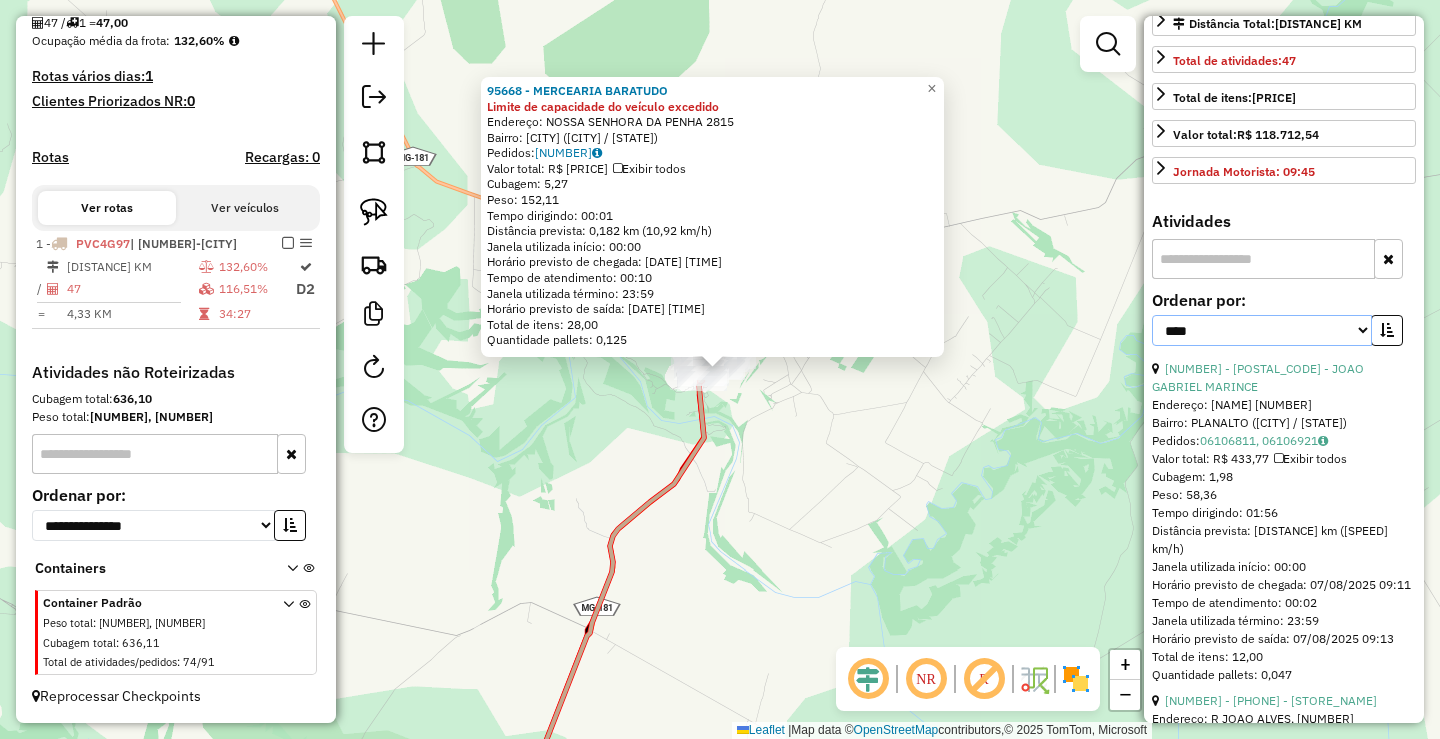click on "**********" at bounding box center (1262, 330) 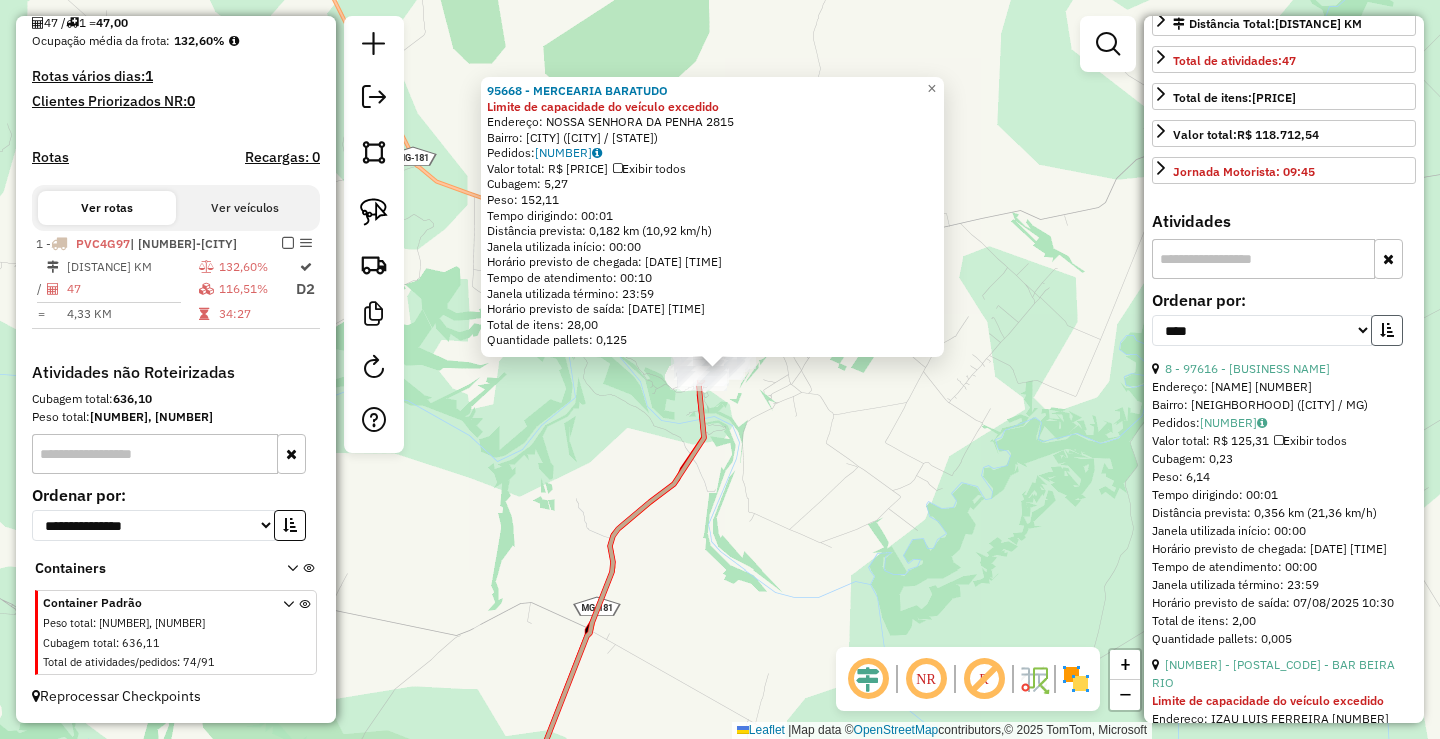 click at bounding box center (1387, 330) 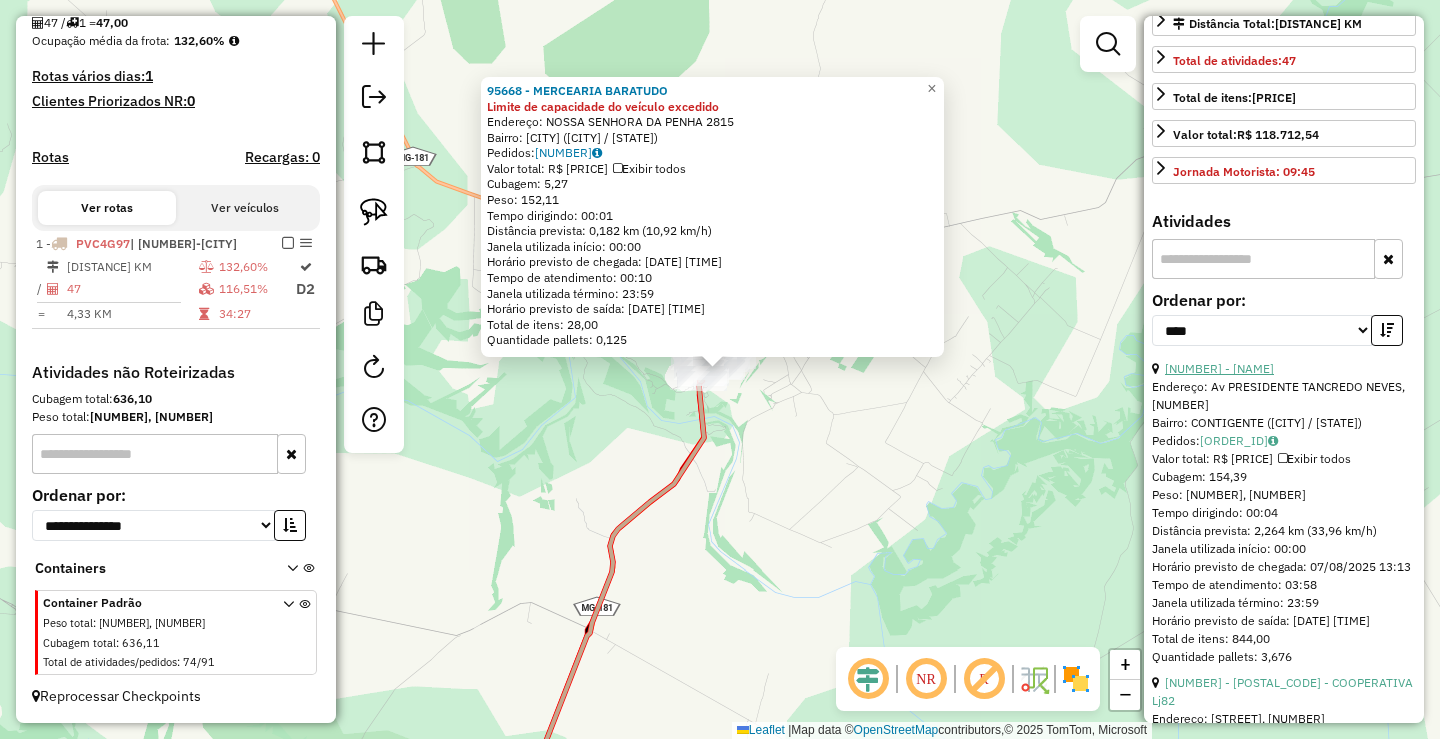 click on "[NUMBER] - [NAME]" at bounding box center [1219, 368] 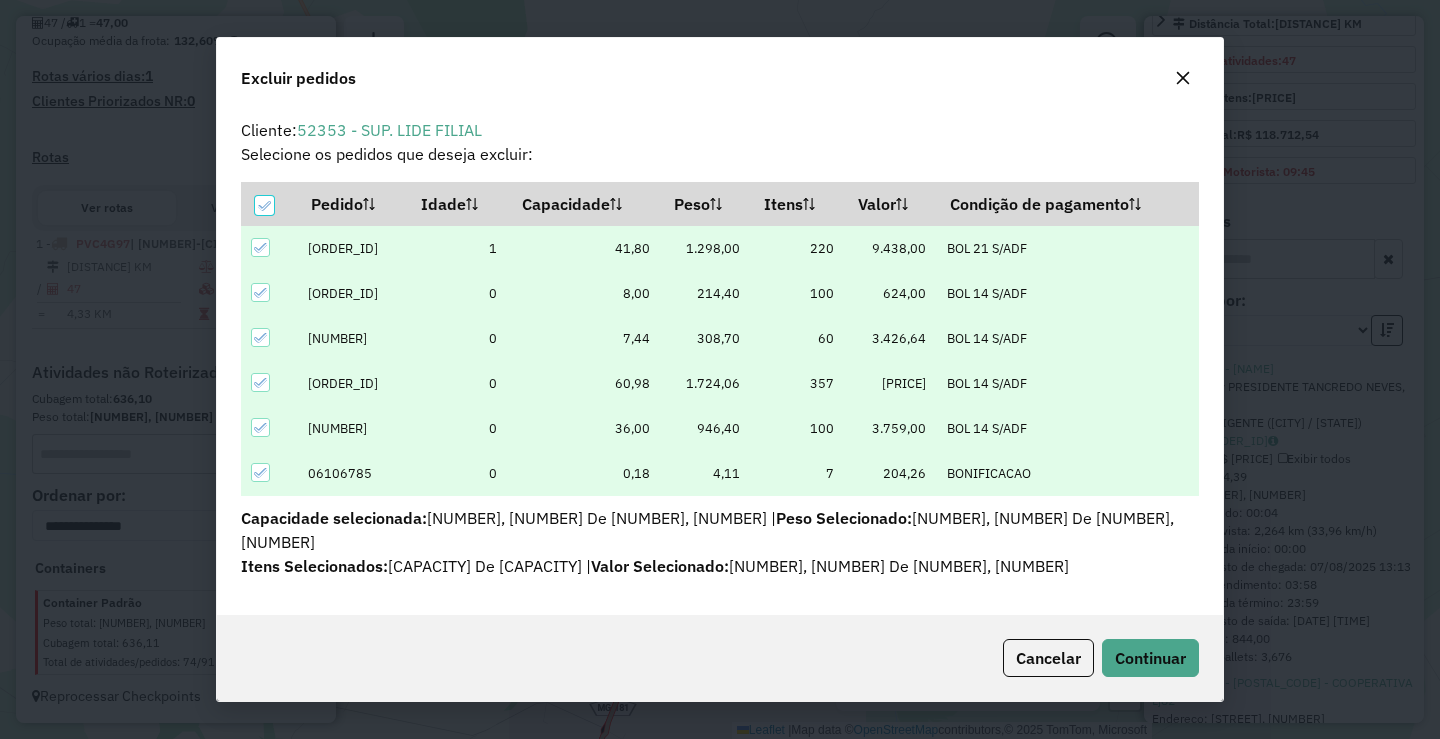 scroll, scrollTop: 12, scrollLeft: 6, axis: both 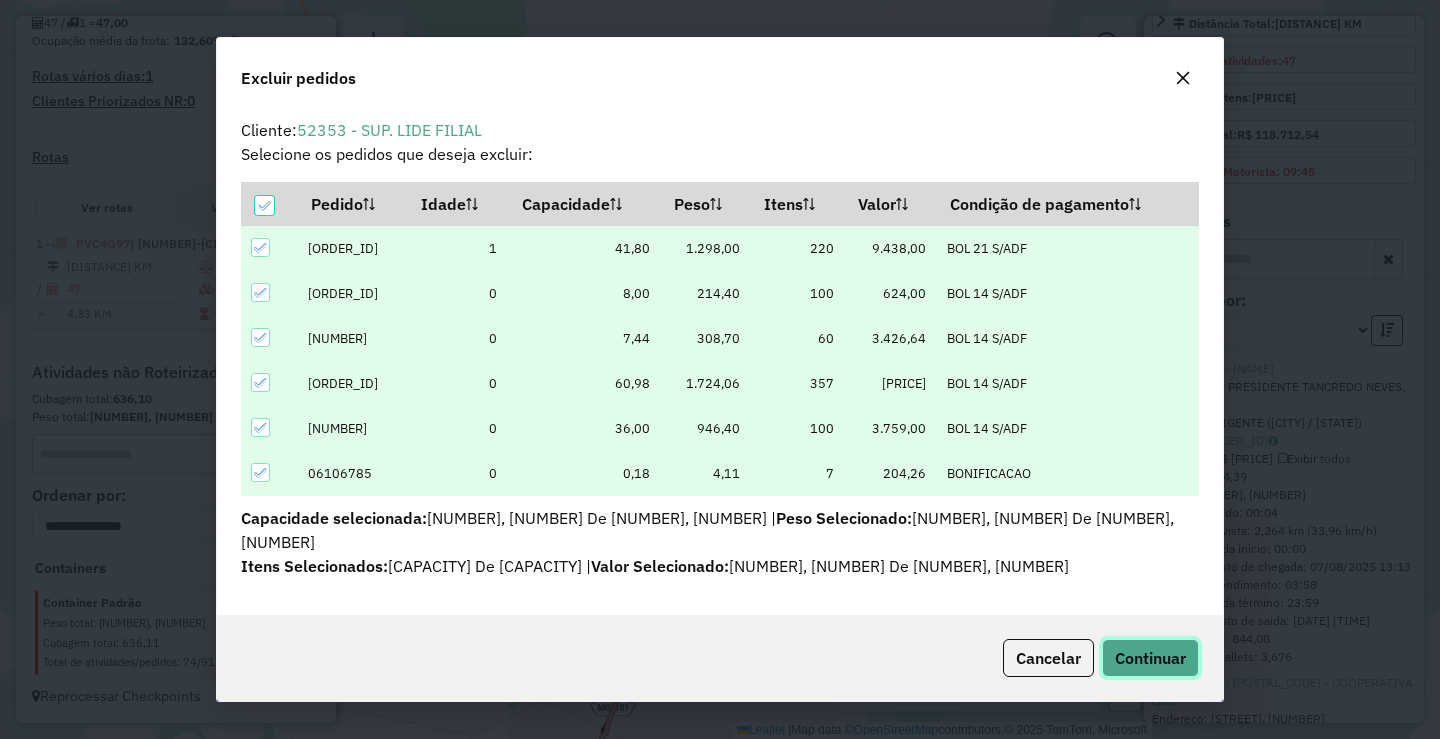 click on "Continuar" 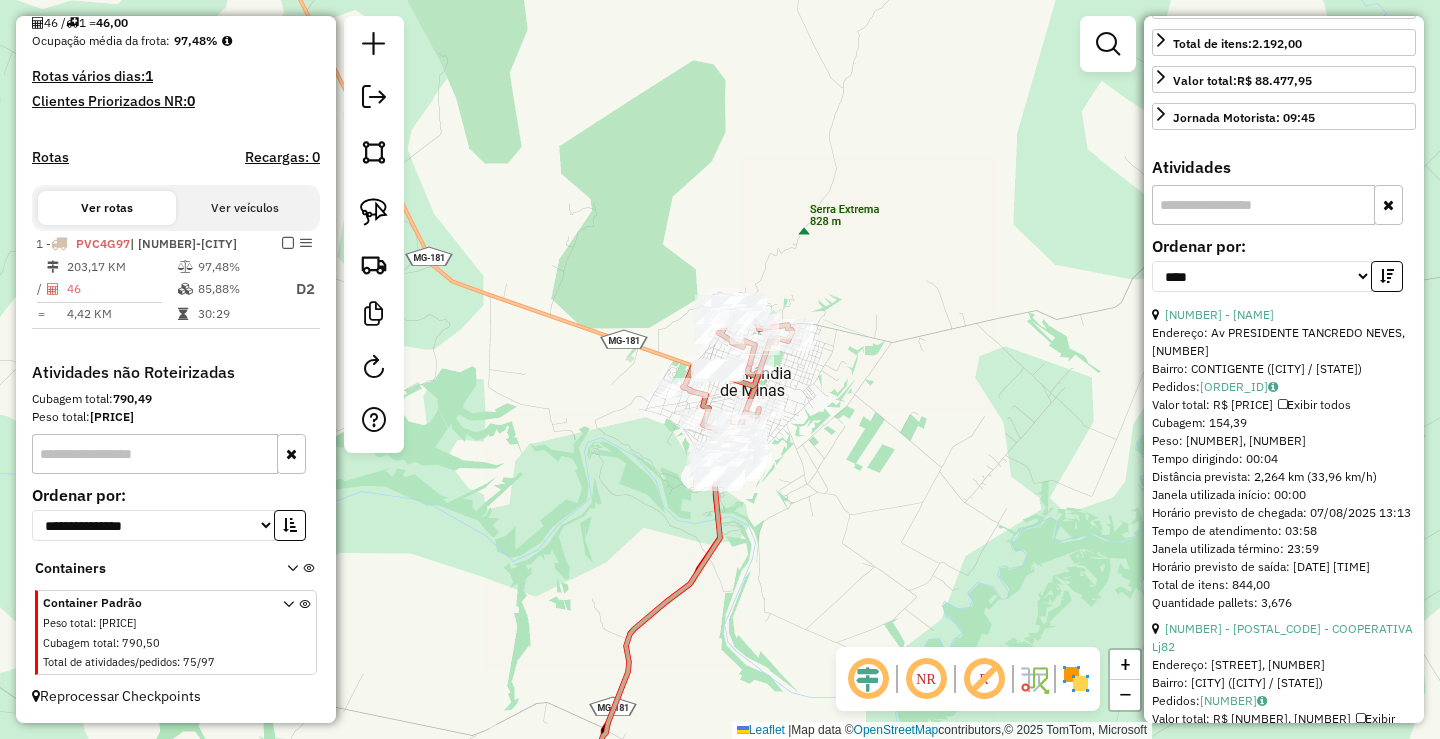 scroll, scrollTop: 464, scrollLeft: 0, axis: vertical 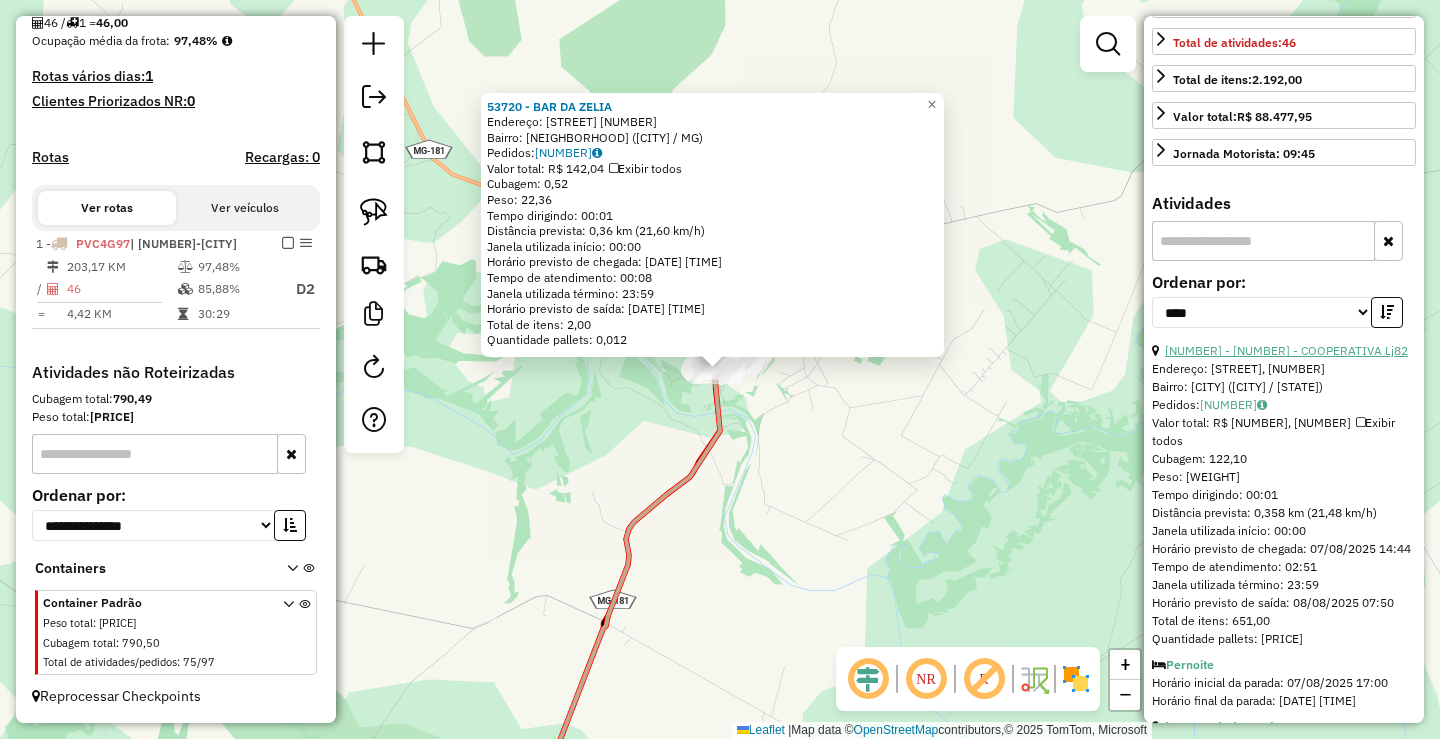 click on "[NUMBER] - [NUMBER] - COOPERATIVA Lj82" at bounding box center (1286, 350) 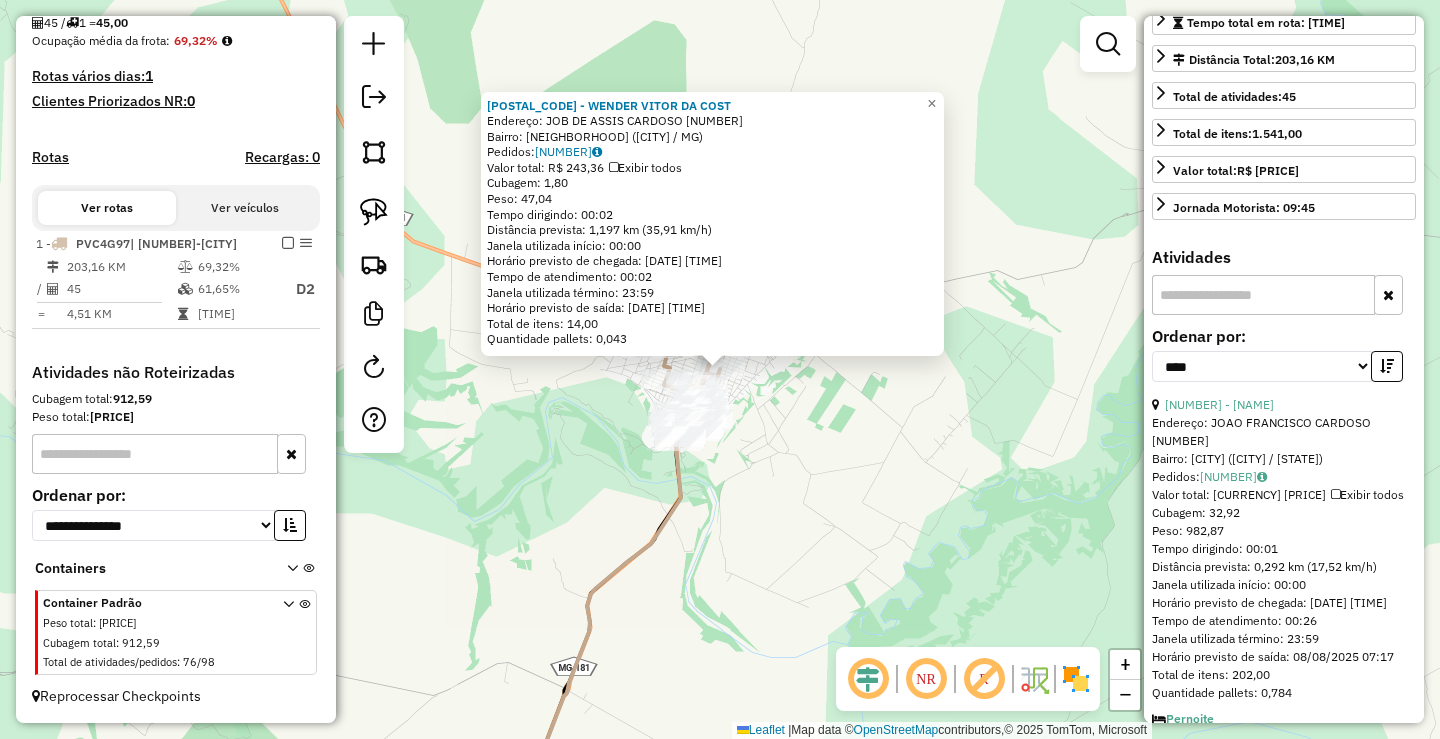 click on "Endereço:  [STREET_NAME] [NUMBER]   Bairro: [NEIGHBORHOOD] ([CITY] / [STATE])" 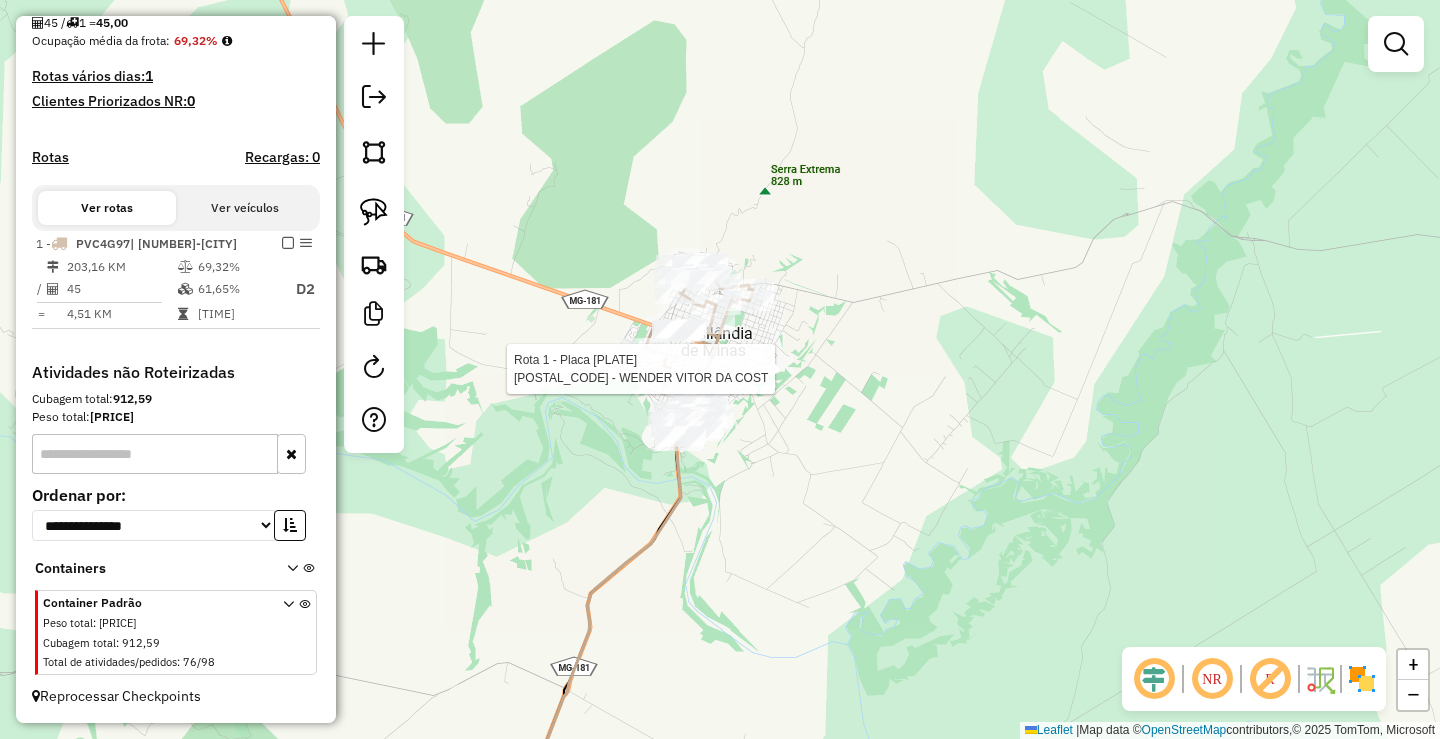 select on "*********" 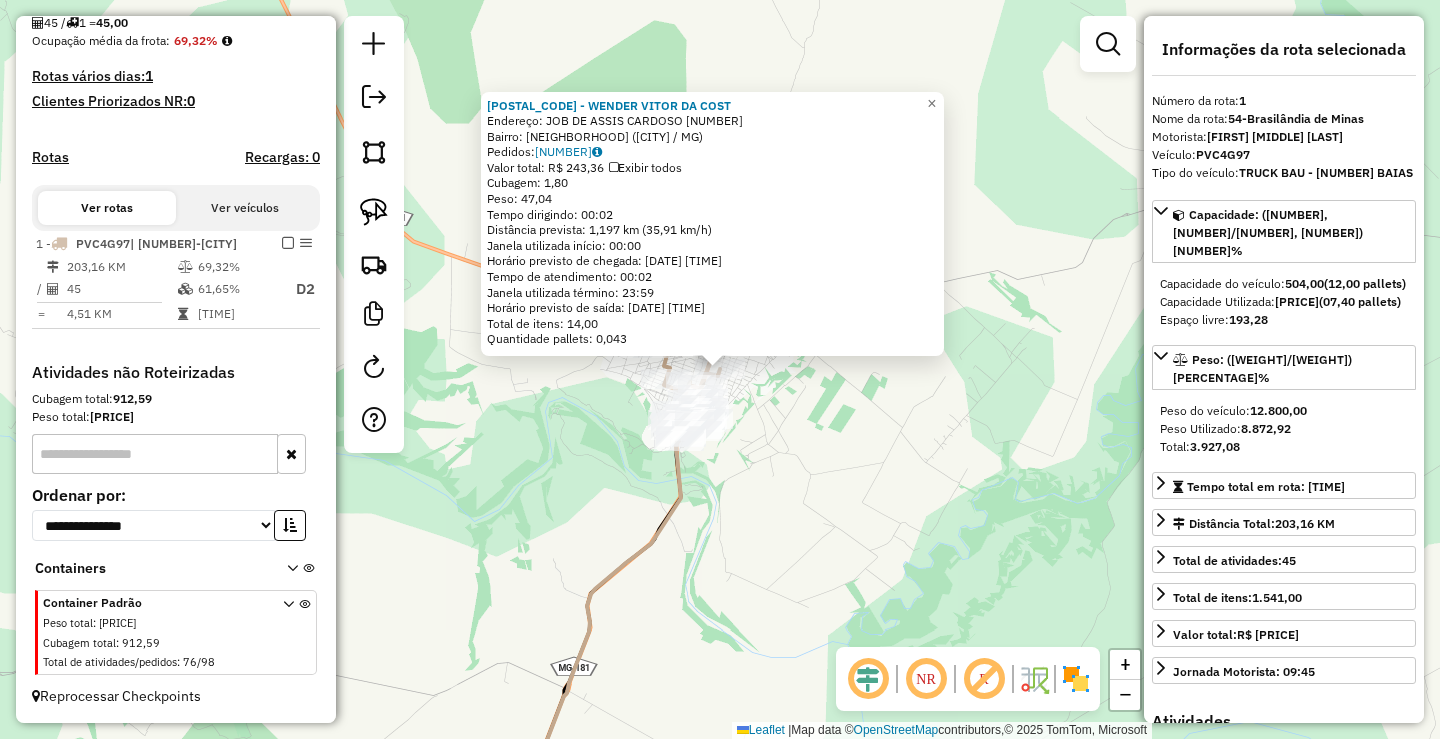 drag, startPoint x: 860, startPoint y: 456, endPoint x: 903, endPoint y: 465, distance: 43.931767 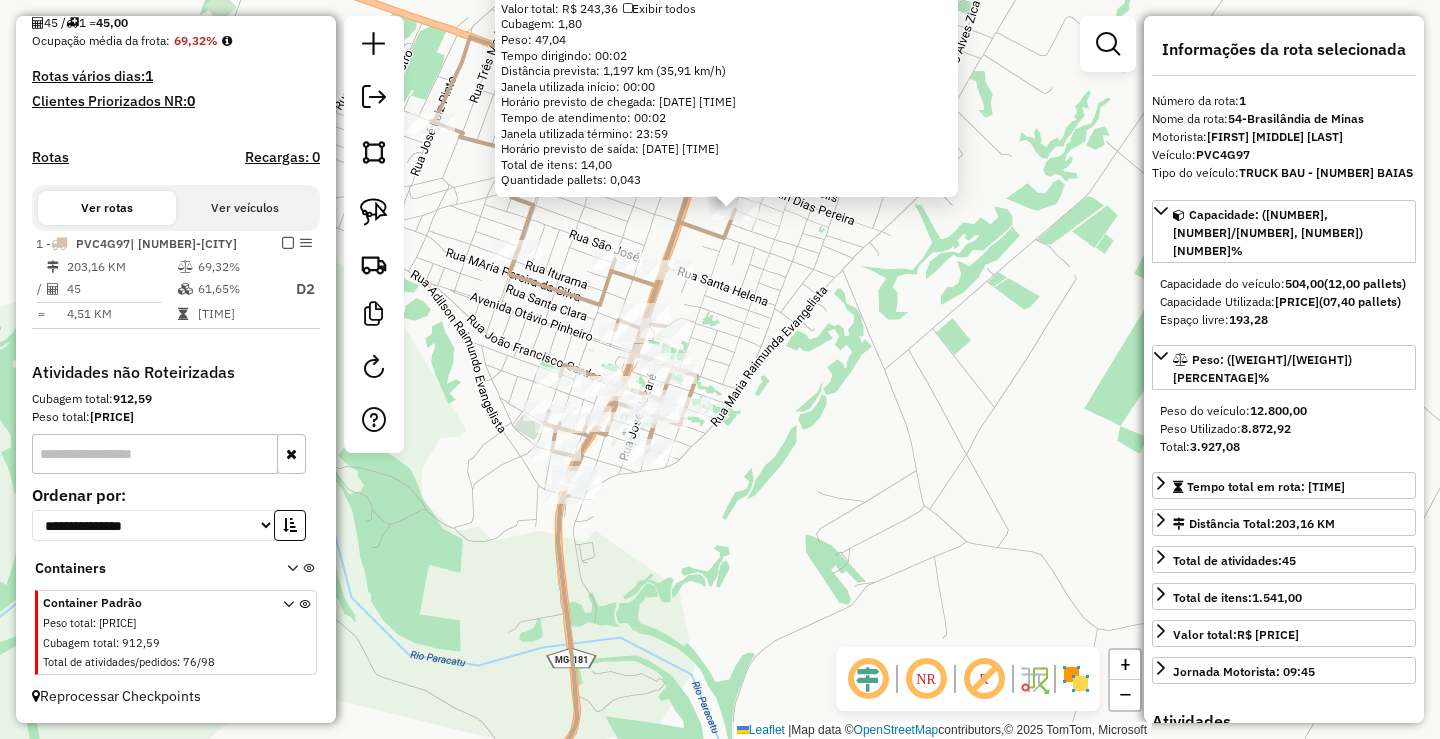 drag, startPoint x: 722, startPoint y: 476, endPoint x: 782, endPoint y: 468, distance: 60.530983 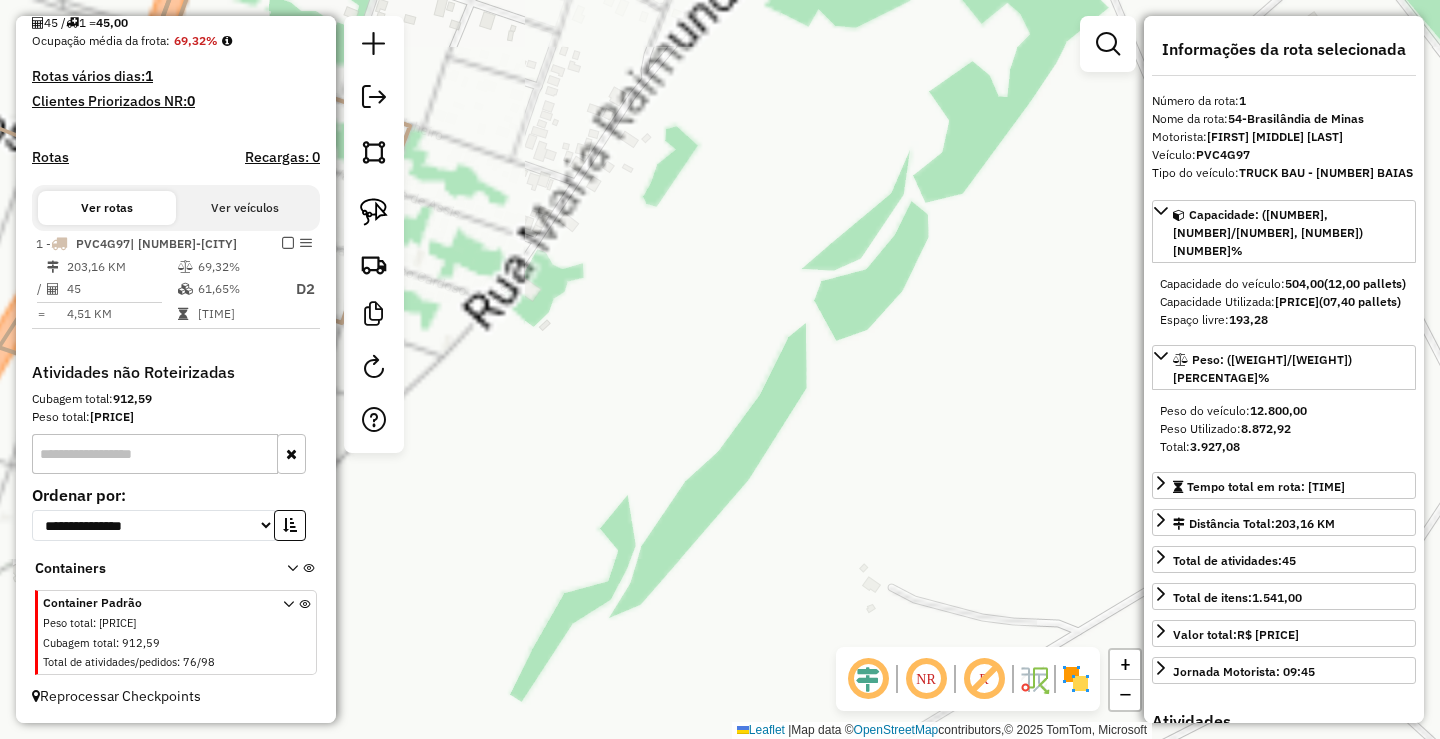 drag, startPoint x: 674, startPoint y: 403, endPoint x: 961, endPoint y: 537, distance: 316.7412 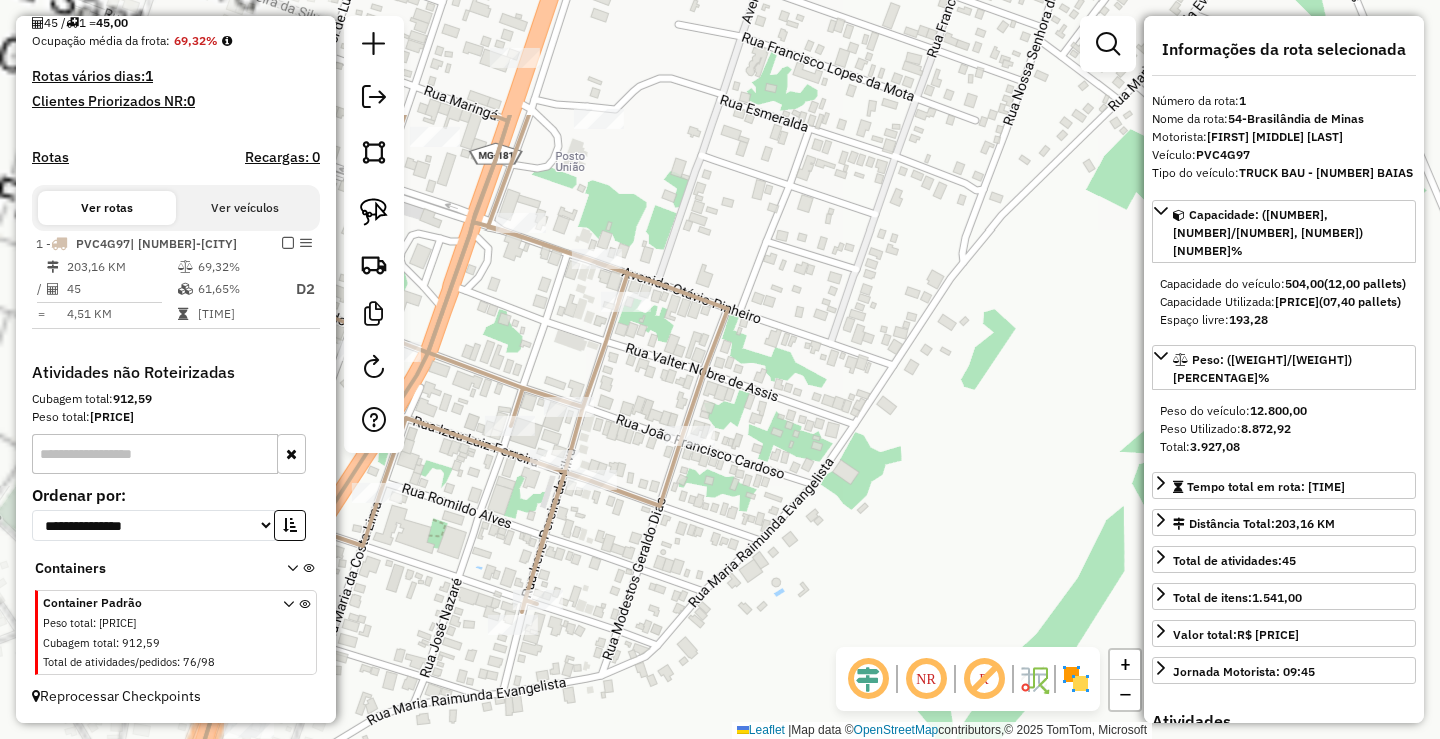click on "Endereço:  [STREET_NAME] [NUMBER]   Bairro: [NEIGHBORHOOD] ([CITY] / [STATE])" 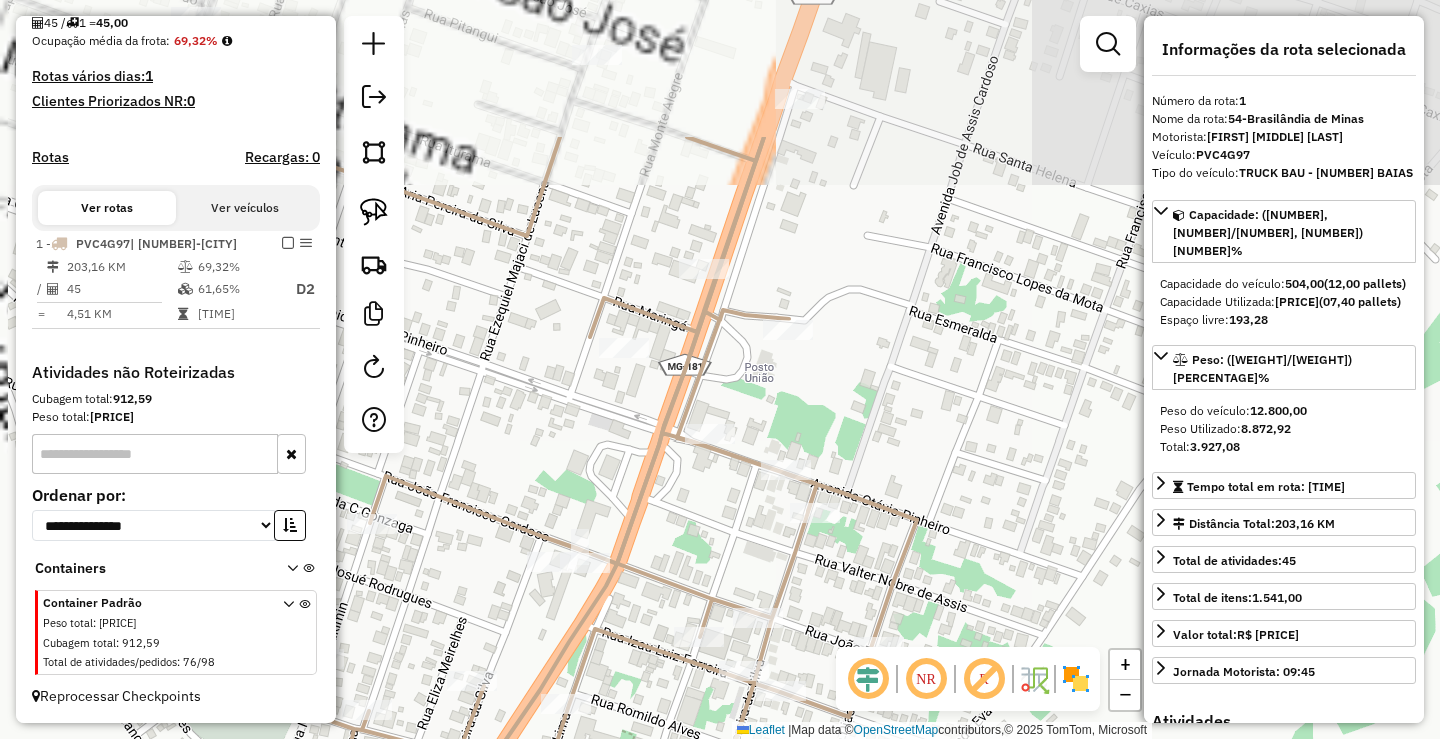 drag, startPoint x: 808, startPoint y: 304, endPoint x: 984, endPoint y: 428, distance: 215.29515 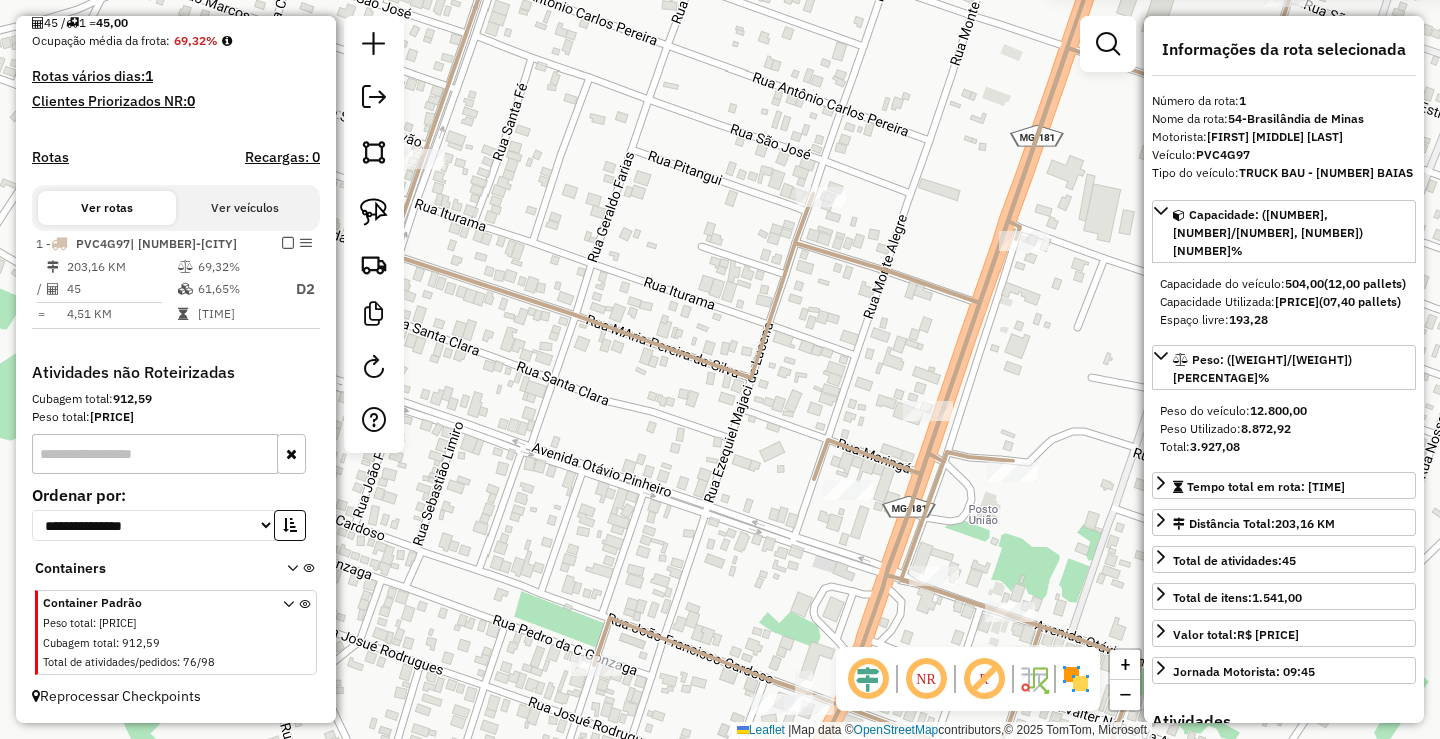 drag, startPoint x: 725, startPoint y: 257, endPoint x: 927, endPoint y: 492, distance: 309.88547 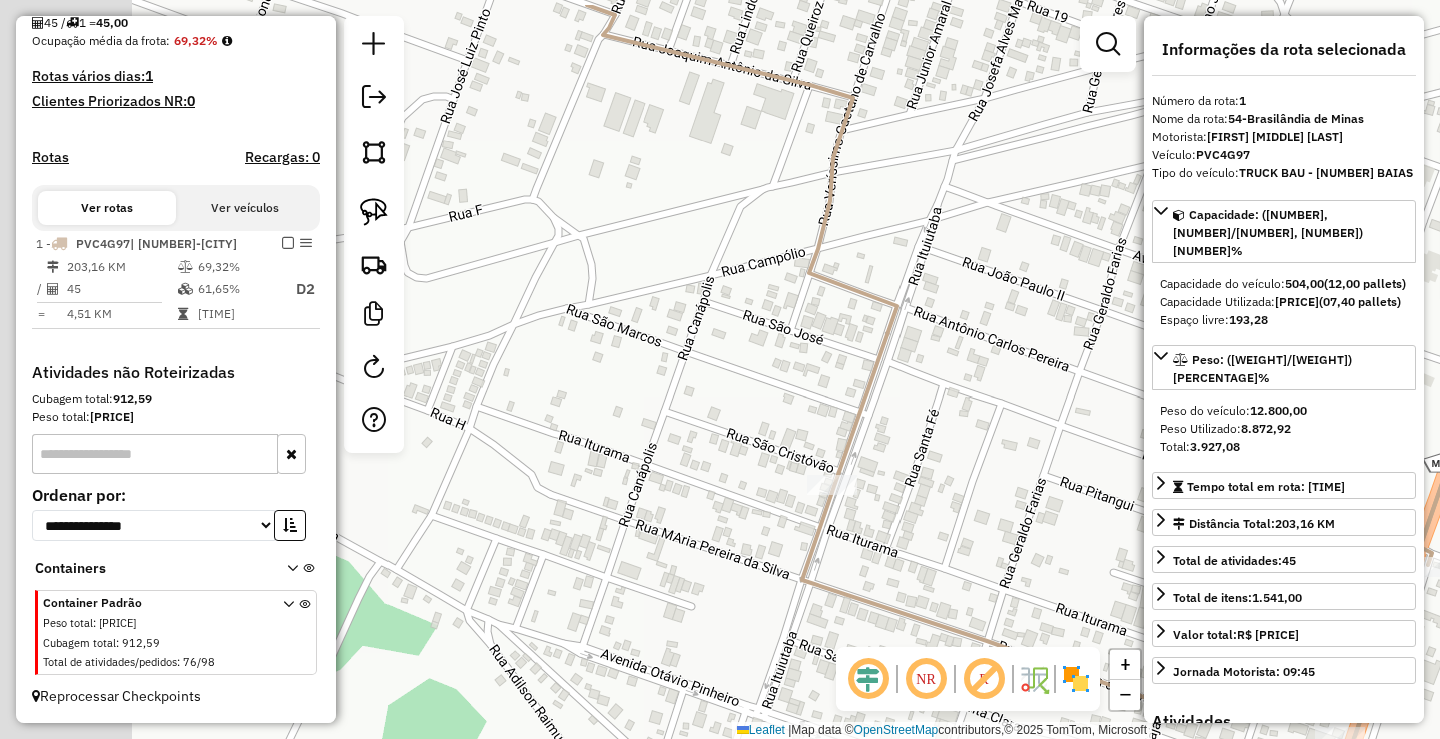drag, startPoint x: 671, startPoint y: 339, endPoint x: 865, endPoint y: 403, distance: 204.28412 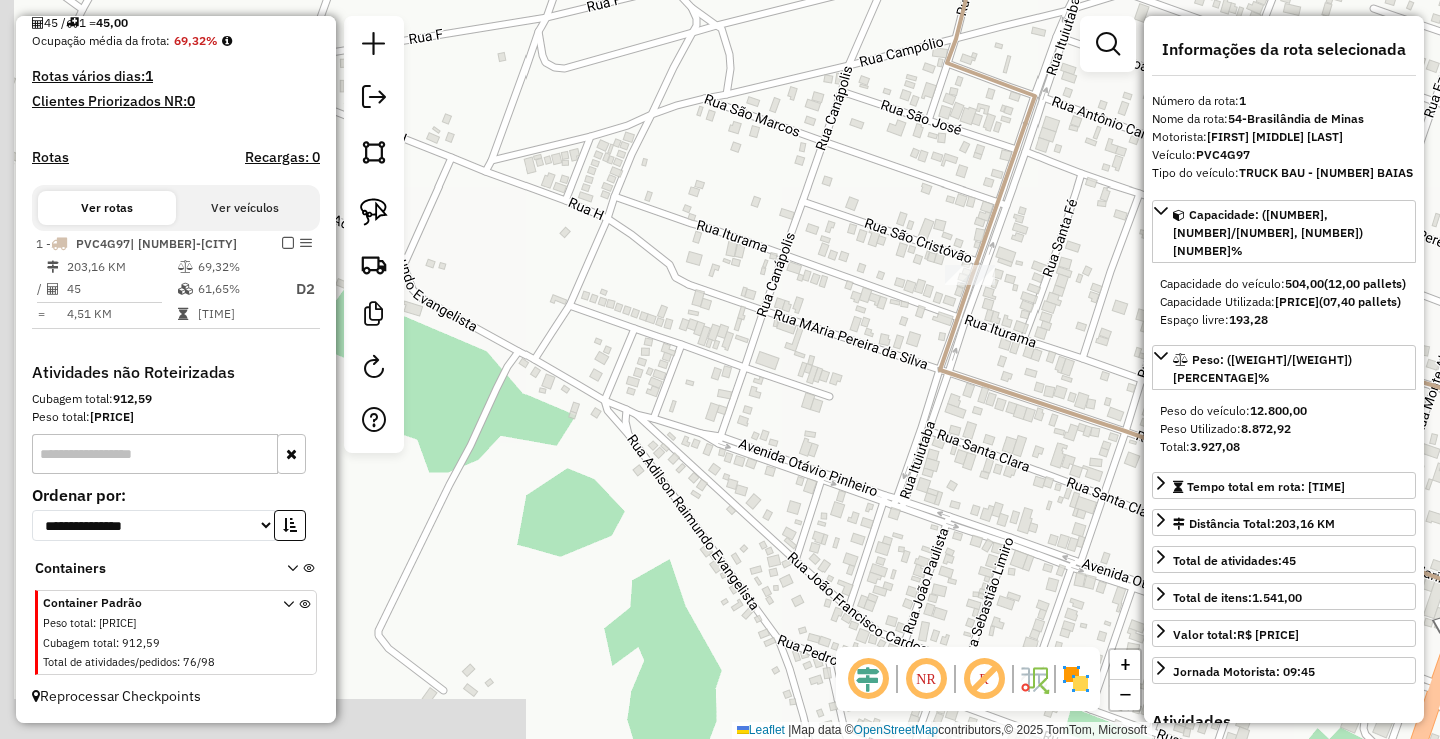 drag, startPoint x: 719, startPoint y: 330, endPoint x: 823, endPoint y: 116, distance: 237.93277 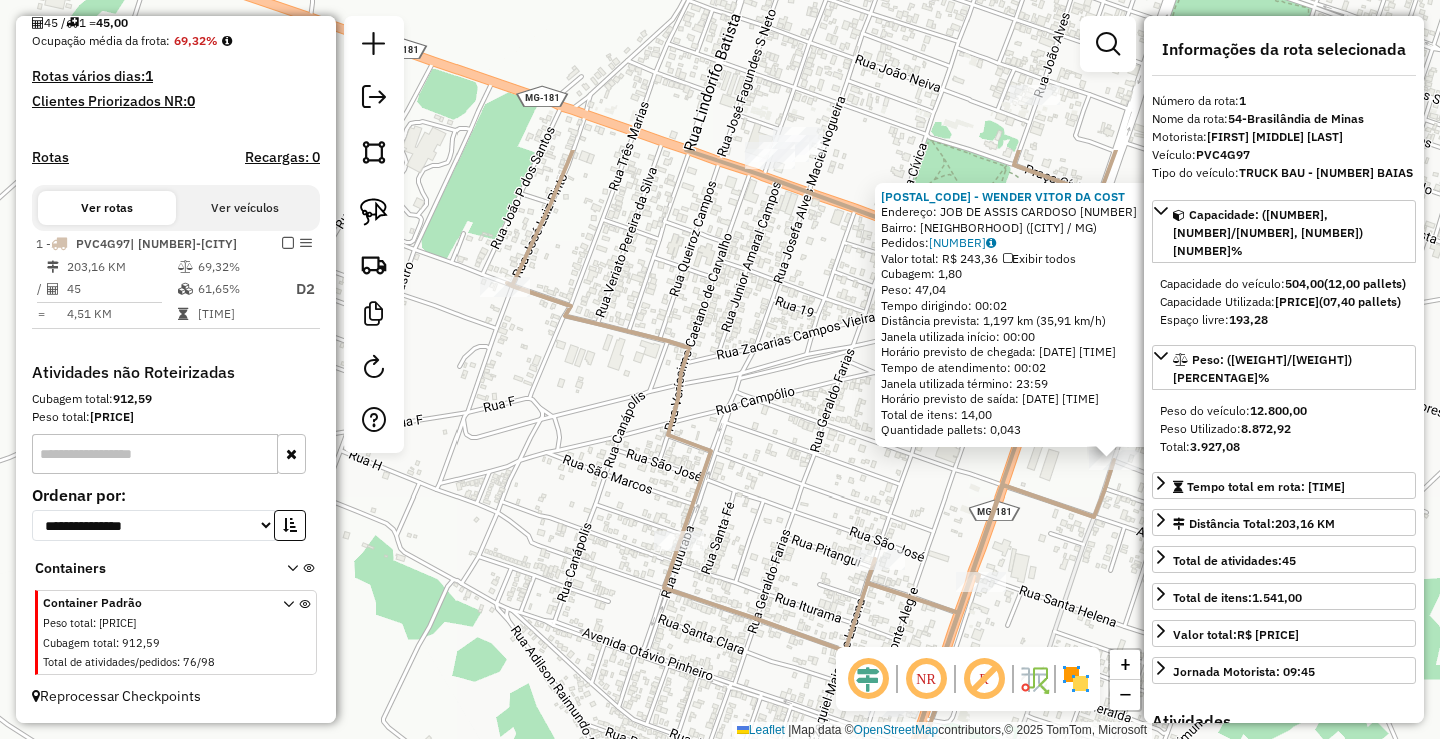 drag, startPoint x: 930, startPoint y: 351, endPoint x: 796, endPoint y: 585, distance: 269.65164 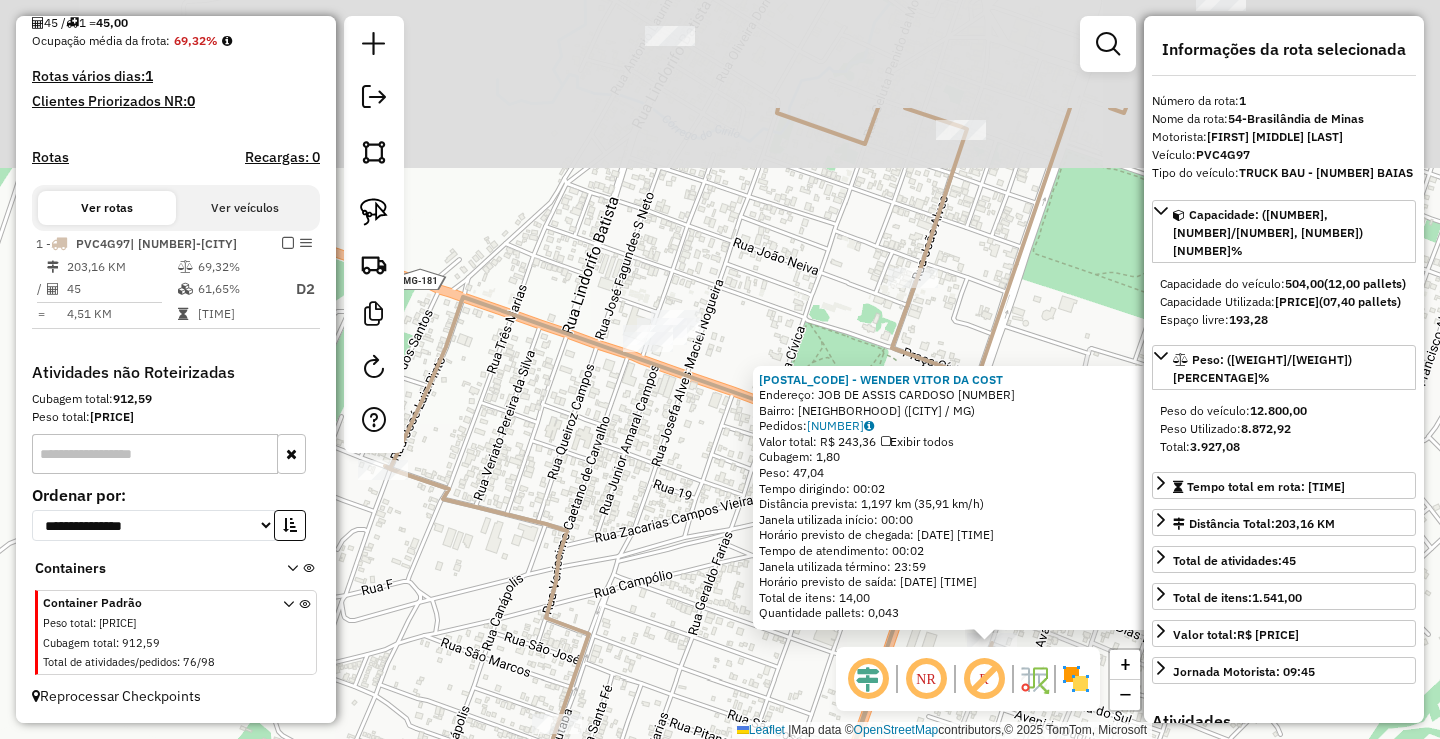 drag, startPoint x: 824, startPoint y: 269, endPoint x: 701, endPoint y: 453, distance: 221.32555 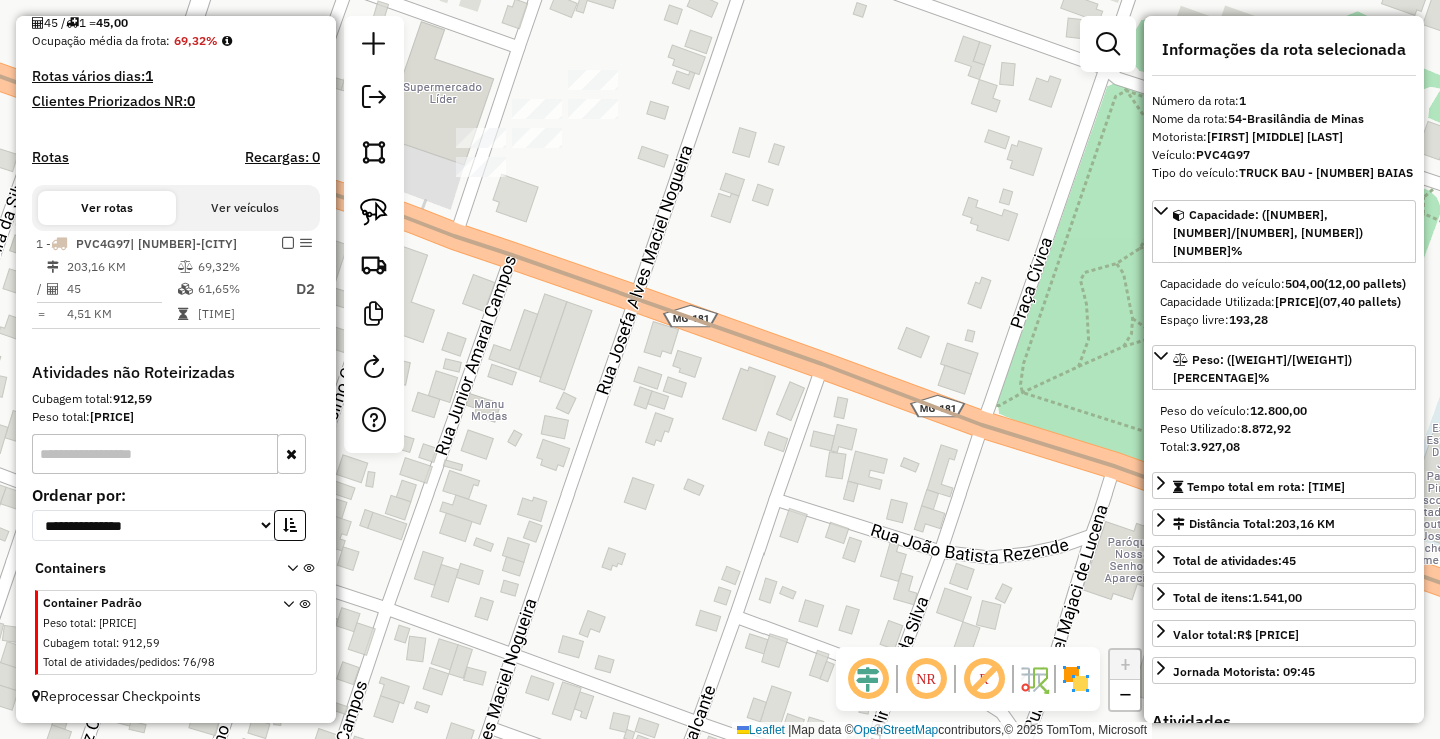 drag, startPoint x: 640, startPoint y: 195, endPoint x: 712, endPoint y: 357, distance: 177.27943 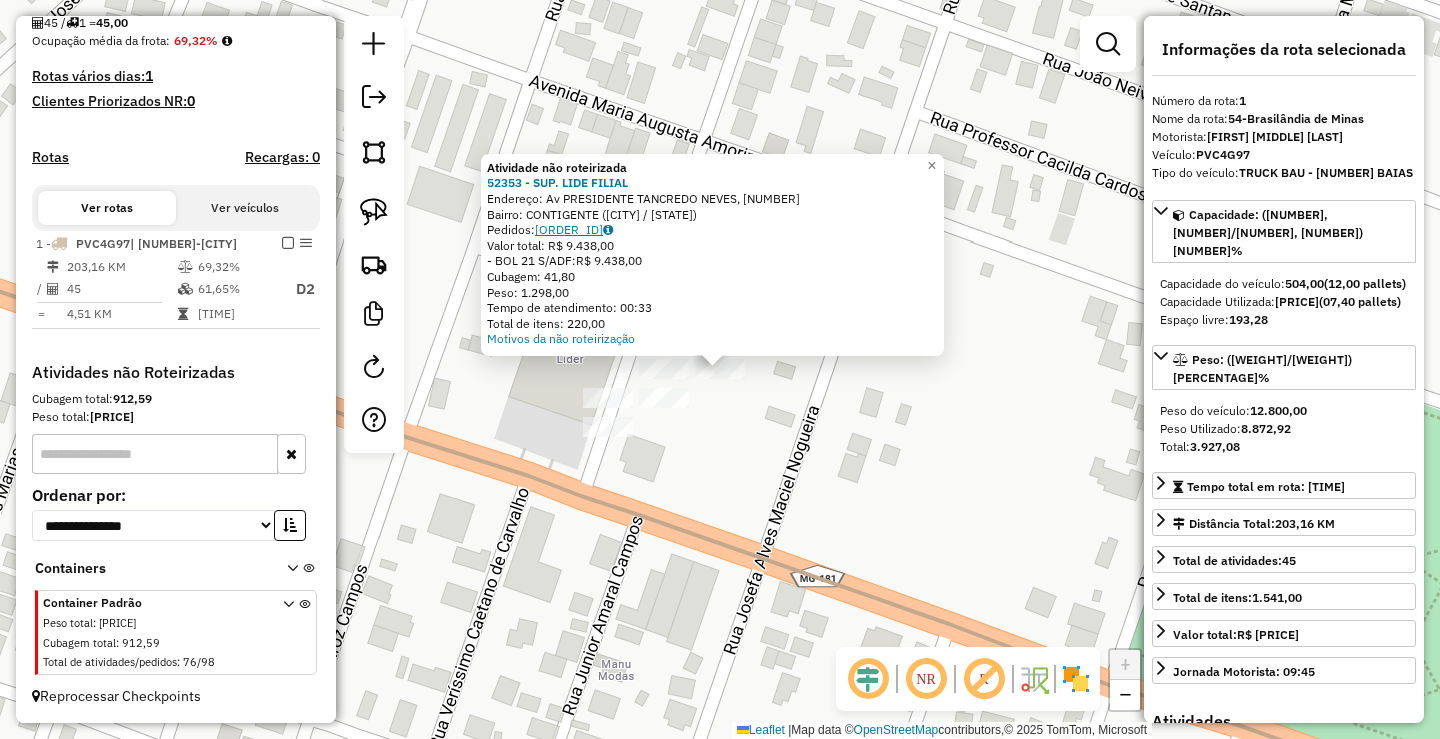 click on "[ORDER_ID]" 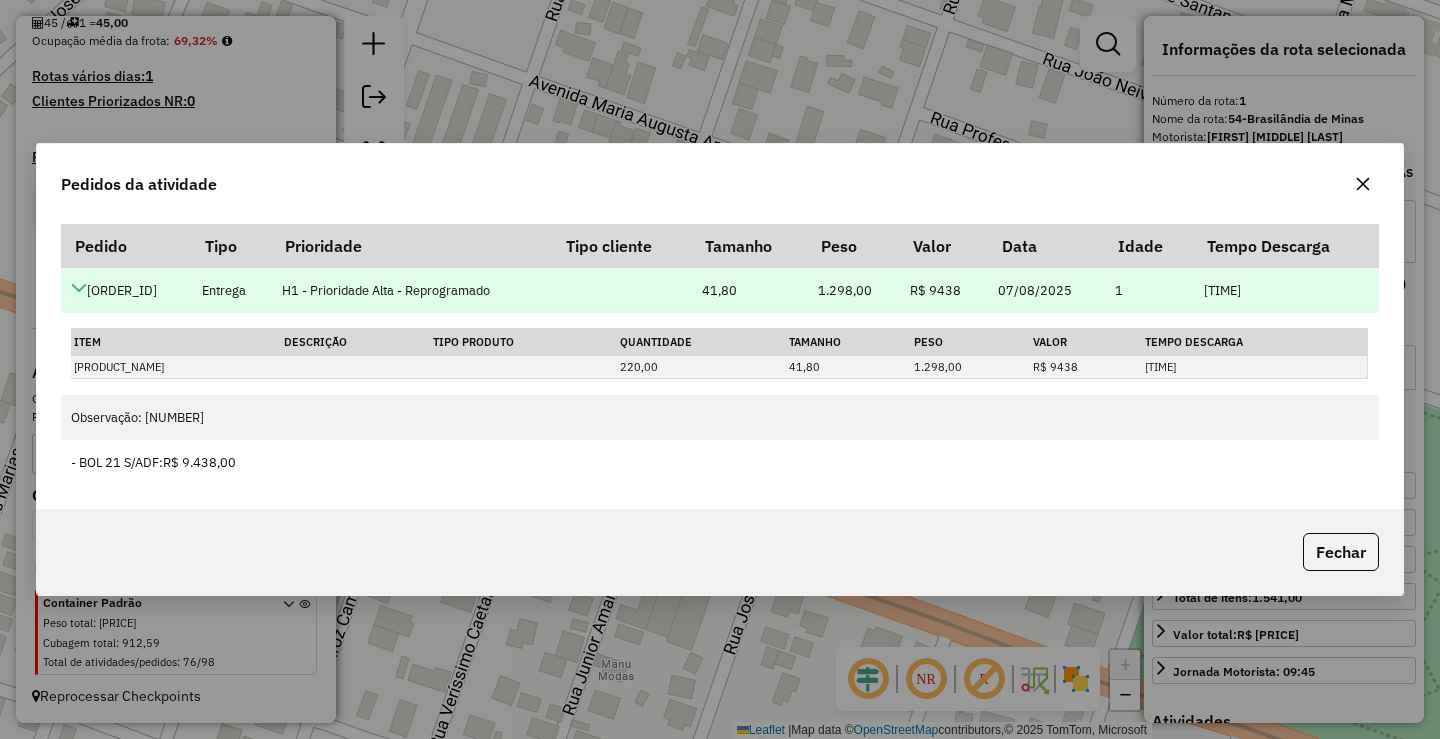 click at bounding box center [79, 288] 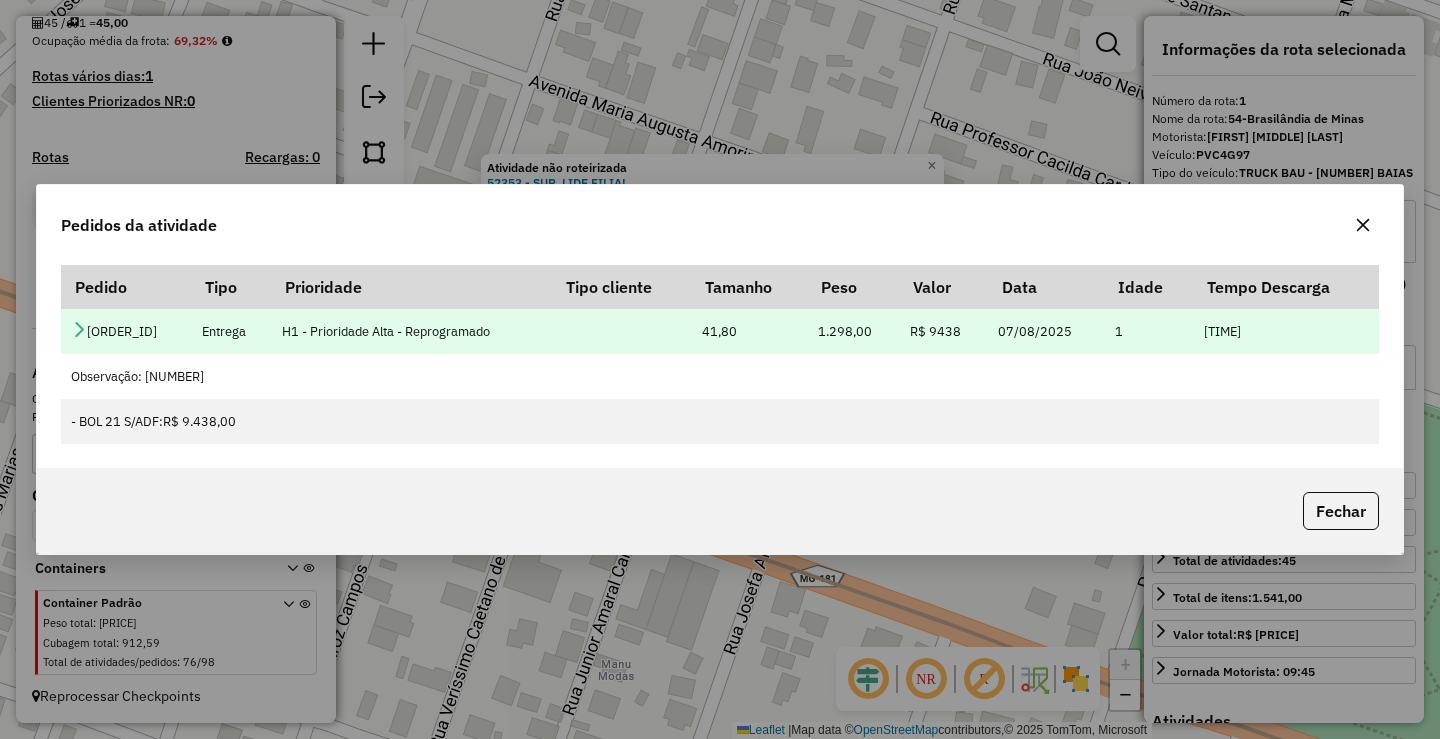 click at bounding box center [79, 329] 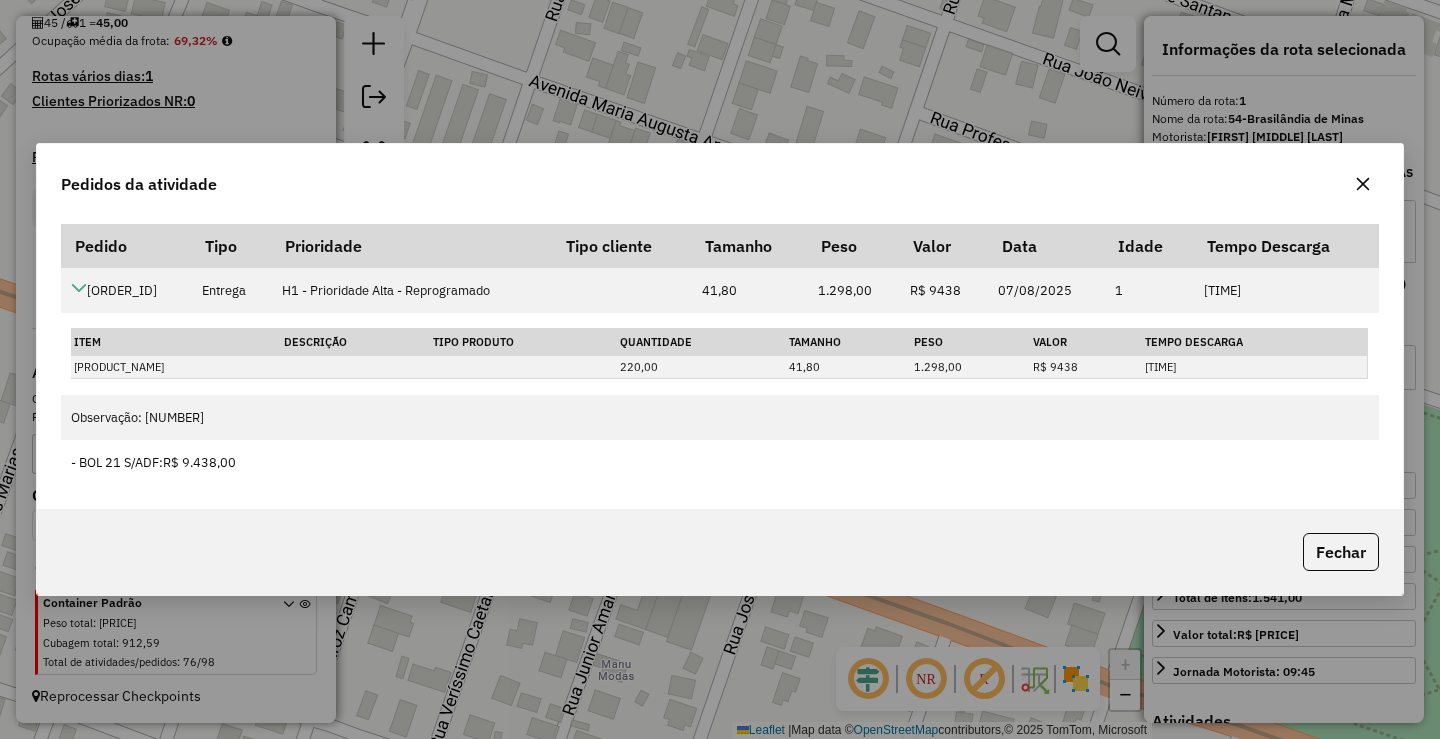 click 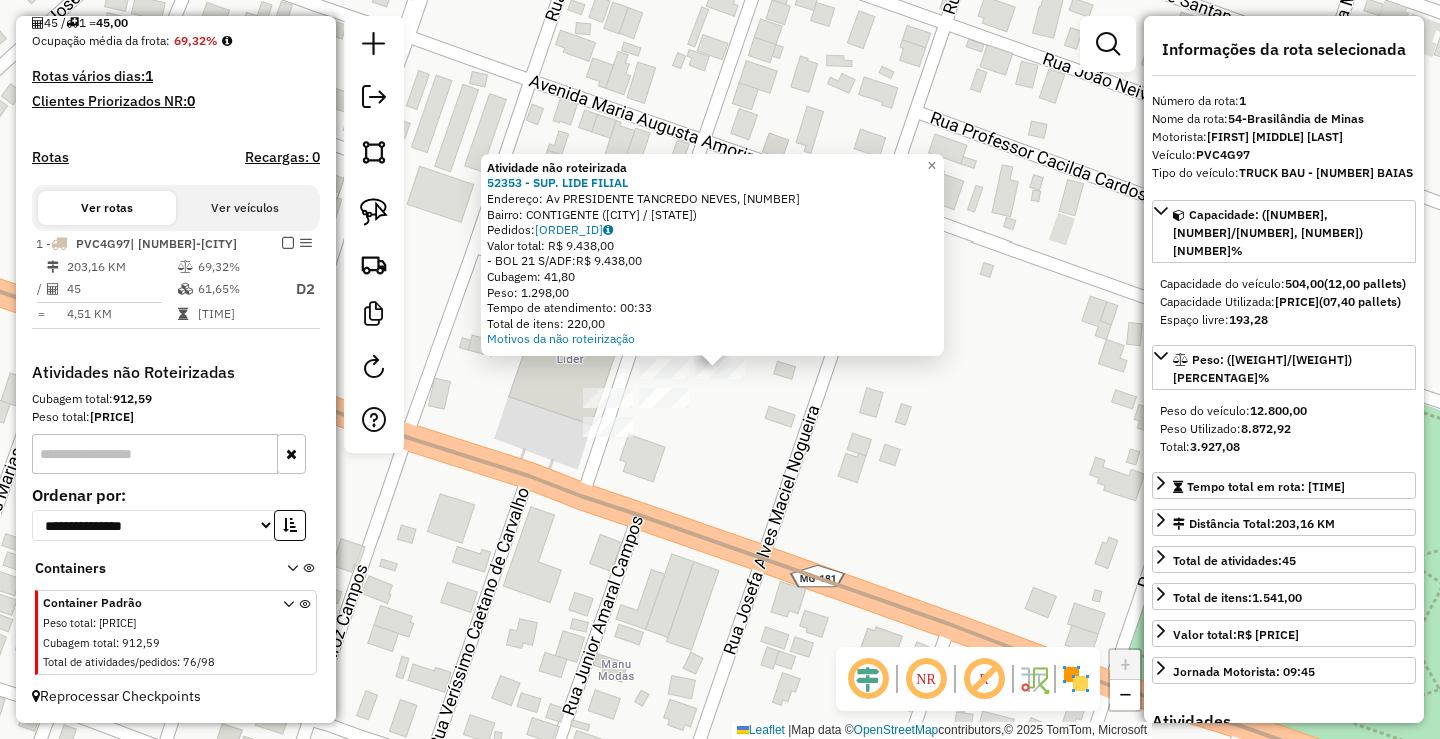 click on "Endereço: Av PRESIDENTE TANCREDO NEVES, [NUMBER]   Bairro: CONTIGENTE ([CITY] / [STATE])" 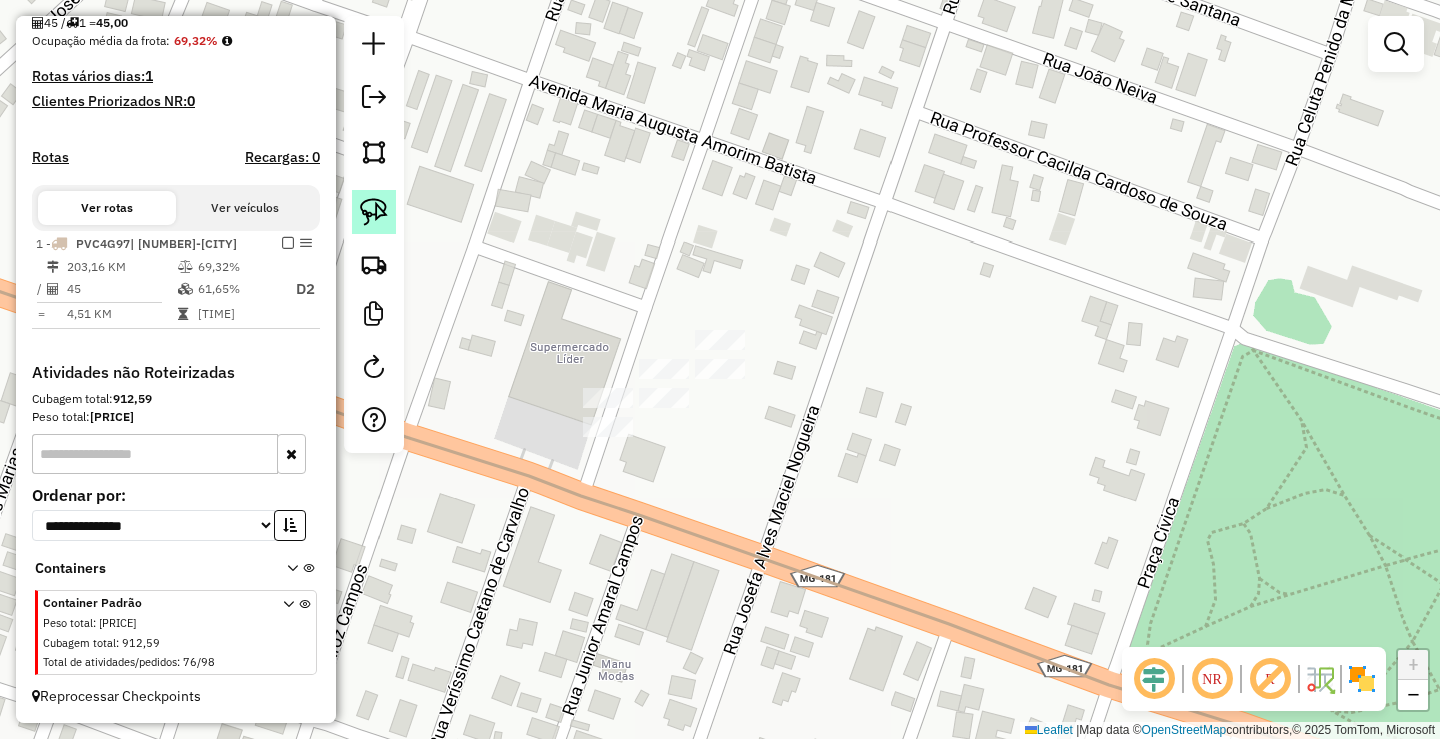 click 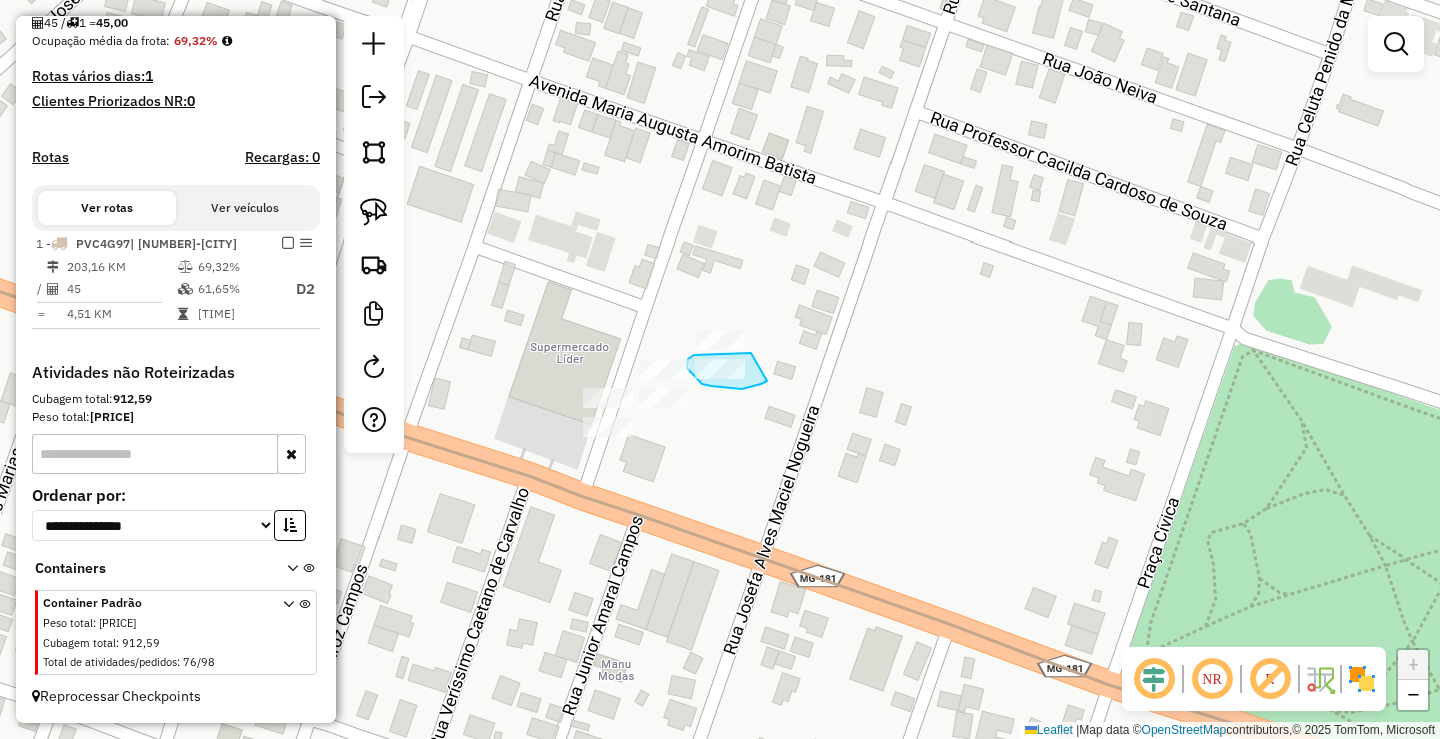 drag, startPoint x: 751, startPoint y: 353, endPoint x: 770, endPoint y: 380, distance: 33.01515 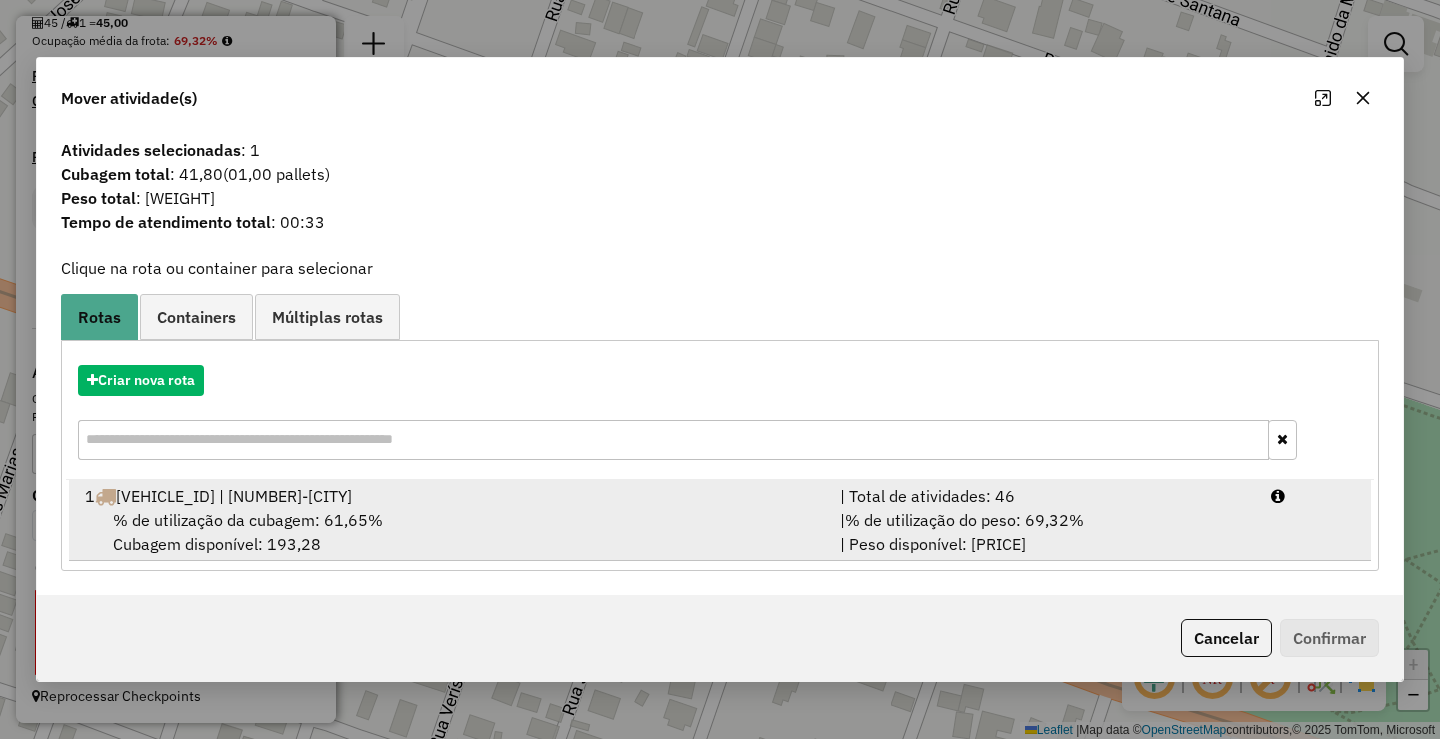 click on "% de utilização da cubagem: 61,65%" at bounding box center (248, 520) 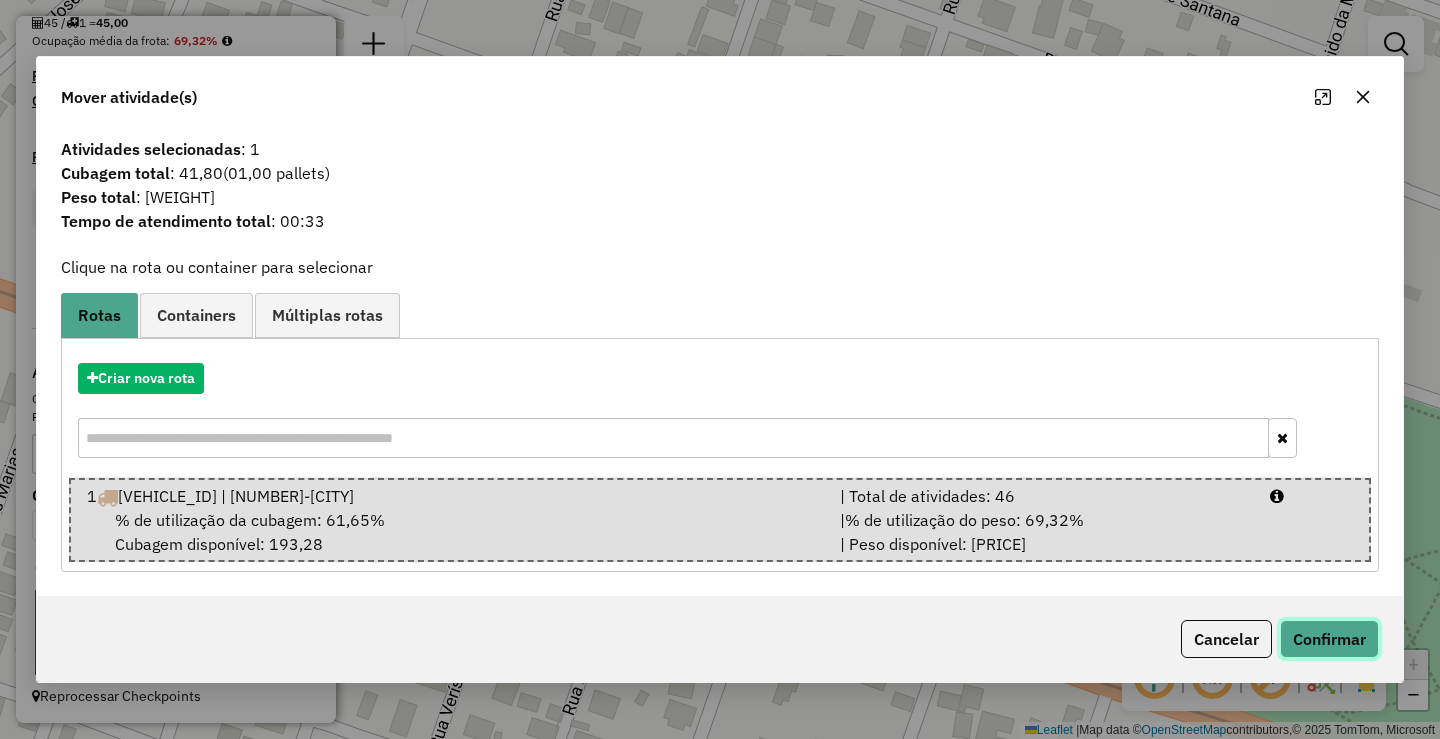 click on "Confirmar" 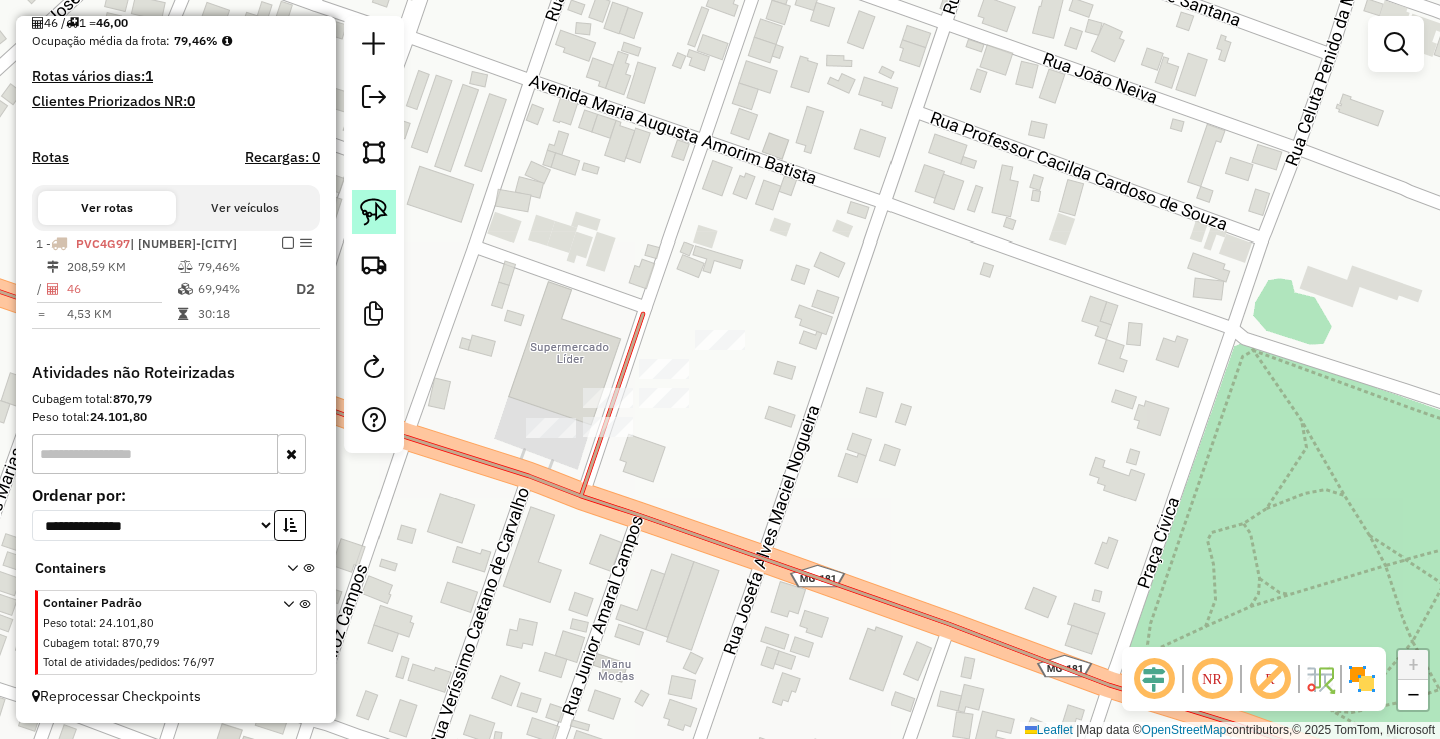 click 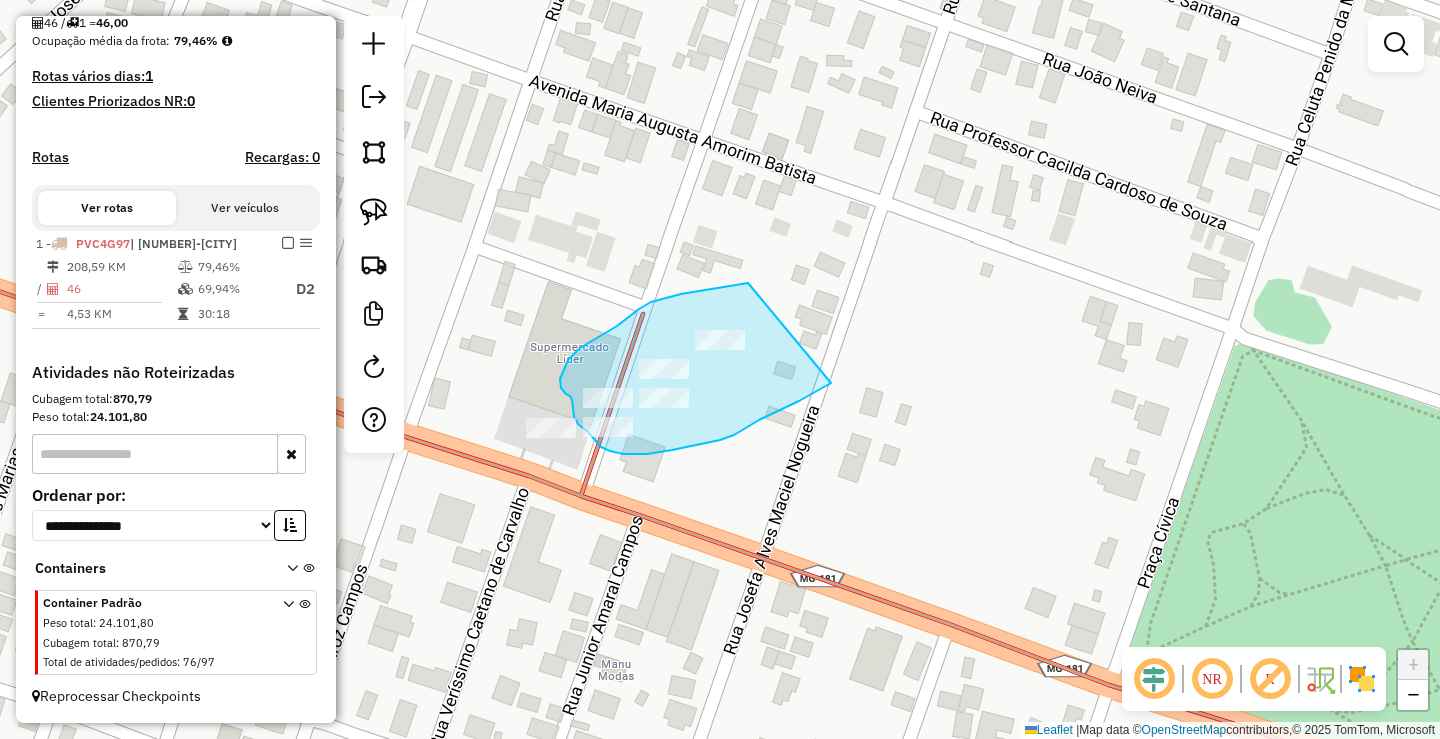 drag, startPoint x: 746, startPoint y: 283, endPoint x: 872, endPoint y: 355, distance: 145.12064 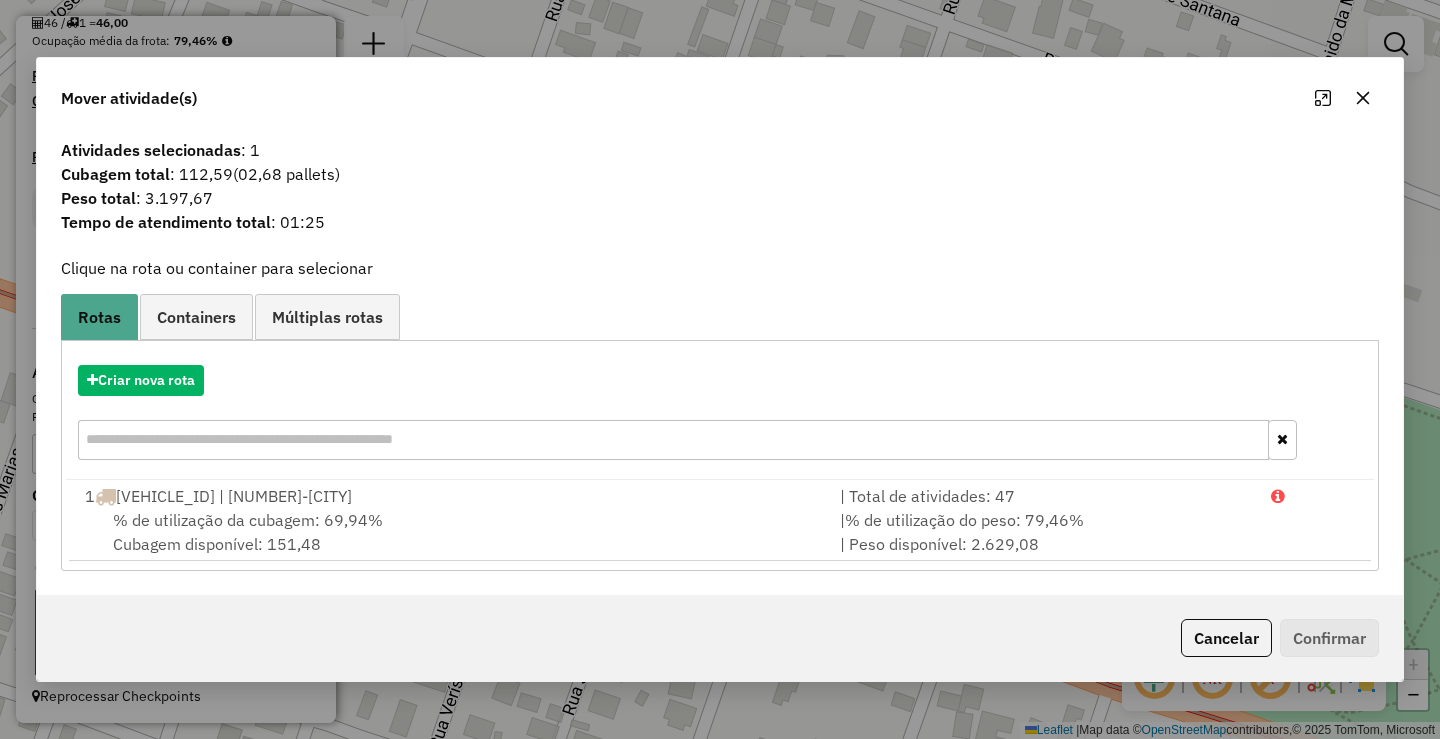 click 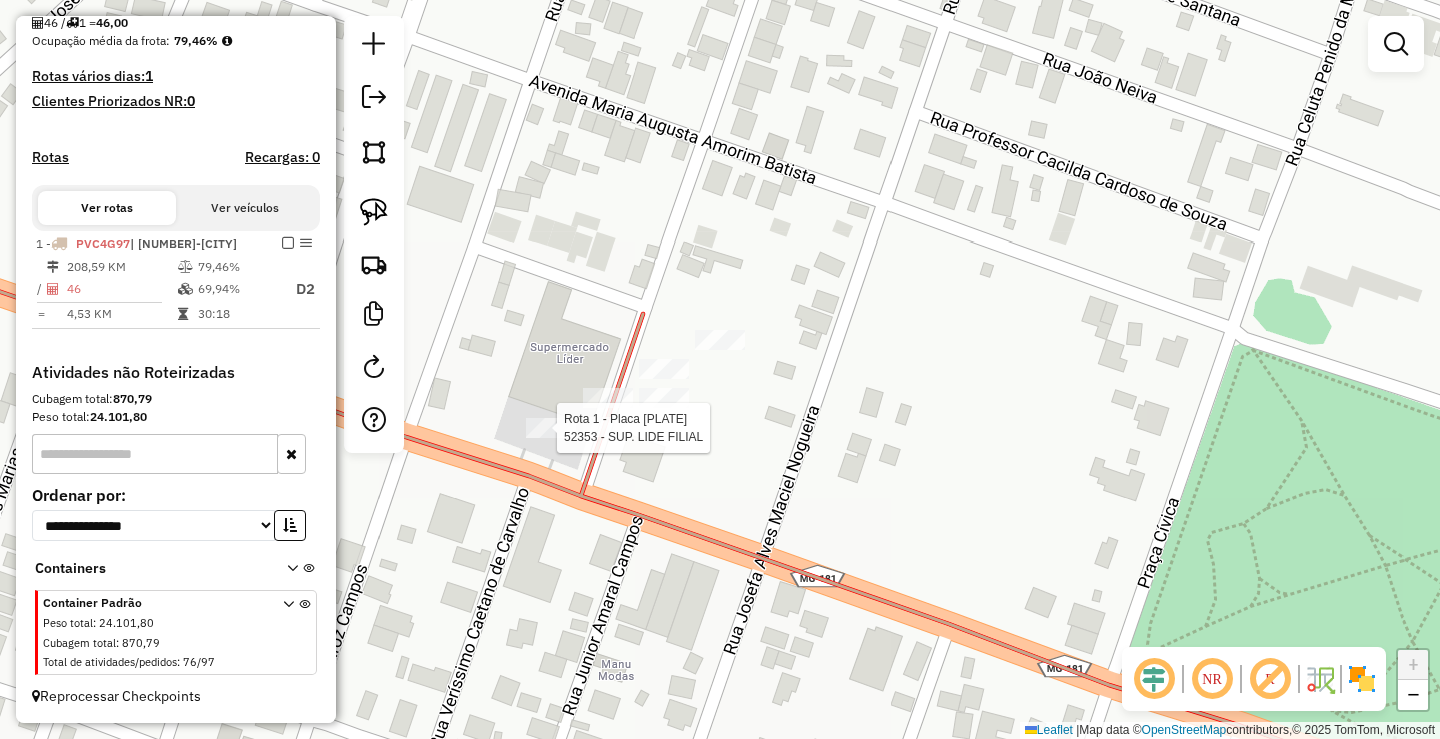select on "*********" 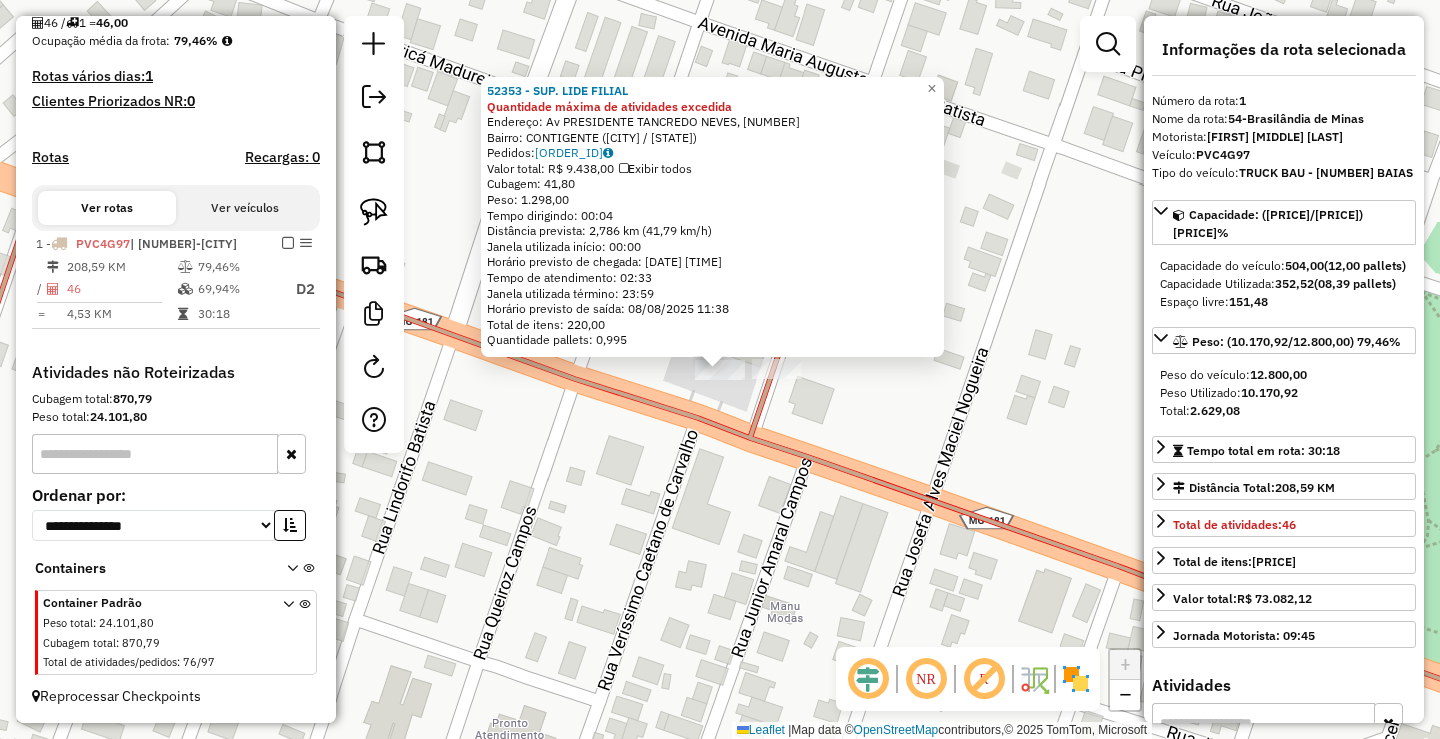 click on "Endereço: Av PRESIDENTE TANCREDO NEVES, [NUMBER]   Bairro: CONTIGENTE ([CITY] / [STATE])" 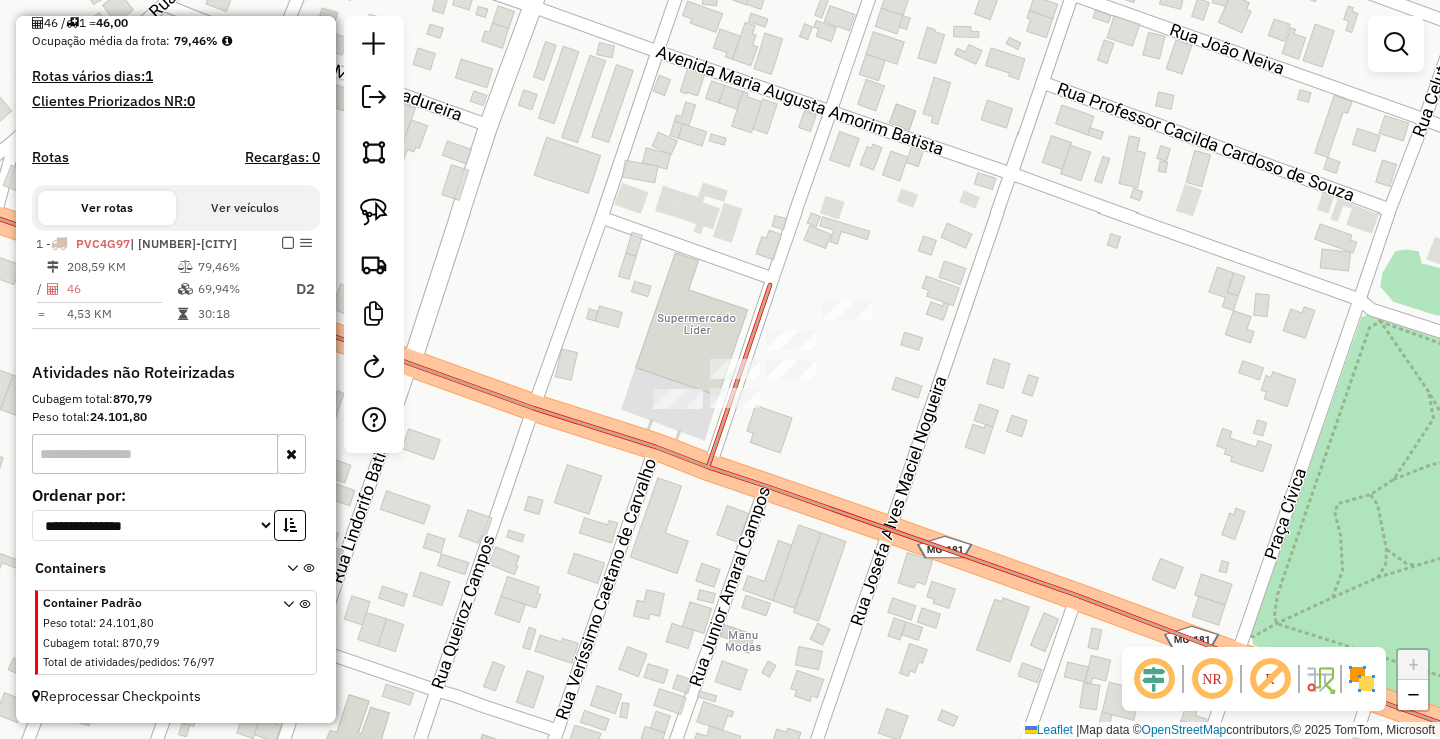 drag, startPoint x: 1021, startPoint y: 382, endPoint x: 854, endPoint y: 472, distance: 189.70767 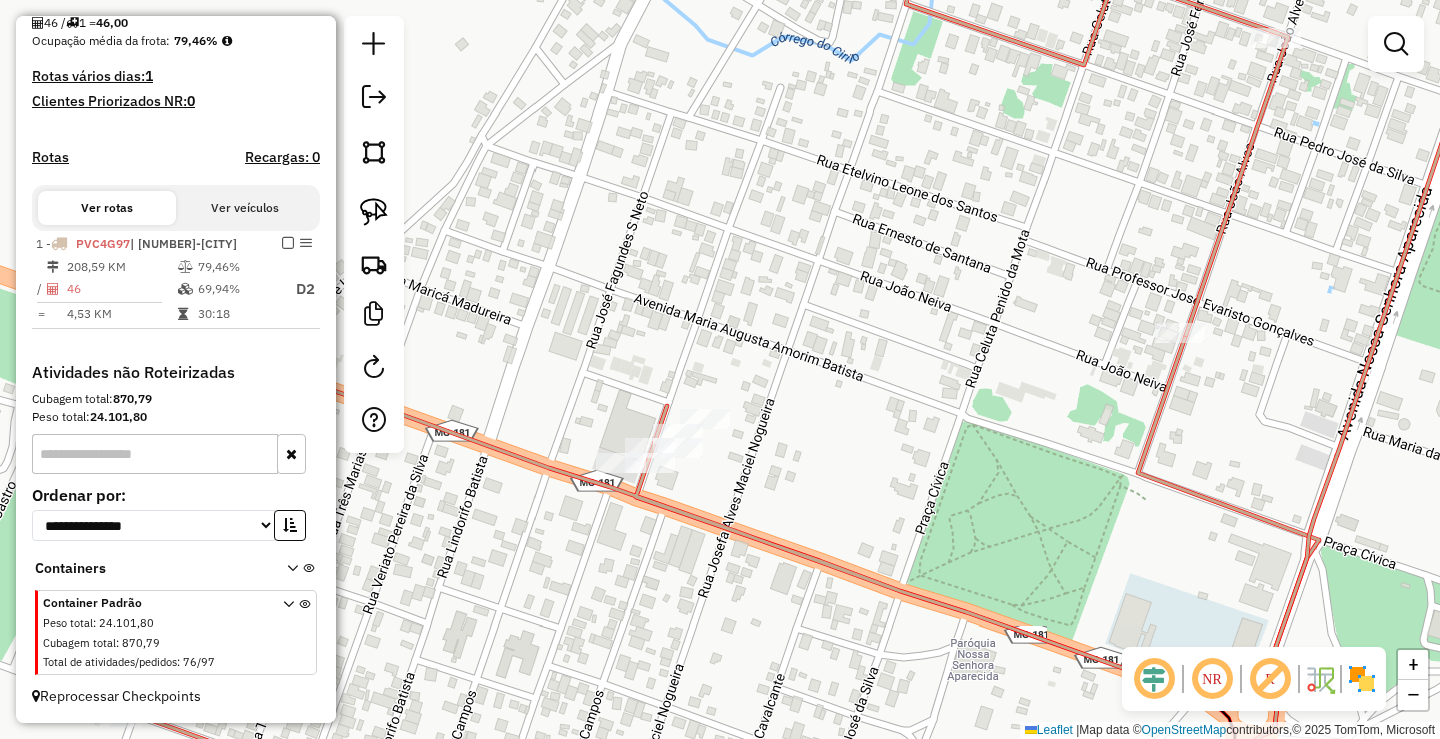 drag, startPoint x: 1112, startPoint y: 309, endPoint x: 844, endPoint y: 454, distance: 304.71133 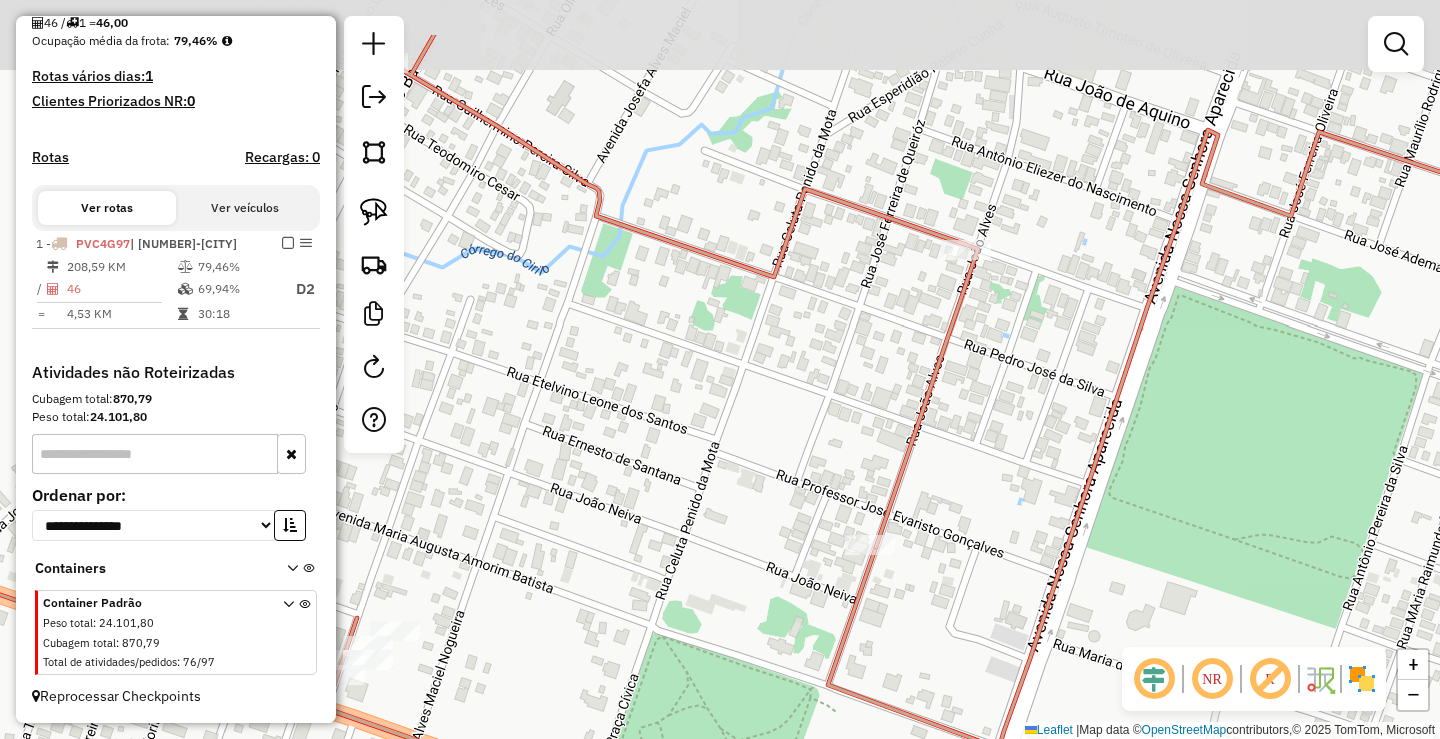 drag, startPoint x: 1045, startPoint y: 344, endPoint x: 911, endPoint y: 463, distance: 179.21216 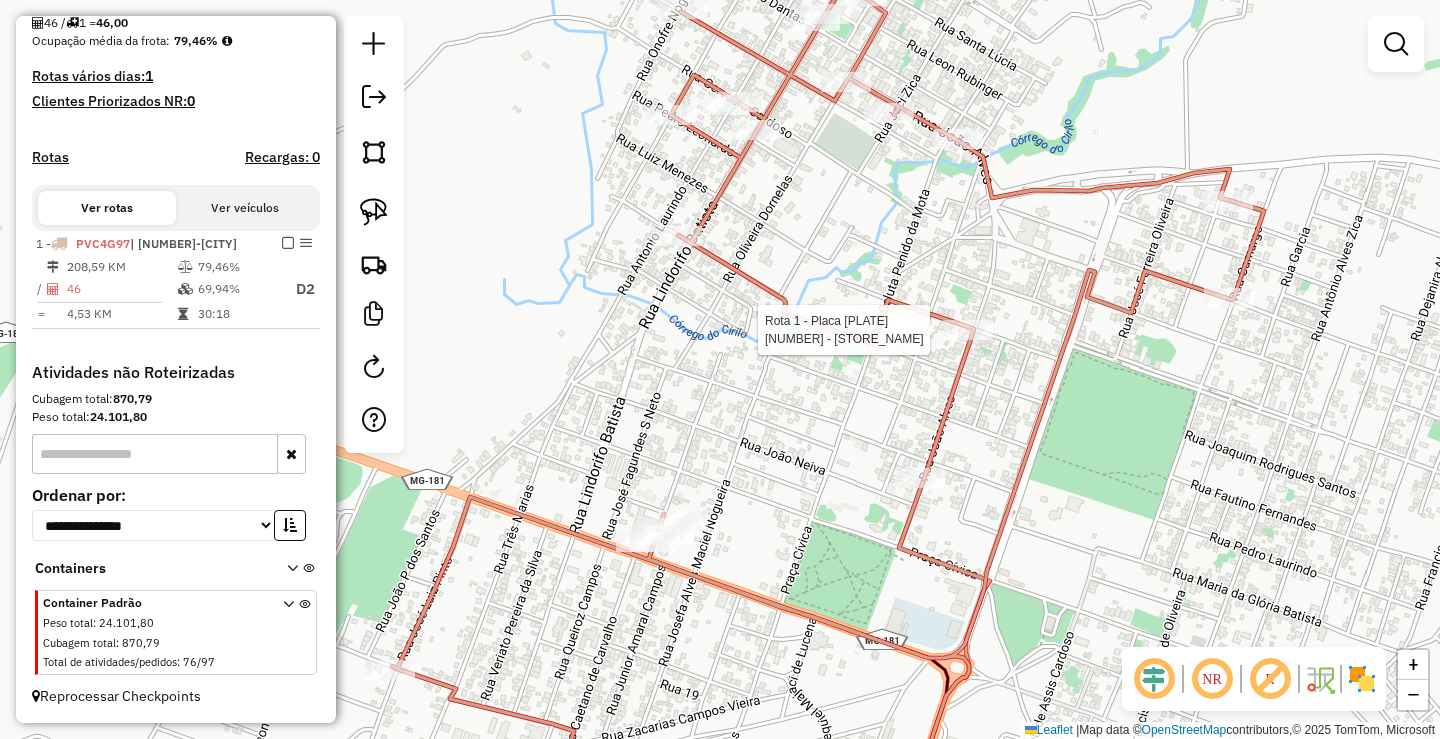 select on "*********" 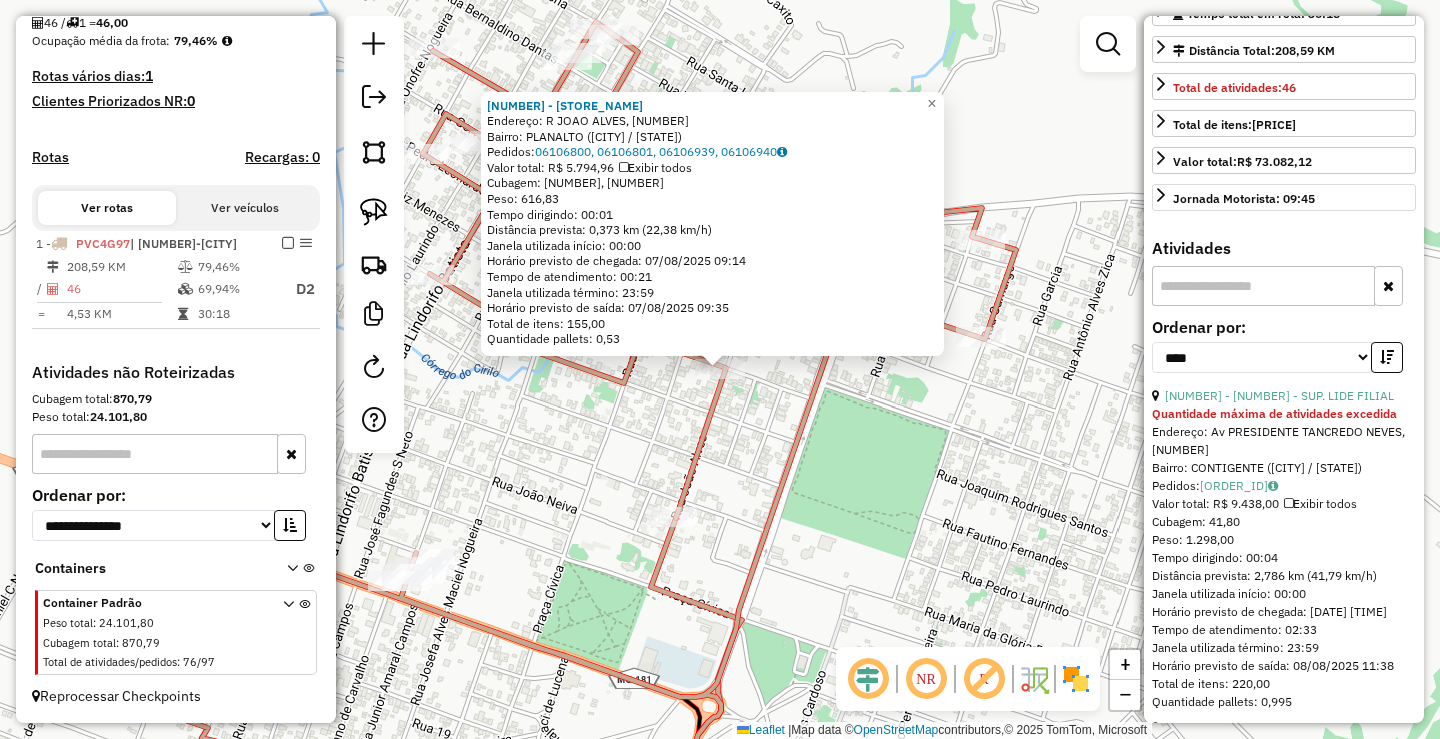 scroll, scrollTop: 500, scrollLeft: 0, axis: vertical 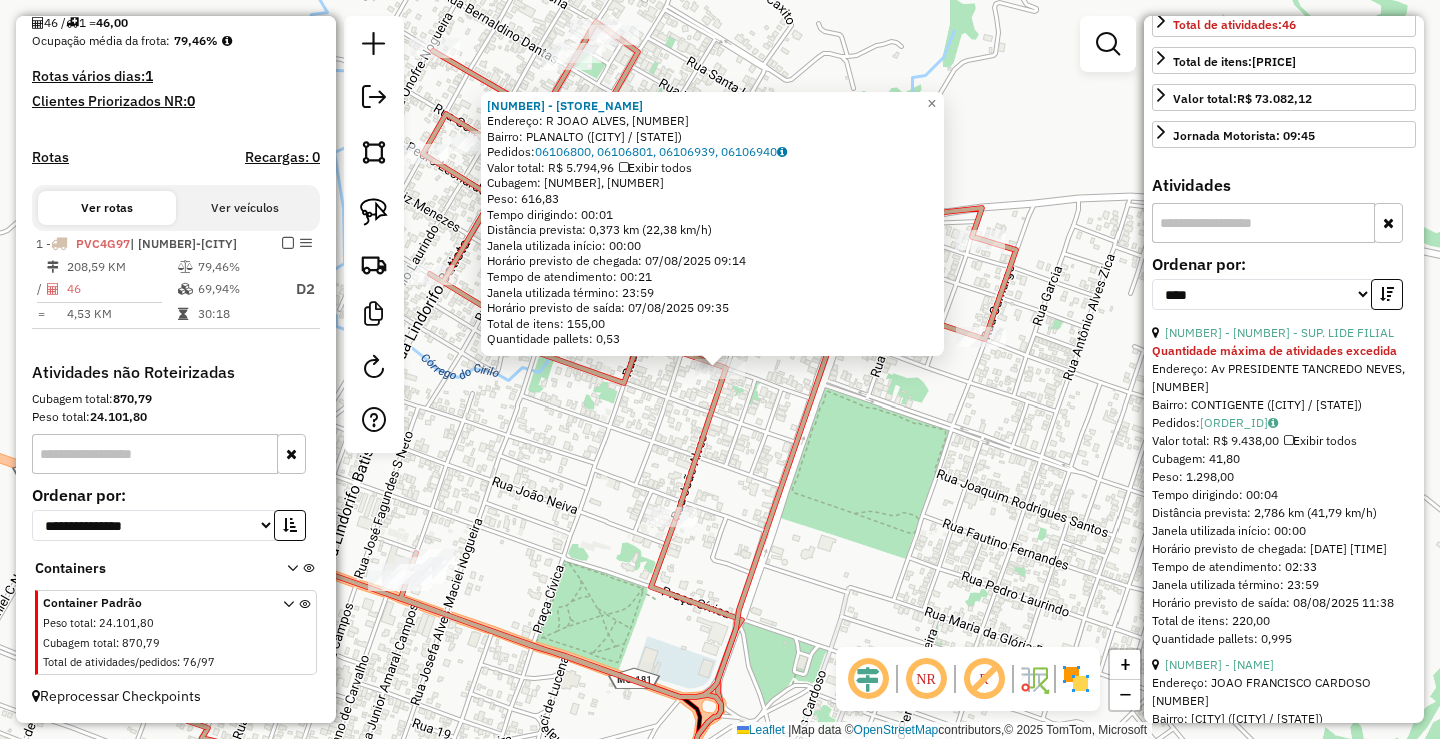 click on "[POSTAL_CODE] - [NAME] Endereço: [STREET], [NUMBER] Bairro: [NAME] ([CITY] / [STATE]) Pedidos: [NUMBER], [NUMBER], [NUMBER], [NUMBER] Valor total: [CURRENCY] [PRICE] Exibir todos Cubagem: [PRICE] Peso: [PRICE] Tempo dirigindo: [TIME] Distância prevista: [PRICE] km ([PRICE] km/h) Janela utilizada início: [TIME] Horário previsto de chegada: [DATE] [TIME] Tempo de atendimento: [TIME] Janela utilizada término: [TIME] Horário previsto de saída: [DATE] [TIME] Total de itens: [PRICE] Quantidade pallets: [PRICE] × Janela de atendimento Grade de atendimento Capacidade Transportadoras Veículos Cliente Pedidos Rotas Selecione os dias de semana para filtrar as janelas de atendimento Seg Ter Qua Qui Sex Sáb Dom Informe o período da janela de atendimento: De: Até: Filtrar exatamente a janela do cliente Considerar janela de atendimento padrão Selecione os dias de semana para filtrar as grades de atendimento Seg Ter Qua Qui Sex Sáb Dom Clientes fora do dia de atendimento selecionado De:" 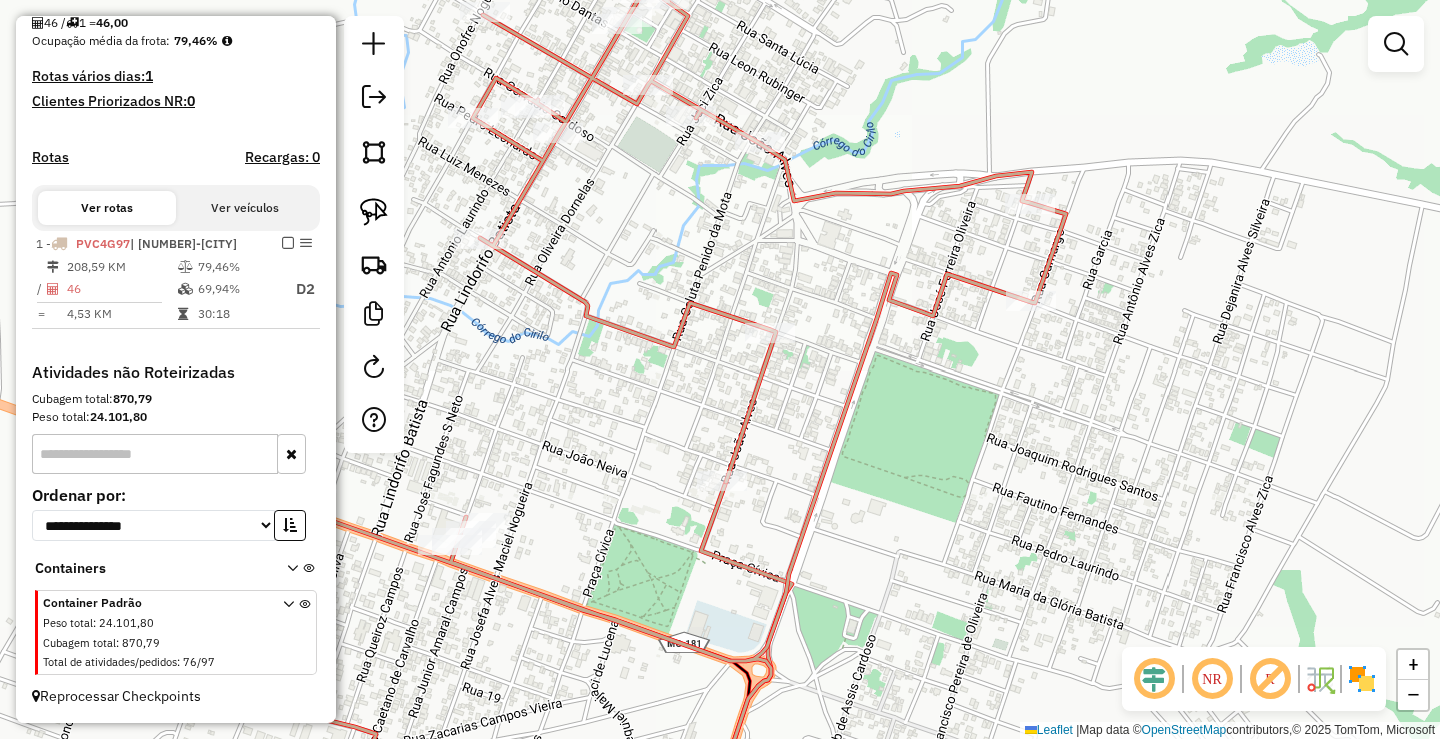 drag, startPoint x: 596, startPoint y: 486, endPoint x: 686, endPoint y: 443, distance: 99.744675 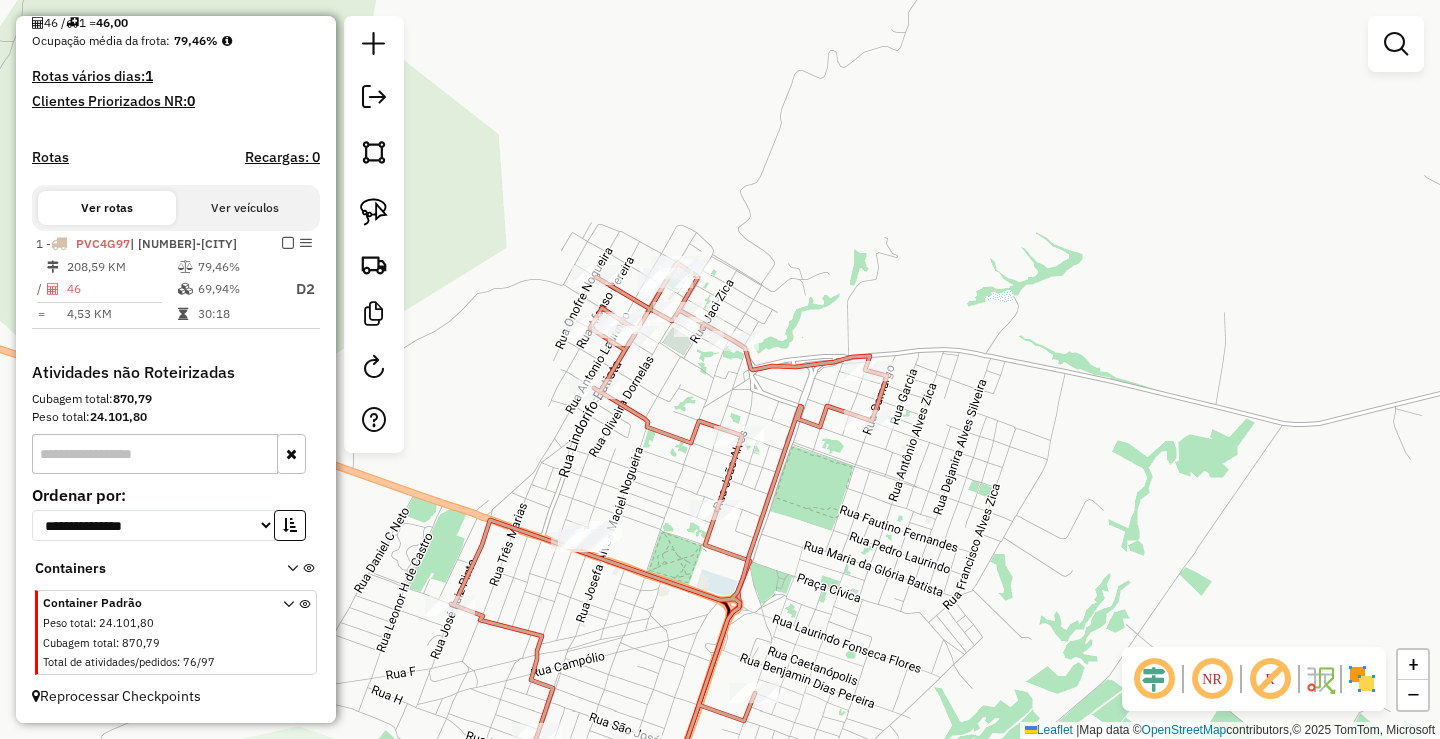 drag, startPoint x: 1039, startPoint y: 424, endPoint x: 981, endPoint y: 606, distance: 191.01833 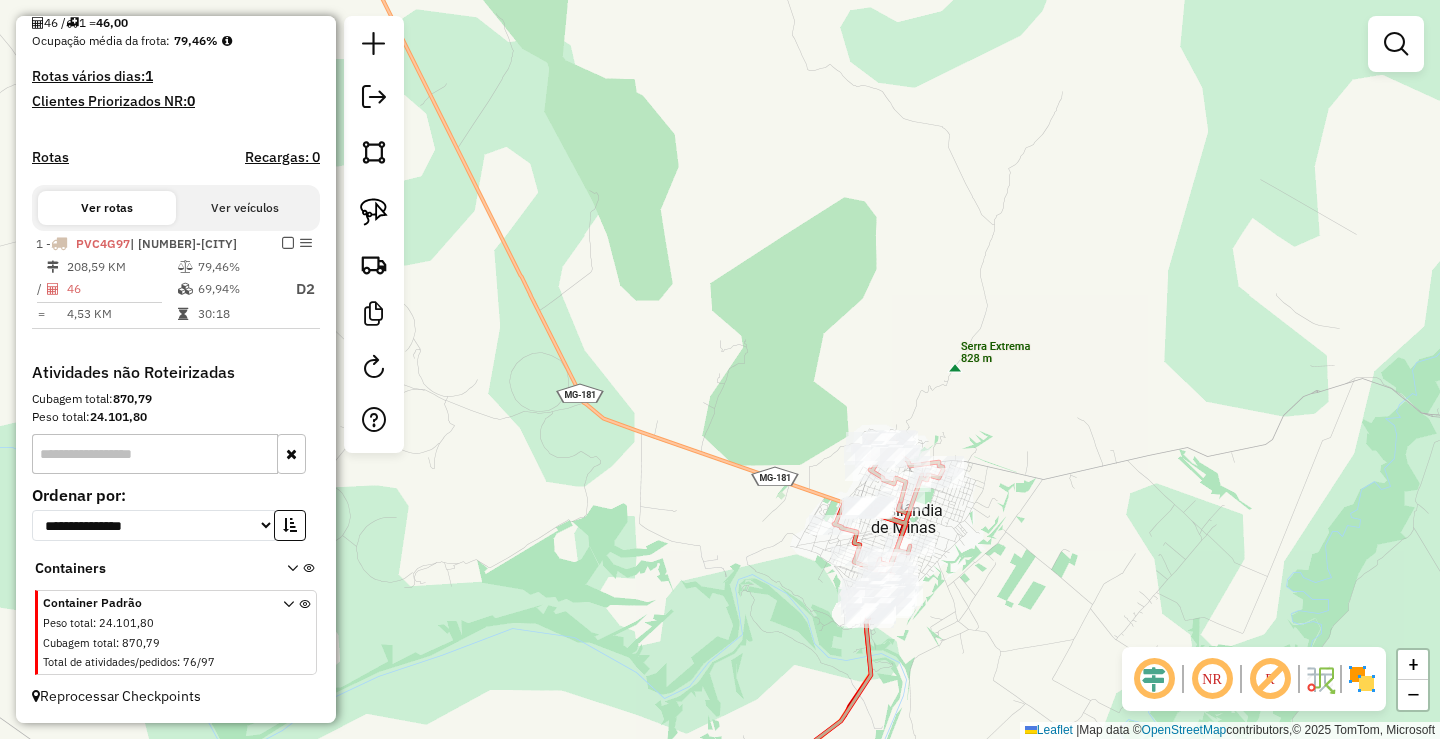 drag, startPoint x: 1046, startPoint y: 309, endPoint x: 1037, endPoint y: 487, distance: 178.22739 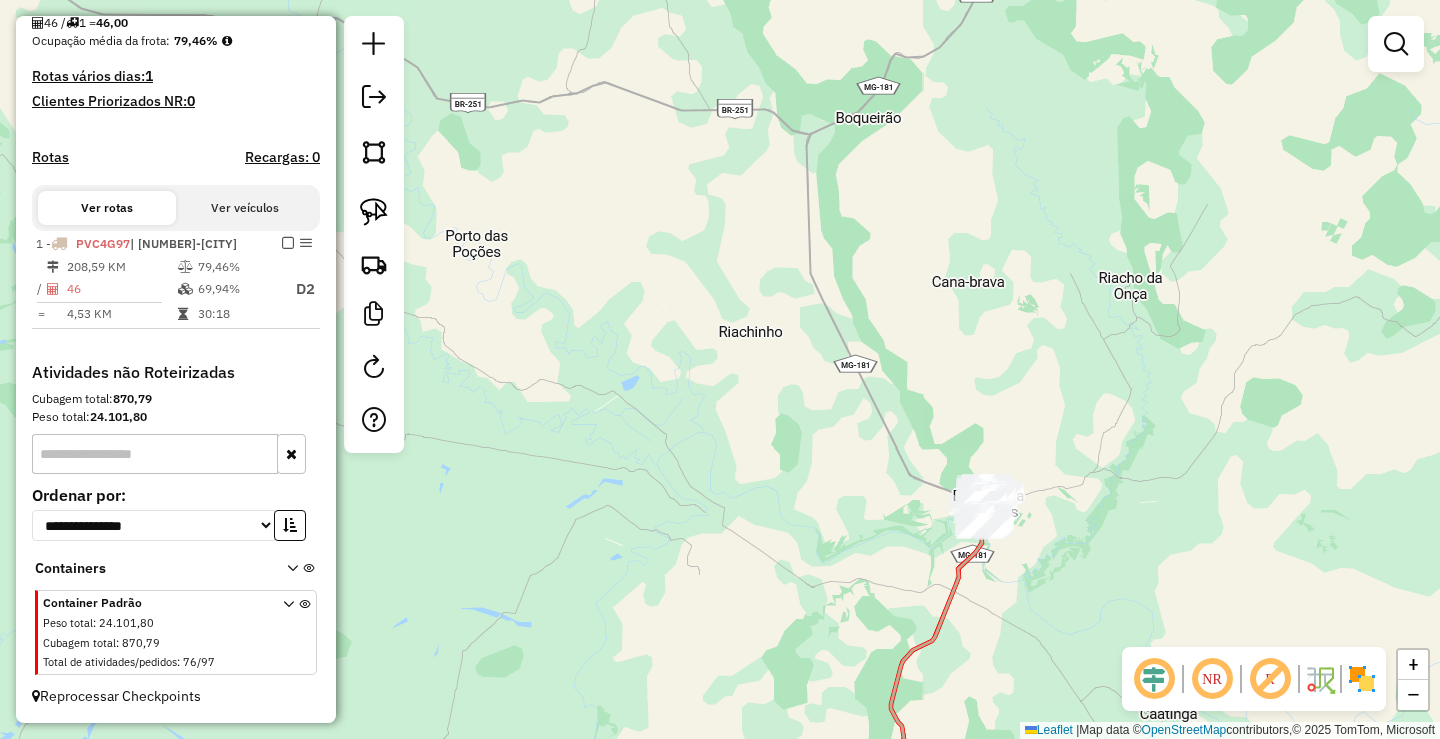 drag, startPoint x: 882, startPoint y: 358, endPoint x: 856, endPoint y: 594, distance: 237.42789 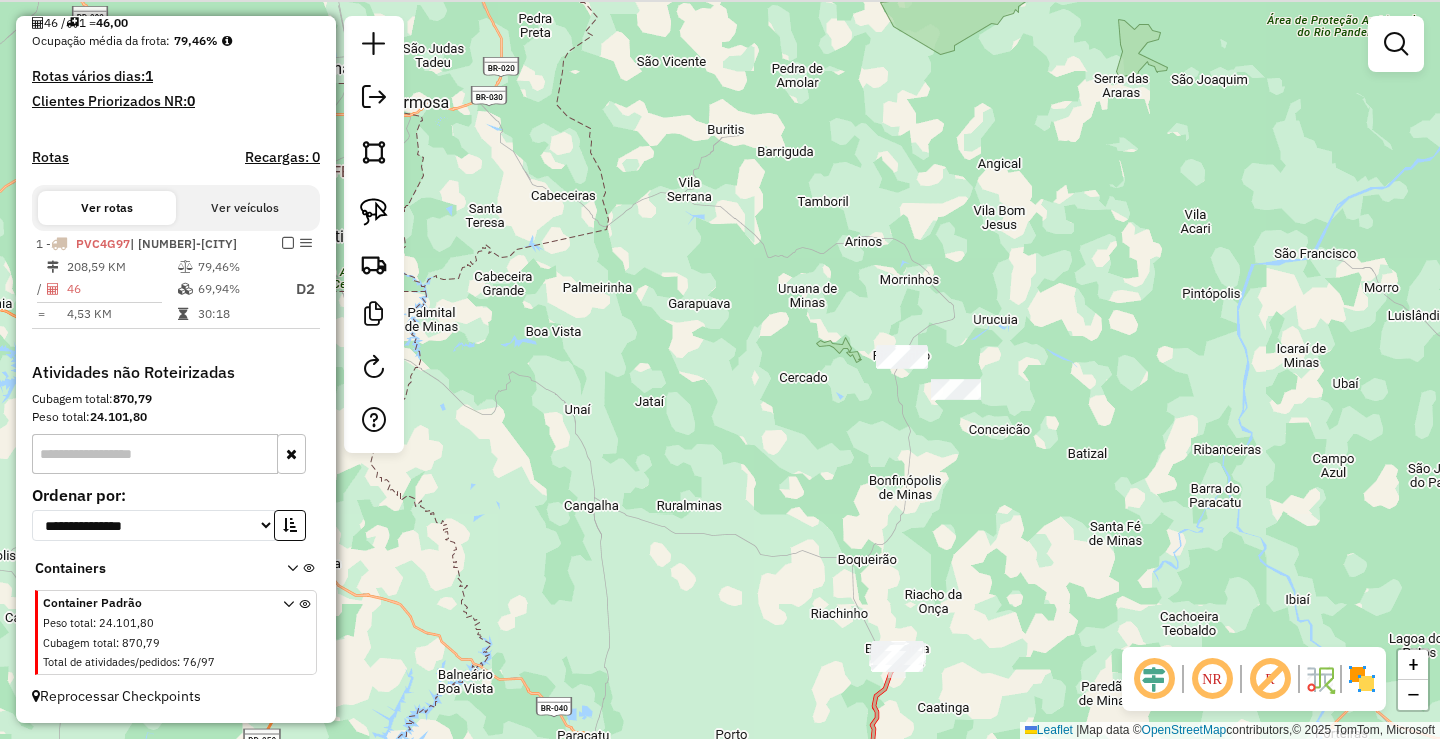drag, startPoint x: 1059, startPoint y: 453, endPoint x: 1017, endPoint y: 550, distance: 105.702415 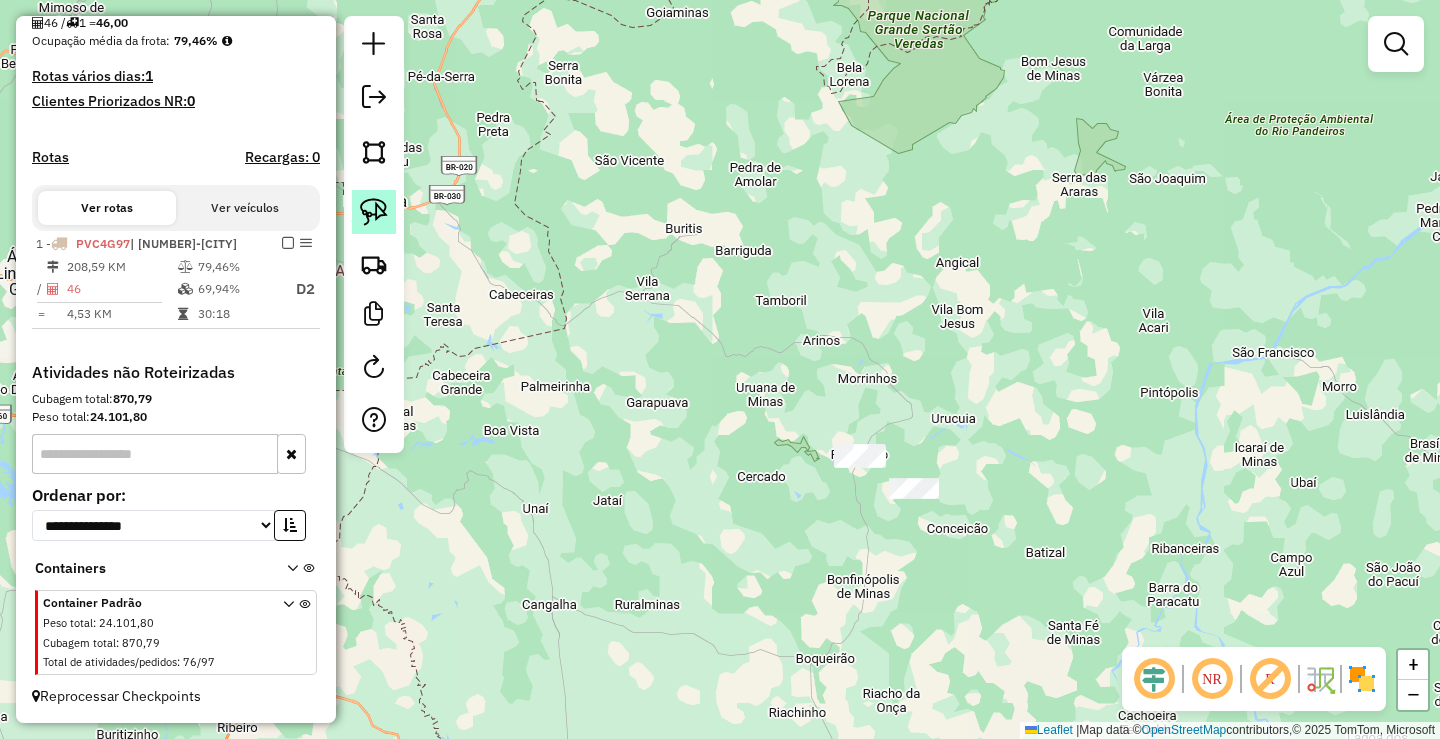 click 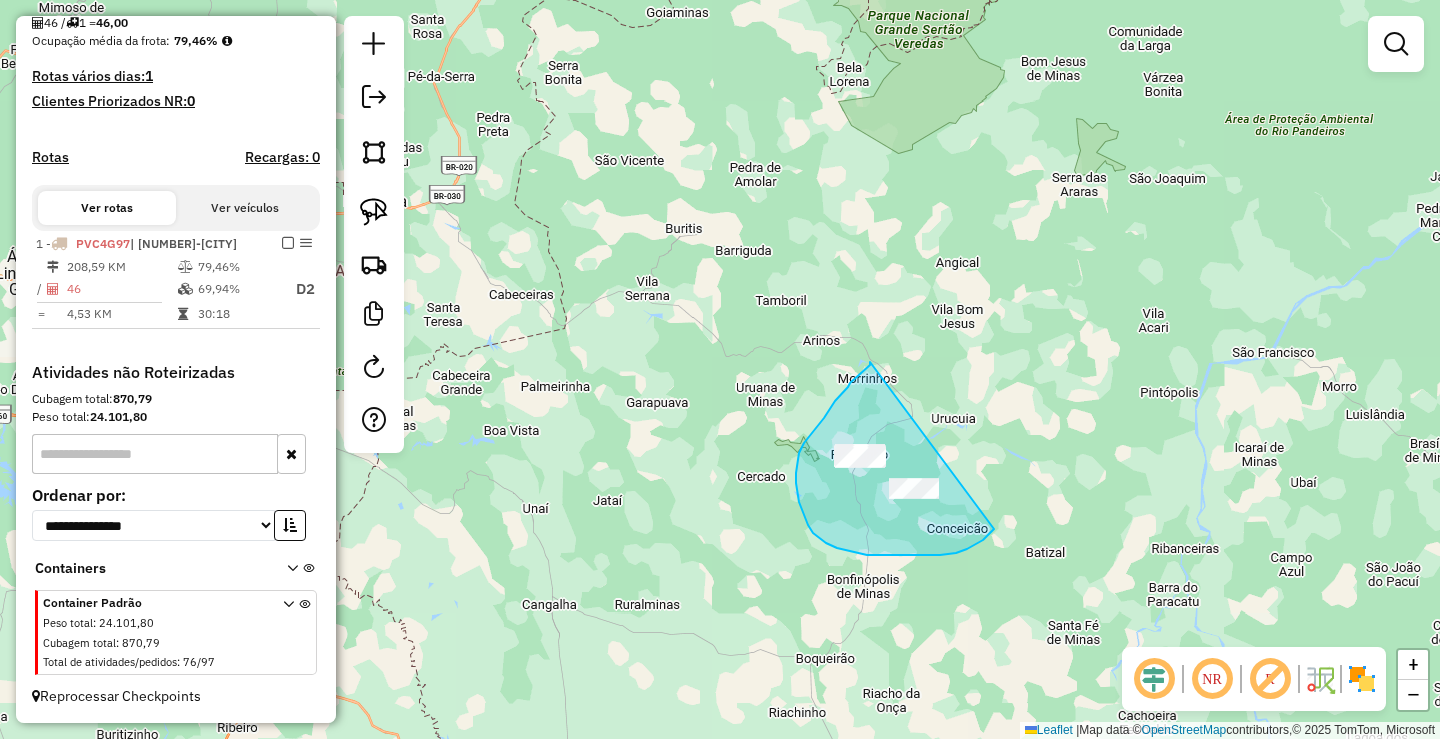 drag, startPoint x: 870, startPoint y: 365, endPoint x: 1010, endPoint y: 509, distance: 200.83824 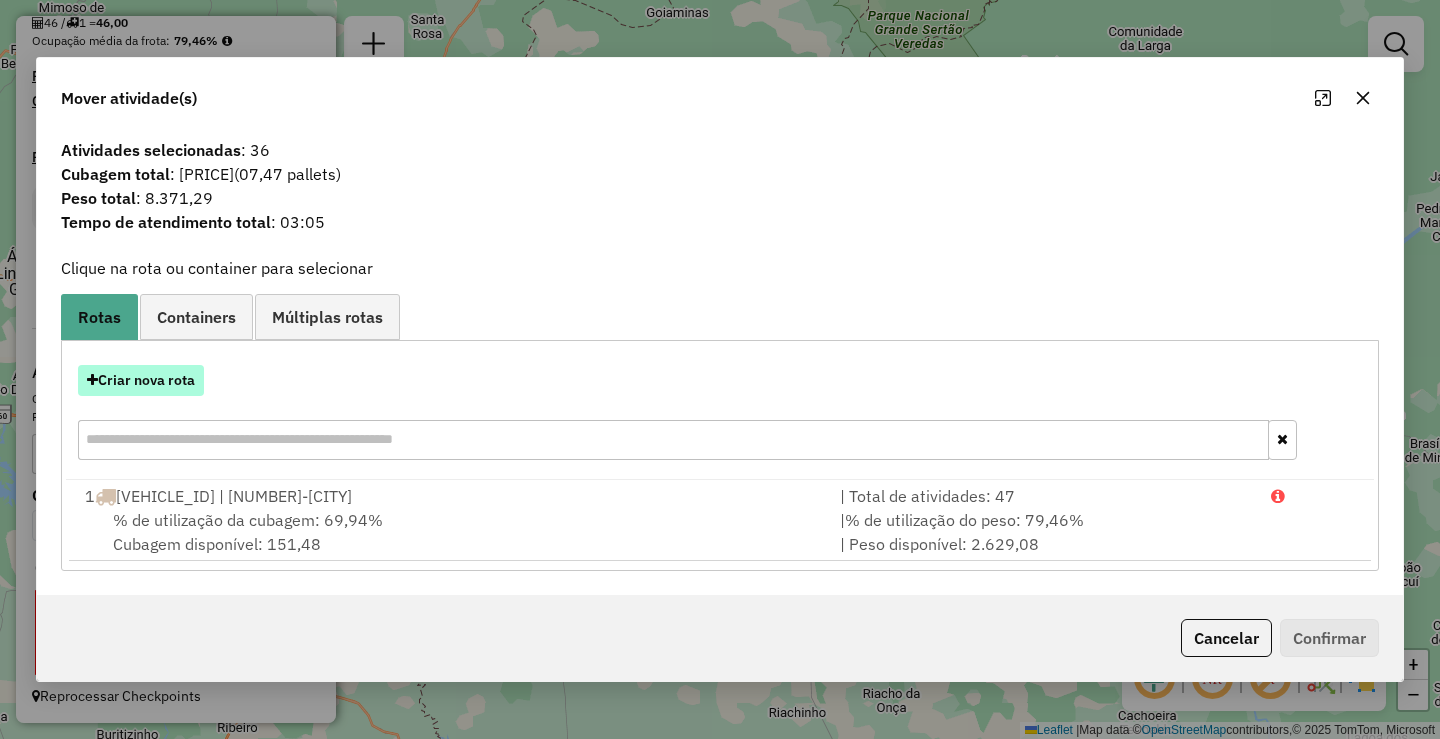 click on "Criar nova rota" at bounding box center [141, 380] 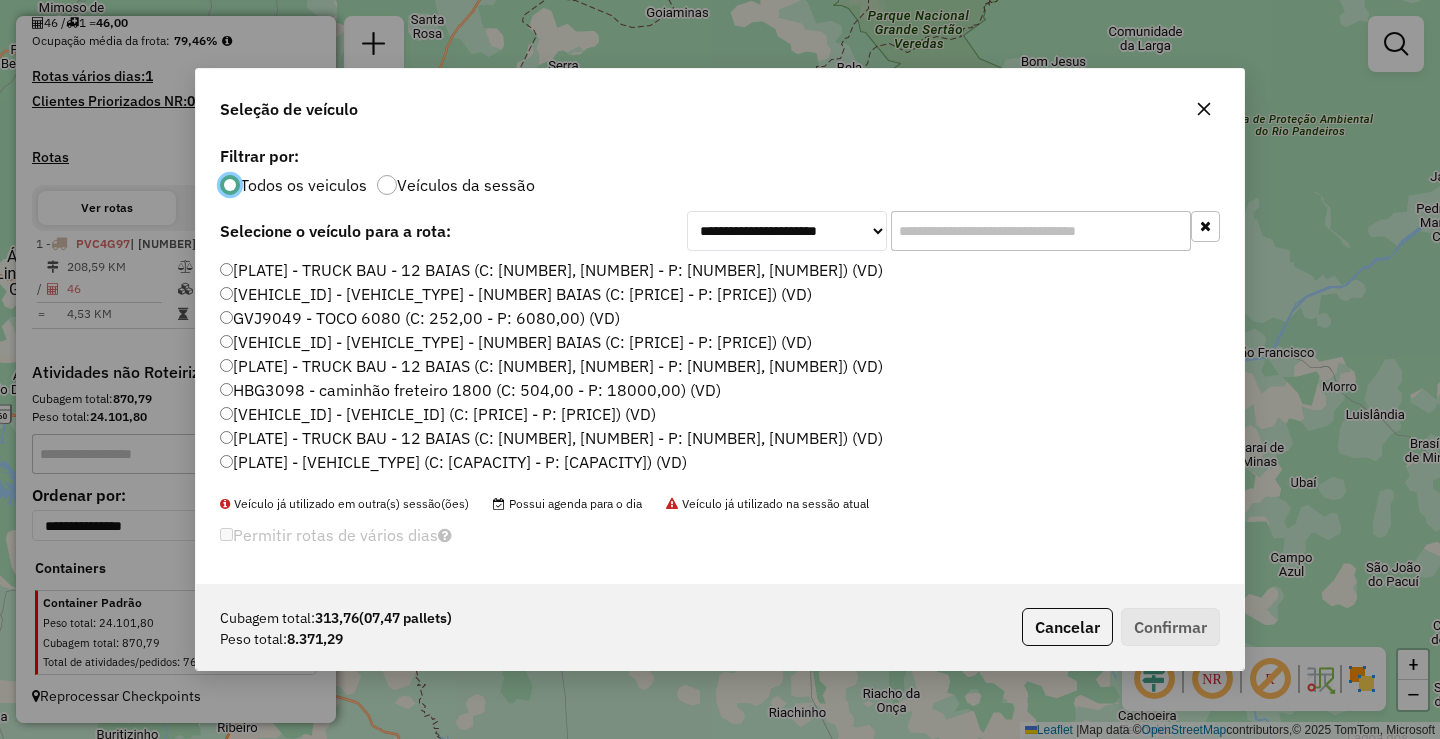 scroll, scrollTop: 11, scrollLeft: 6, axis: both 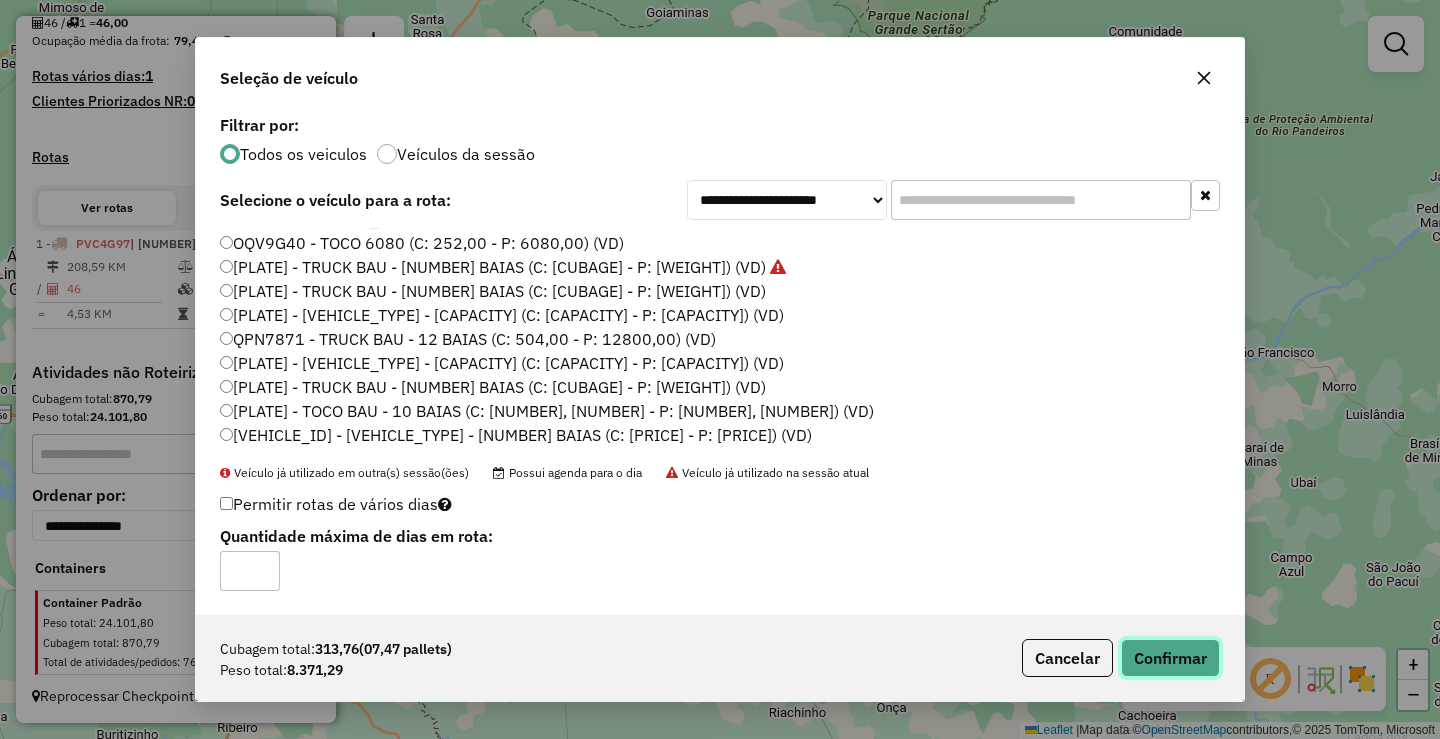click on "Confirmar" 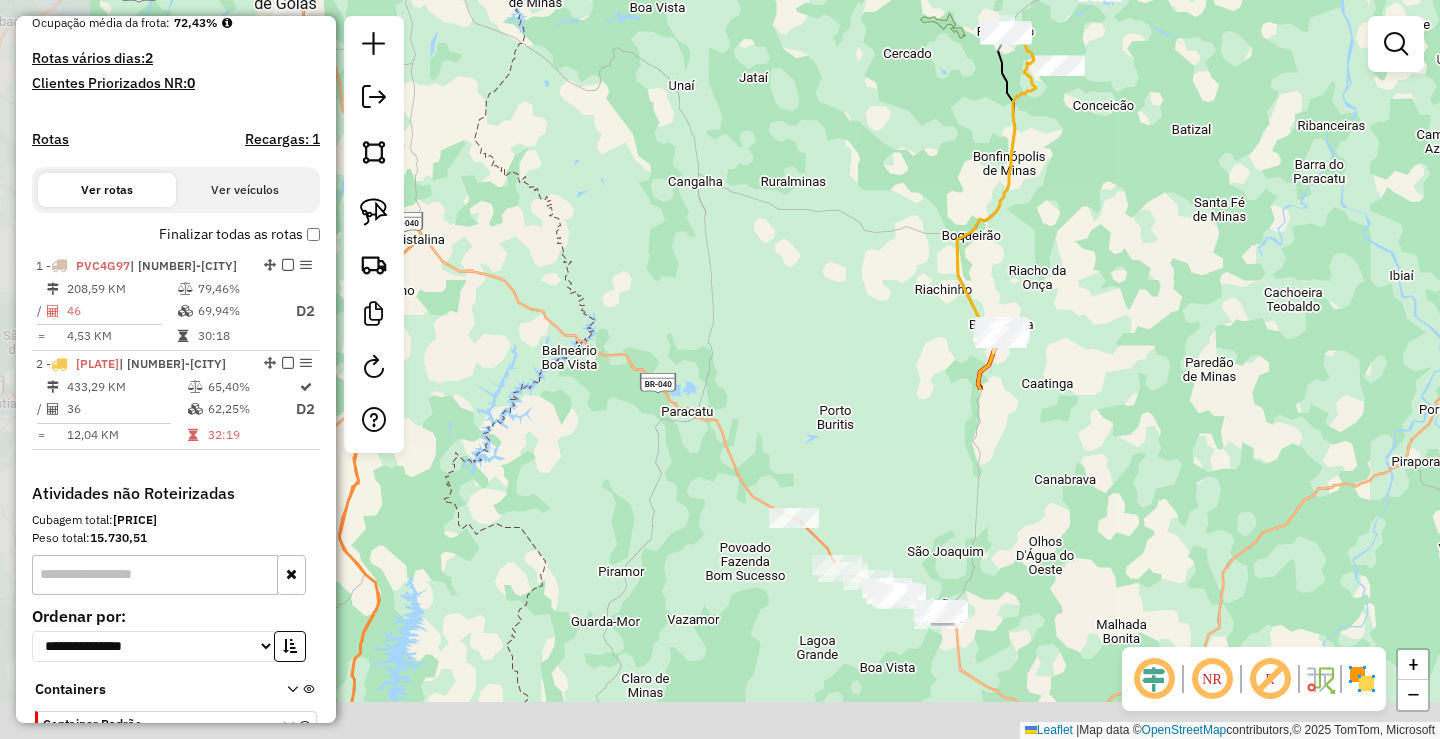 drag, startPoint x: 734, startPoint y: 607, endPoint x: 889, endPoint y: 60, distance: 568.53674 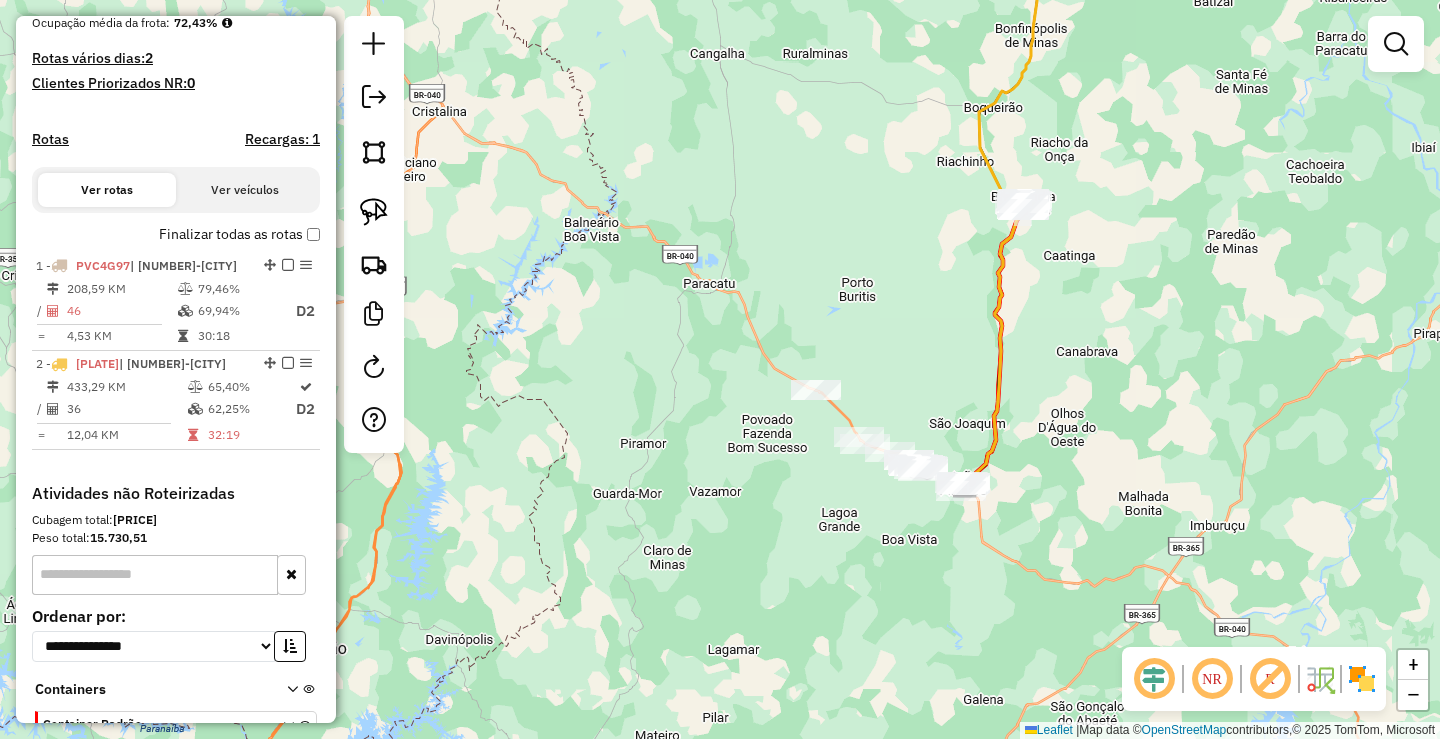 drag, startPoint x: 792, startPoint y: 513, endPoint x: 805, endPoint y: 513, distance: 13 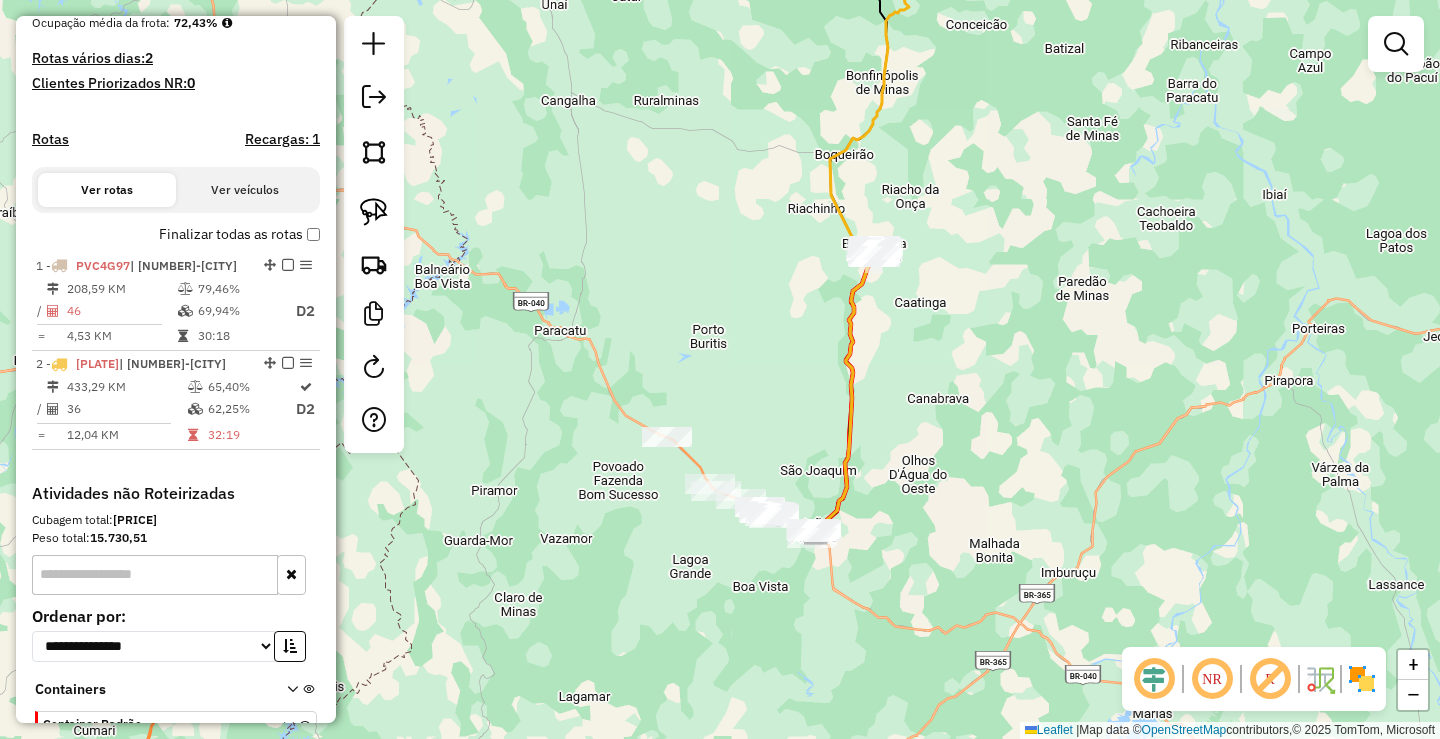 drag, startPoint x: 1044, startPoint y: 346, endPoint x: 886, endPoint y: 389, distance: 163.74675 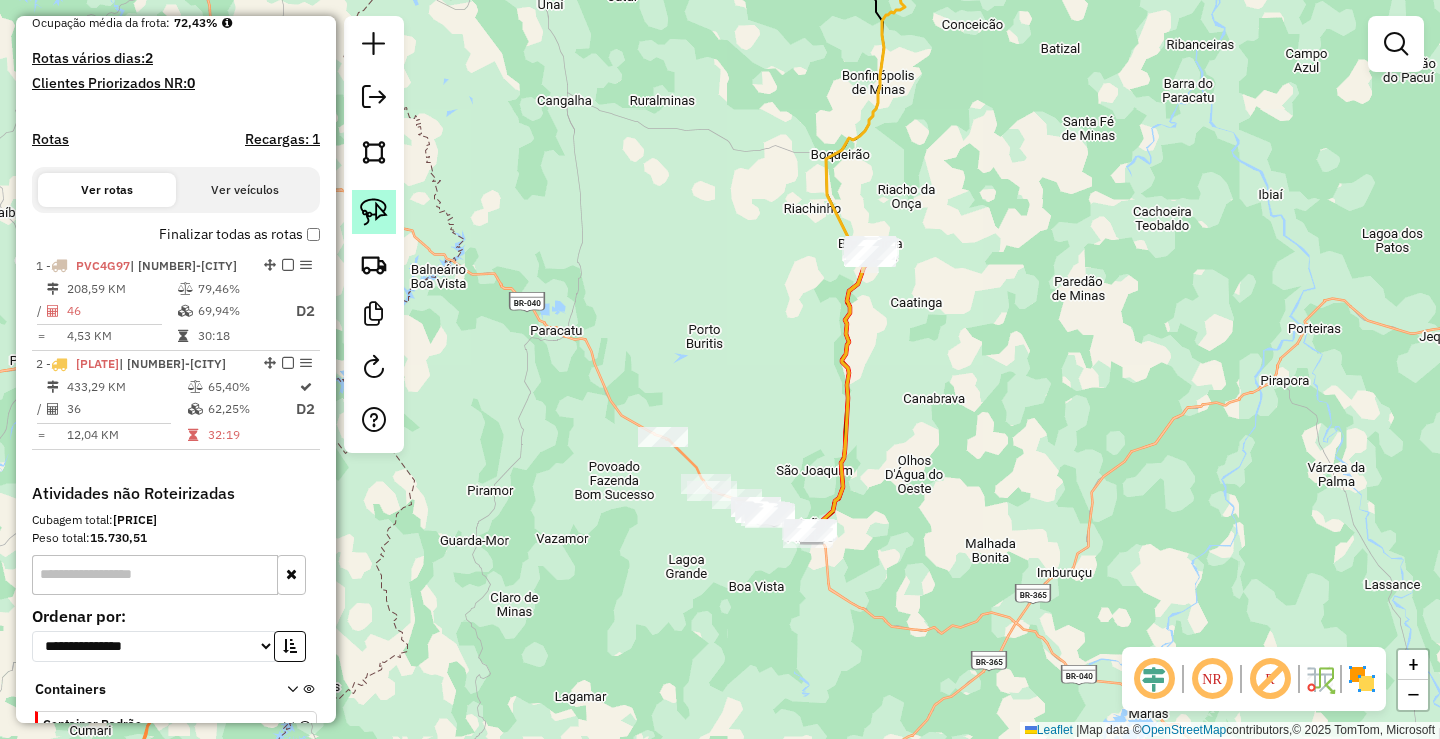 click 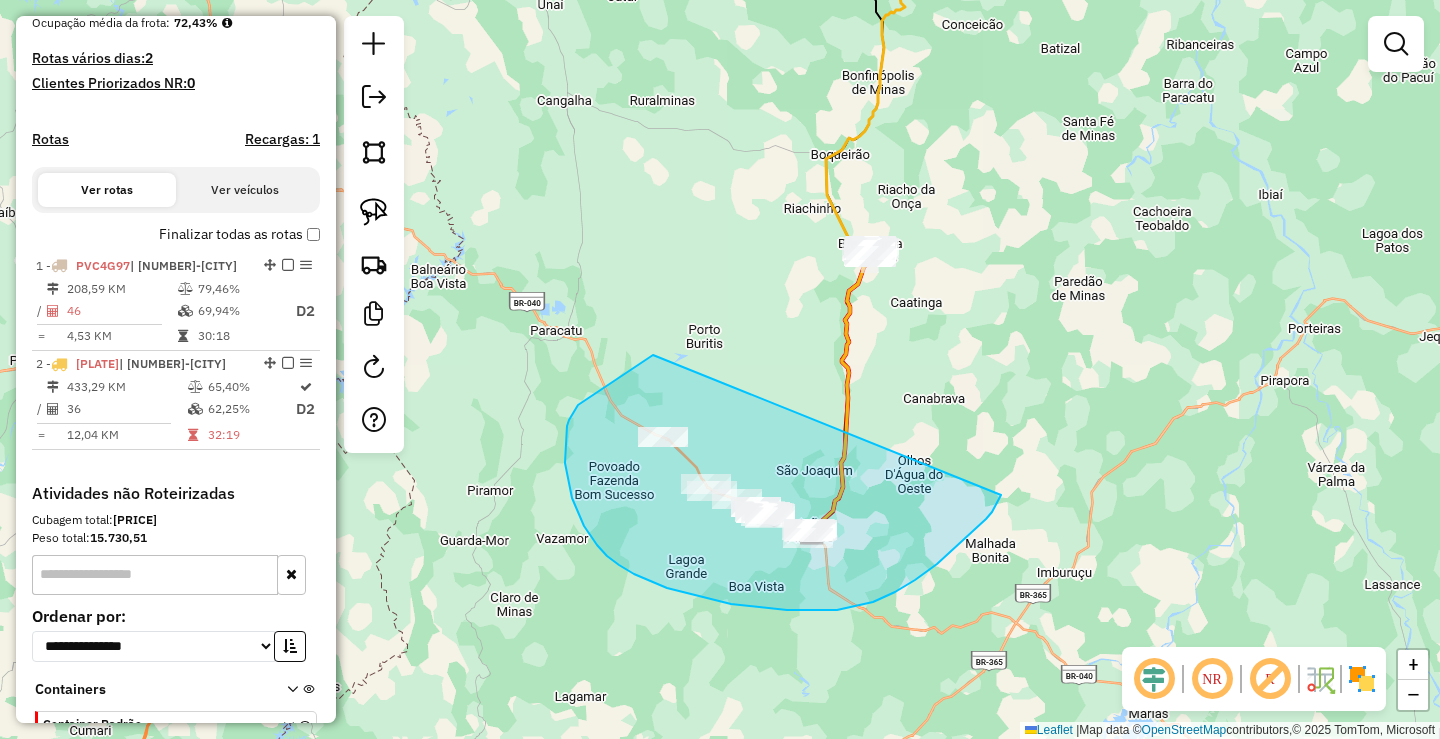 drag, startPoint x: 650, startPoint y: 357, endPoint x: 1001, endPoint y: 495, distance: 377.1538 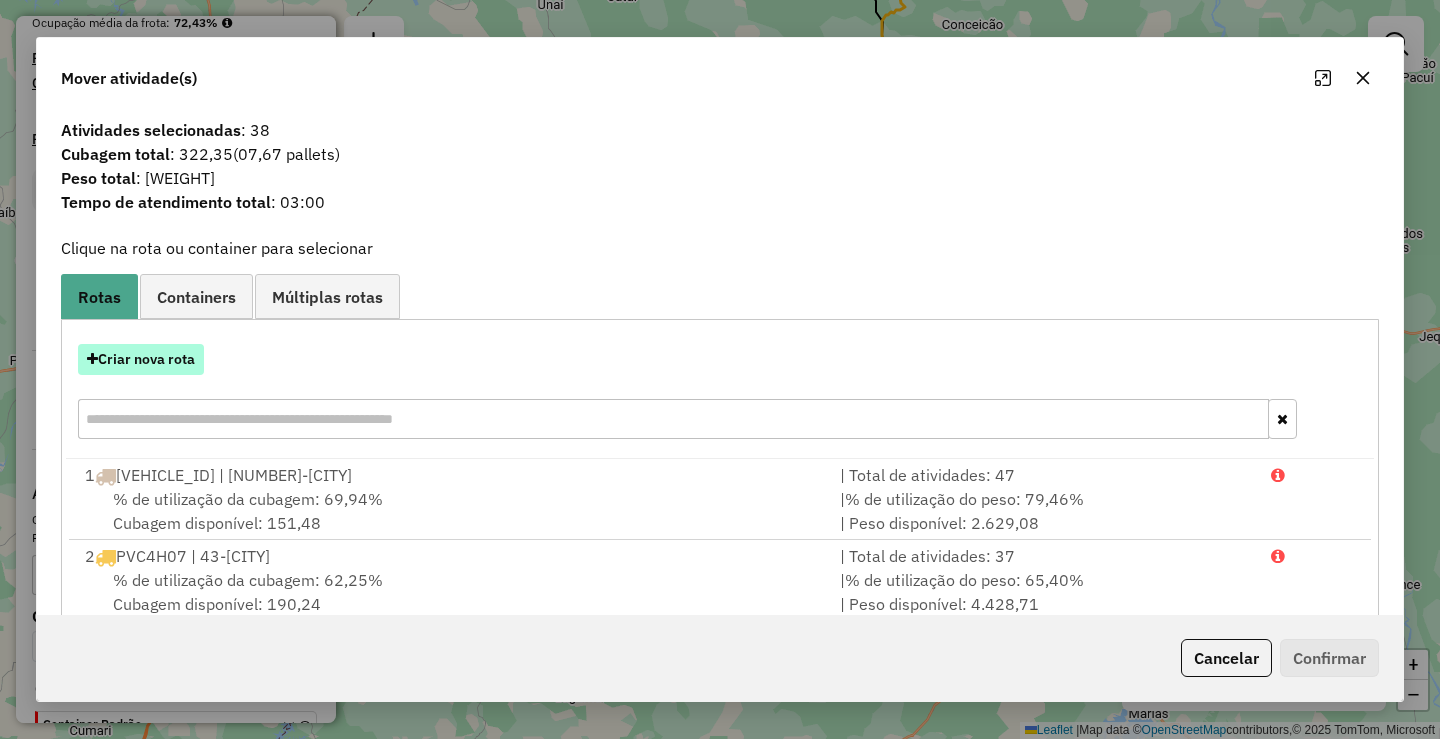 click on "Criar nova rota" at bounding box center [141, 359] 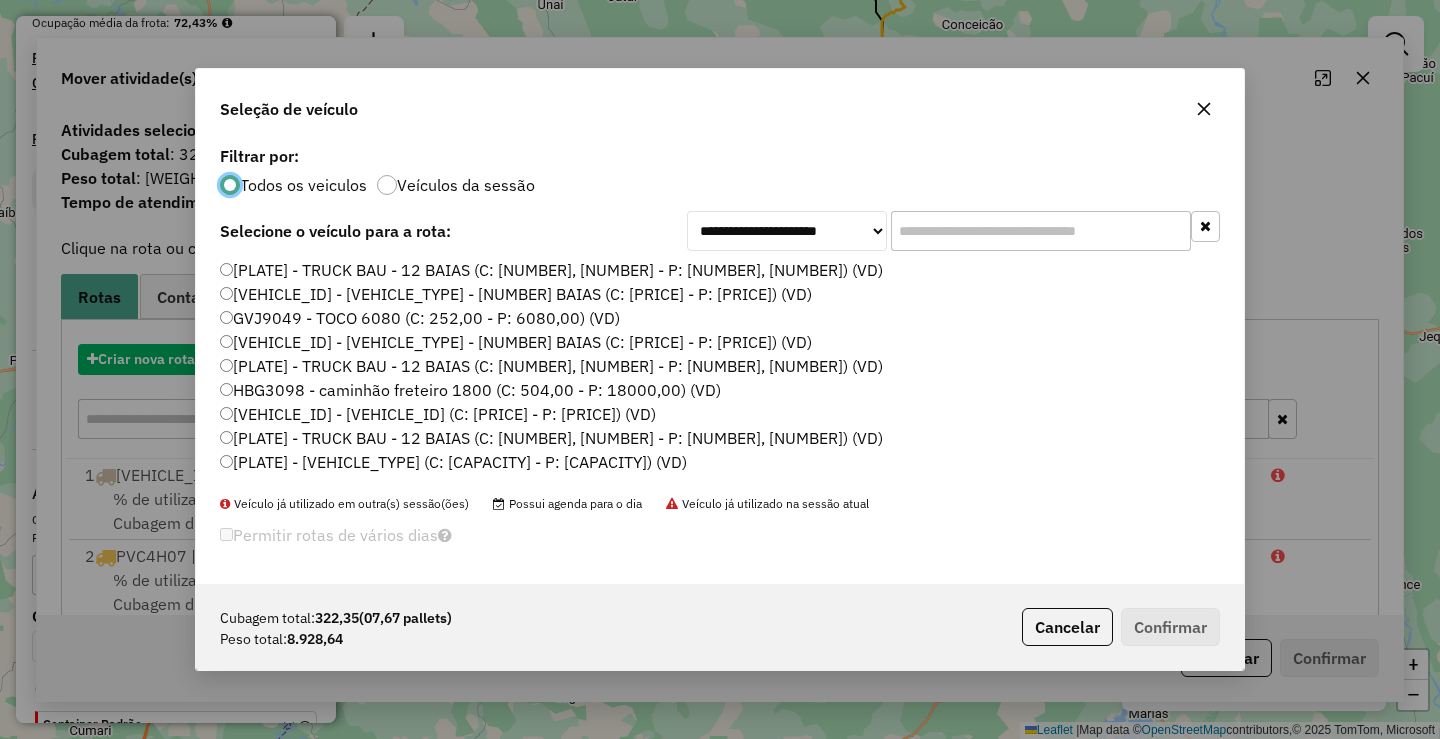 scroll, scrollTop: 11, scrollLeft: 6, axis: both 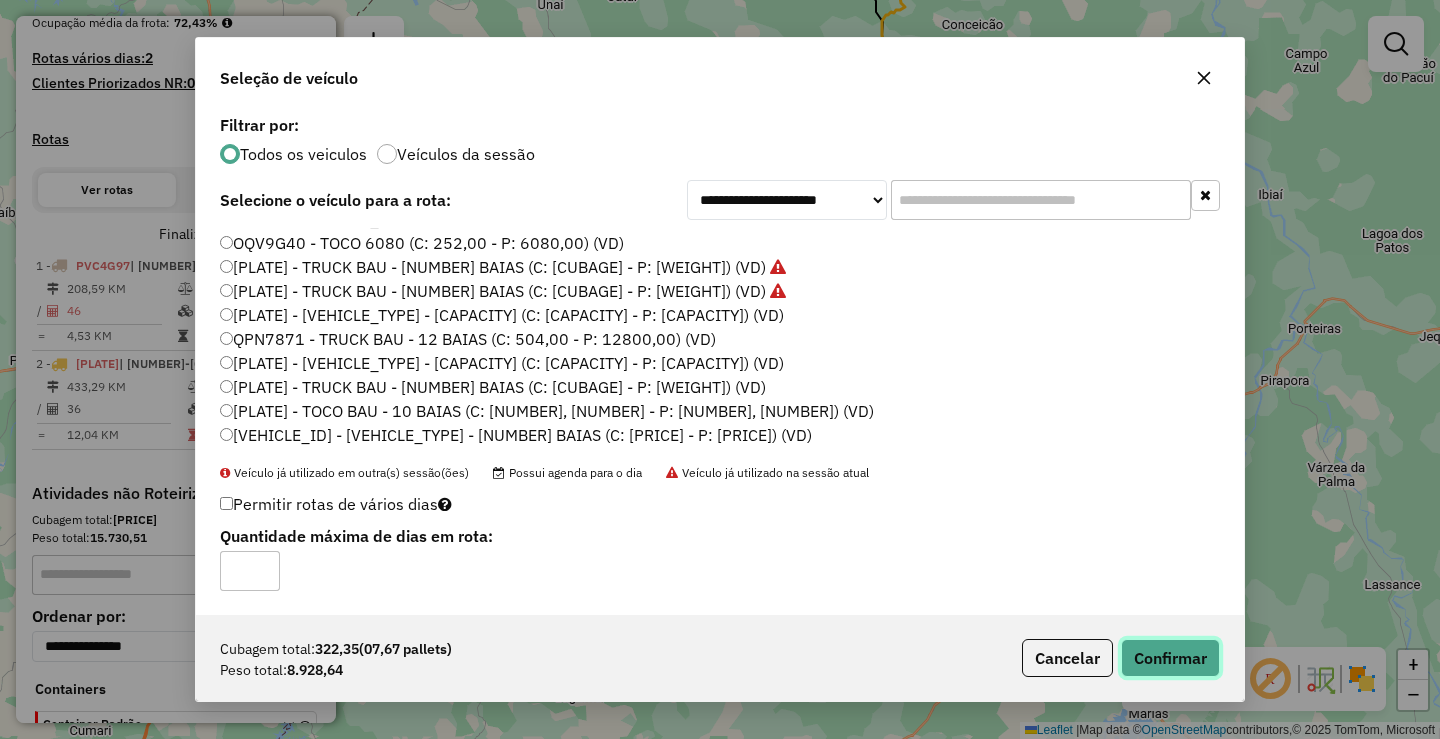 click on "Confirmar" 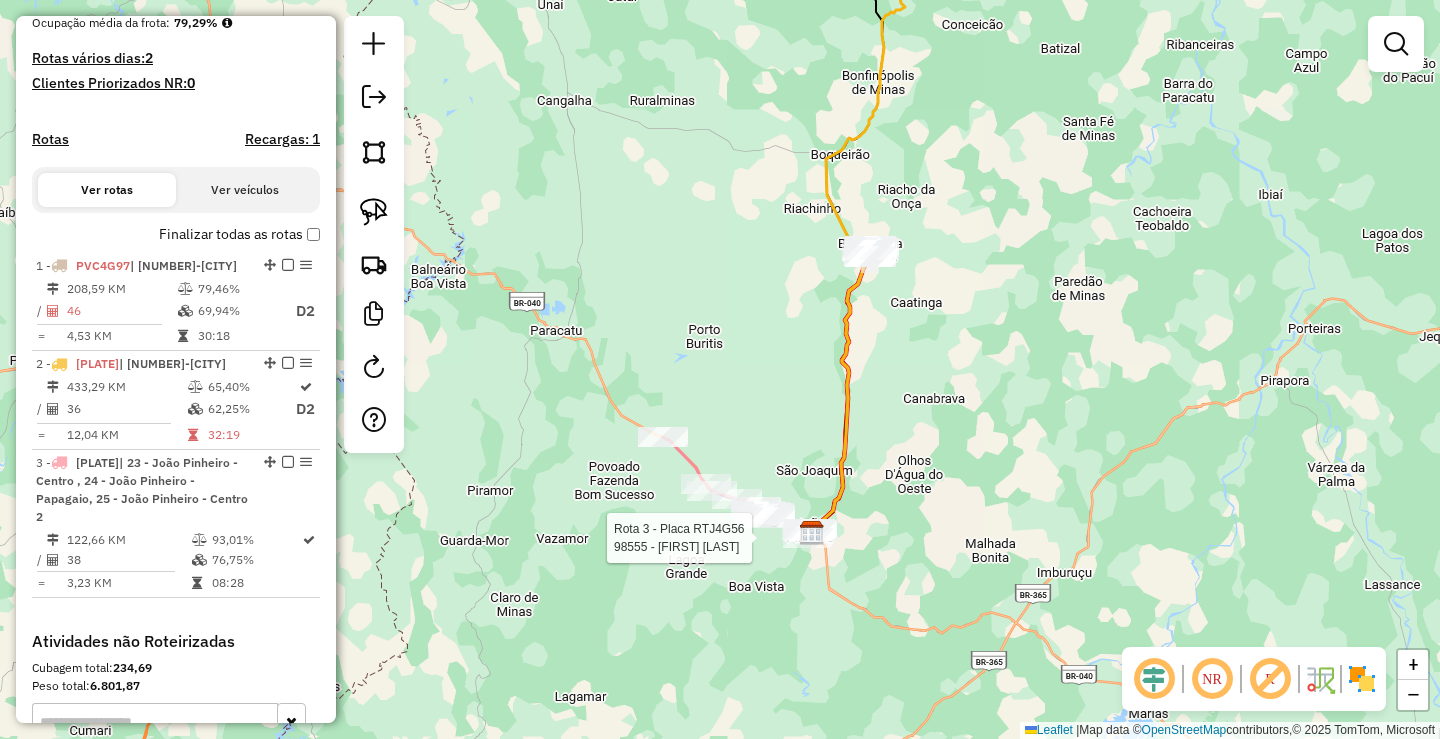 select on "*********" 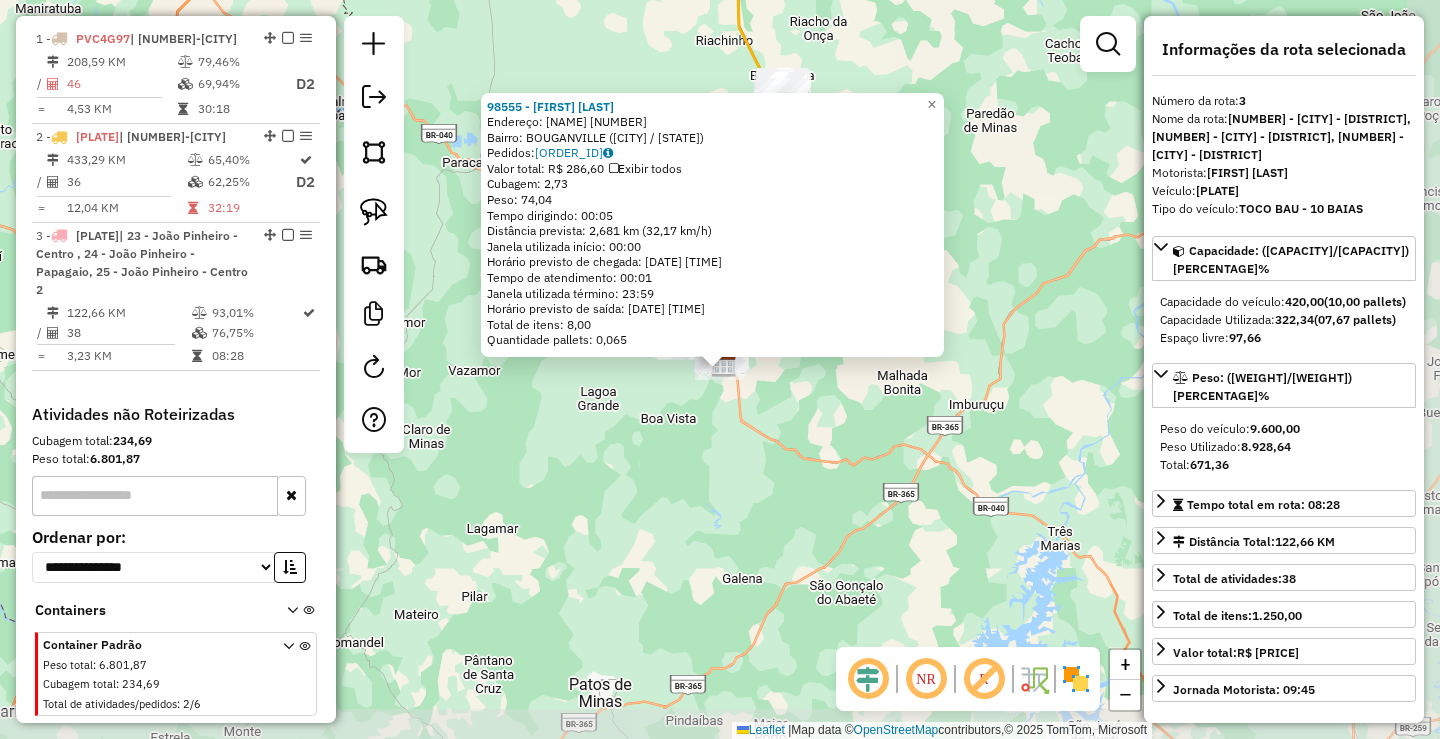 scroll, scrollTop: 799, scrollLeft: 0, axis: vertical 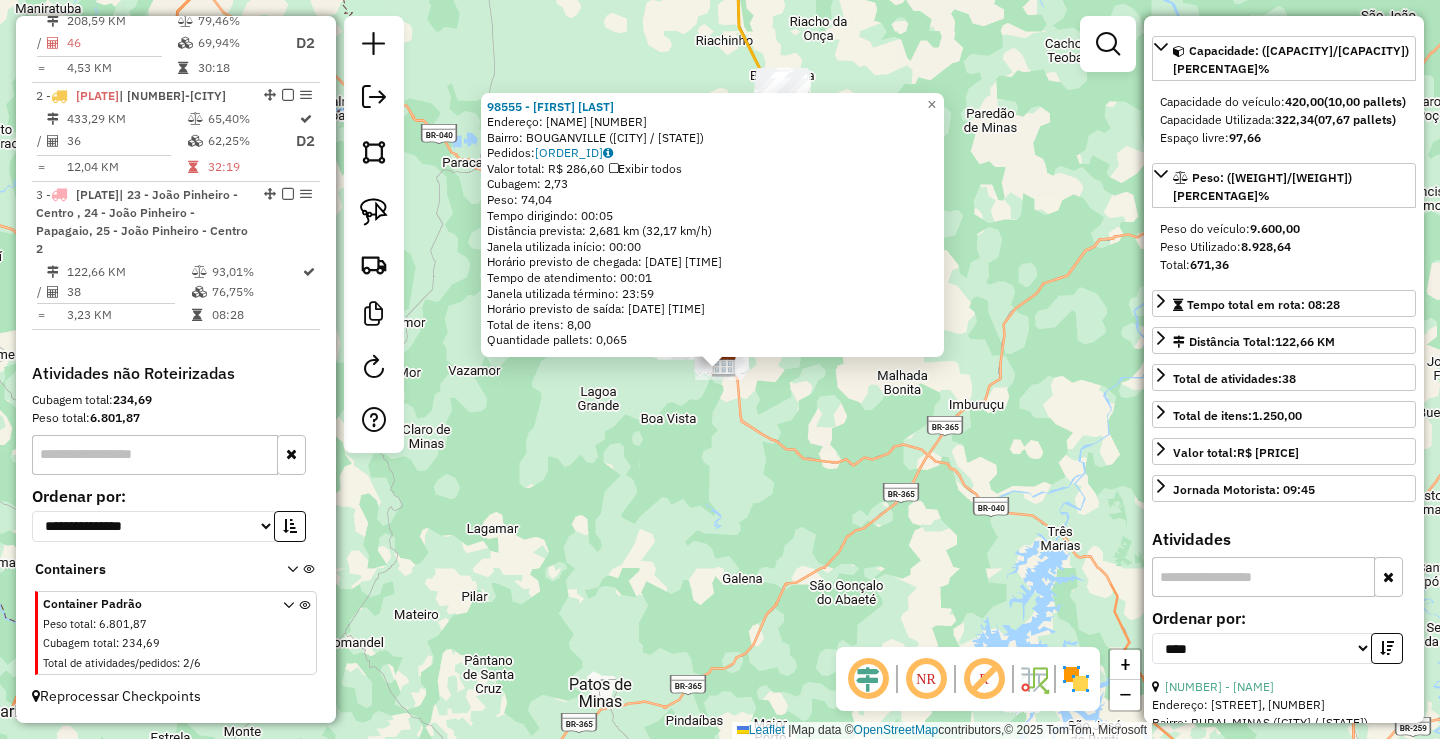 click on "Endereço:  [STREET_NAME] [NUMBER]   Bairro: [NEIGHBORHOOD] ([CITY] / [STATE])" 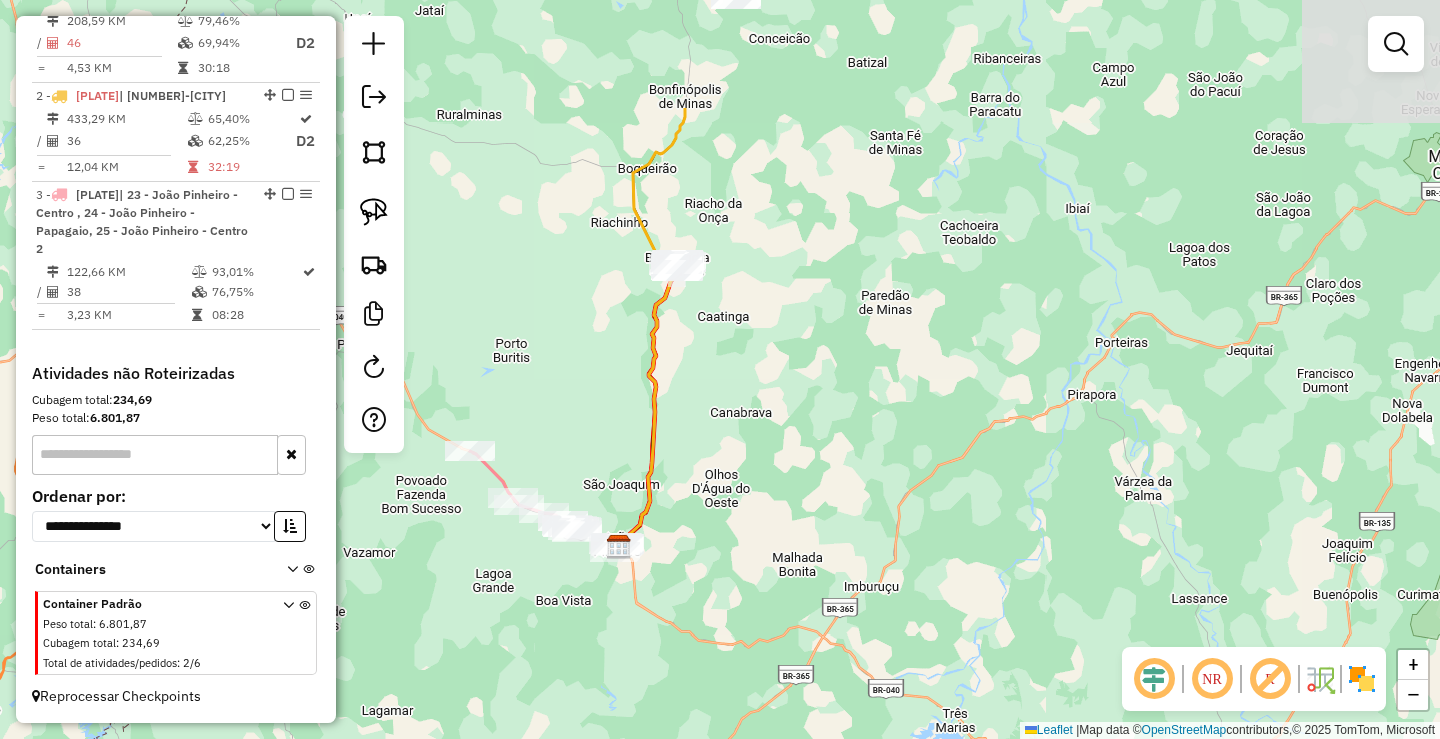 drag, startPoint x: 950, startPoint y: 263, endPoint x: 854, endPoint y: 492, distance: 248.30827 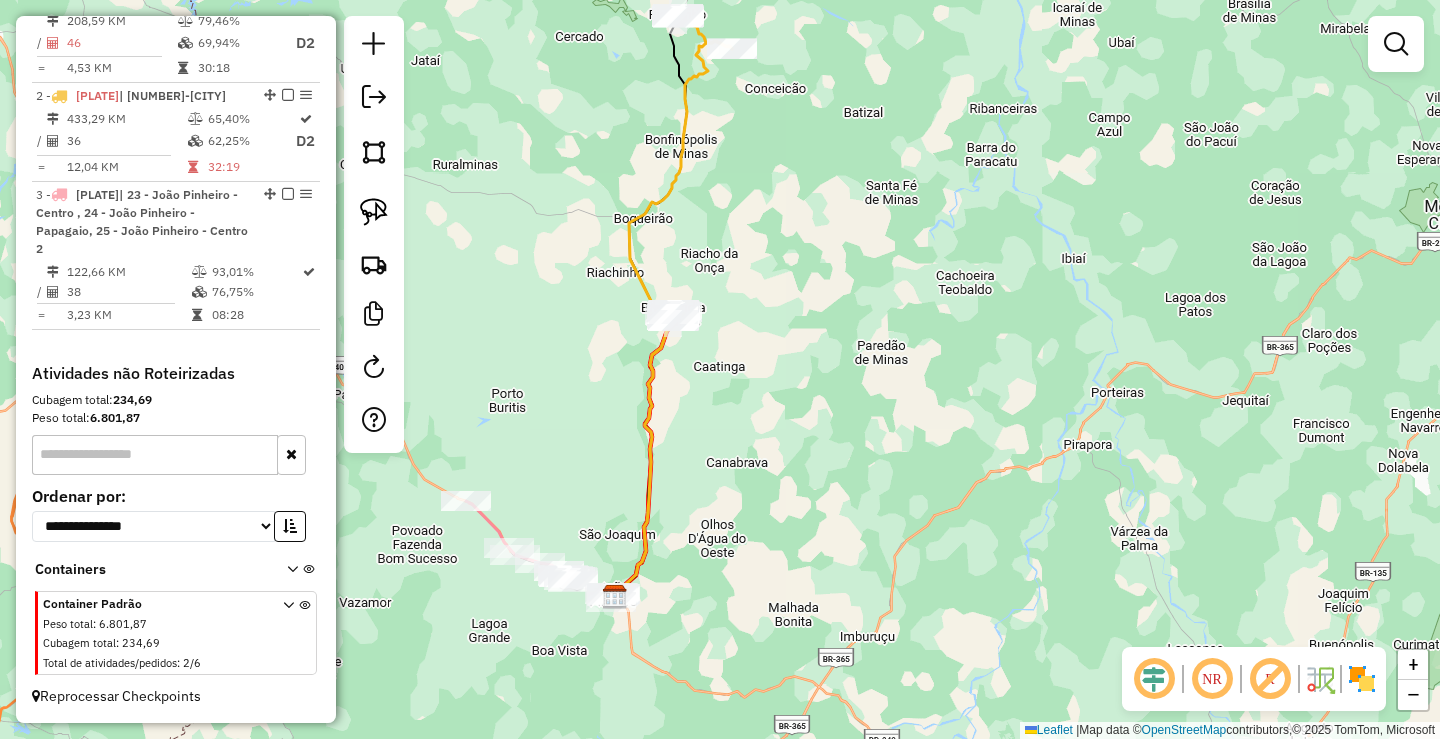 drag, startPoint x: 813, startPoint y: 360, endPoint x: 894, endPoint y: 442, distance: 115.260574 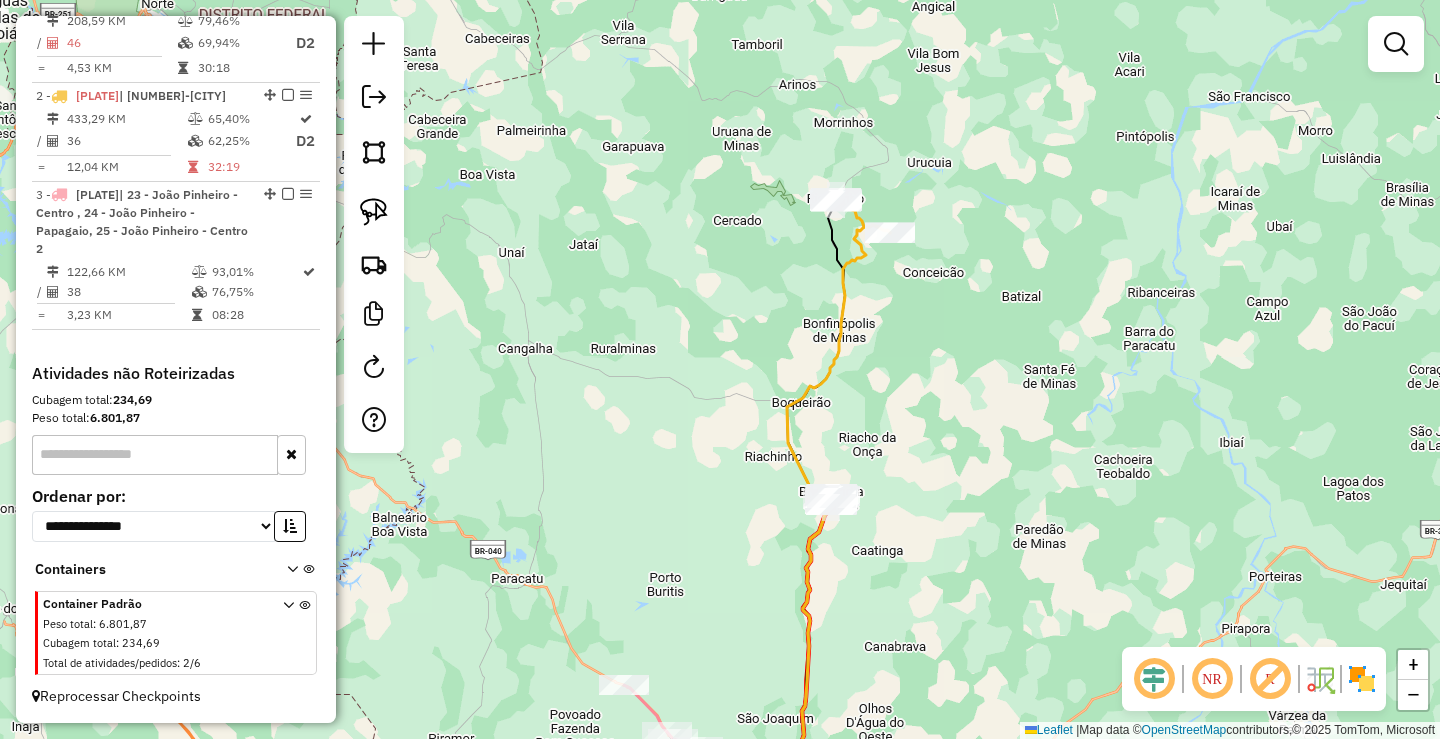 drag, startPoint x: 962, startPoint y: 356, endPoint x: 987, endPoint y: 363, distance: 25.96151 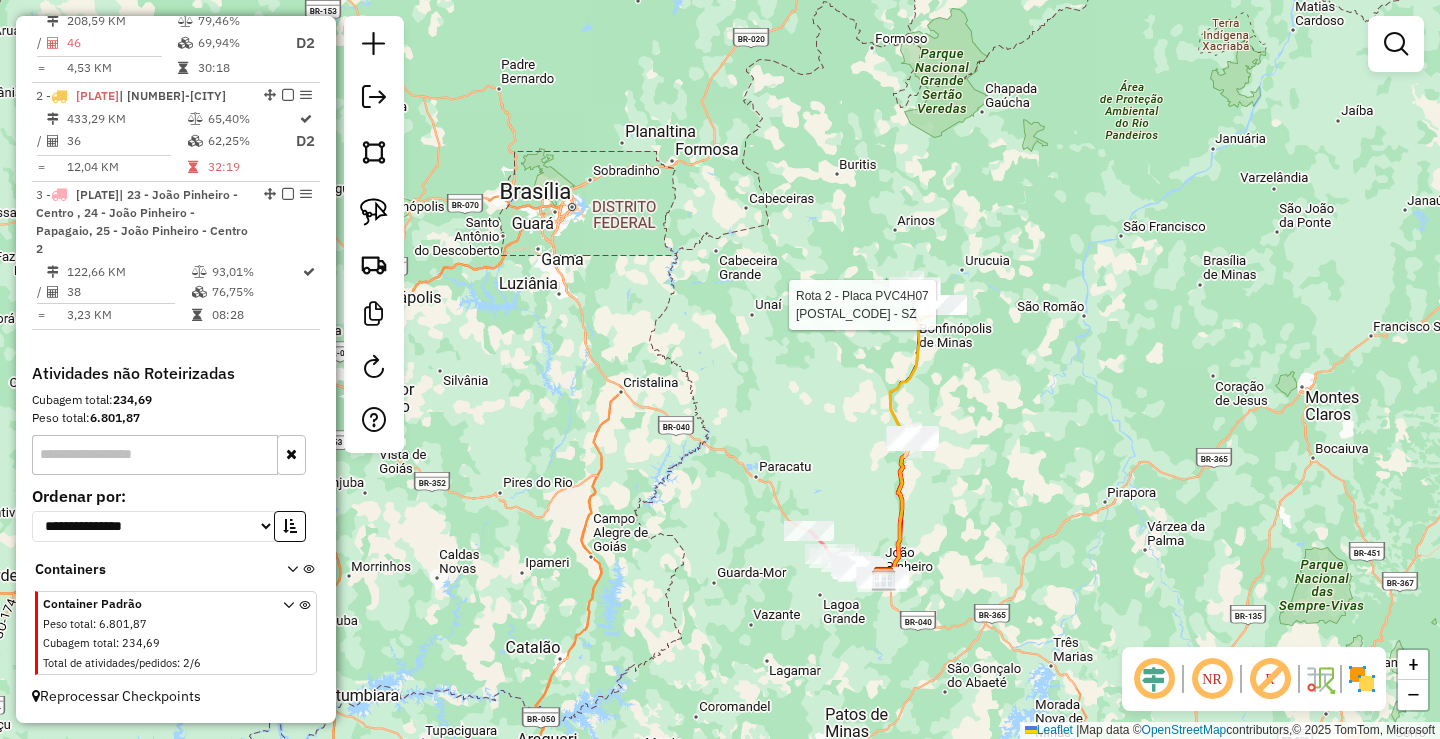 select on "*********" 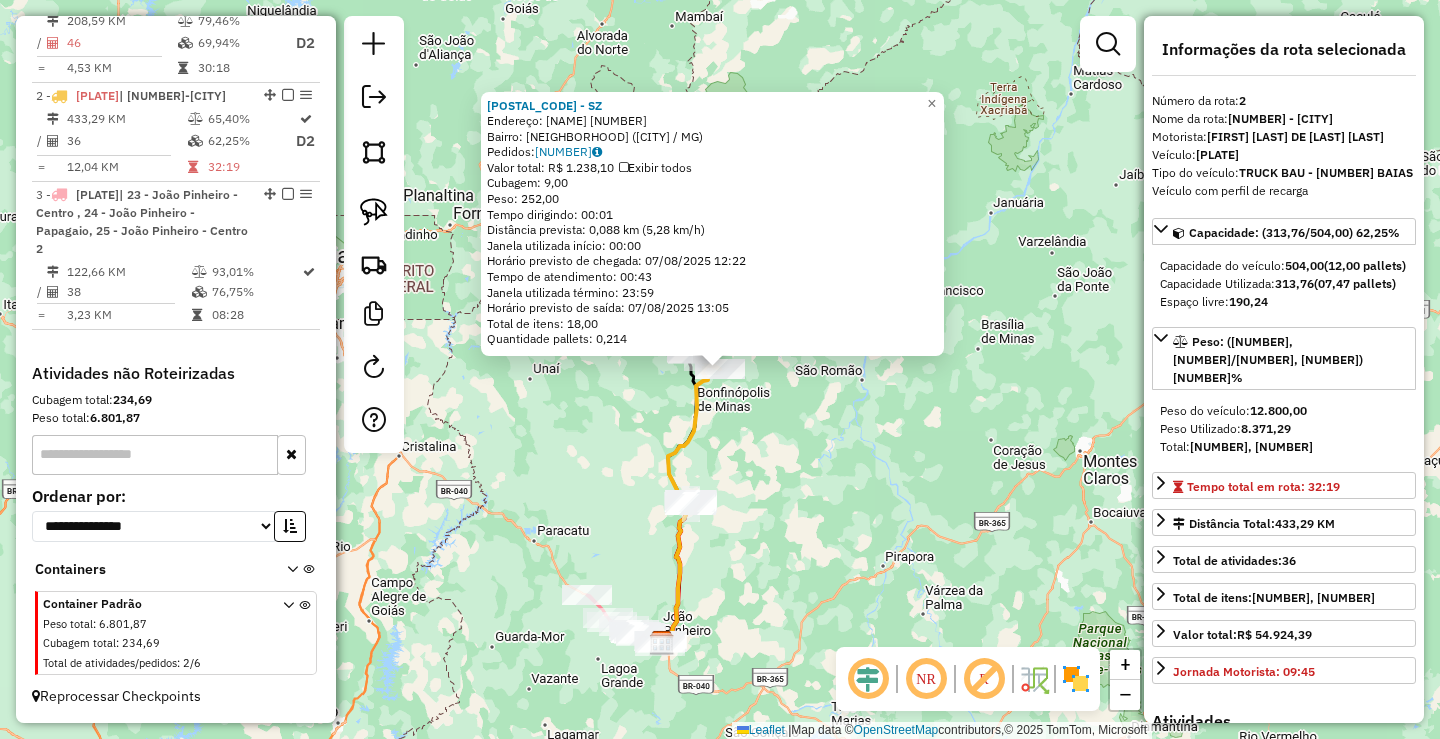 click on "52297 - SZ Endereço: [FIRST] [LAST] [NUMBER] Bairro: [CITY] ([CITY] / [STATE]) Pedidos: 06106835 Valor total: R$ 1.238,10 Exibir todos Cubagem: 9,00 Peso: 252,00 Tempo dirigindo: 00:01 Distância prevista: 0,088 km (5,28 km/h) Janela utilizada início: 00:00 Horário previsto de chegada: 07/08/2025 12:22 Tempo de atendimento: 00:43 Janela utilizada término: 23:59 Horário previsto de saída: 07/08/2025 13:05 Total de itens: 18,00 Quantidade pallets: 0,214 × Janela de atendimento Grade de atendimento Capacidade Transportadoras Veículos Cliente Pedidos Rotas Selecione os dias de semana para filtrar as janelas de atendimento Seg Ter Qua Qui Sex Sáb Dom Informe o período da janela de atendimento: De: Até: Filtrar exatamente a janela do cliente Considerar janela de atendimento padrão Selecione os dias de semana para filtrar as grades de atendimento Seg Ter Qua Qui Sex Sáb Dom Considerar clientes sem dia de atendimento cadastrado De: De:" 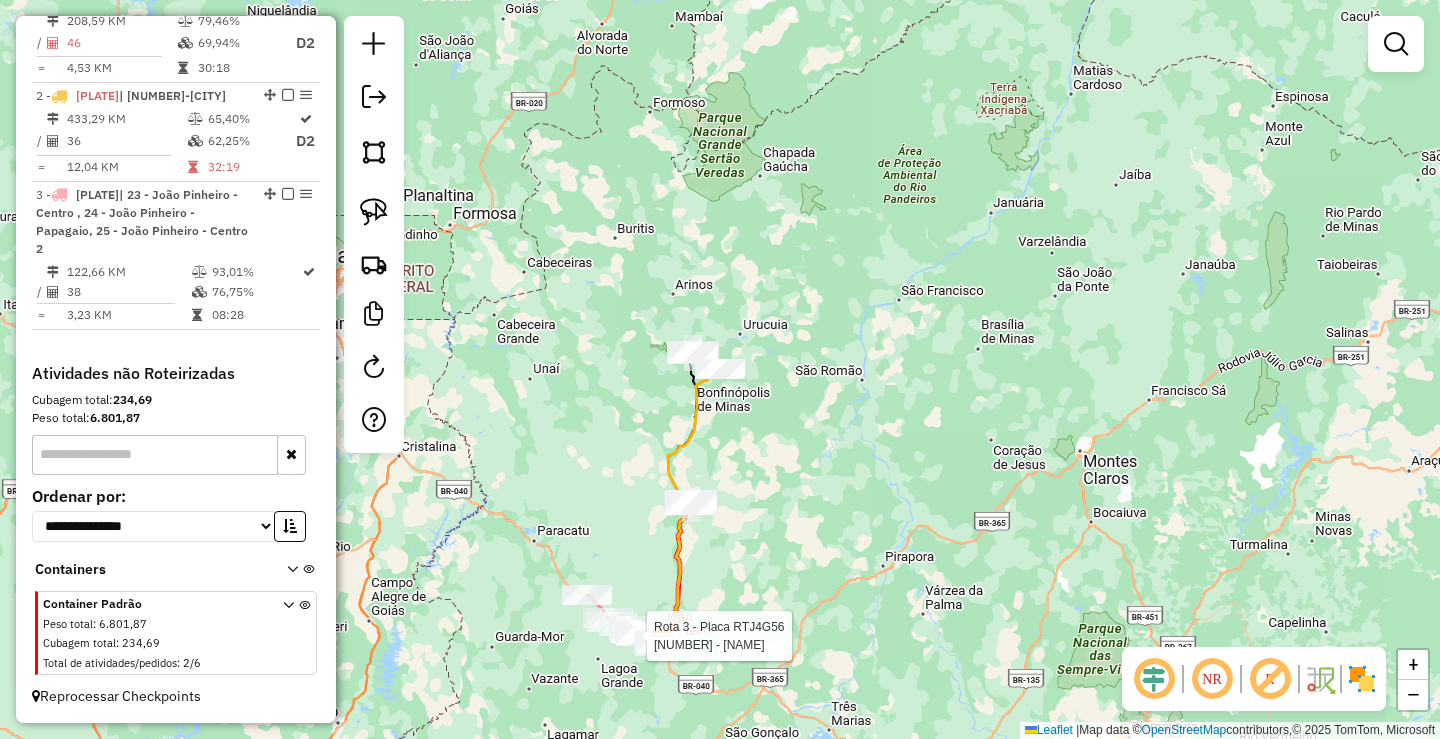select on "*********" 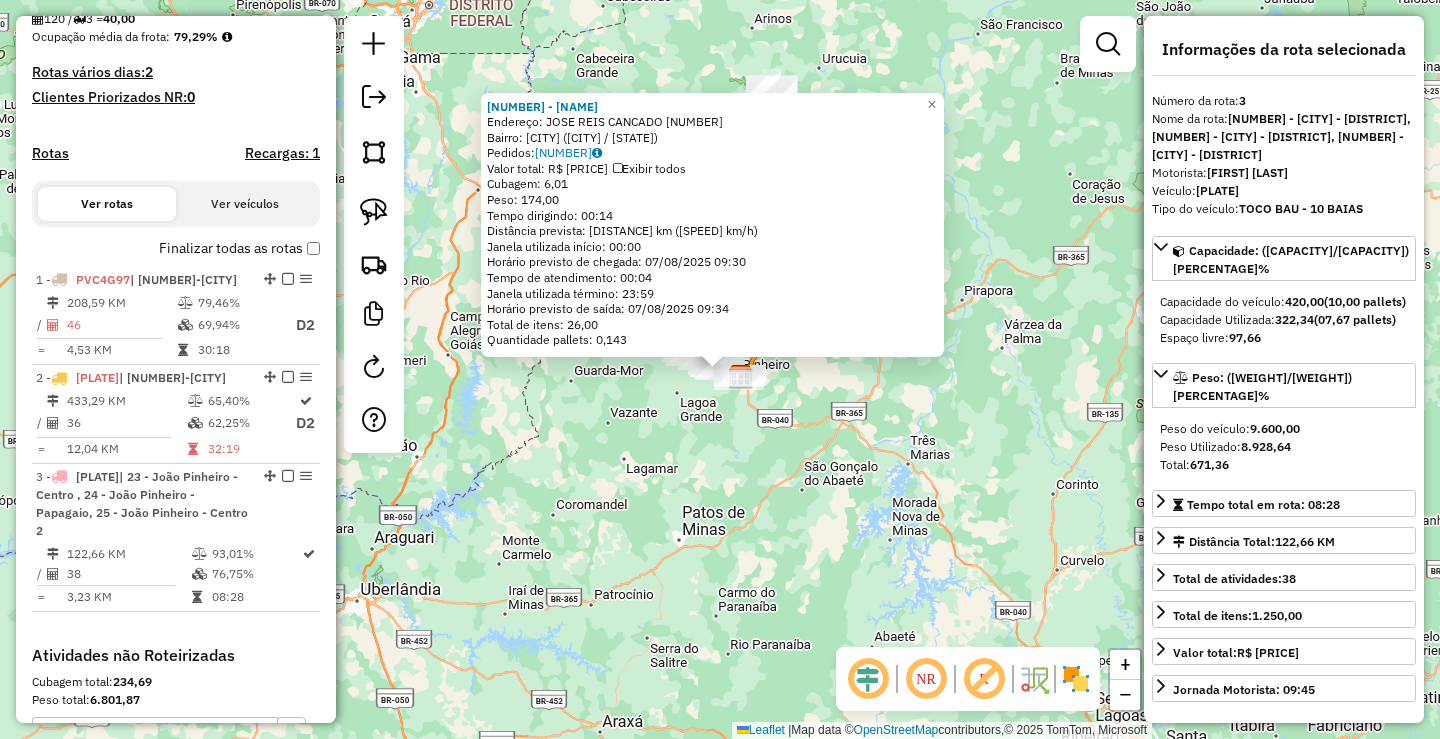 scroll, scrollTop: 399, scrollLeft: 0, axis: vertical 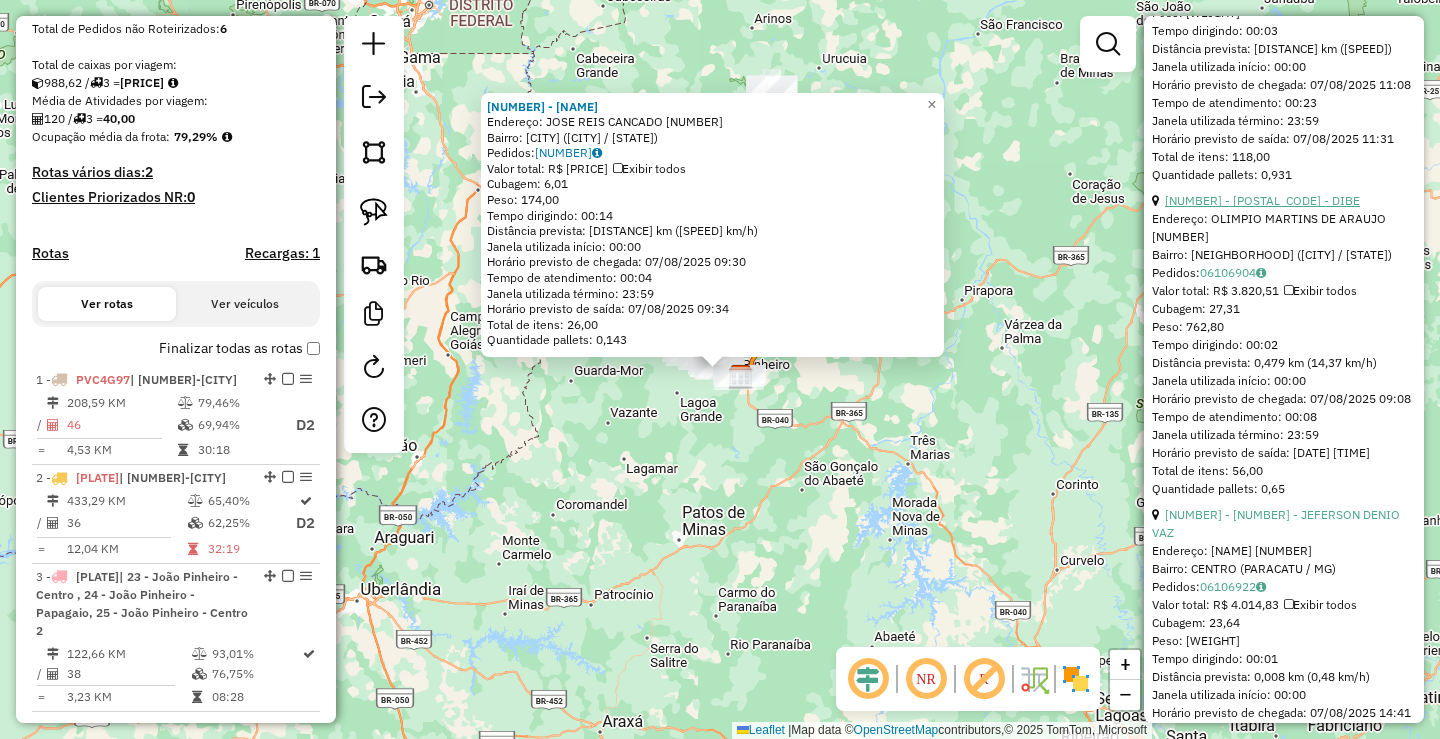click on "[NUMBER] - [POSTAL_CODE] - DIBE" at bounding box center (1262, 200) 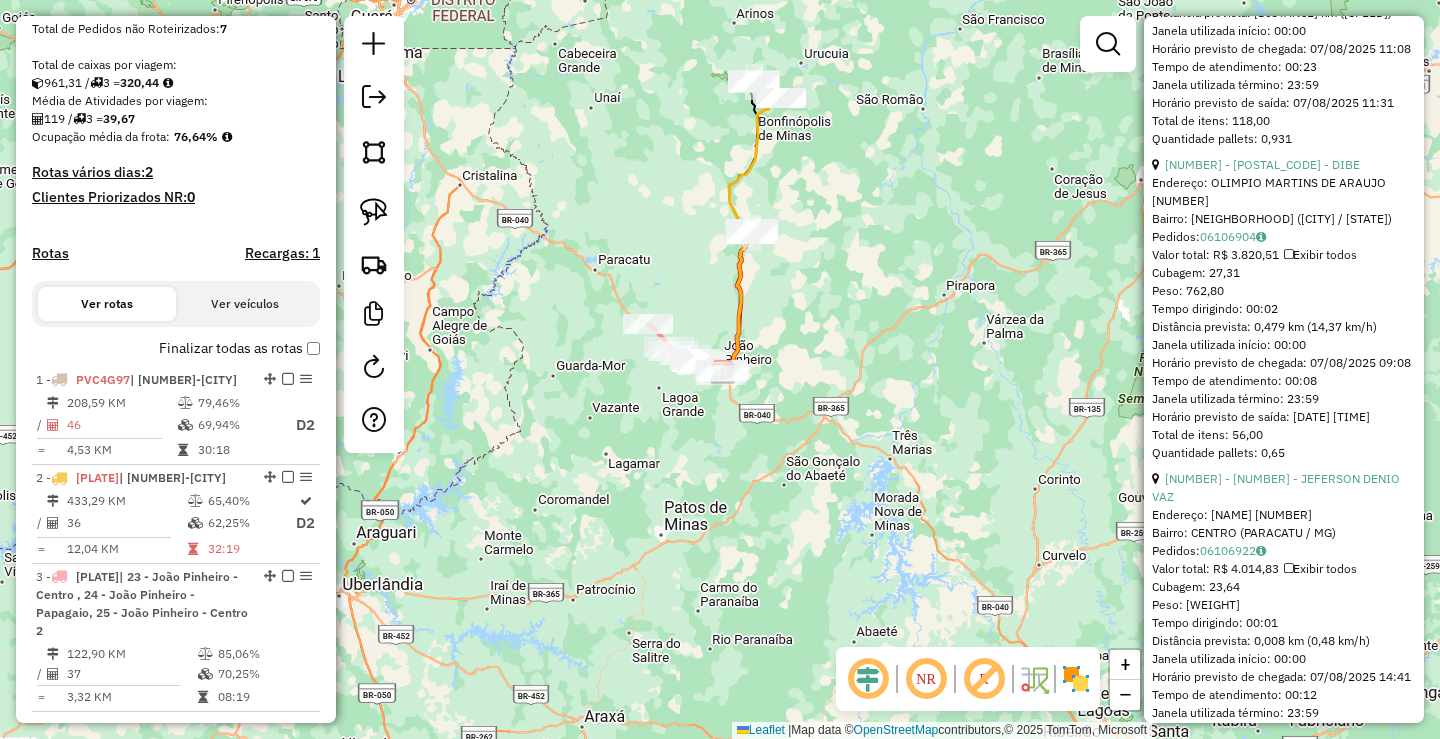 scroll, scrollTop: 686, scrollLeft: 0, axis: vertical 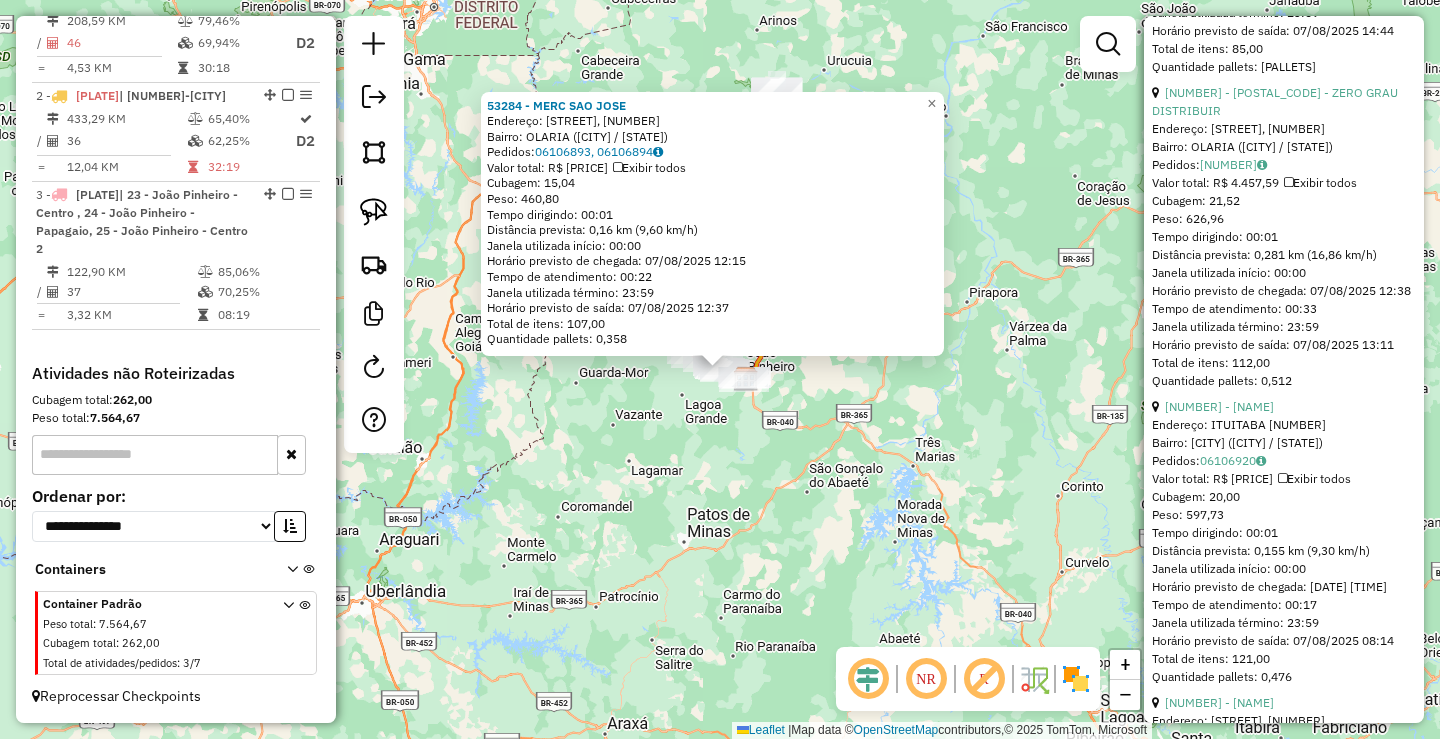 click on "53284 - [BUSINESS NAME] Endereço: R [NAME], [NUMBER] Bairro: [CITY] ([CITY] / [STATE]) Pedidos: 06106893, 06106894 Valor total: R$ 3.852,14 Exibir todos Cubagem: 15,04 Peso: 460,80 Tempo dirigindo: 00:01 Distância prevista: 0,16 km (9,60 km/h) Janela utilizada início: 00:00 Horário previsto de chegada: 07/08/2025 12:15 Tempo de atendimento: 00:22 Janela utilizada término: 23:59 Horário previsto de saída: 07/08/2025 12:37 Total de itens: 107,00 Quantidade pallets: 0,358 × Janela de atendimento Grade de atendimento Capacidade Transportadoras Veículos Cliente Pedidos Rotas Selecione os dias de semana para filtrar as janelas de atendimento Seg Ter Qua Qui Sex Sáb Dom Informe o período da janela de atendimento: De: Até: Filtrar exatamente a janela do cliente Considerar janela de atendimento padrão Selecione os dias de semana para filtrar as grades de atendimento Seg Ter Qua Qui Sex Sáb Dom Peso mínimo: Peso máximo: De: Até: +" 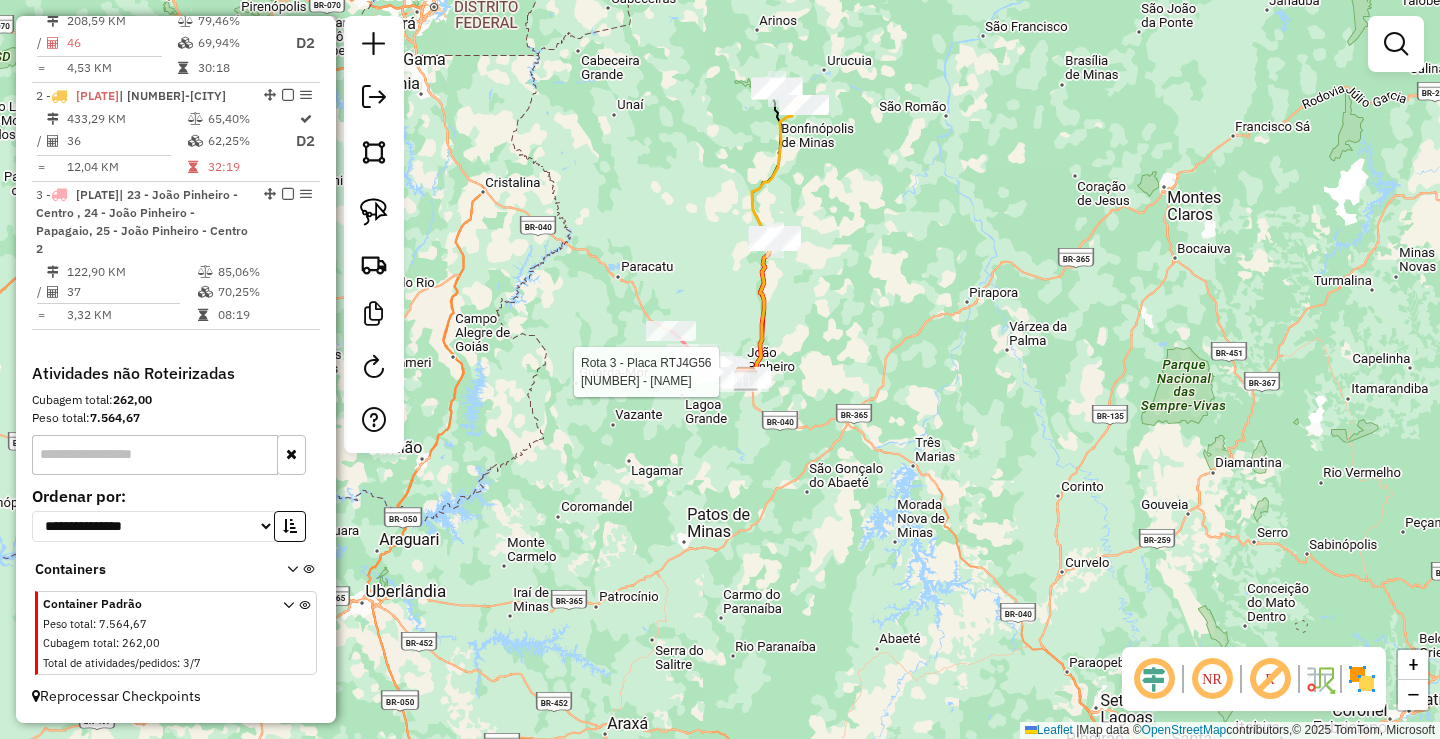 select on "*********" 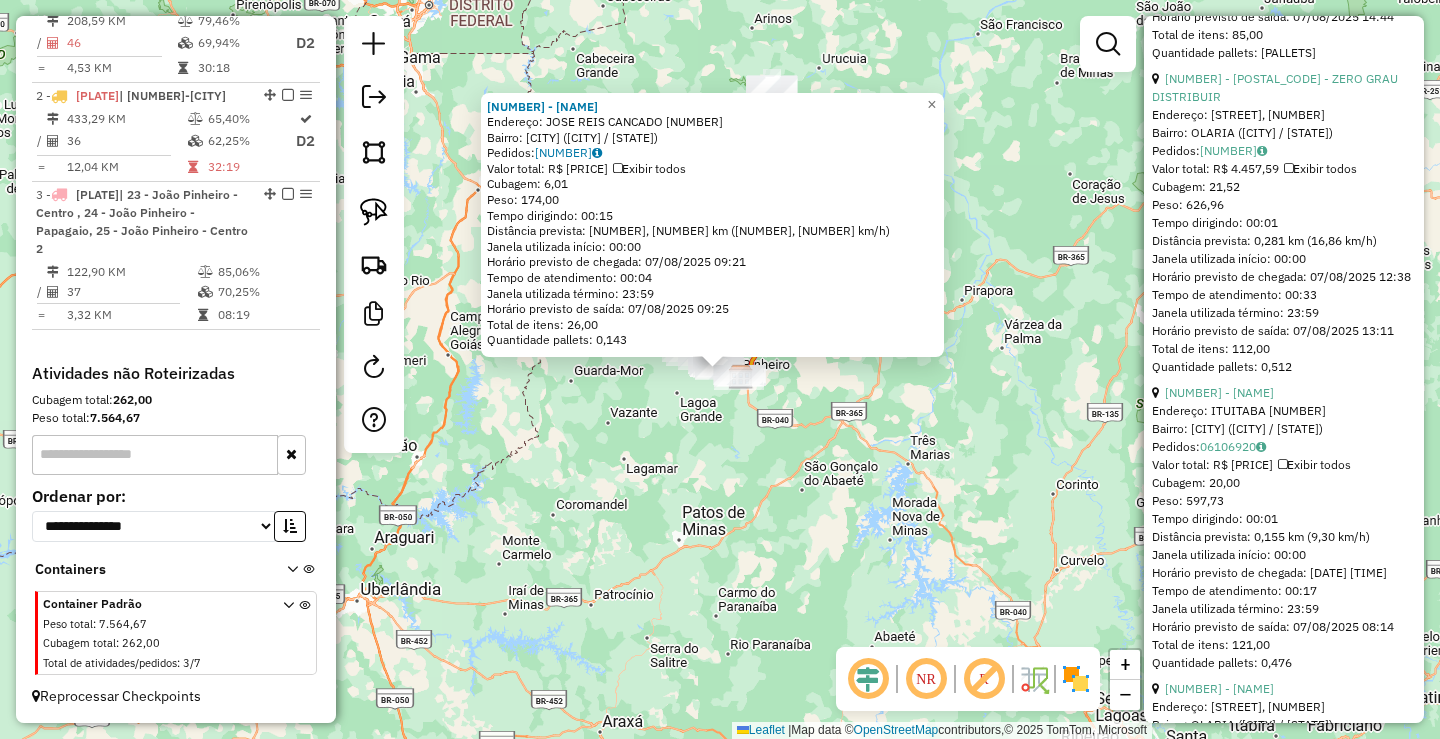 scroll, scrollTop: 1500, scrollLeft: 0, axis: vertical 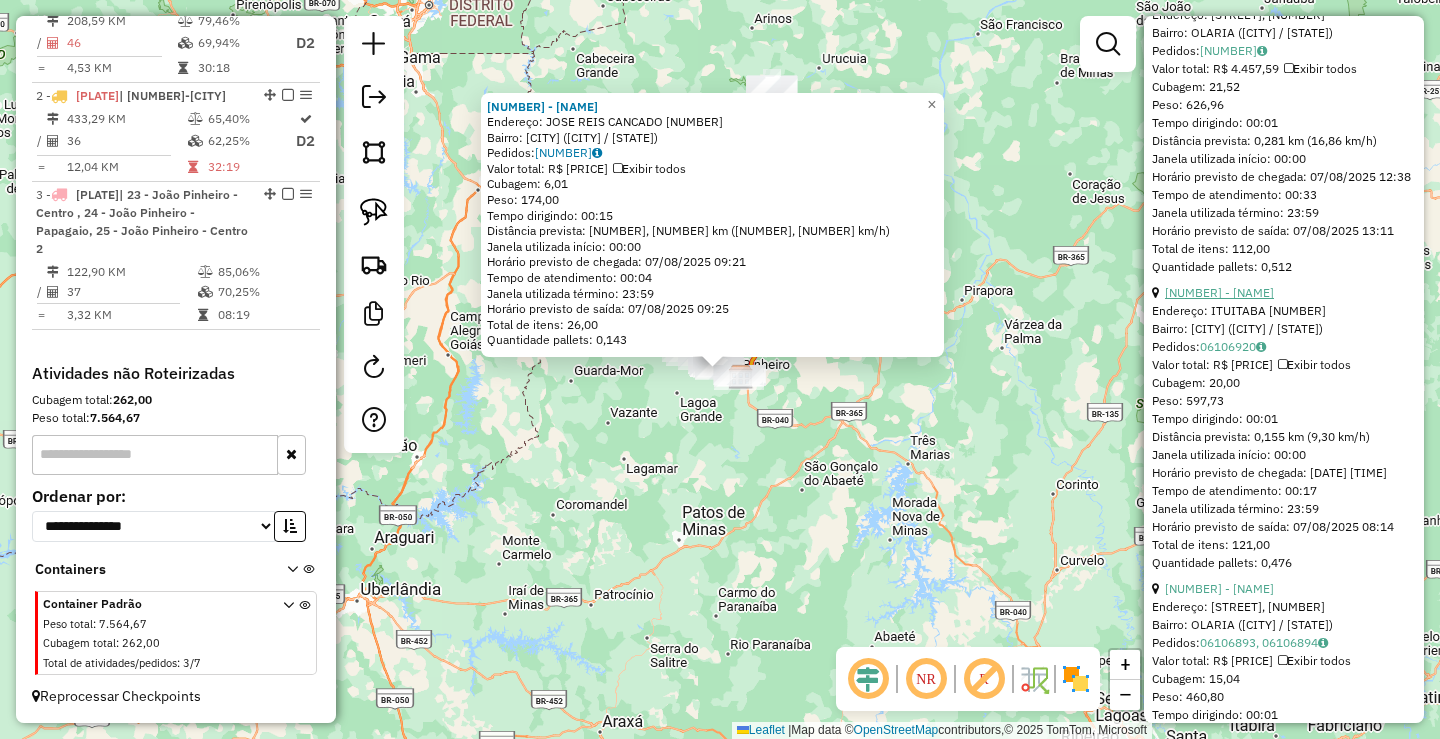 click on "[NUMBER] - [NAME]" at bounding box center [1219, 292] 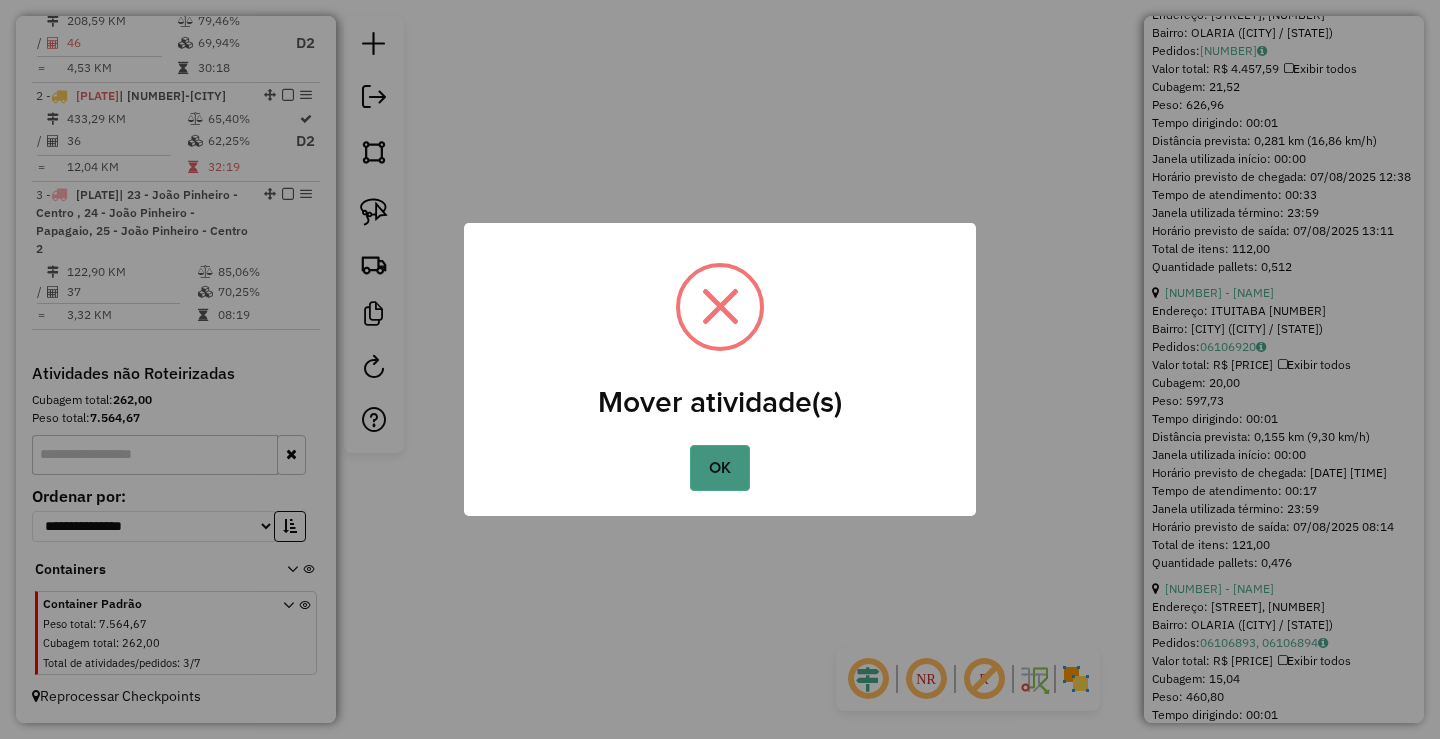 click on "OK" at bounding box center (719, 468) 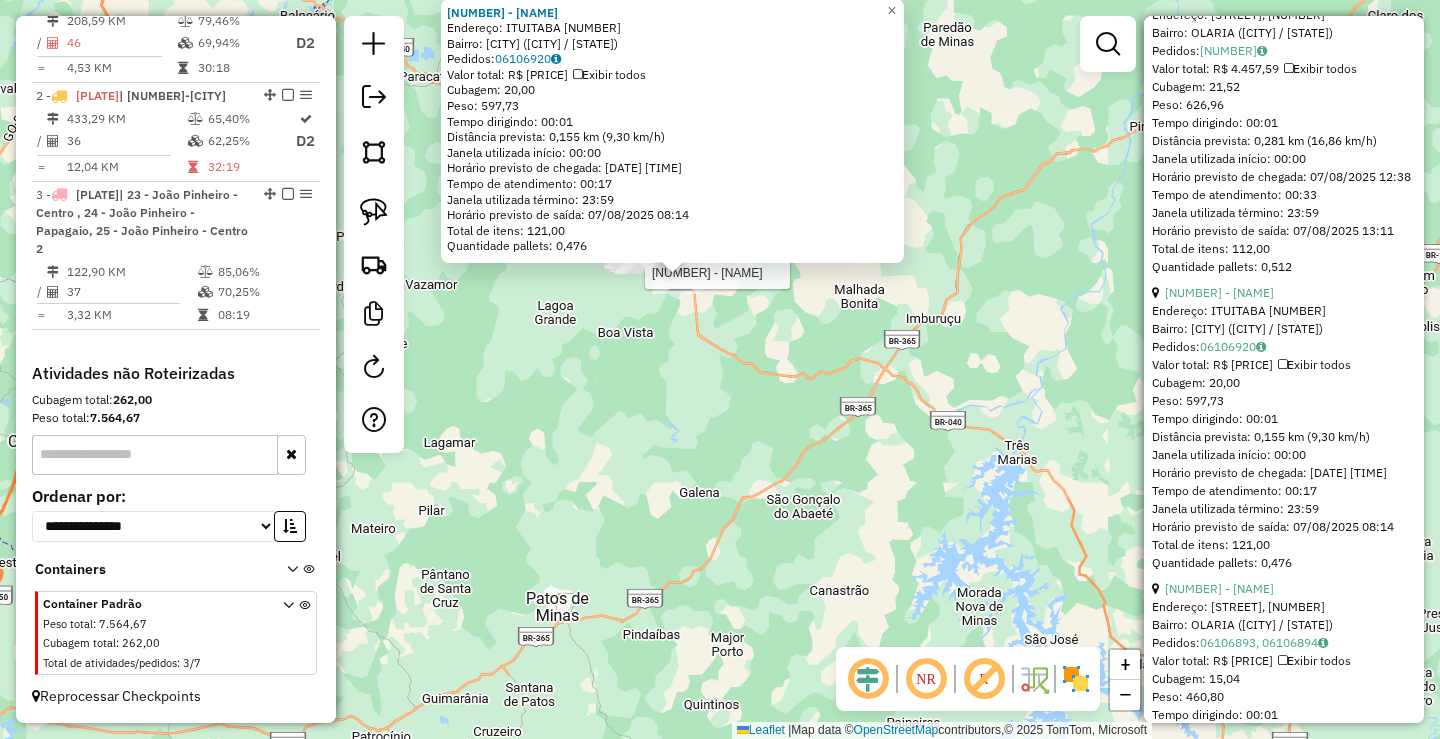 click on "96831 - [BUSINESS NAME] Endereço: [STREET] [NUMBER] Bairro: [CITY] ([CITY] / [STATE]) Pedidos: 06106920 Valor total: R$ 4.741,45 Exibir todos Cubagem: 20,00 Peso: 597,73 Tempo dirigindo: 00:01 Distância prevista: 0,155 km (9,30 km/h) Janela utilizada início: 00:00 Horário previsto de chegada: 07/08/2025 07:57 Tempo de atendimento: 00:17 Janela utilizada término: 23:59 Horário previsto de saída: 07/08/2025 08:14 Total de itens: 121,00 Quantidade pallets: 0,476" 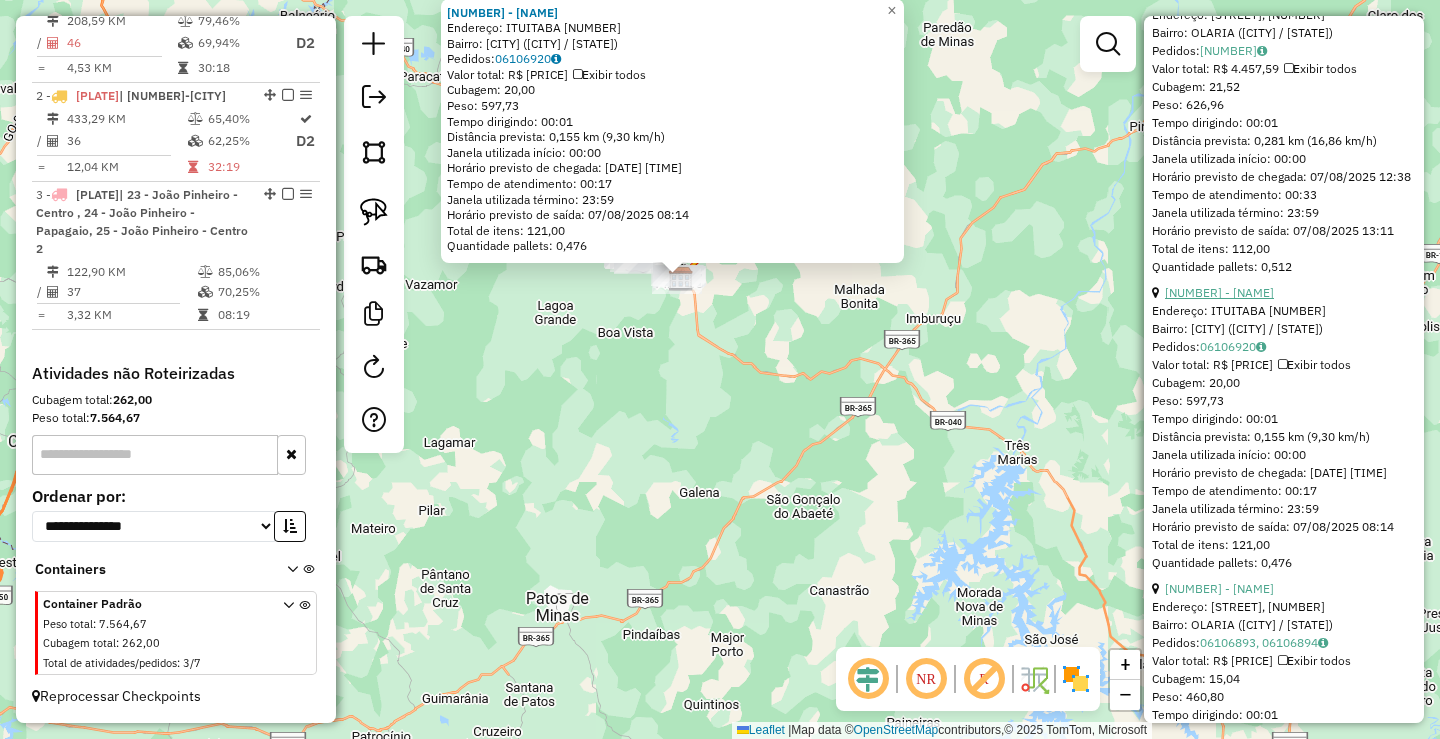 click on "[NUMBER] - [NAME]" at bounding box center [1219, 292] 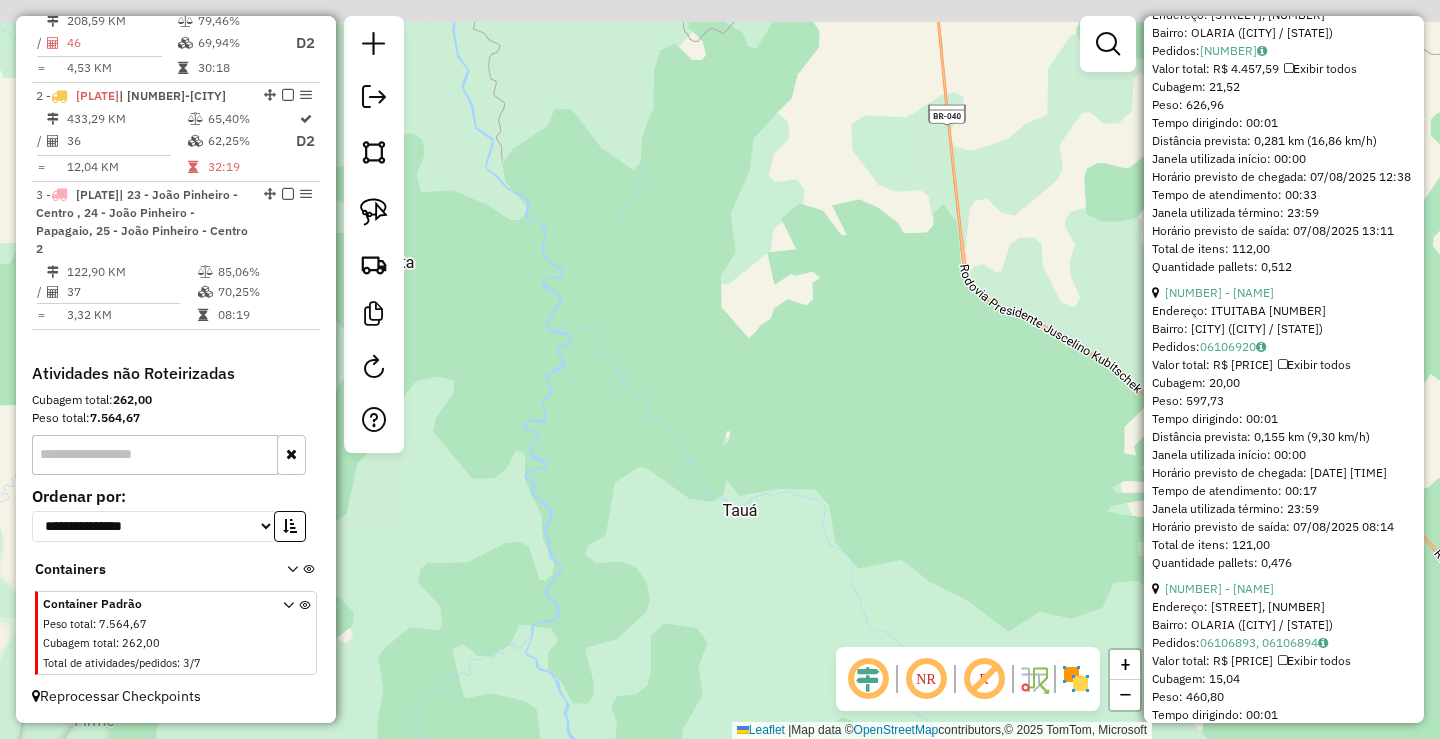 drag, startPoint x: 775, startPoint y: 210, endPoint x: 755, endPoint y: 521, distance: 311.64243 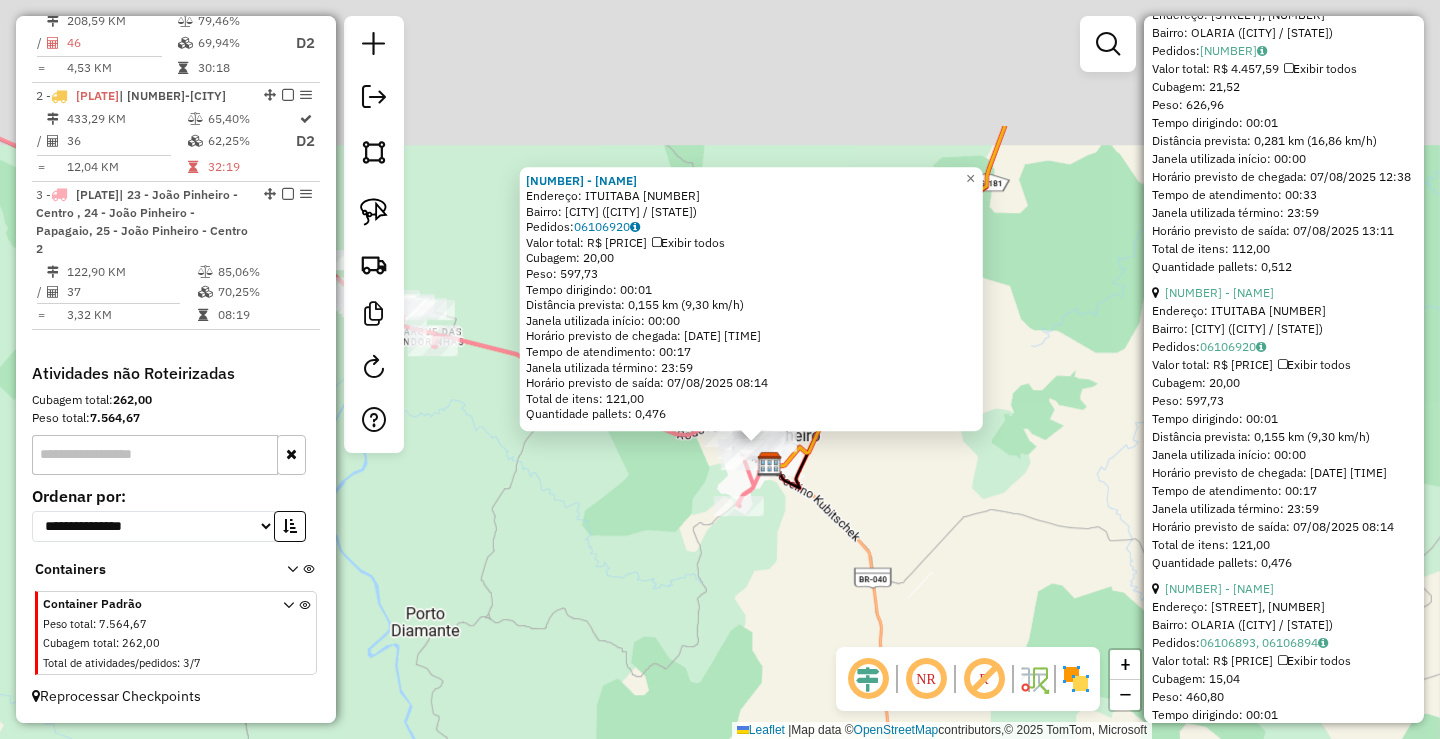 drag, startPoint x: 802, startPoint y: 312, endPoint x: 805, endPoint y: 544, distance: 232.0194 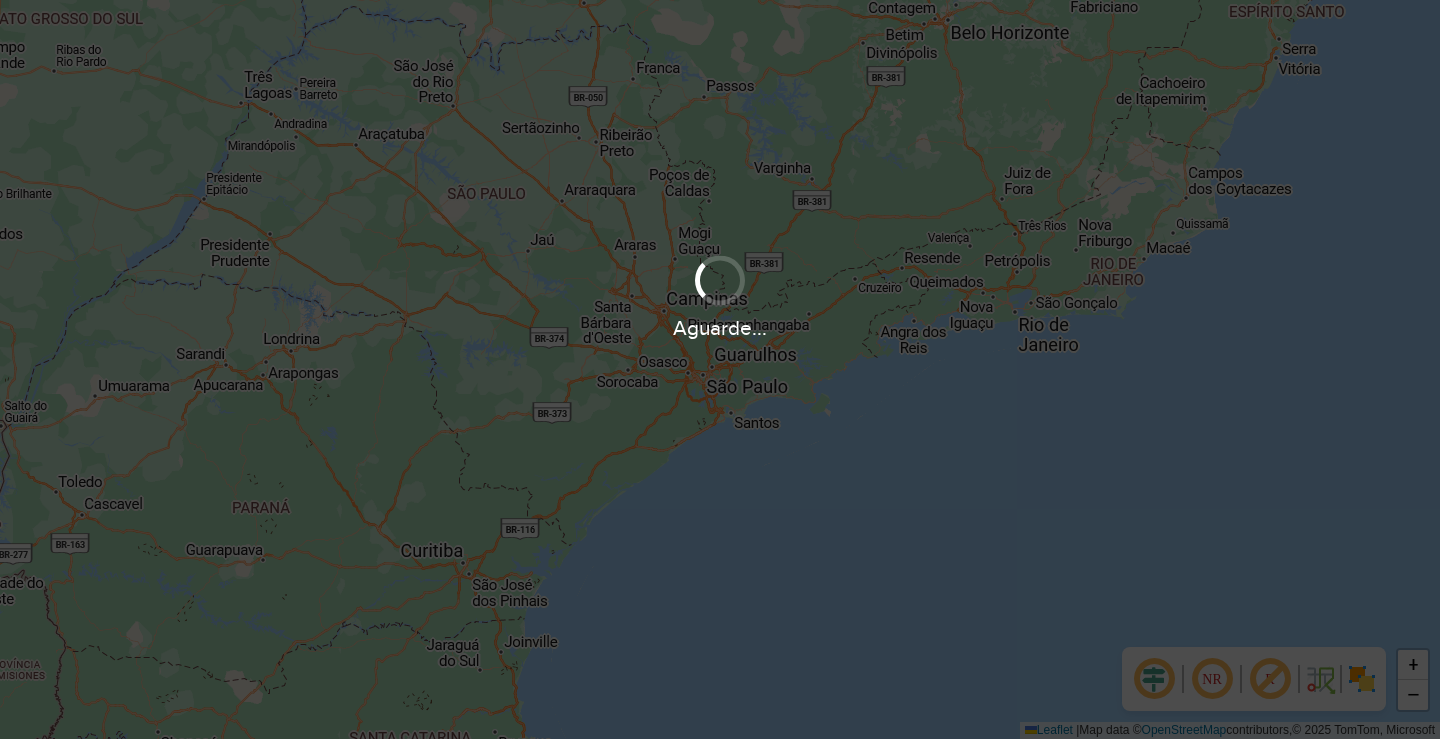 scroll, scrollTop: 0, scrollLeft: 0, axis: both 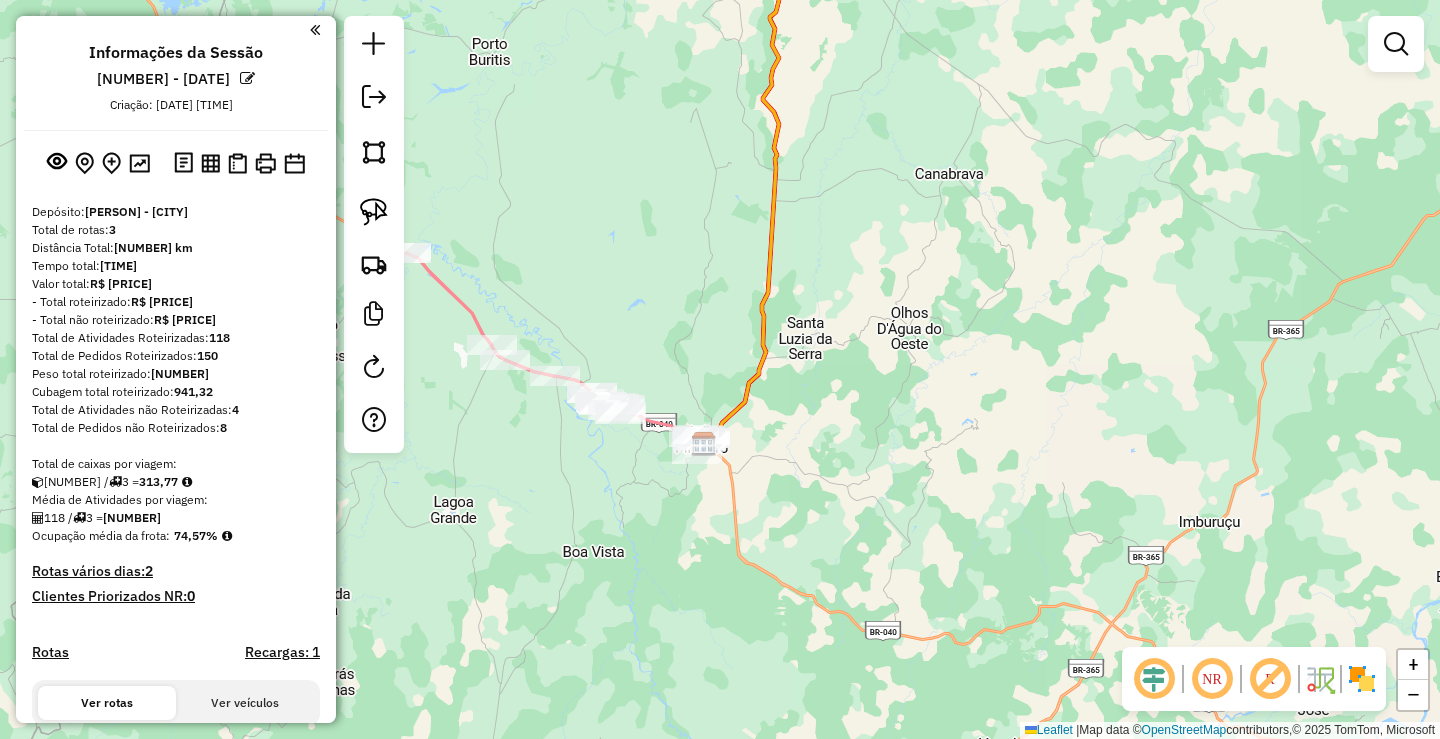 drag, startPoint x: 875, startPoint y: 231, endPoint x: 789, endPoint y: 691, distance: 467.9701 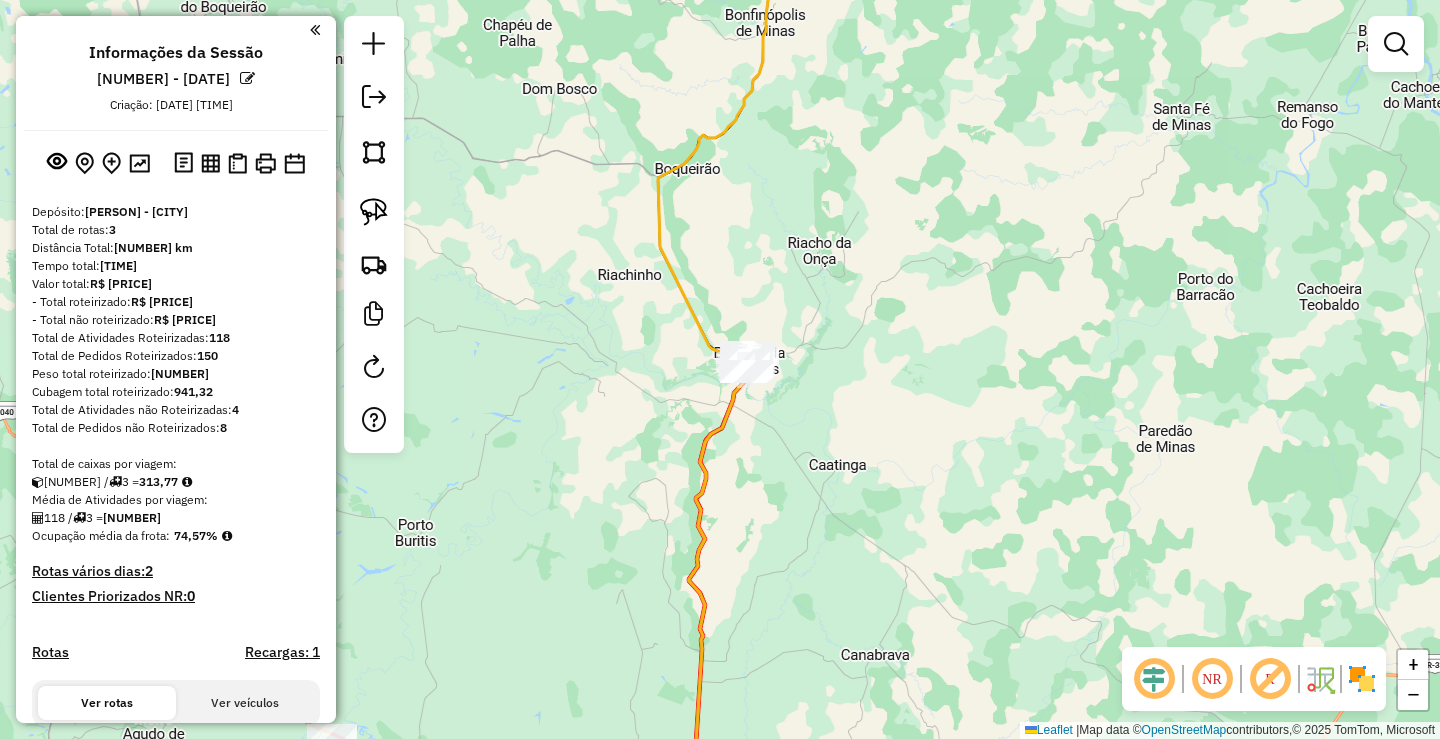 drag, startPoint x: 865, startPoint y: 452, endPoint x: 863, endPoint y: 515, distance: 63.03174 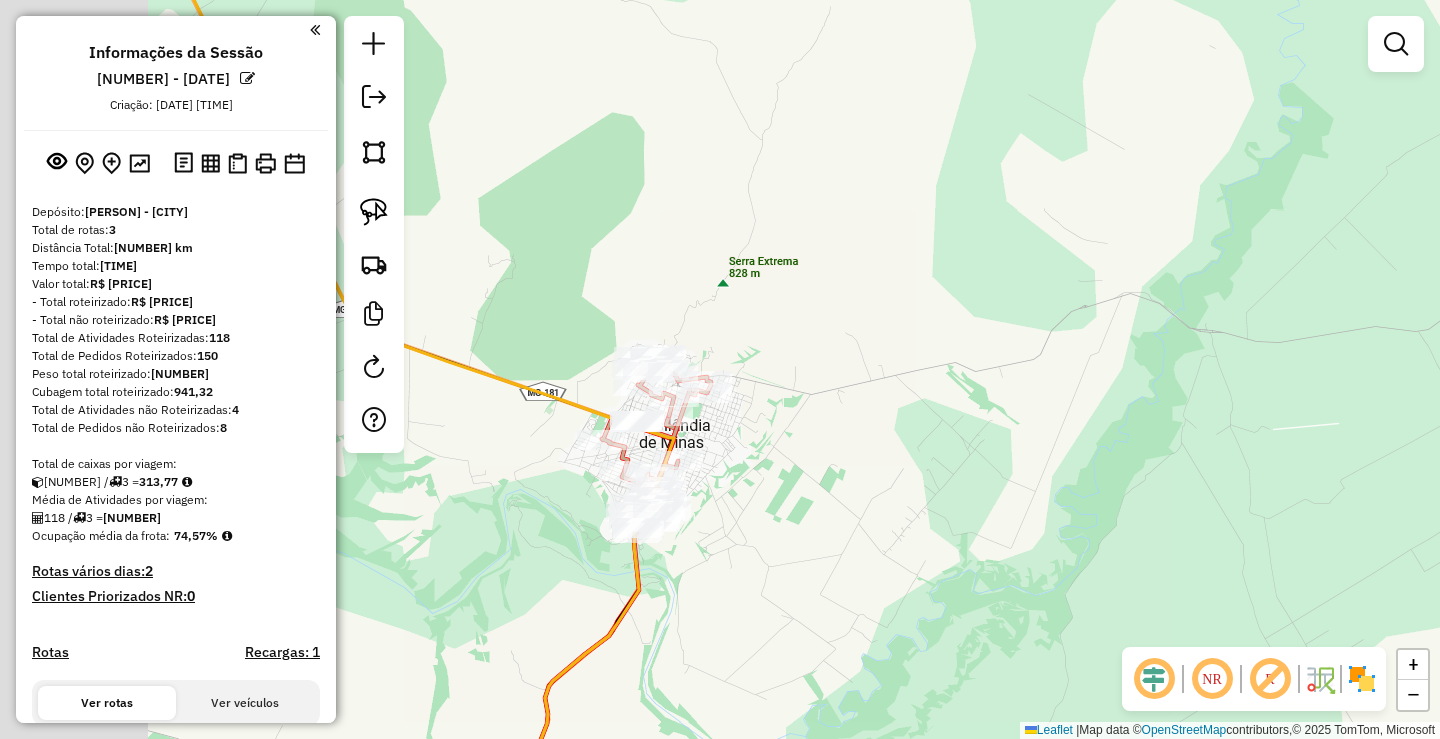 drag, startPoint x: 700, startPoint y: 407, endPoint x: 914, endPoint y: 478, distance: 225.47061 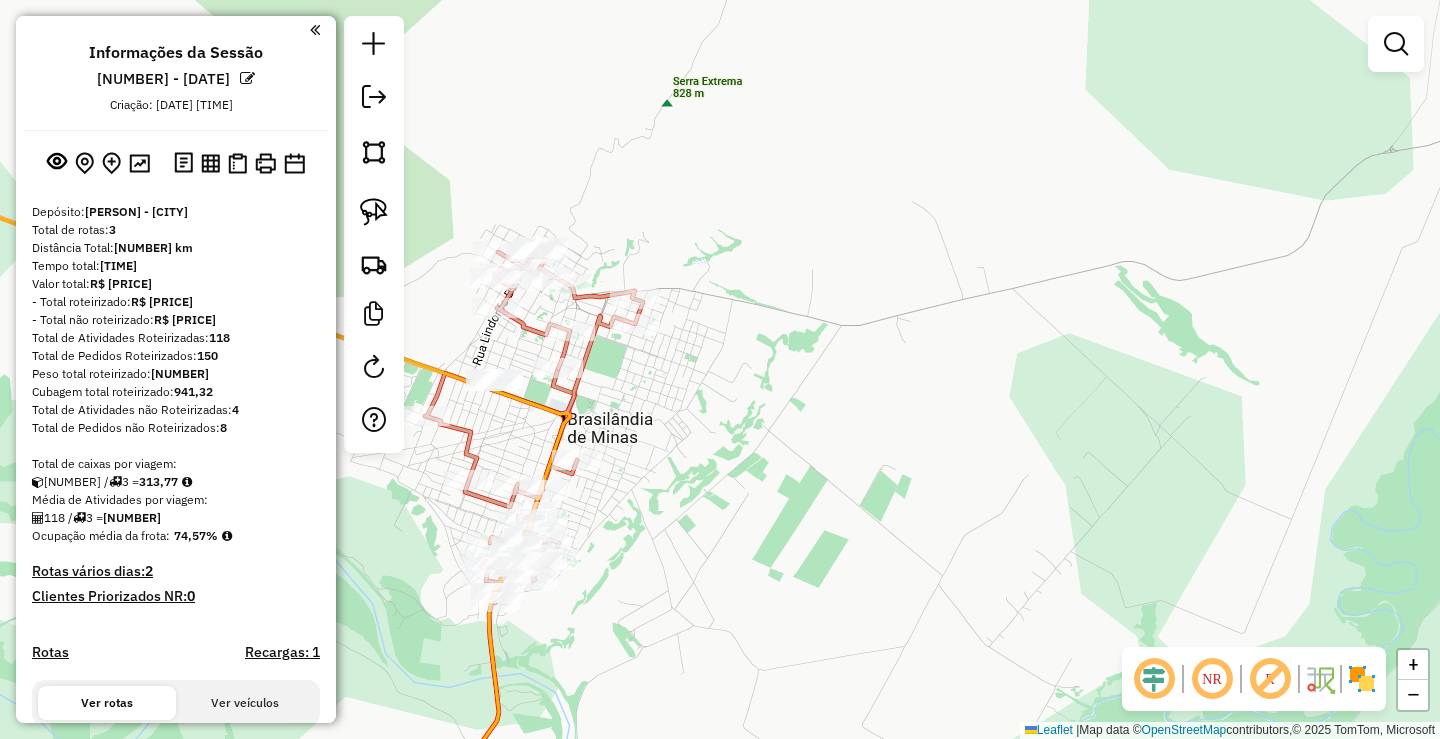 drag, startPoint x: 763, startPoint y: 450, endPoint x: 929, endPoint y: 462, distance: 166.43317 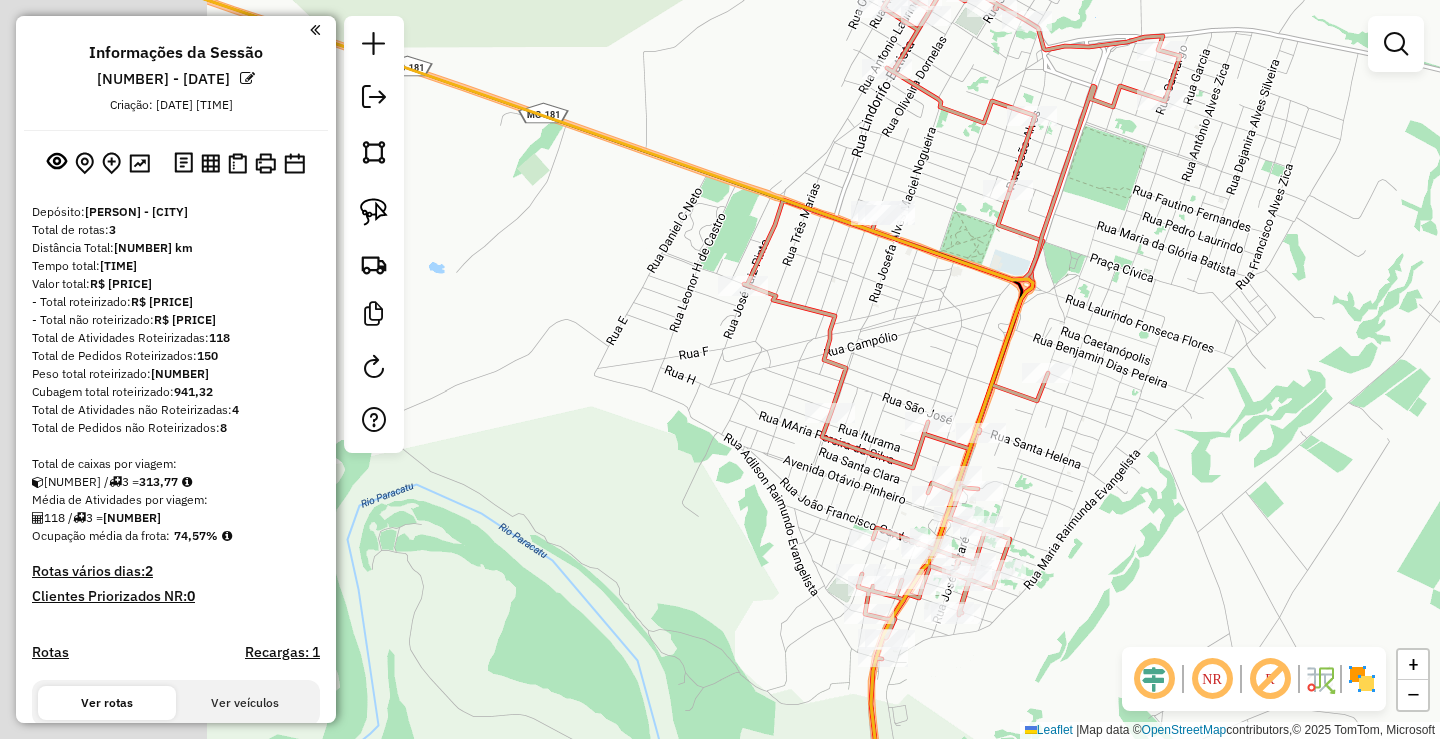 drag, startPoint x: 915, startPoint y: 513, endPoint x: 1219, endPoint y: 509, distance: 304.0263 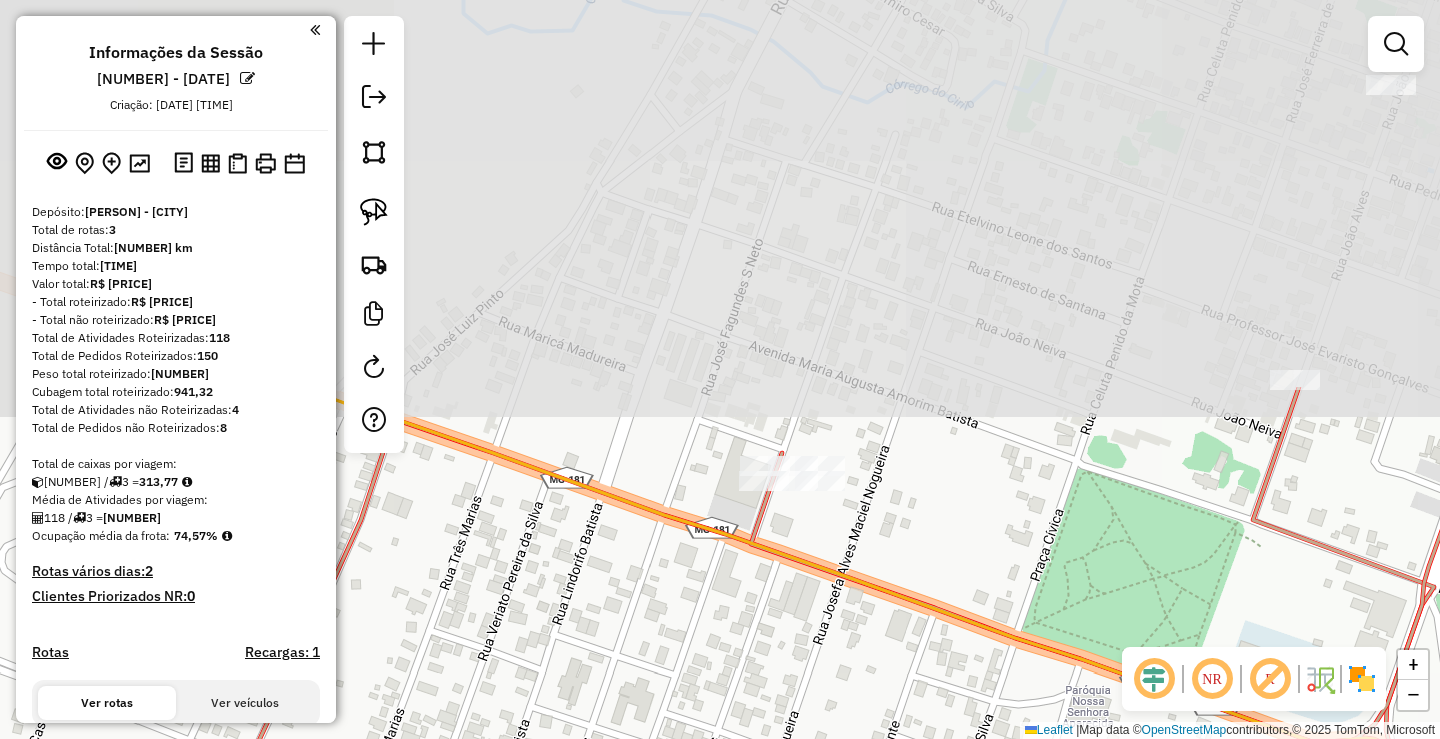 drag, startPoint x: 740, startPoint y: 290, endPoint x: 861, endPoint y: 594, distance: 327.19565 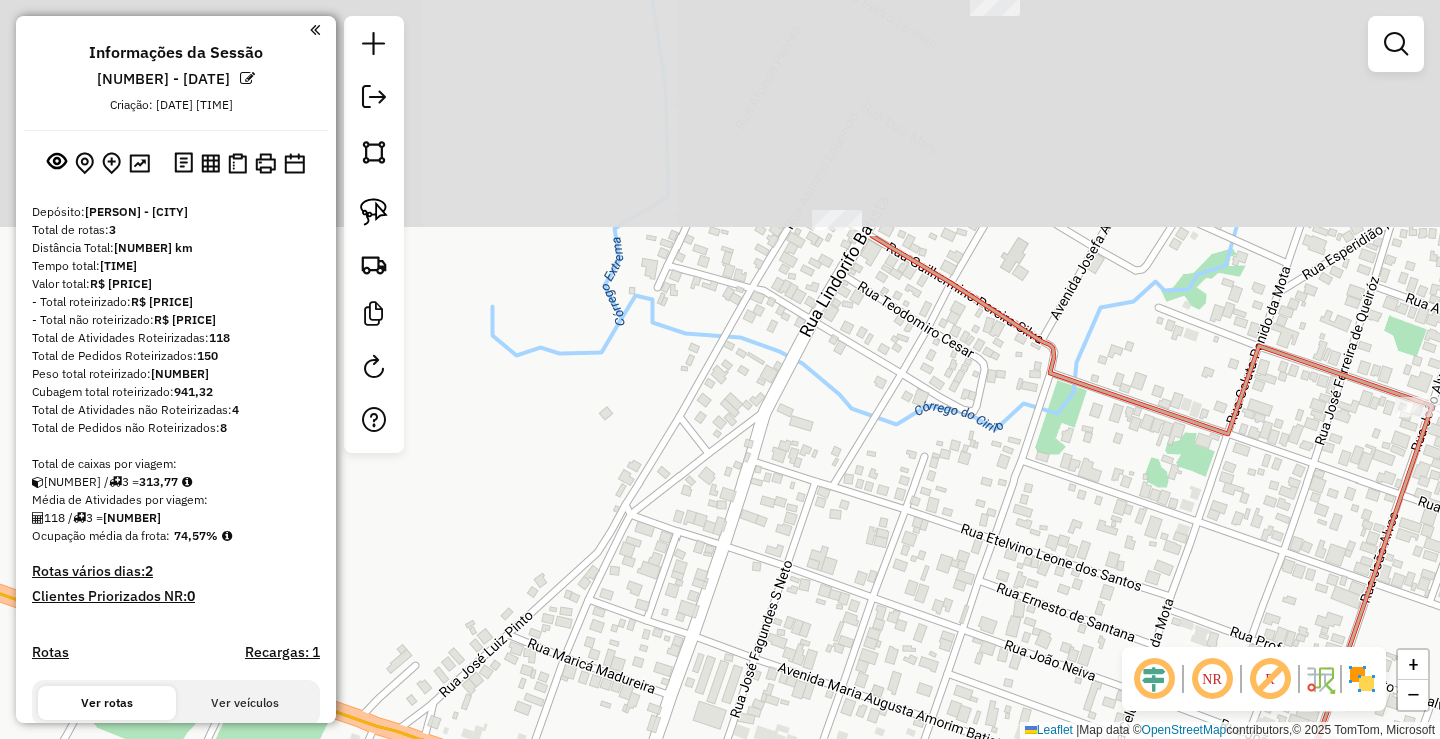 drag, startPoint x: 886, startPoint y: 362, endPoint x: 907, endPoint y: 669, distance: 307.7174 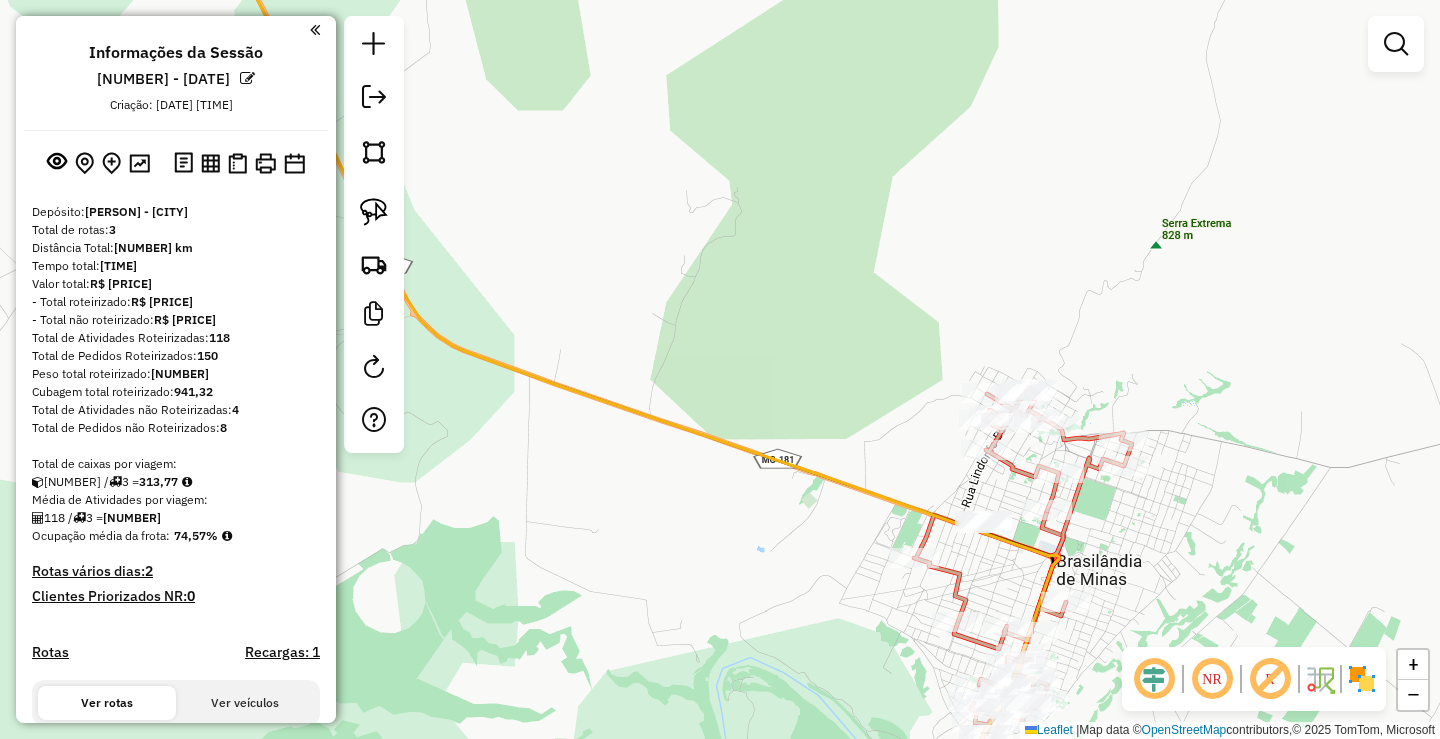 drag, startPoint x: 1207, startPoint y: 556, endPoint x: 1037, endPoint y: 246, distance: 353.5534 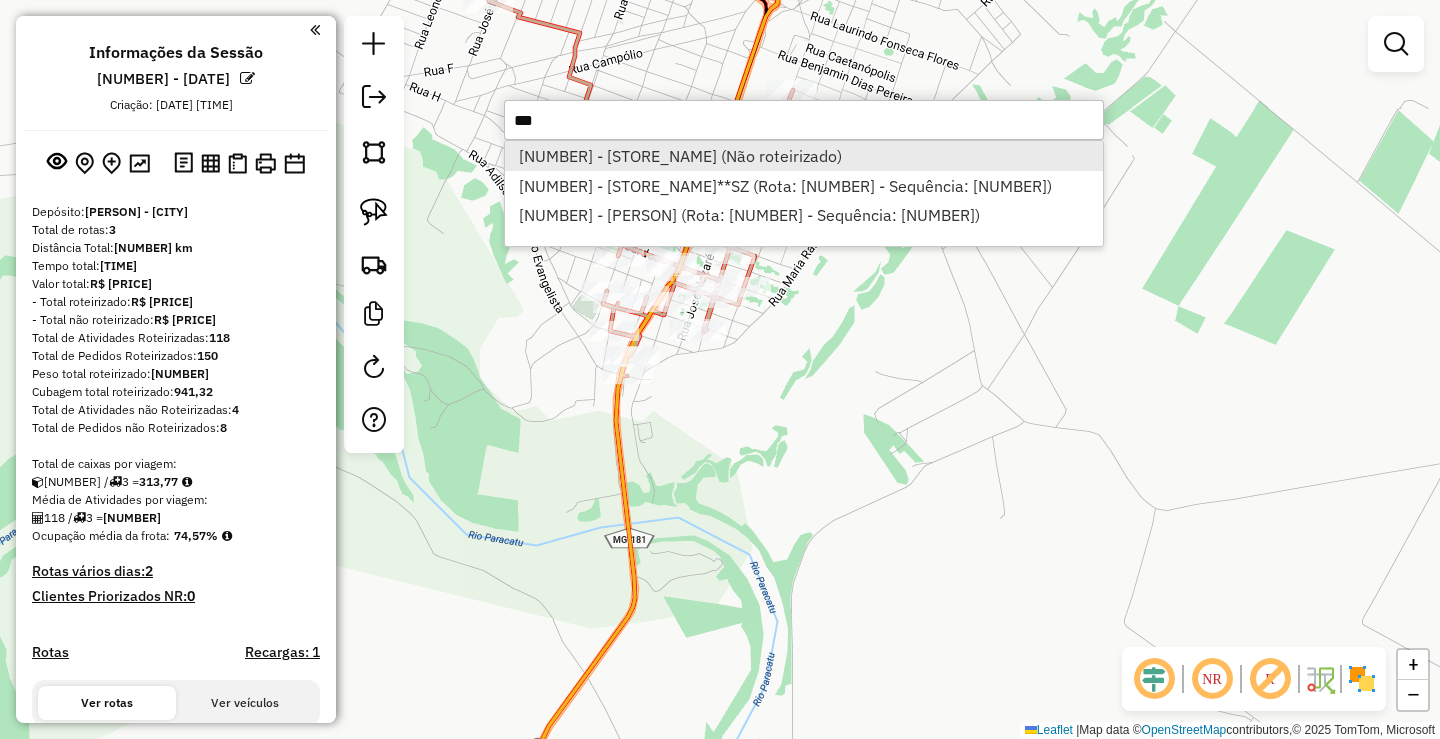 type on "***" 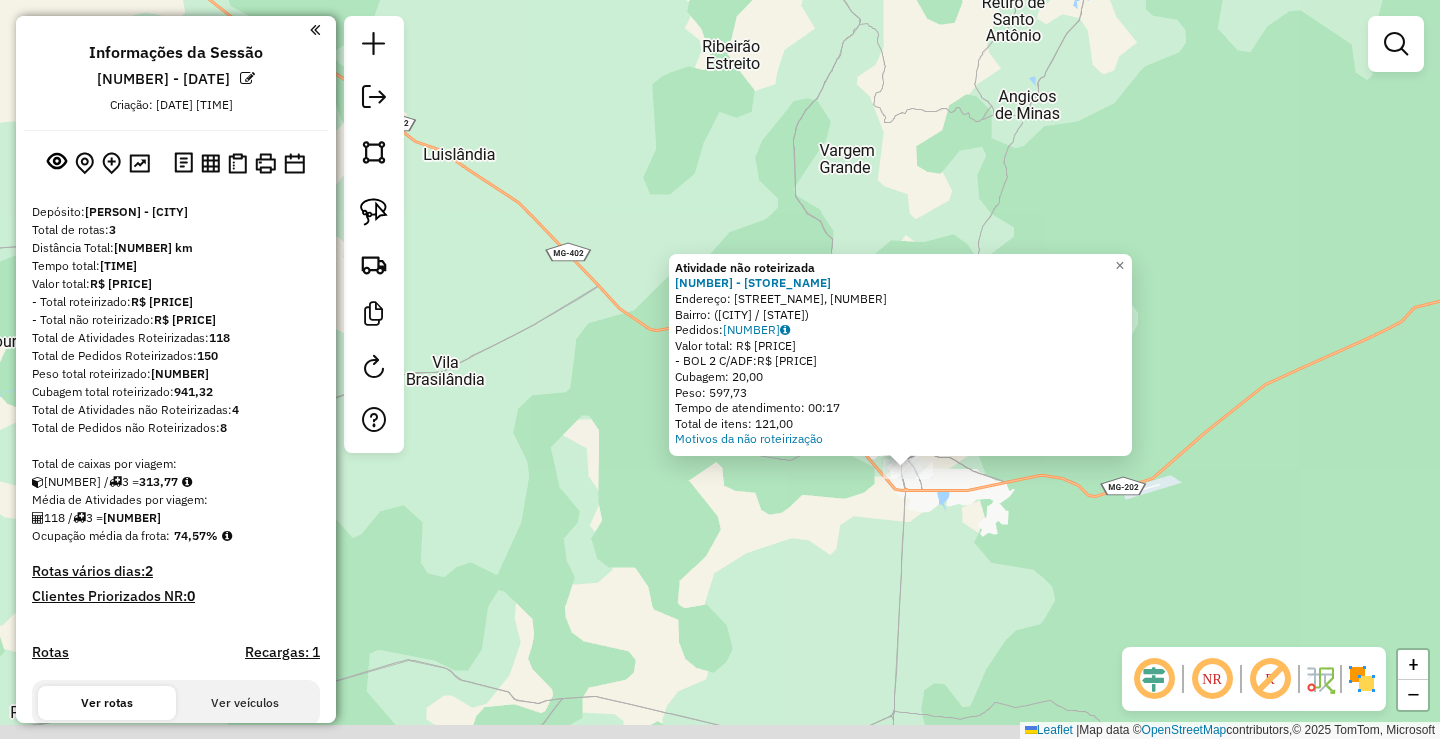drag, startPoint x: 1256, startPoint y: 546, endPoint x: 1026, endPoint y: 432, distance: 256.70215 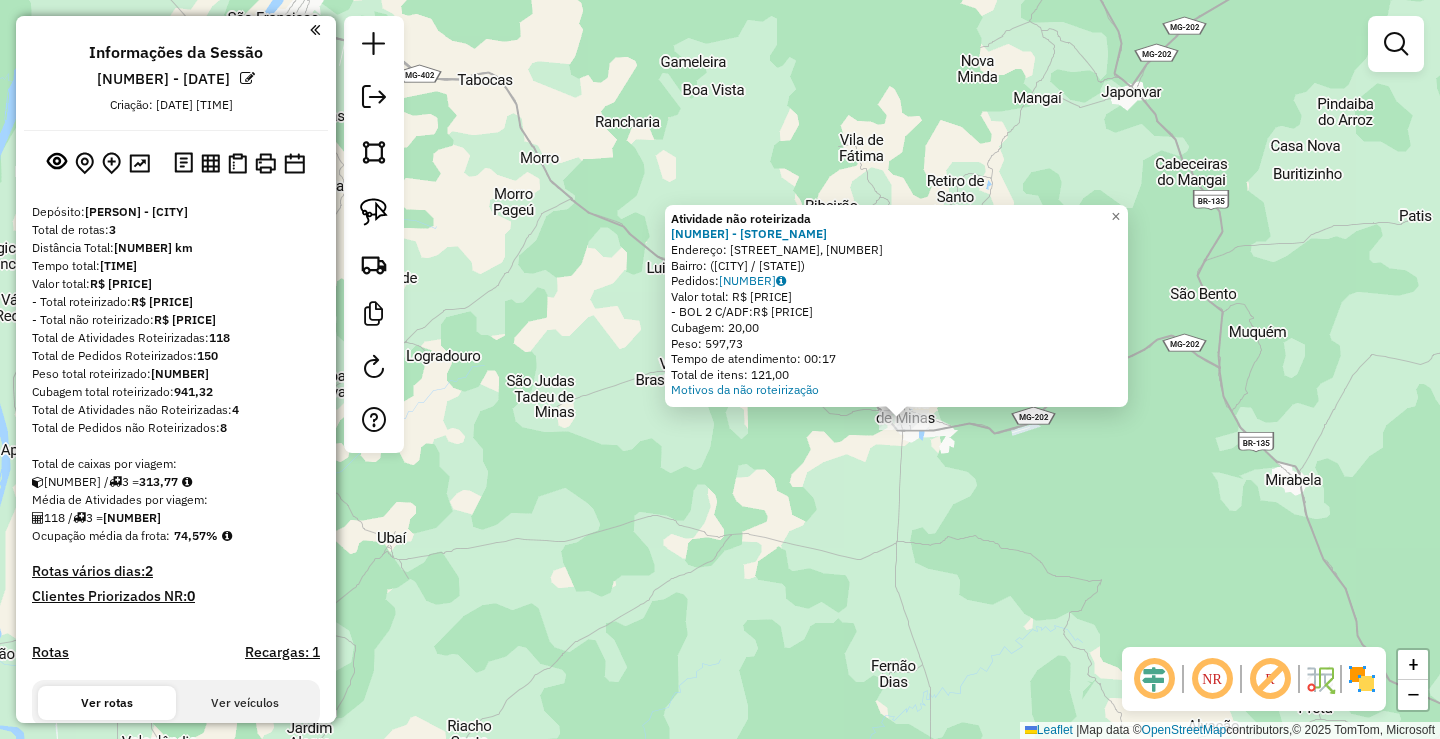 click on "Atividade não roteirizada 96831 - MERCEARIA MENEZES  Endereço: Rua Coronel João da Cunha, 103   Bairro:  (Brasília de Minas / MG)   Pedidos:  06106920   Valor total: R$ 4.741,45   - BOL 2 C/ADF:  R$ 4.741,45   Cubagem: 20,00   Peso: 597,73   Tempo de atendimento: 00:17   Total de itens: 121,00  Motivos da não roteirização × Janela de atendimento Grade de atendimento Capacidade Transportadoras Veículos Cliente Pedidos  Rotas Selecione os dias de semana para filtrar as janelas de atendimento  Seg   Ter   Qua   Qui   Sex   Sáb   Dom  Informe o período da janela de atendimento: De: Até:  Filtrar exatamente a janela do cliente  Considerar janela de atendimento padrão  Selecione os dias de semana para filtrar as grades de atendimento  Seg   Ter   Qua   Qui   Sex   Sáb   Dom   Considerar clientes sem dia de atendimento cadastrado  Clientes fora do dia de atendimento selecionado Filtrar as atividades entre os valores definidos abaixo:  Peso mínimo:   Peso máximo:   Cubagem mínima:   Cubagem máxima:" 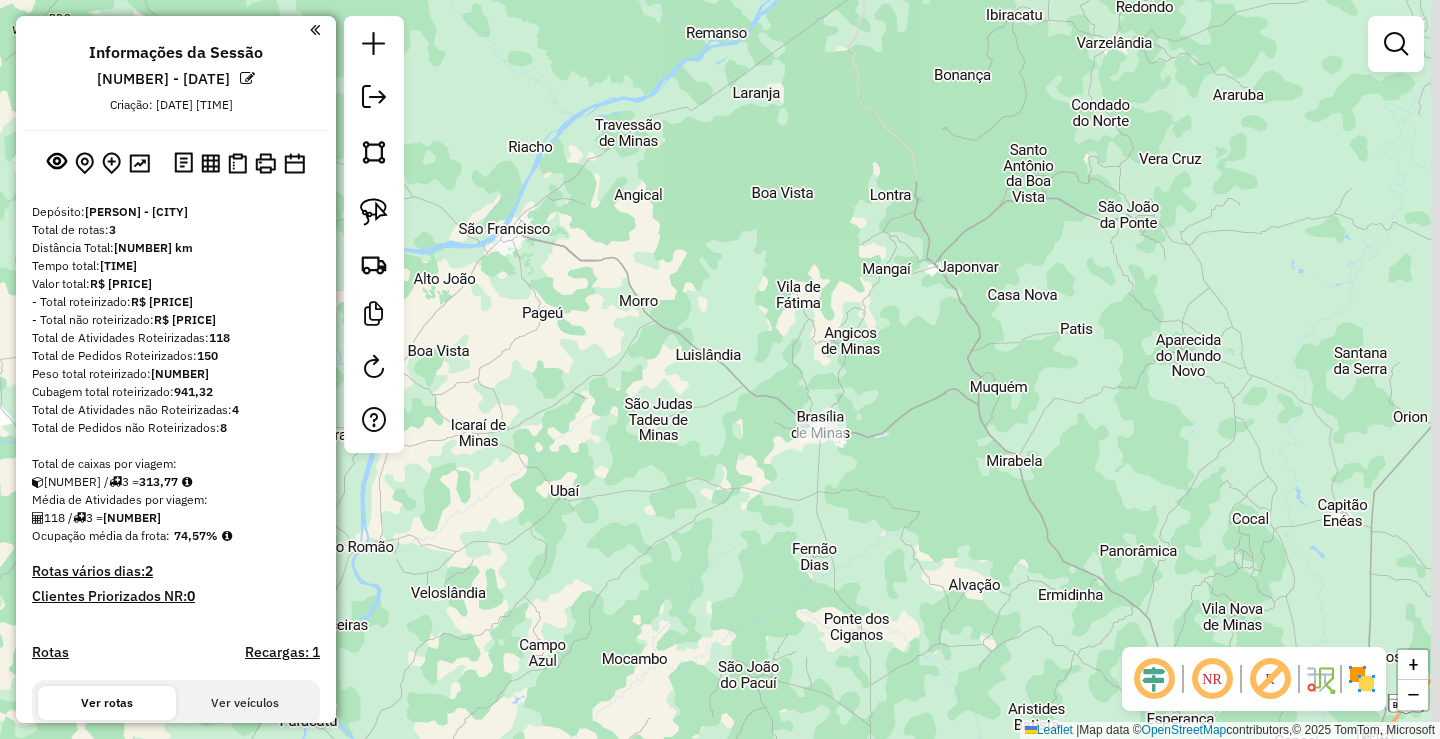 drag, startPoint x: 1203, startPoint y: 474, endPoint x: 1003, endPoint y: 451, distance: 201.31816 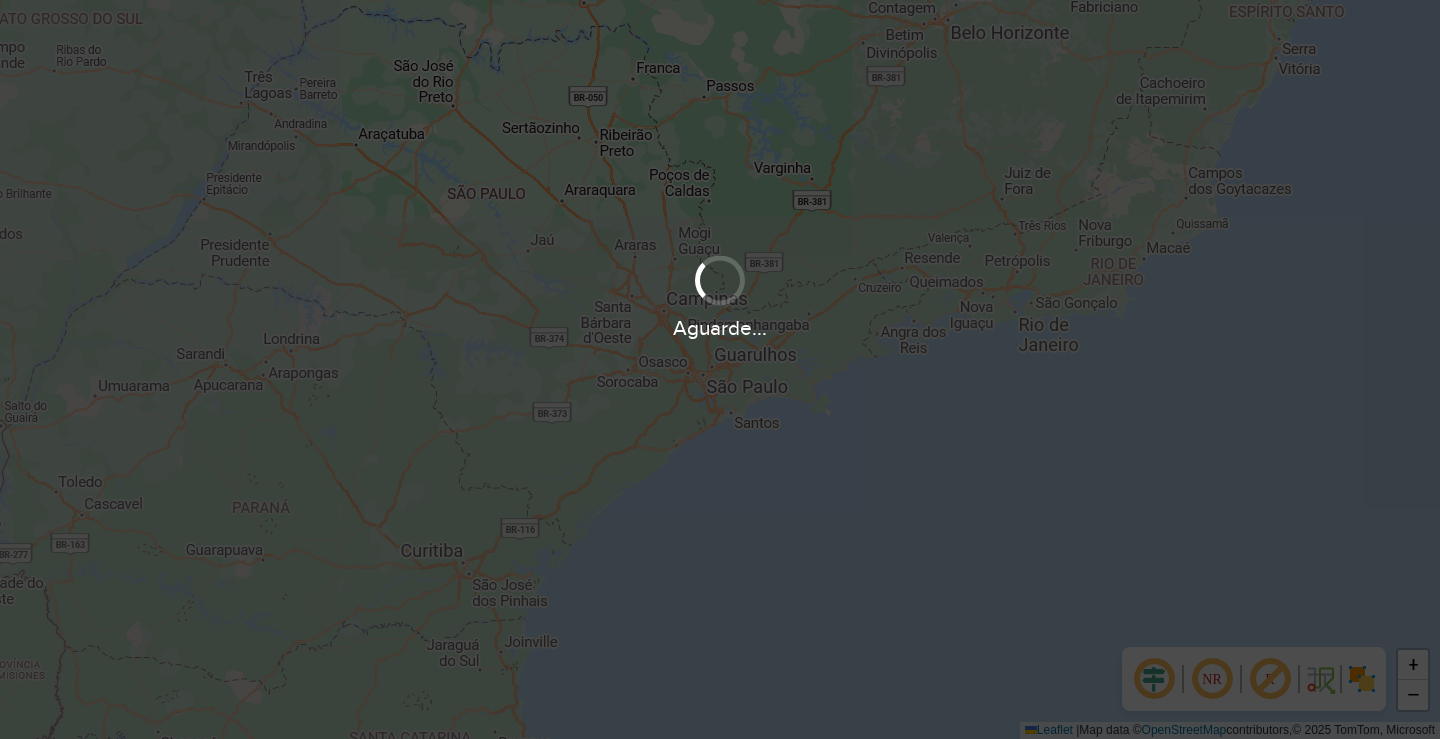 scroll, scrollTop: 0, scrollLeft: 0, axis: both 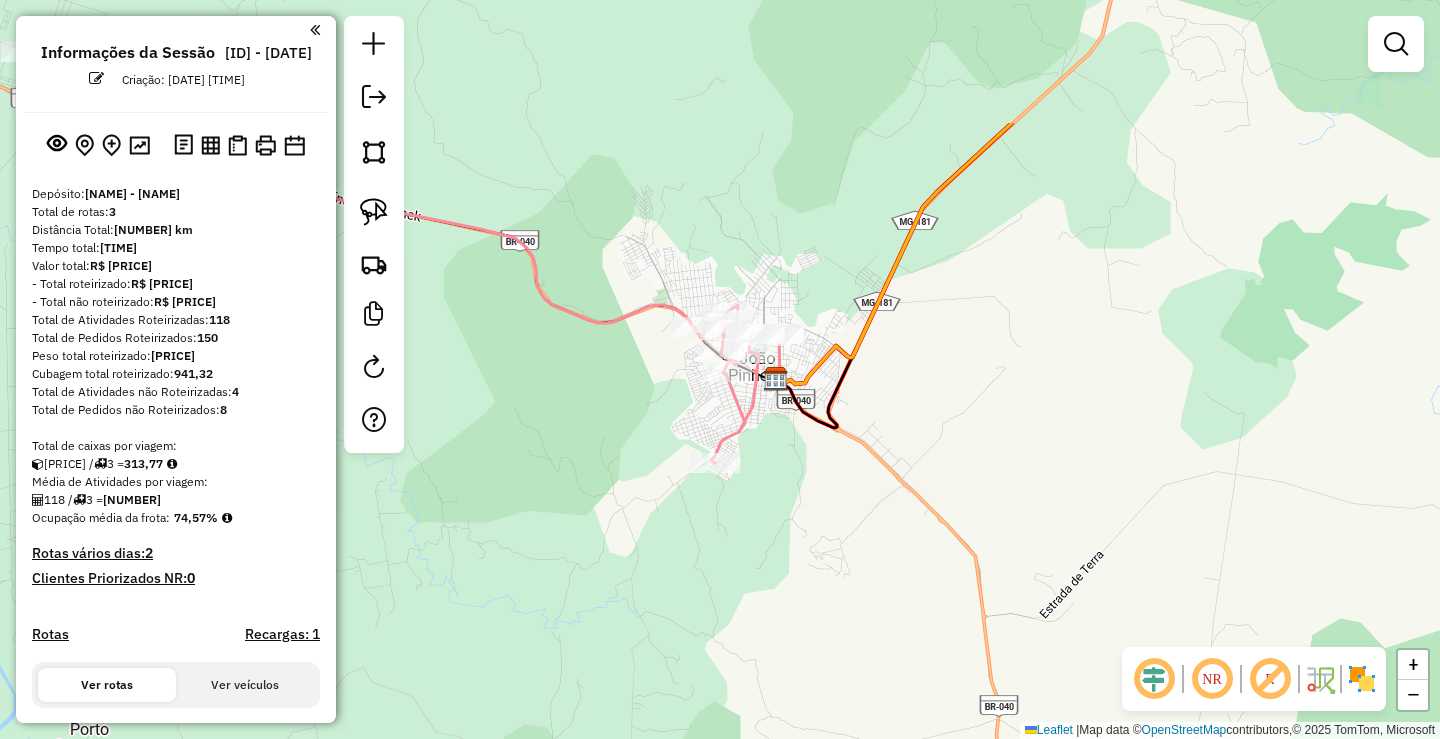 drag, startPoint x: 659, startPoint y: 292, endPoint x: 740, endPoint y: 502, distance: 225.07999 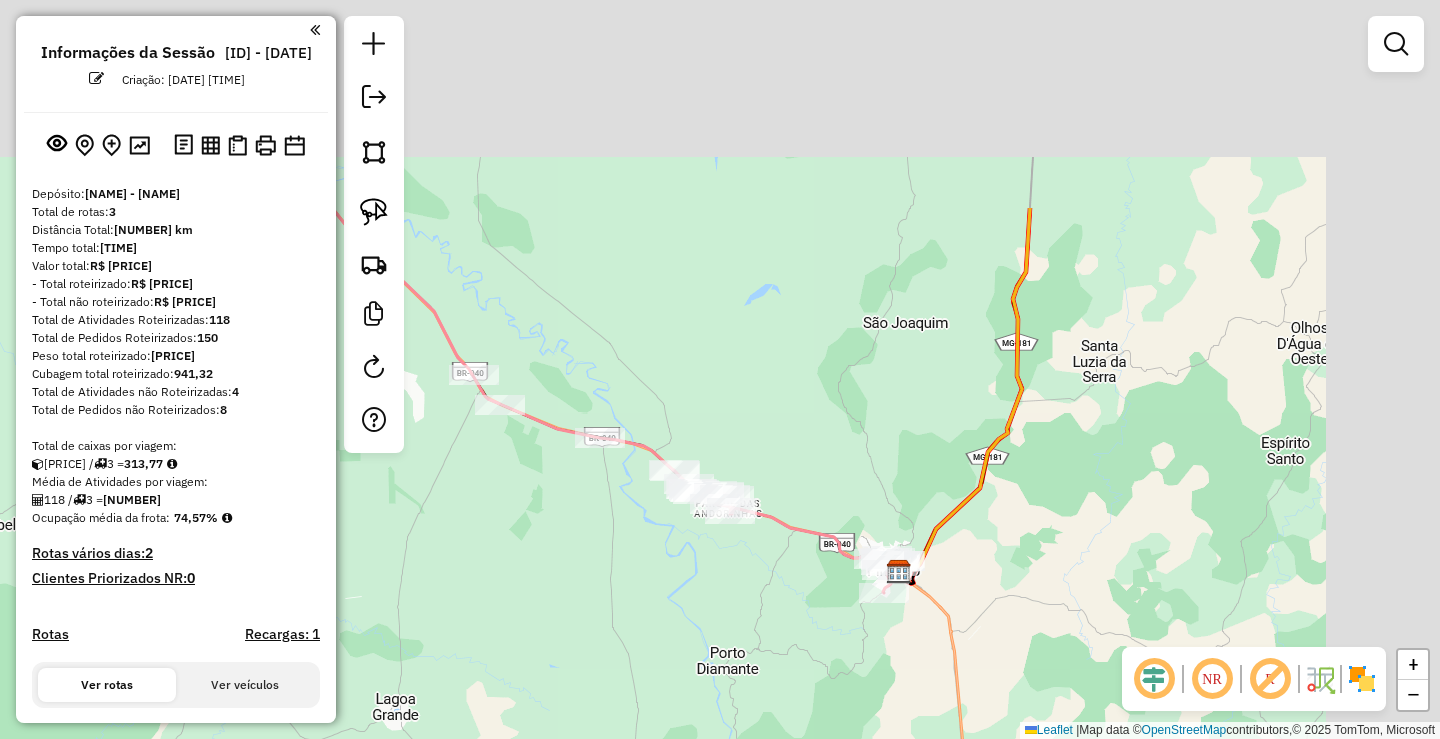 drag, startPoint x: 1305, startPoint y: 269, endPoint x: 978, endPoint y: 724, distance: 560.316 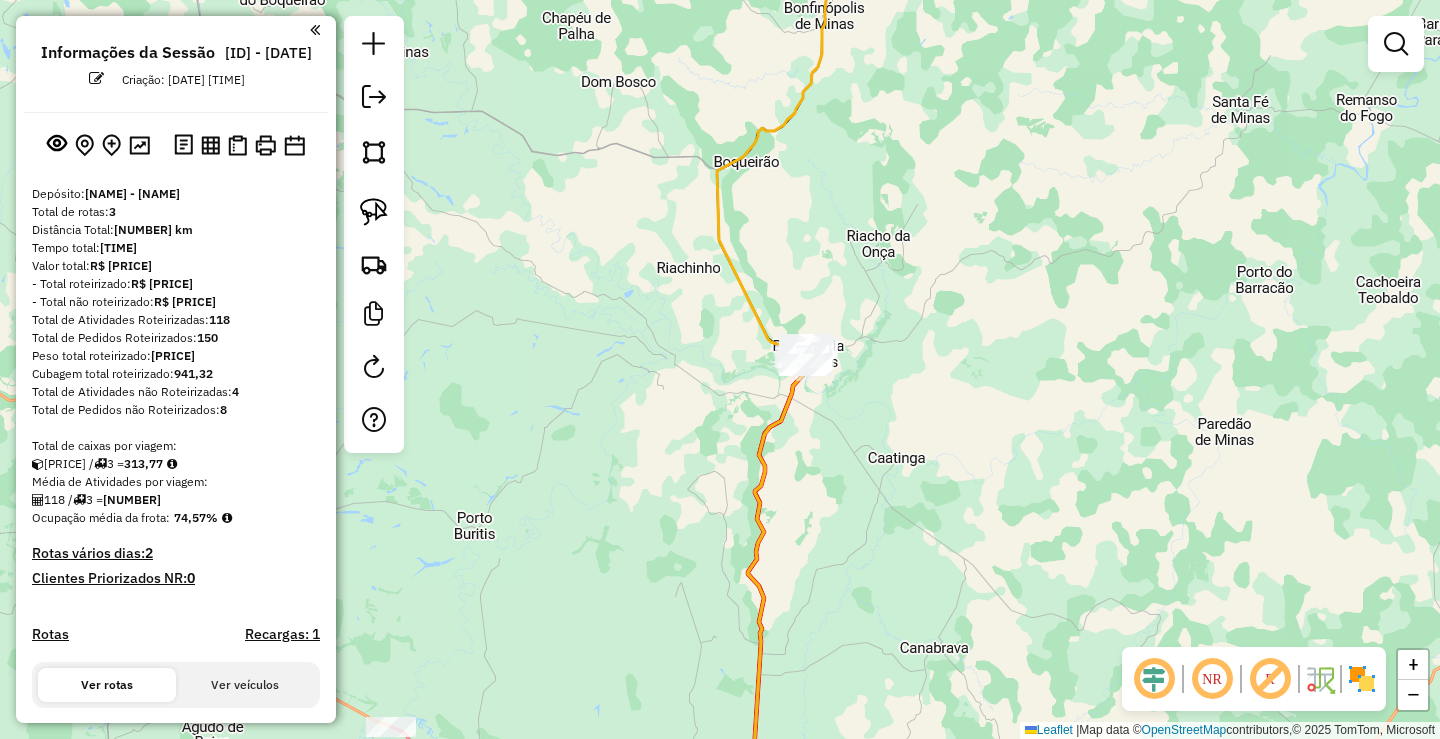 drag, startPoint x: 880, startPoint y: 462, endPoint x: 868, endPoint y: 564, distance: 102.70345 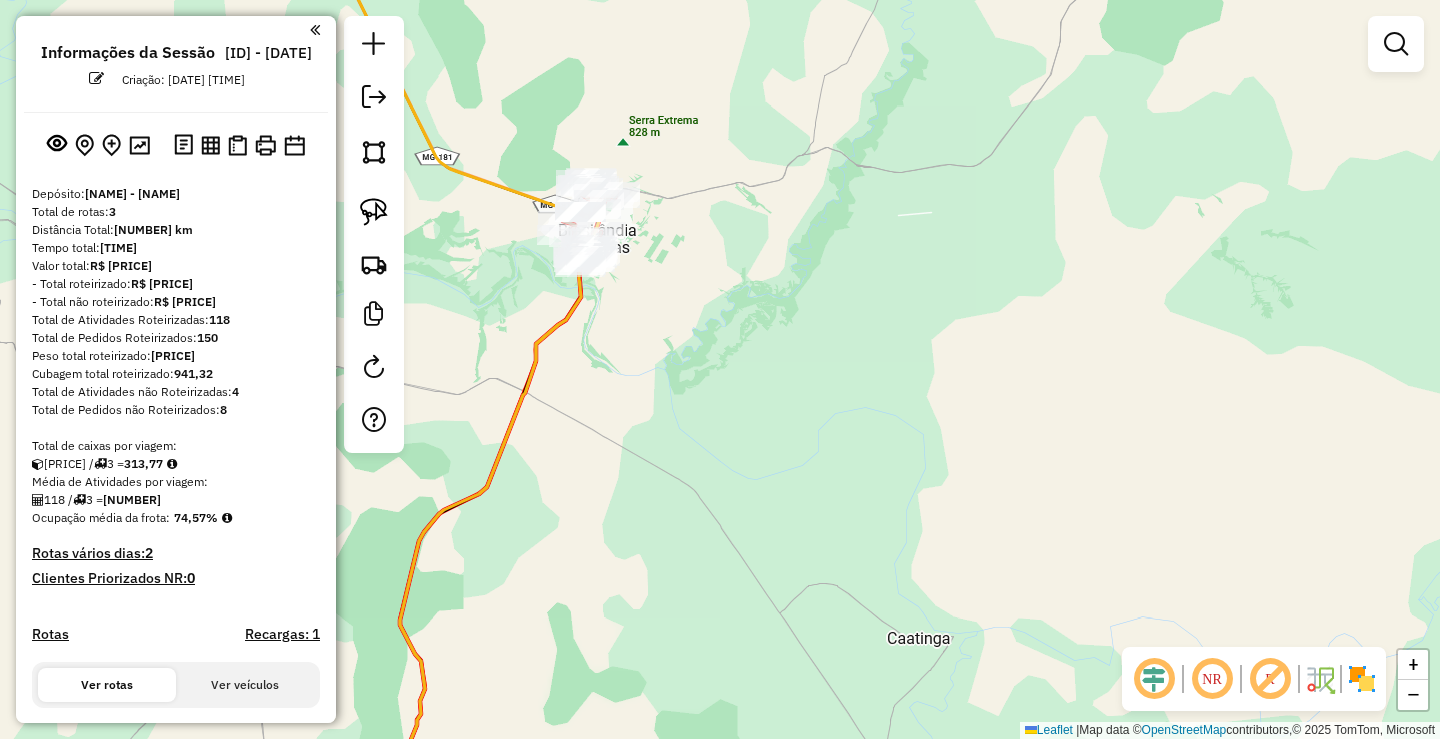 drag, startPoint x: 698, startPoint y: 319, endPoint x: 791, endPoint y: 396, distance: 120.73939 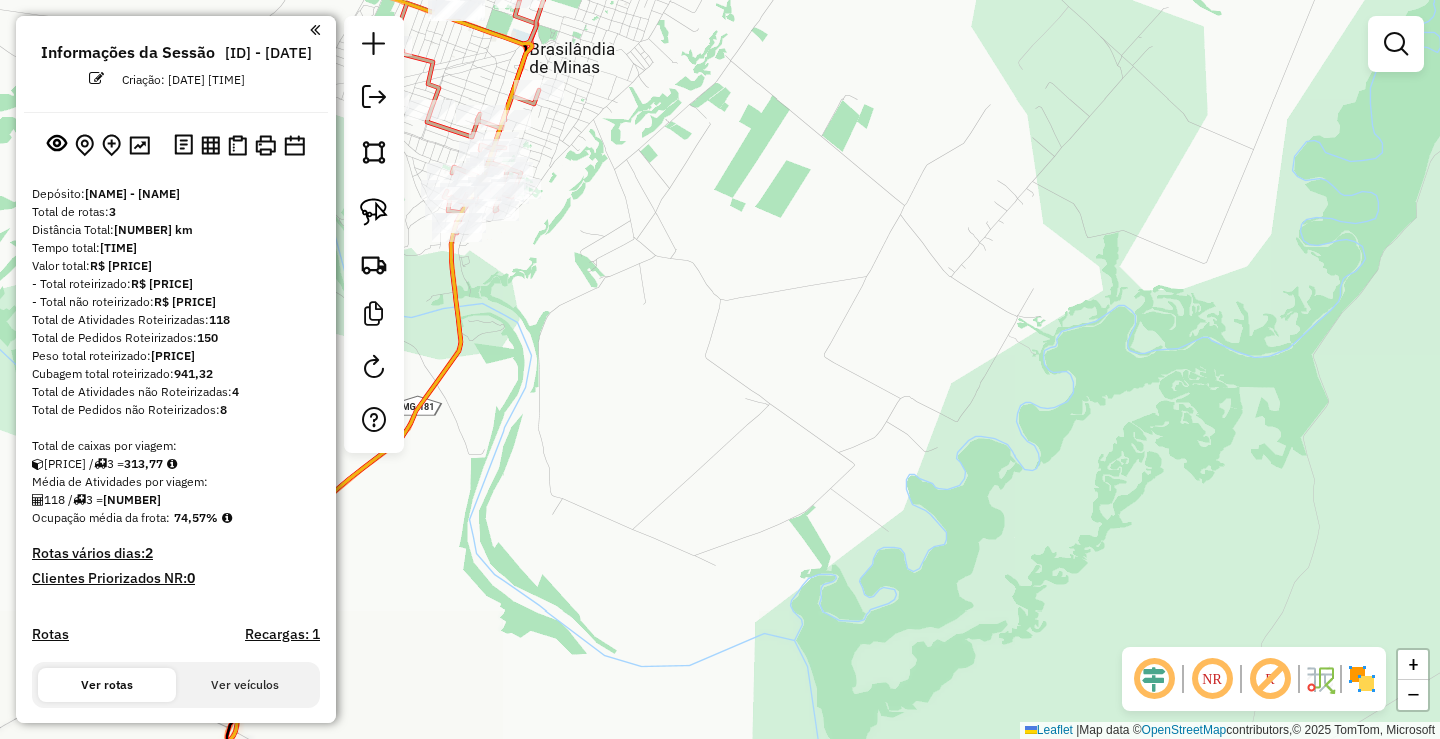 drag, startPoint x: 829, startPoint y: 388, endPoint x: 1089, endPoint y: 484, distance: 277.15698 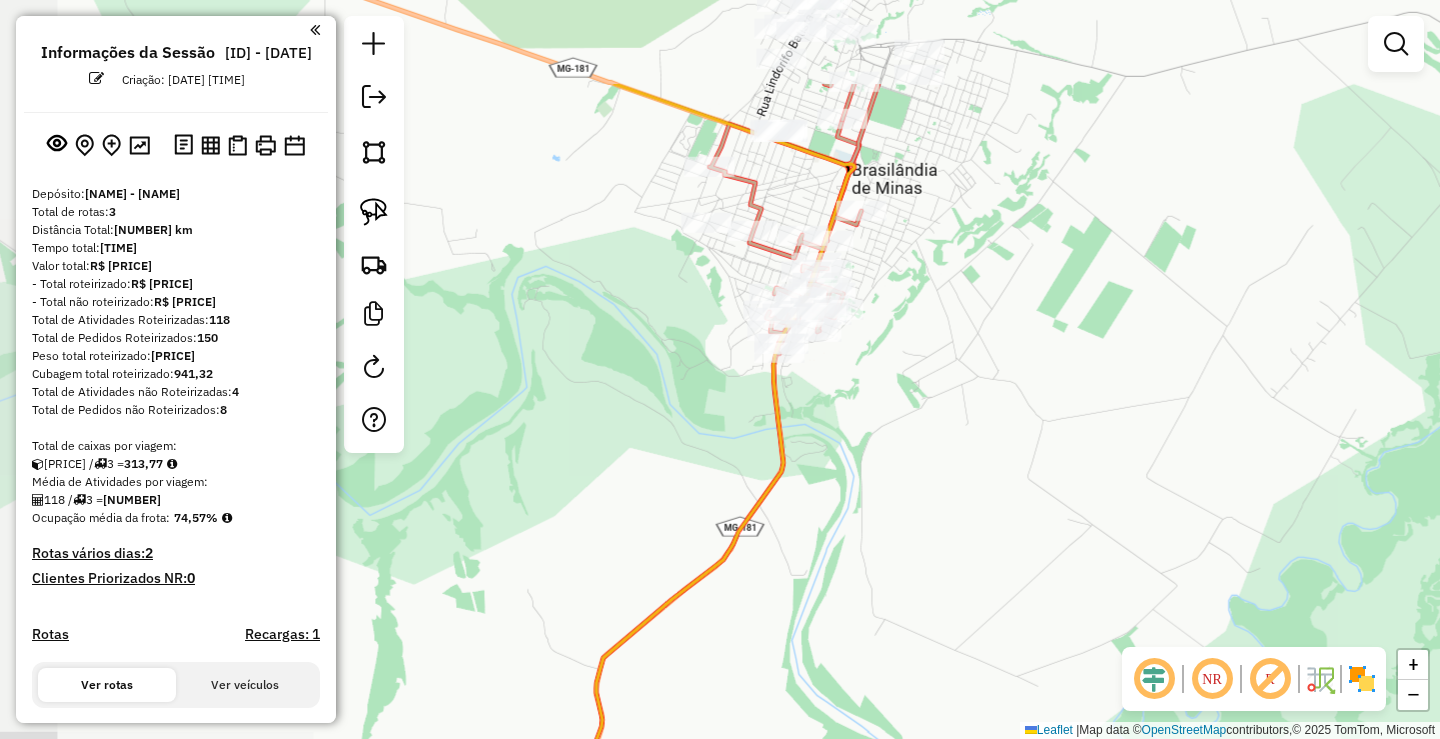 drag, startPoint x: 931, startPoint y: 440, endPoint x: 960, endPoint y: 449, distance: 30.364452 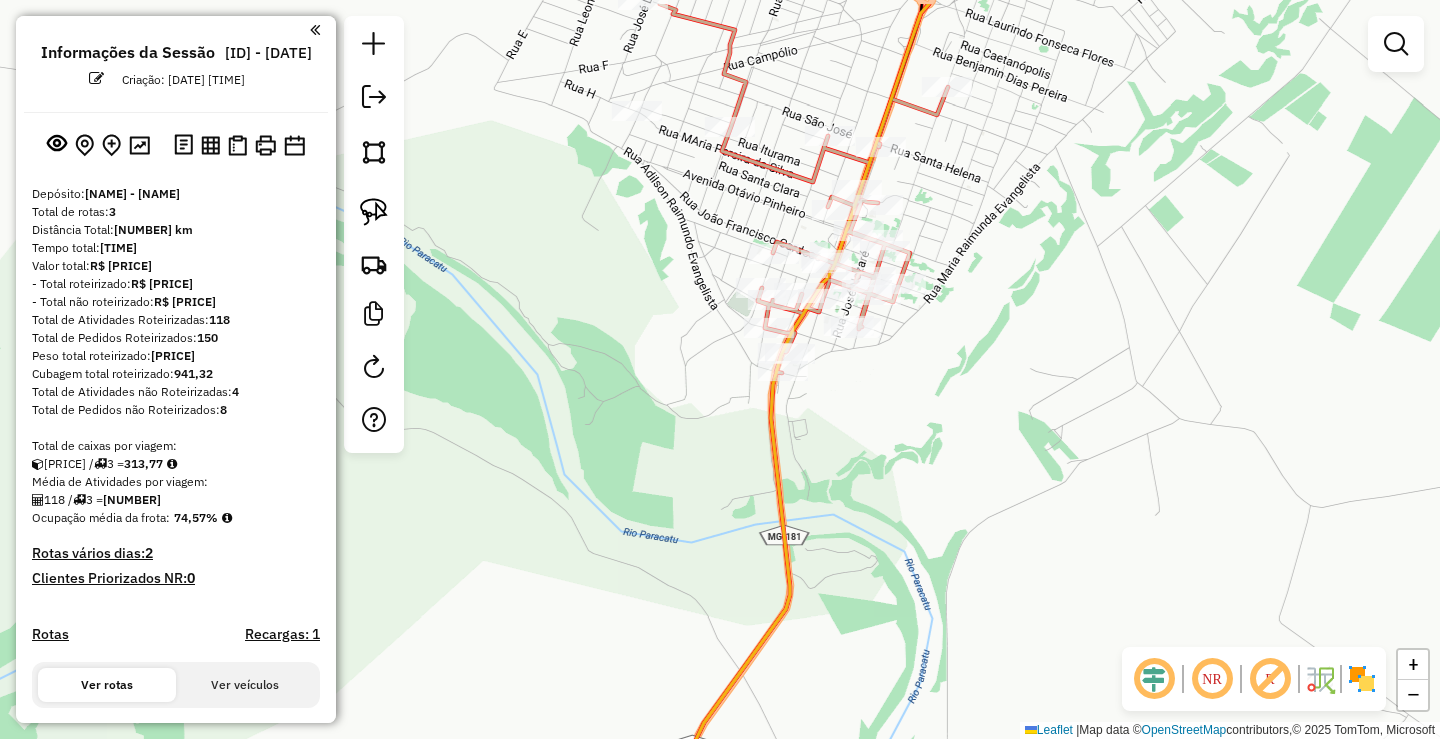 drag, startPoint x: 937, startPoint y: 421, endPoint x: 1104, endPoint y: 543, distance: 206.81635 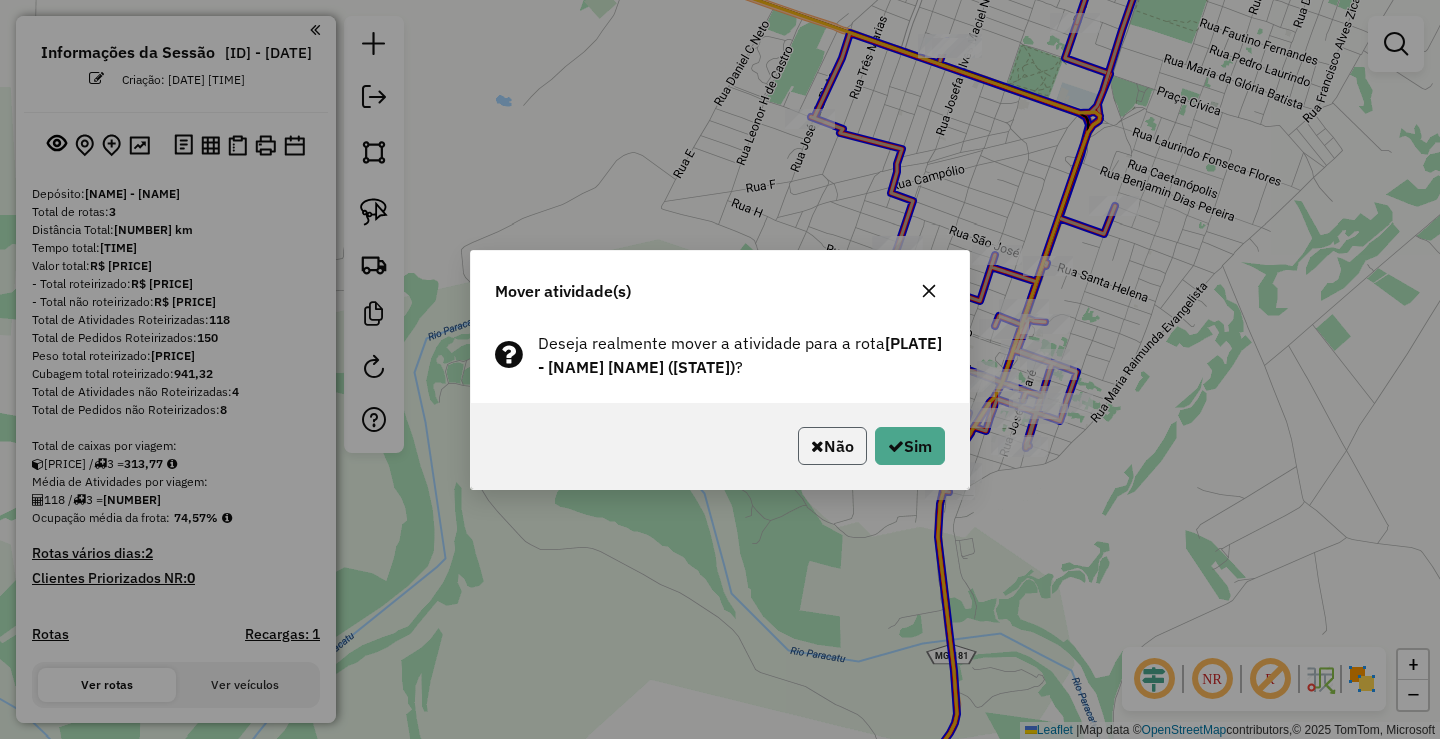 click on "Não" 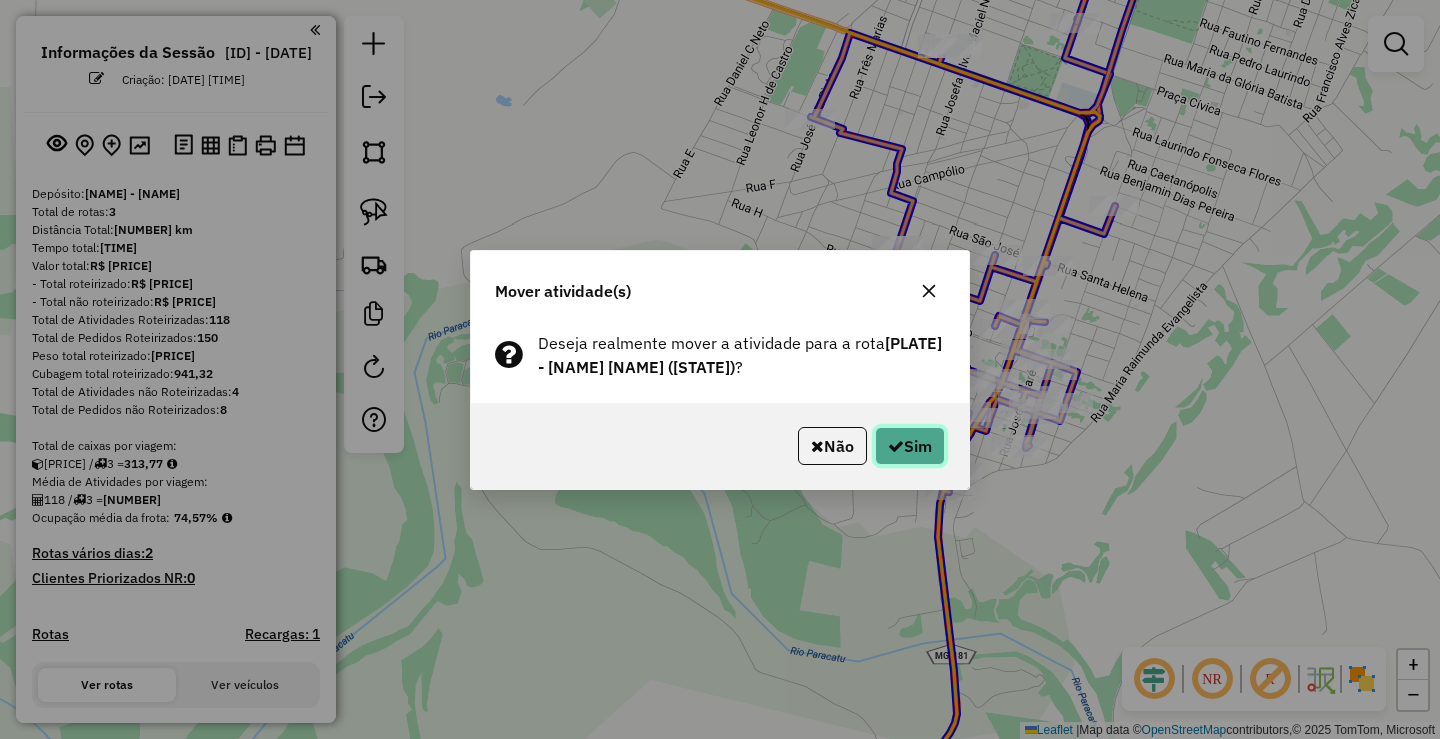 click on "Sim" 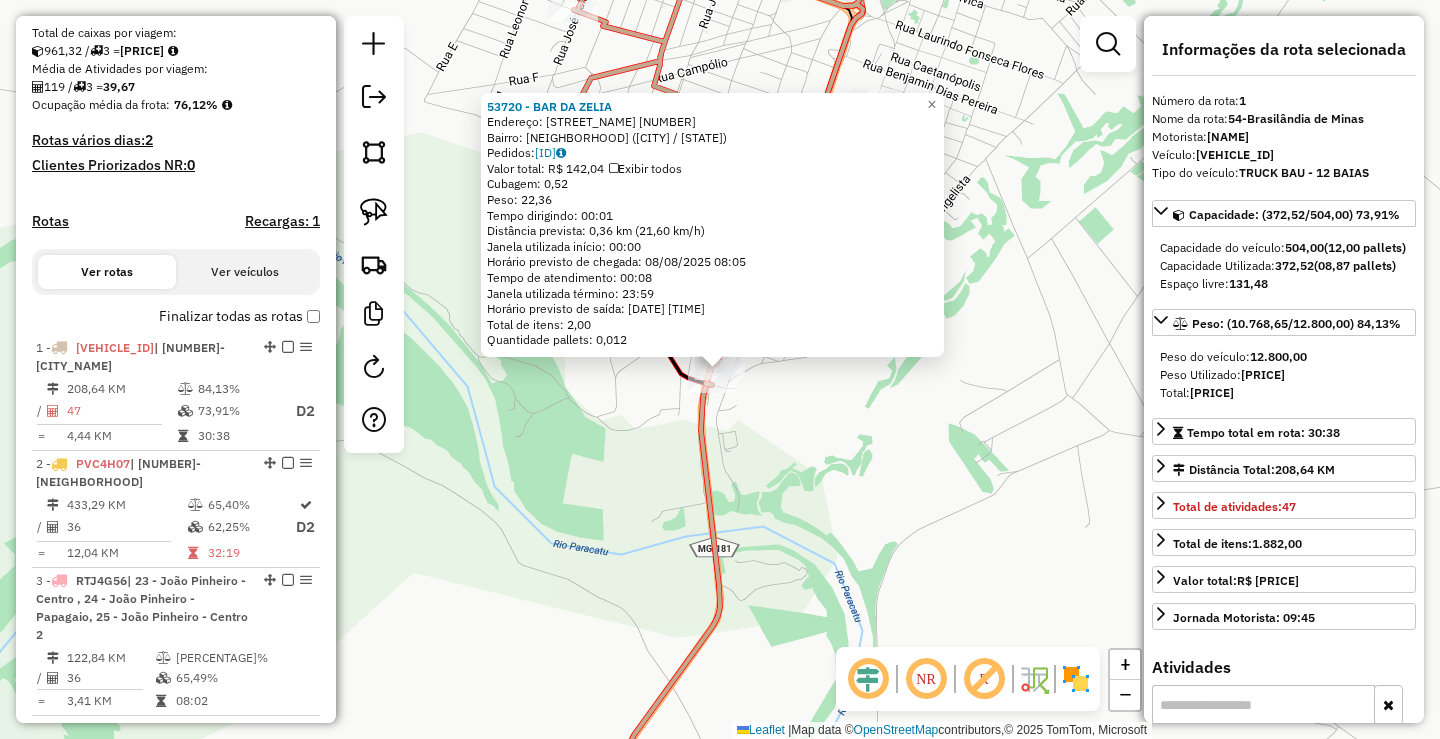 scroll, scrollTop: 750, scrollLeft: 0, axis: vertical 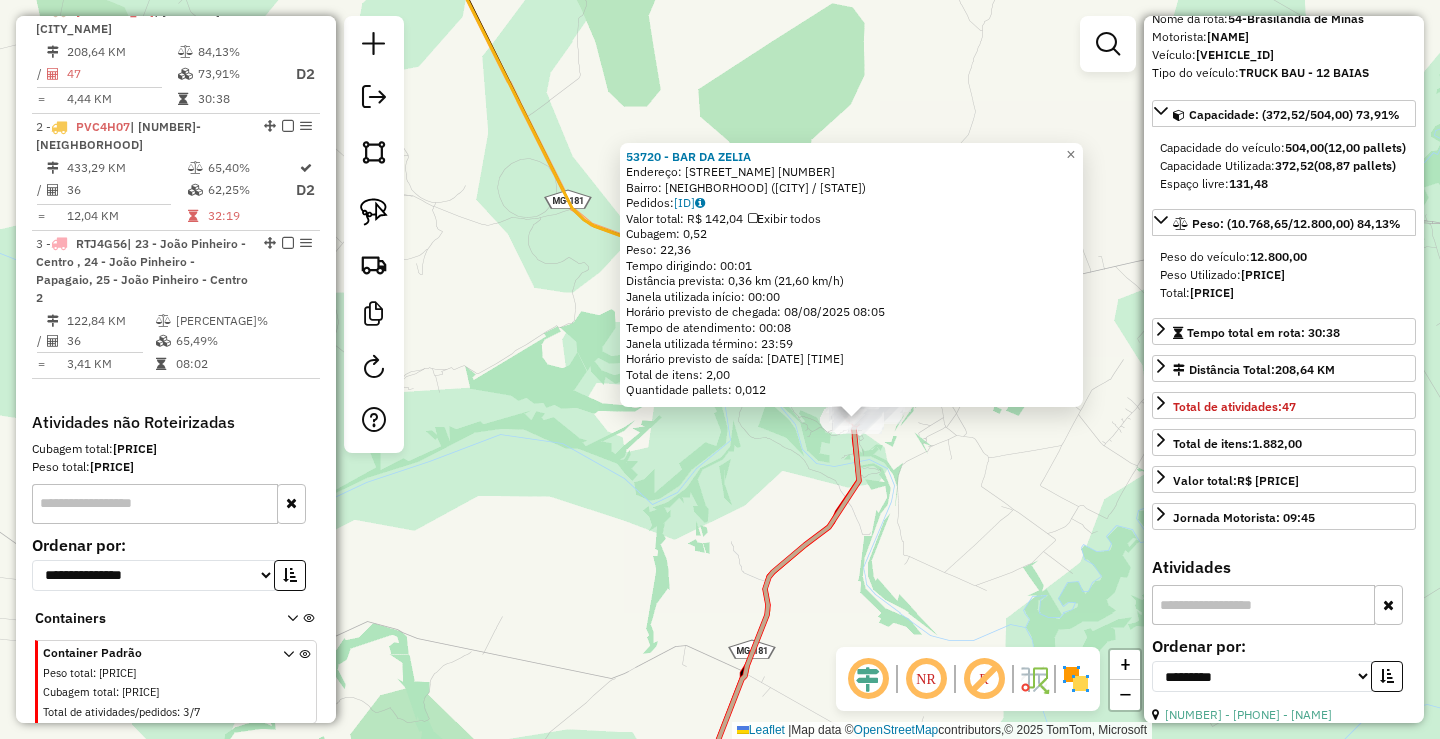 drag, startPoint x: 910, startPoint y: 489, endPoint x: 923, endPoint y: 392, distance: 97.867256 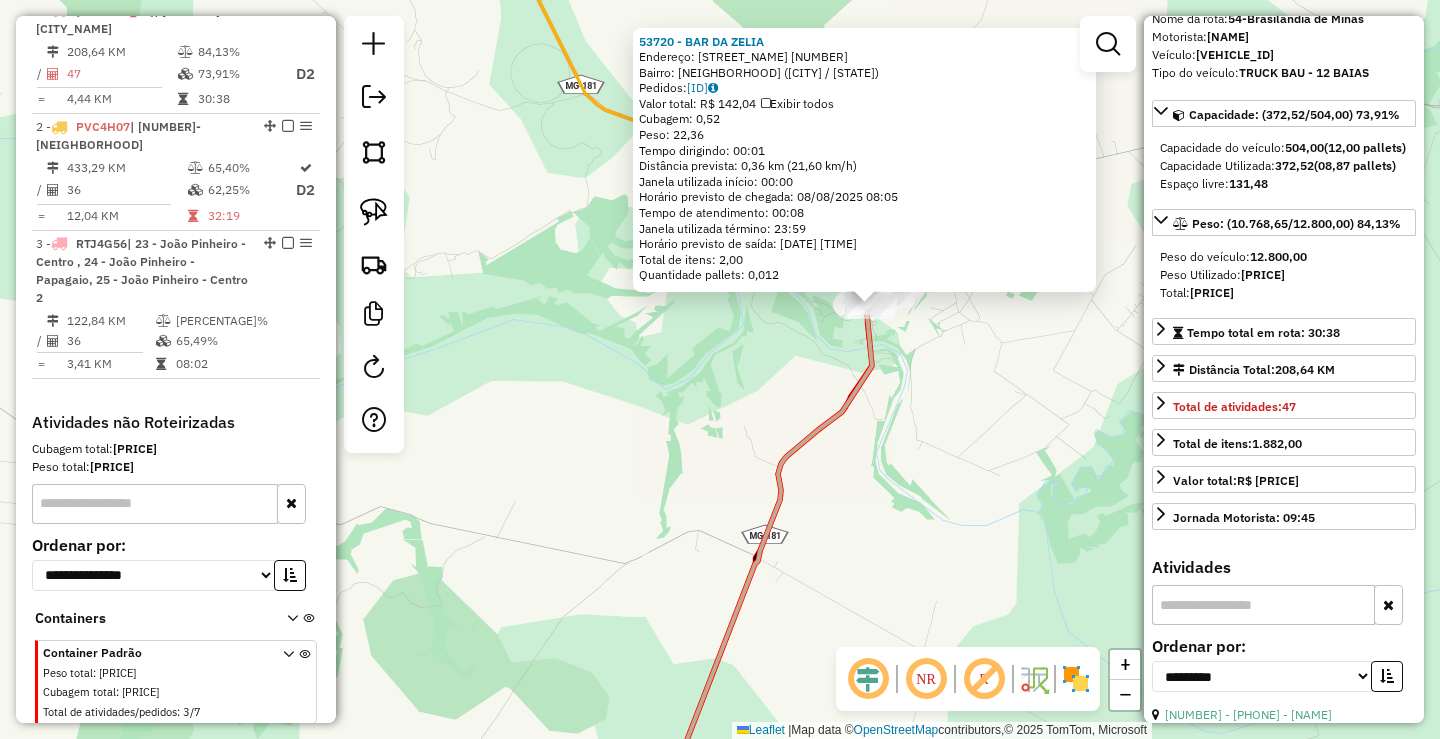 drag, startPoint x: 993, startPoint y: 524, endPoint x: 1007, endPoint y: 403, distance: 121.80723 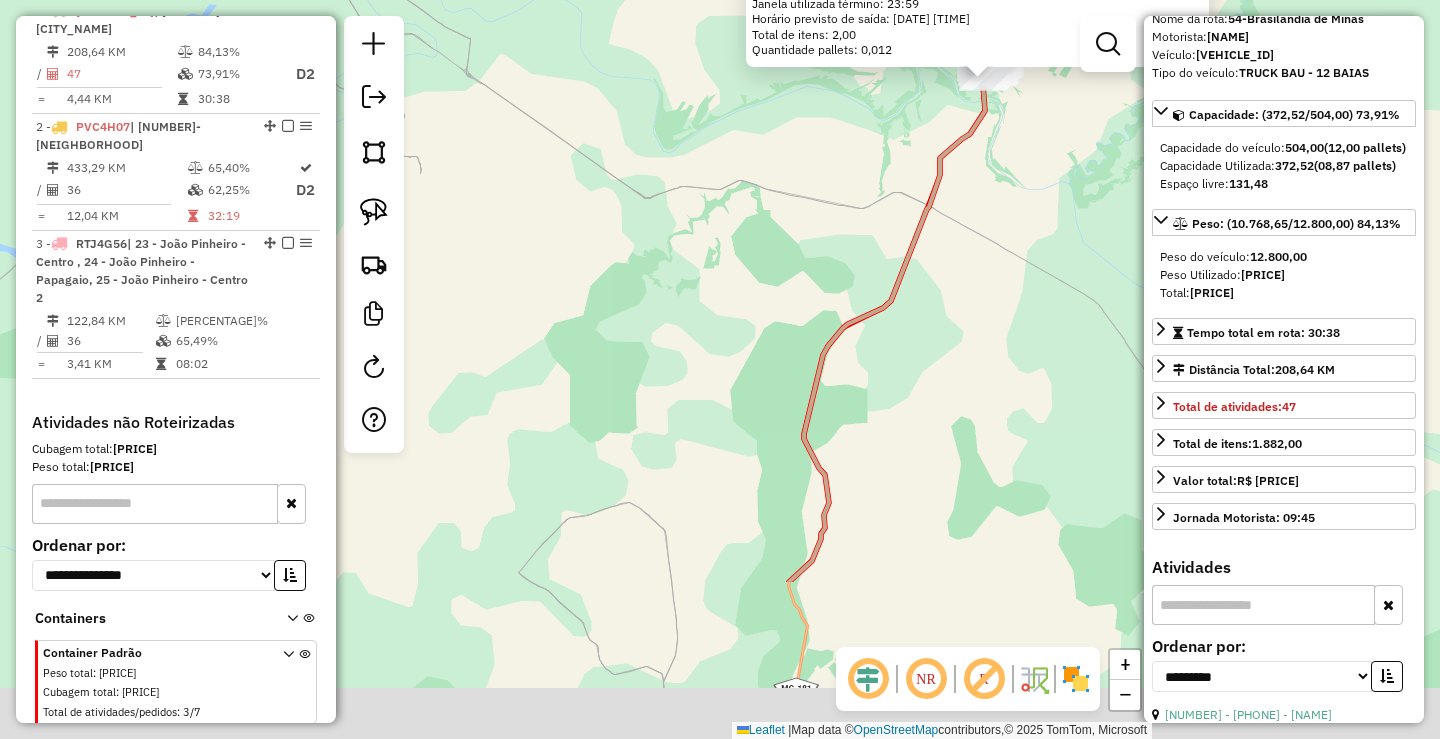 drag, startPoint x: 925, startPoint y: 593, endPoint x: 983, endPoint y: 315, distance: 283.9859 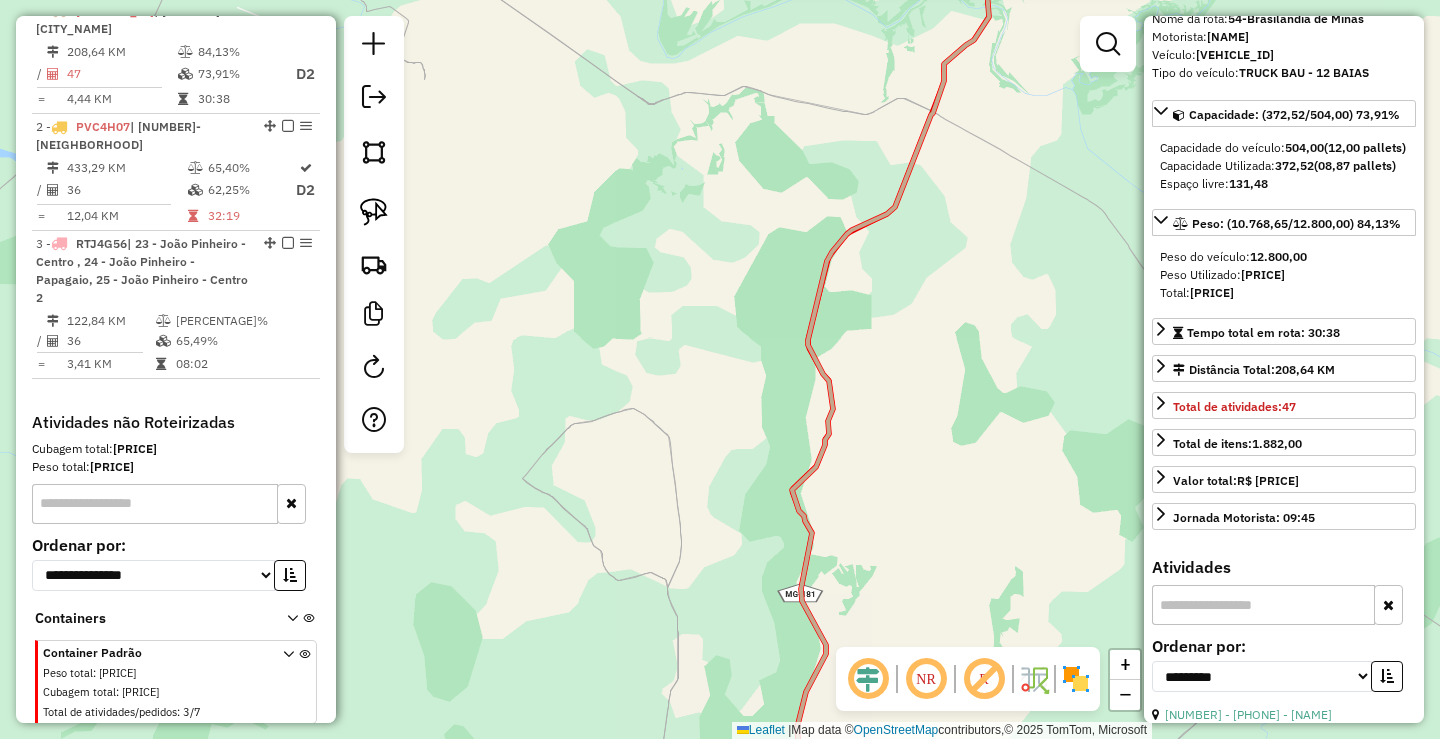 drag, startPoint x: 984, startPoint y: 529, endPoint x: 893, endPoint y: 214, distance: 327.88107 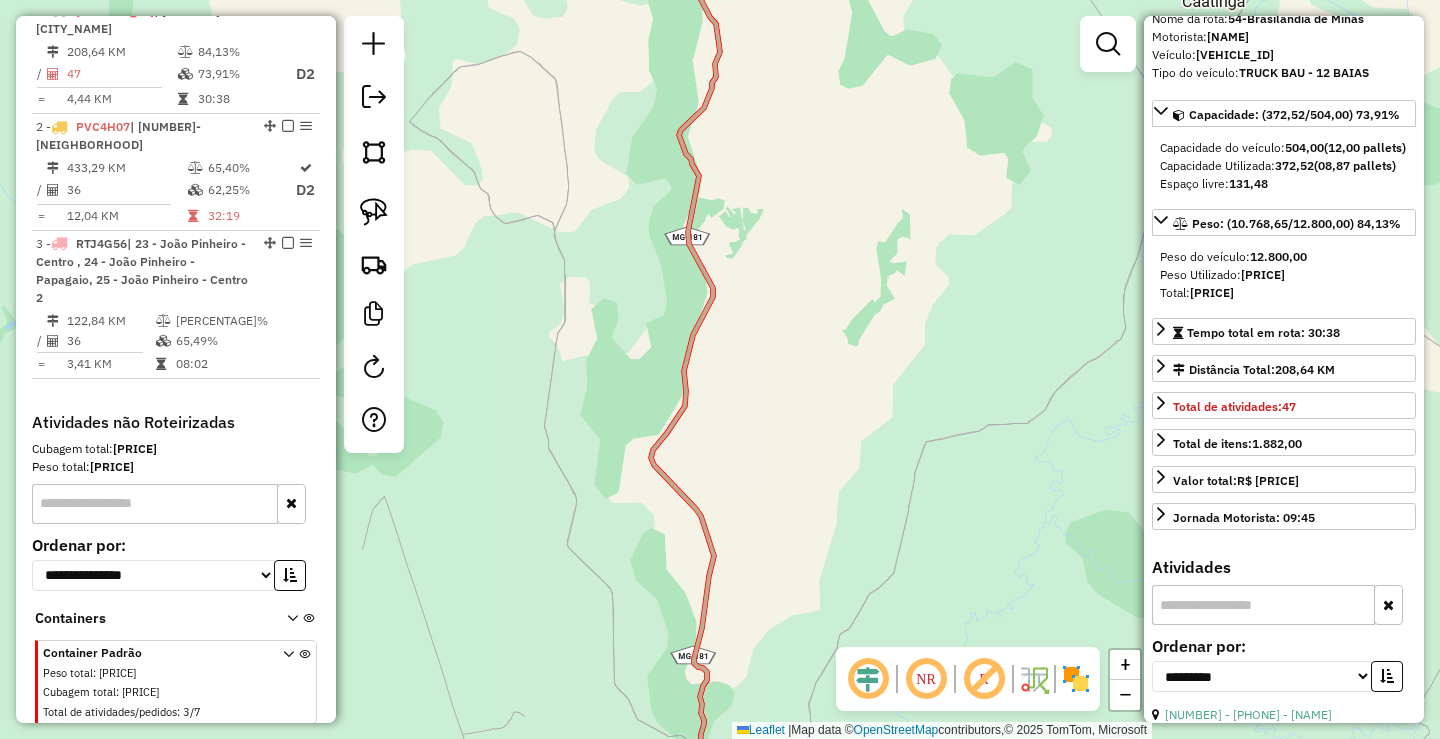 drag, startPoint x: 863, startPoint y: 444, endPoint x: 846, endPoint y: 260, distance: 184.78366 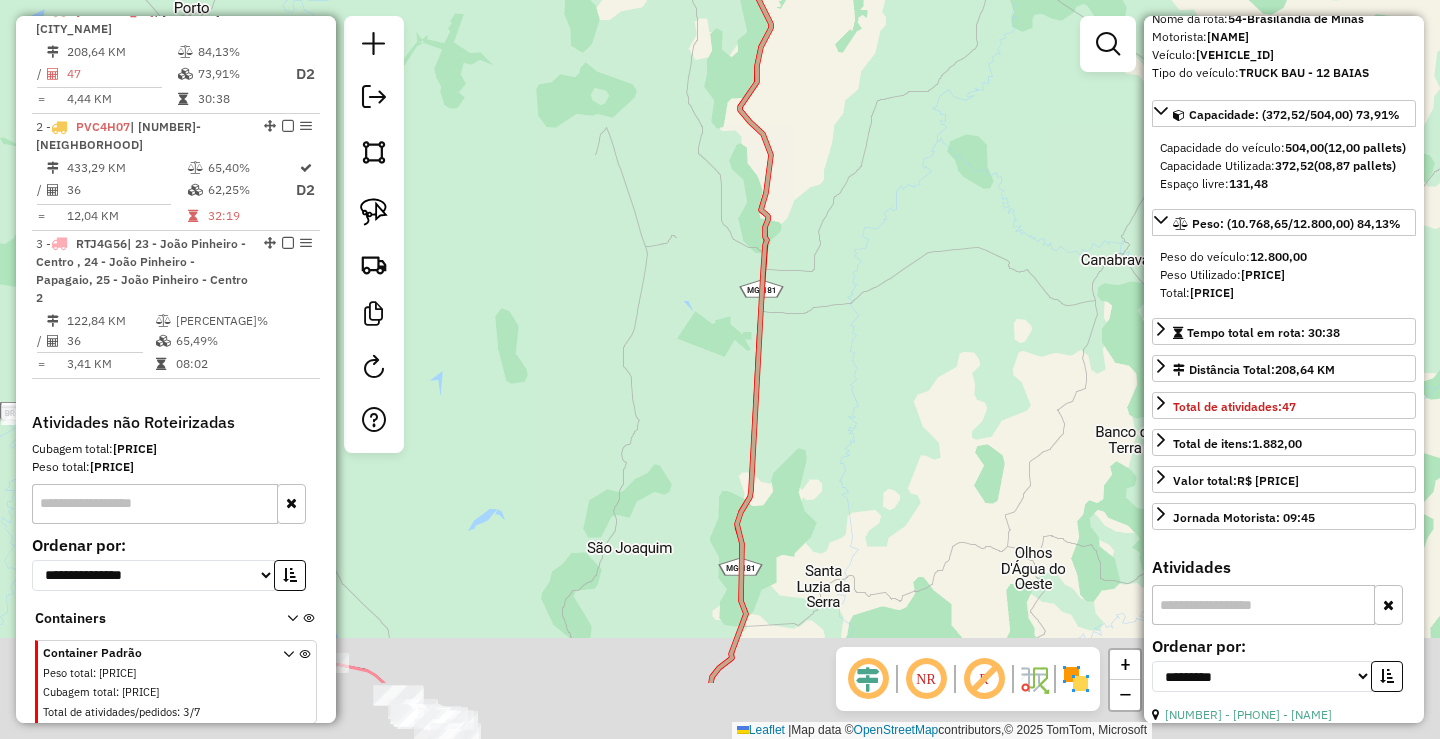 drag, startPoint x: 872, startPoint y: 542, endPoint x: 857, endPoint y: 133, distance: 409.27496 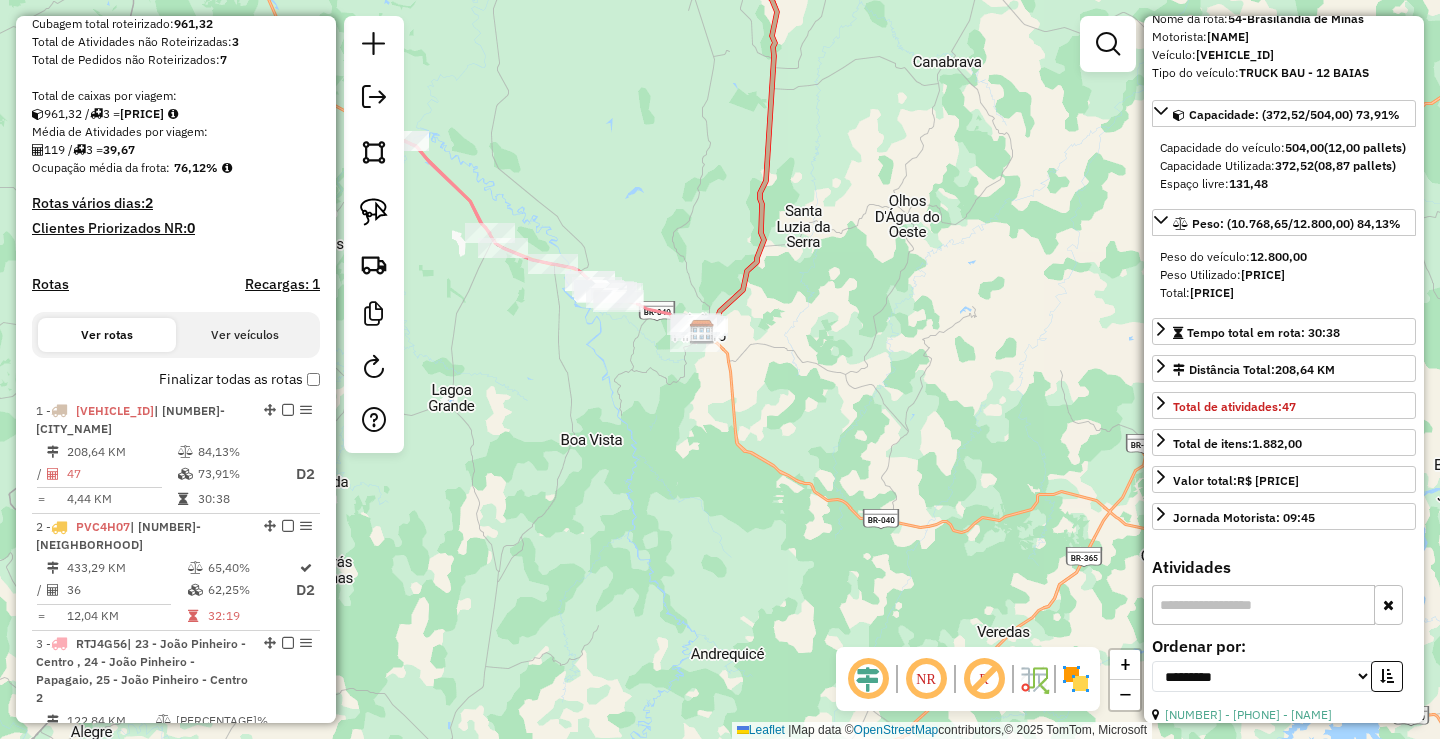 scroll, scrollTop: 250, scrollLeft: 0, axis: vertical 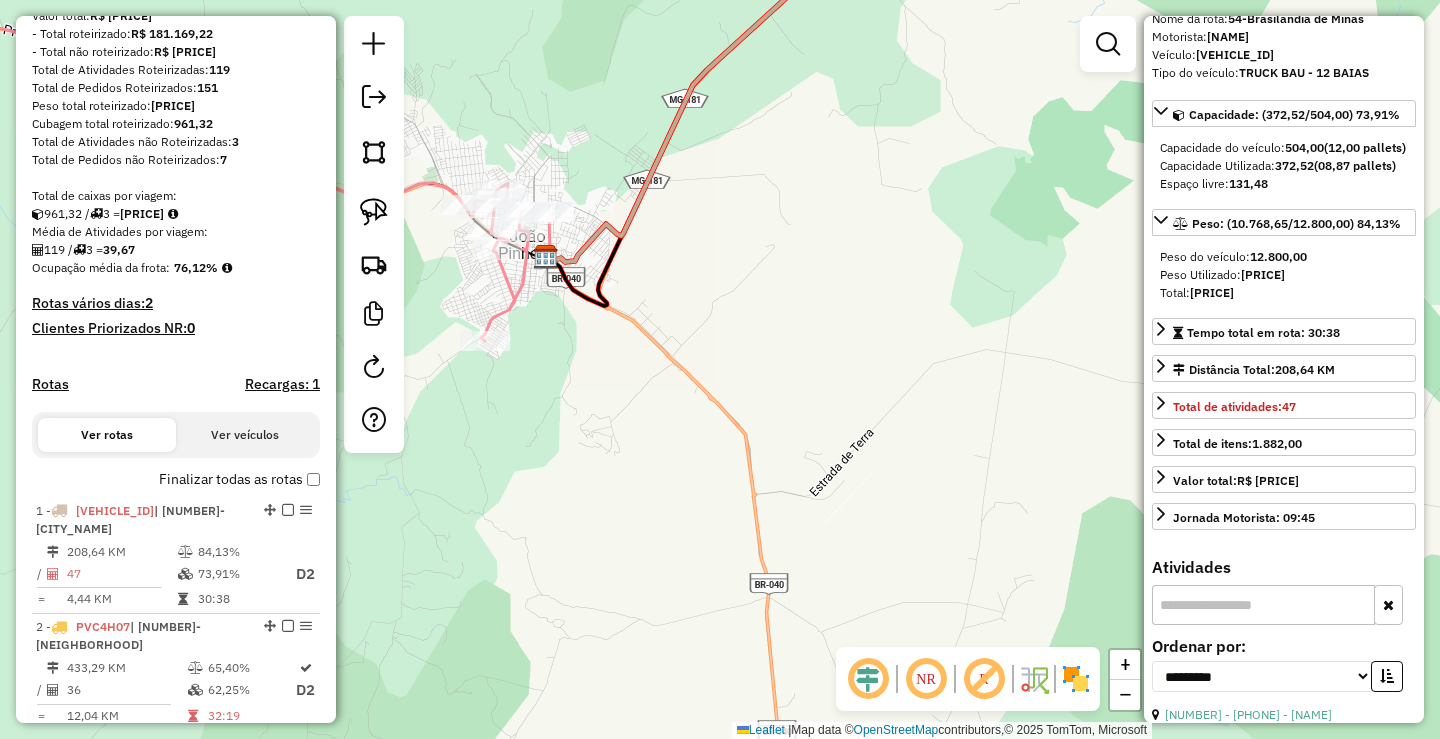 drag, startPoint x: 785, startPoint y: 251, endPoint x: 960, endPoint y: 291, distance: 179.51323 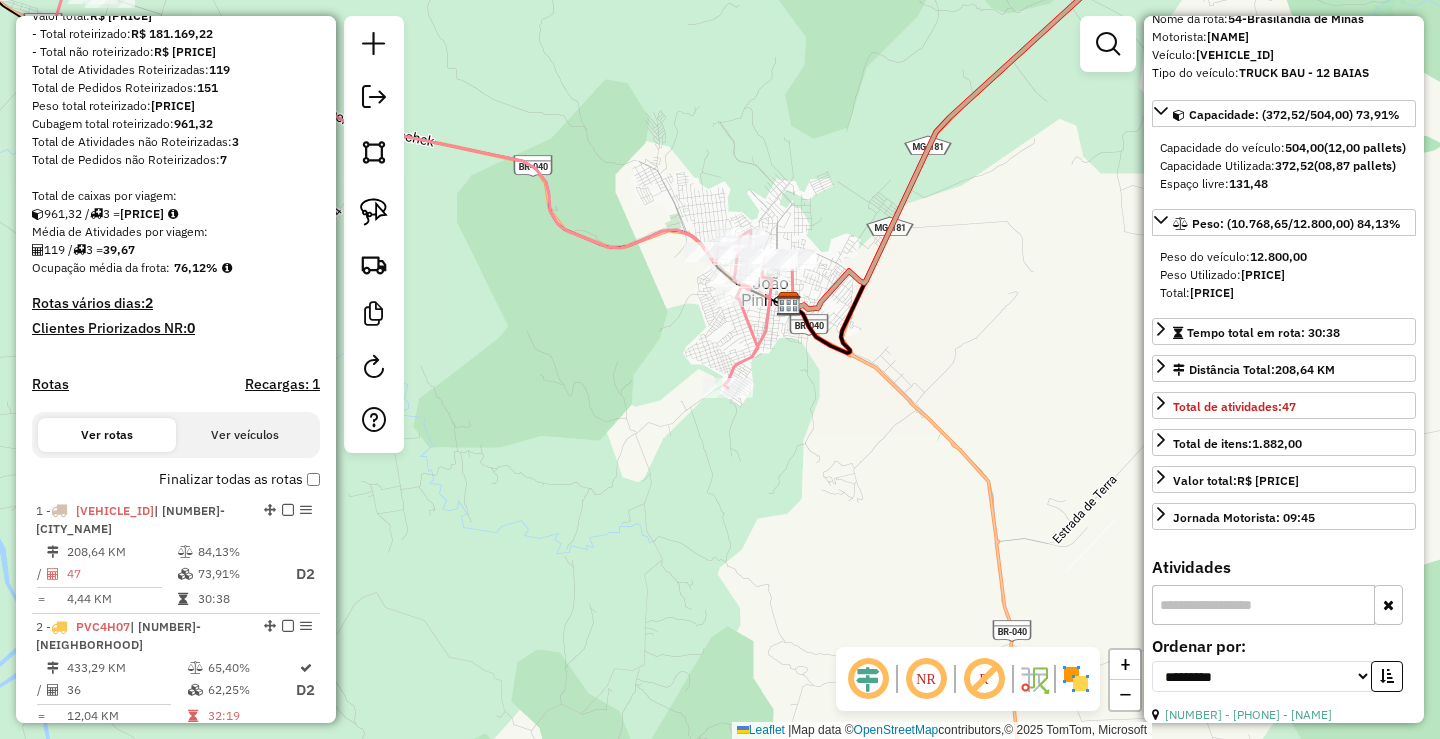 click on "53720 - BAR DA ZELIA  Endereço:  GERALDO P SILVA 143   Bairro: CENTRO (BRASILANDIA DE MINAS / MG)   Pedidos:  06106849   Valor total: R$ 142,04   Exibir todos   Cubagem: 0,52  Peso: 22,36  Tempo dirigindo: 00:01   Distância prevista: 0,36 km (21,60 km/h)   Janela utilizada início: 00:00   Horário previsto de chegada: 08/08/2025 08:05   Tempo de atendimento: 00:08   Janela utilizada término: 23:59   Horário previsto de saída: 08/08/2025 08:13   Total de itens: 2,00   Quantidade pallets: 0,012  × Janela de atendimento Grade de atendimento Capacidade Transportadoras Veículos Cliente Pedidos  Rotas Selecione os dias de semana para filtrar as janelas de atendimento  Seg   Ter   Qua   Qui   Sex   Sáb   Dom  Informe o período da janela de atendimento: De: Até:  Filtrar exatamente a janela do cliente  Considerar janela de atendimento padrão  Selecione os dias de semana para filtrar as grades de atendimento  Seg   Ter   Qua   Qui   Sex   Sáb   Dom   Considerar clientes sem dia de atendimento cadastrado +" 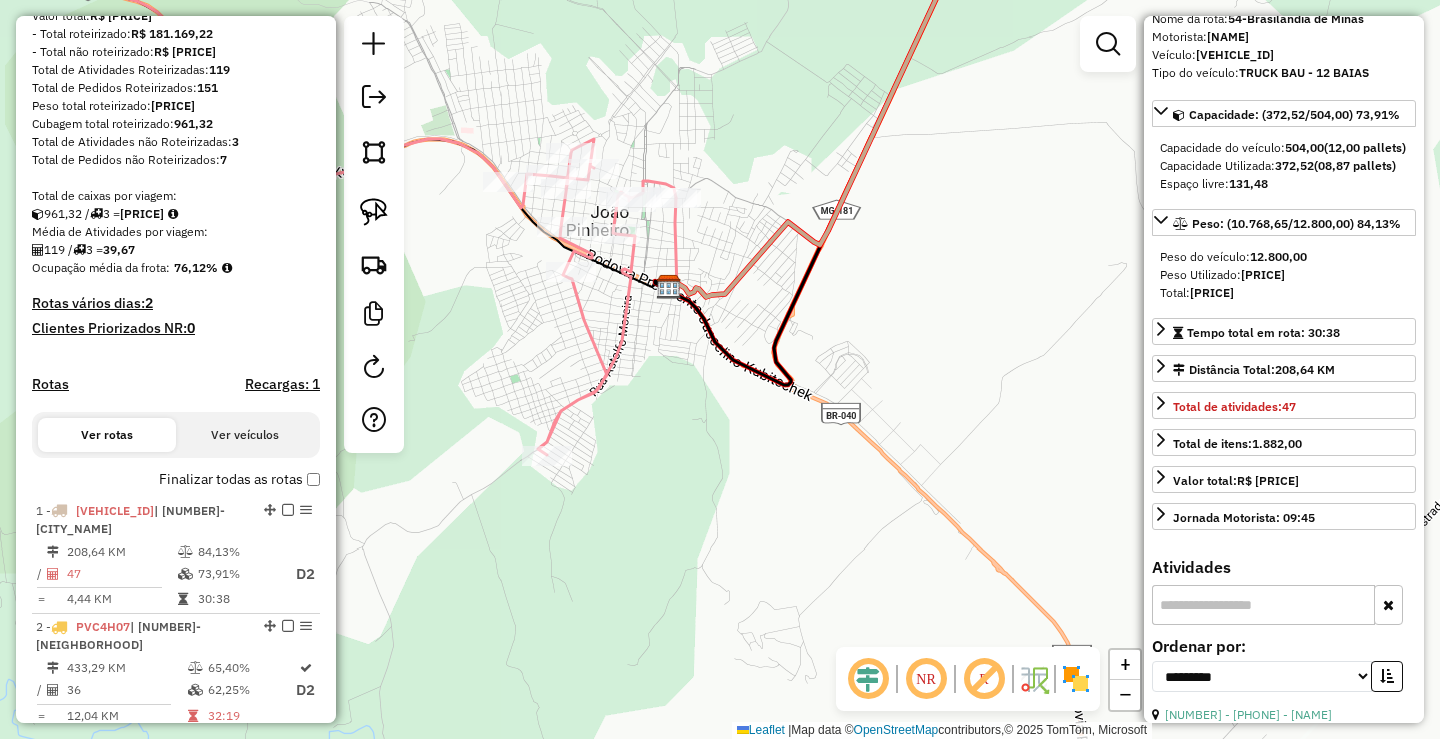 drag, startPoint x: 858, startPoint y: 301, endPoint x: 970, endPoint y: 327, distance: 114.97826 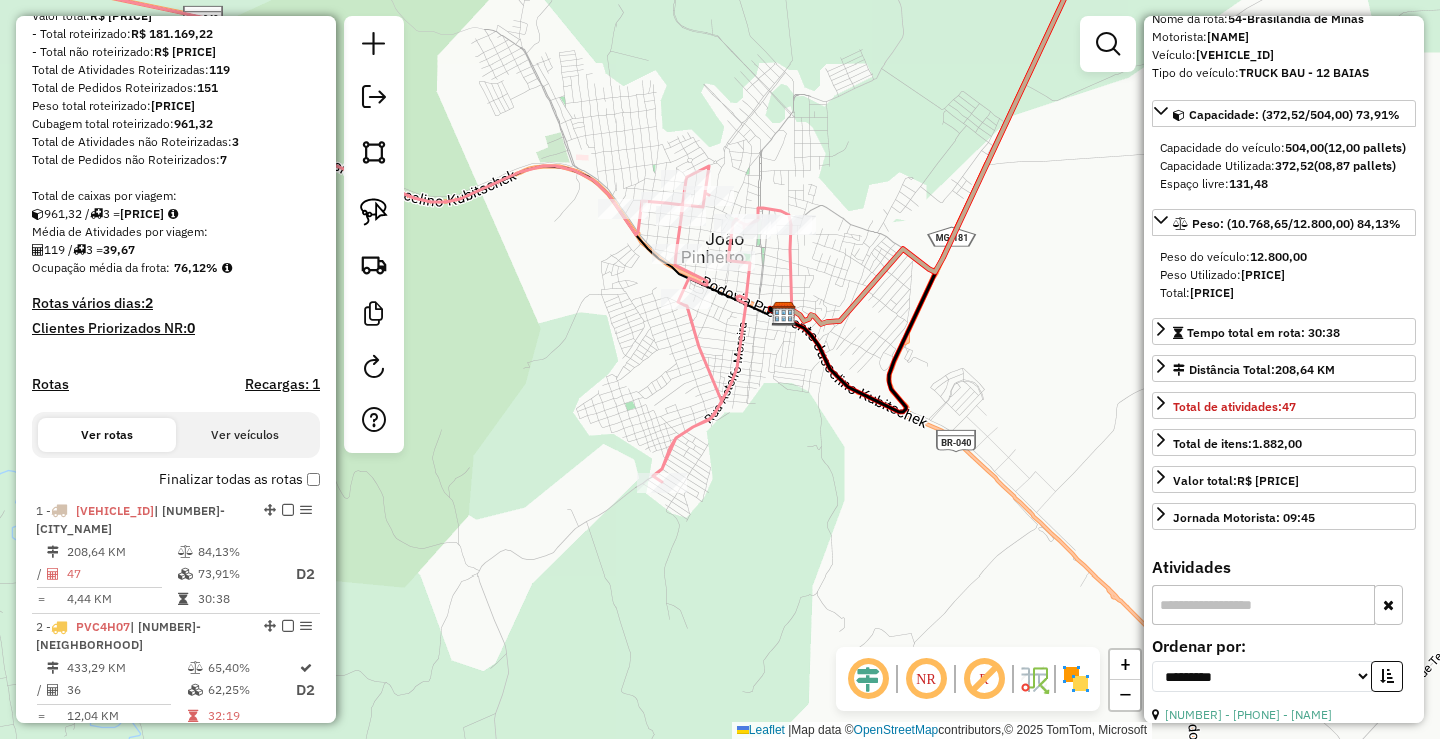 drag, startPoint x: 879, startPoint y: 324, endPoint x: 951, endPoint y: 333, distance: 72.56032 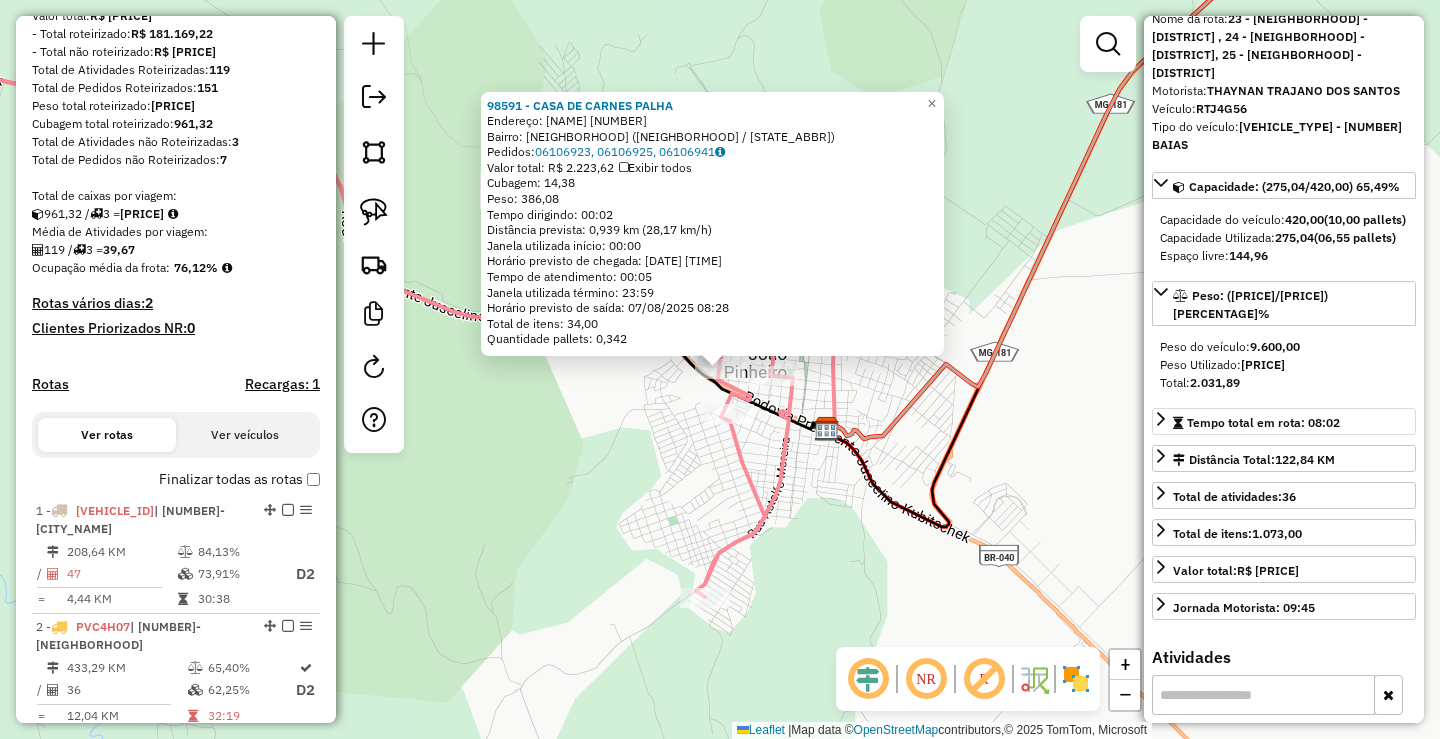 scroll, scrollTop: 799, scrollLeft: 0, axis: vertical 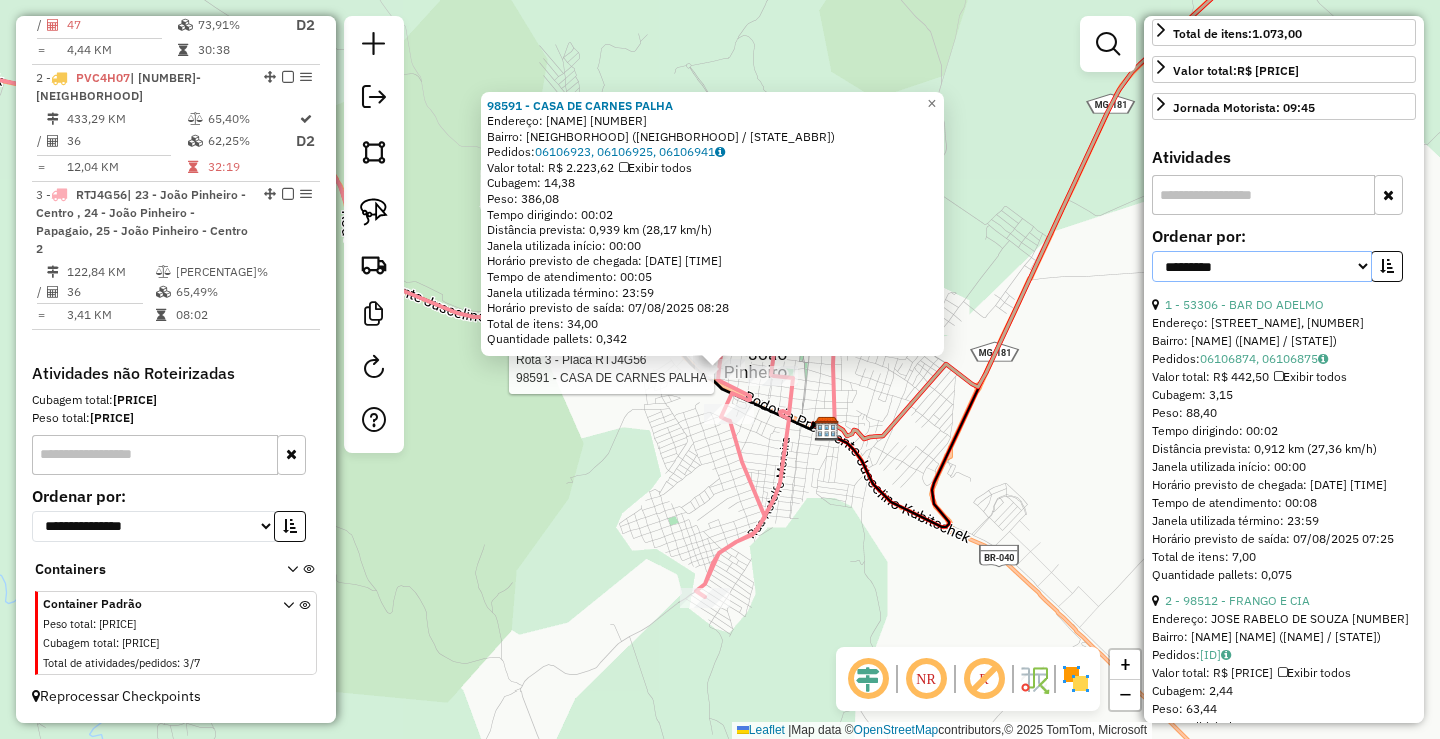 click on "**********" at bounding box center (1262, 266) 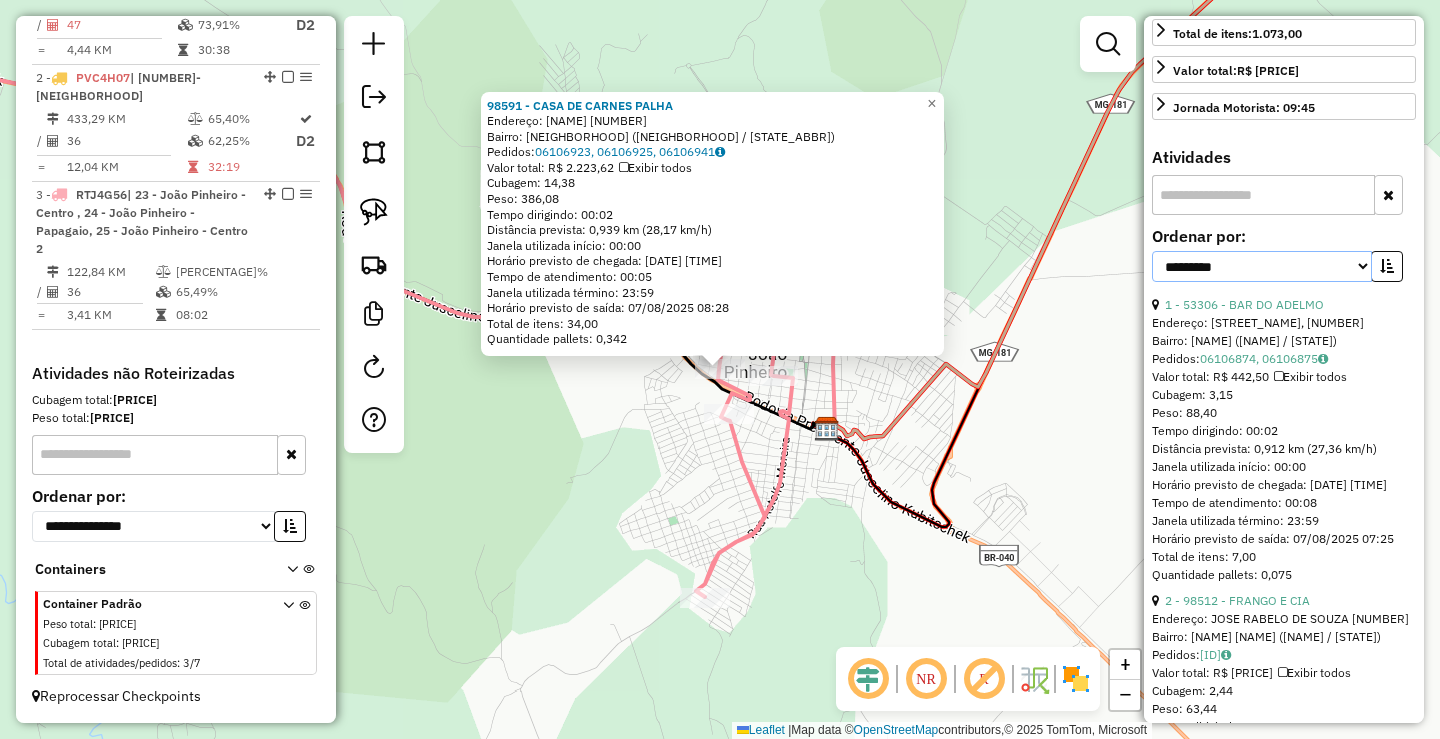 select on "*********" 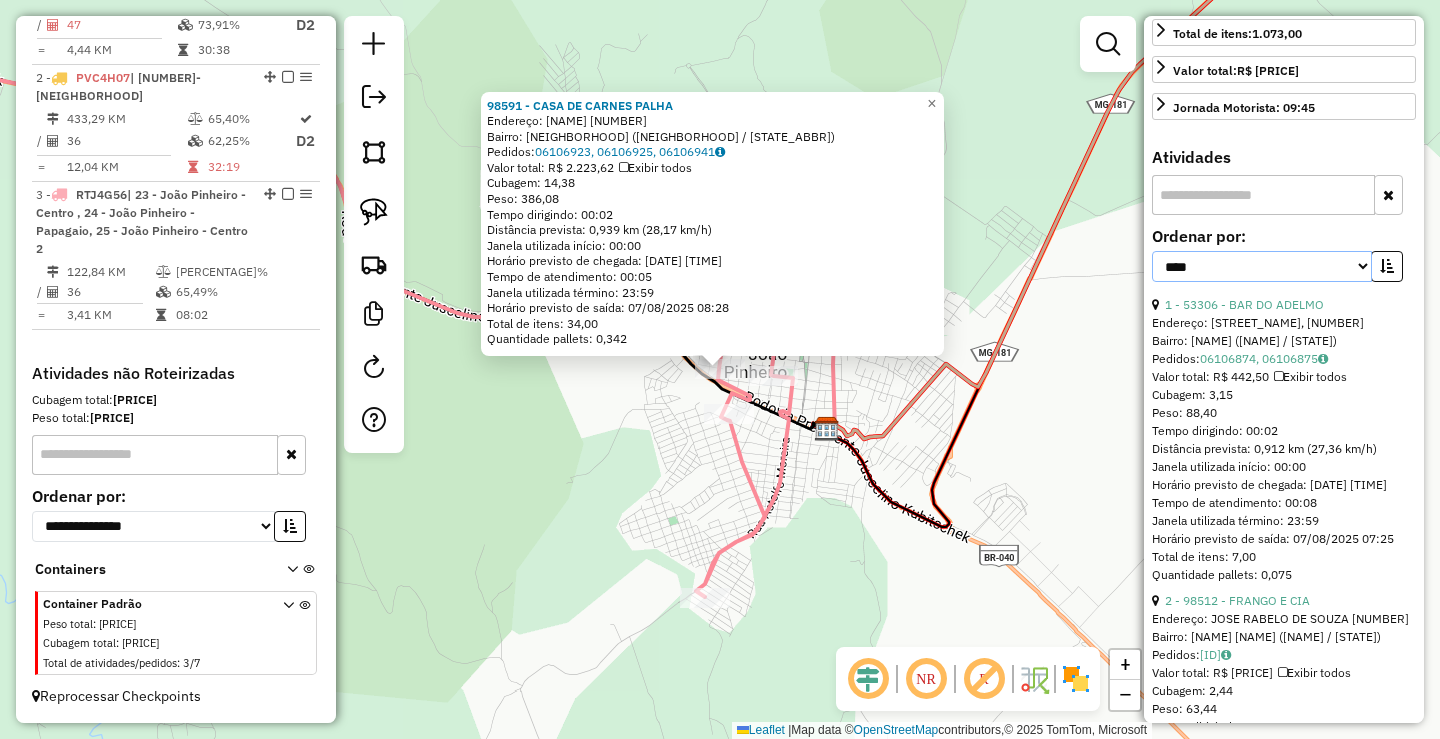 click on "**********" at bounding box center (1262, 266) 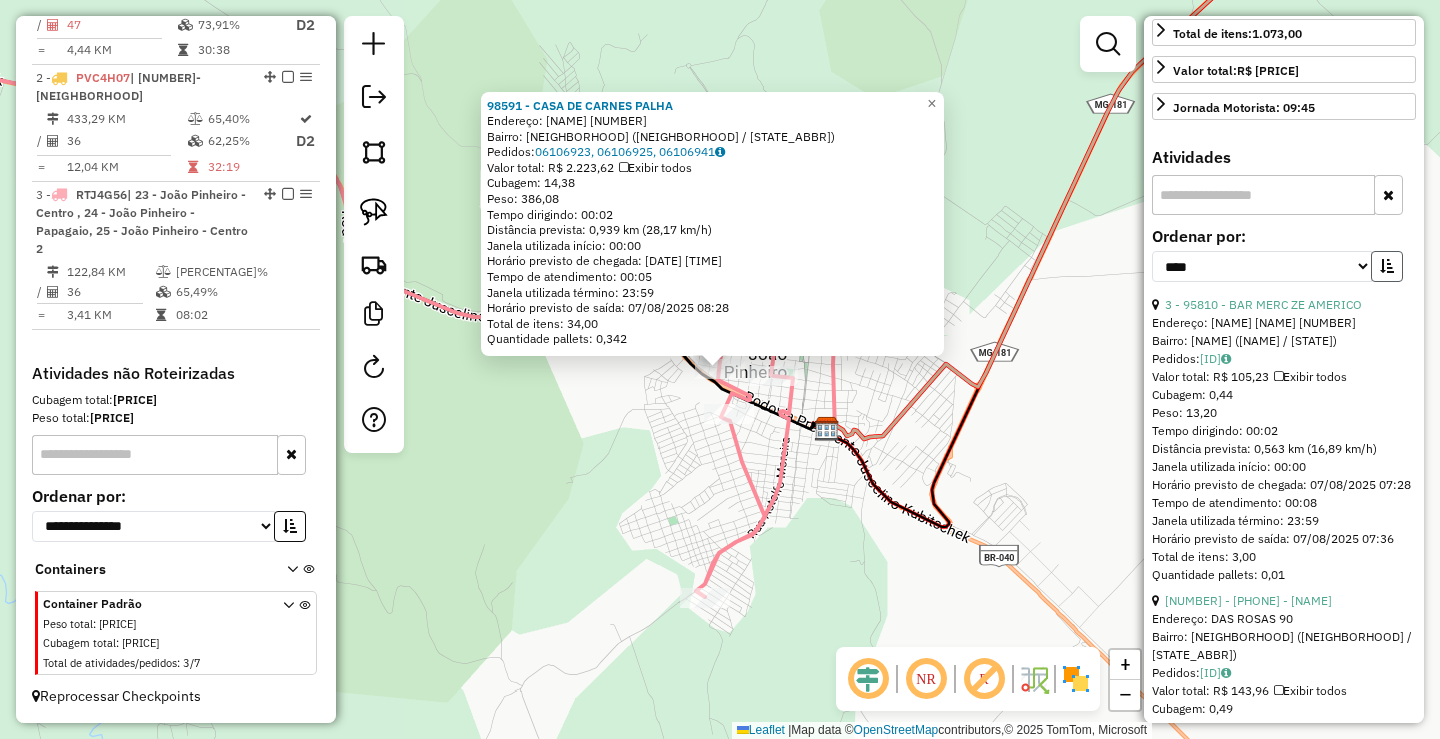 click at bounding box center (1387, 266) 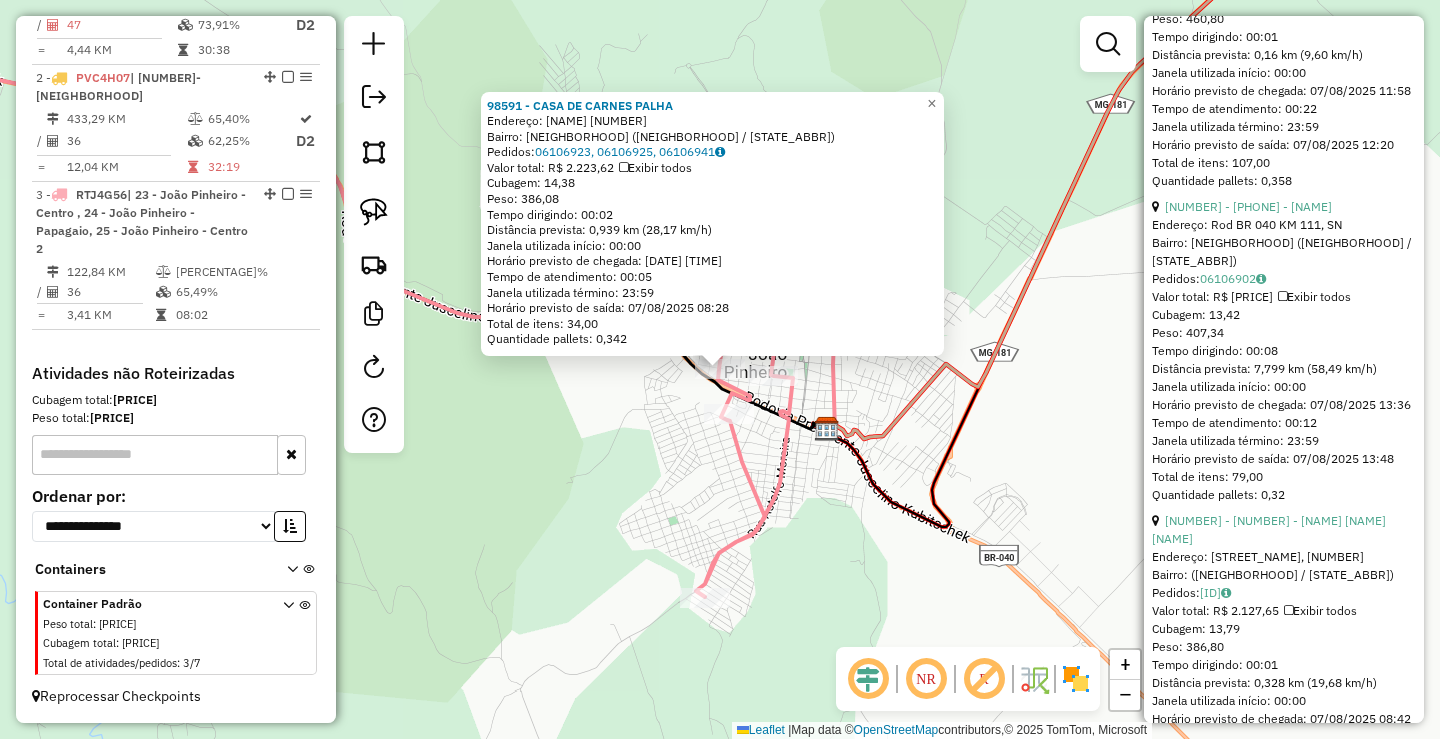 scroll, scrollTop: 2000, scrollLeft: 0, axis: vertical 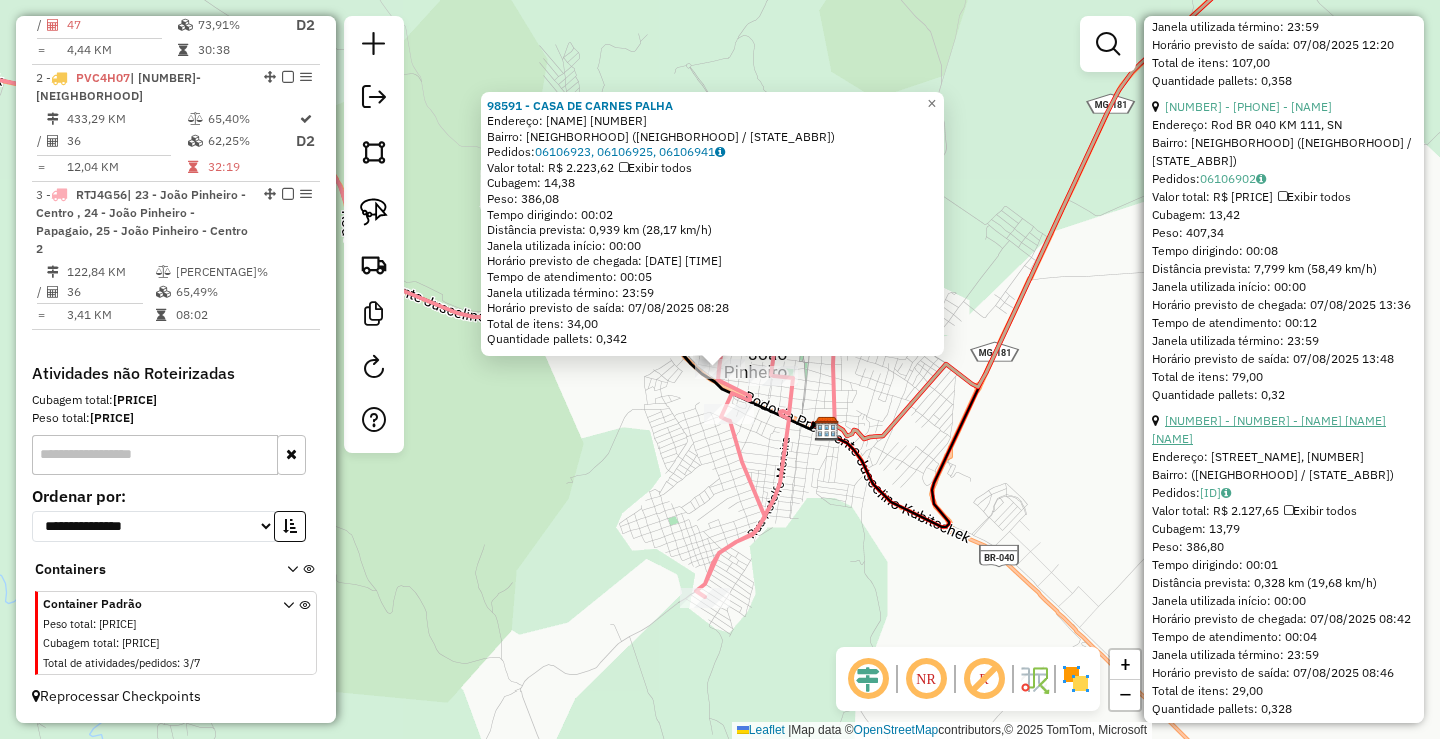 click on "12 - 98553 - MARKINHUS BAR" at bounding box center (1269, 429) 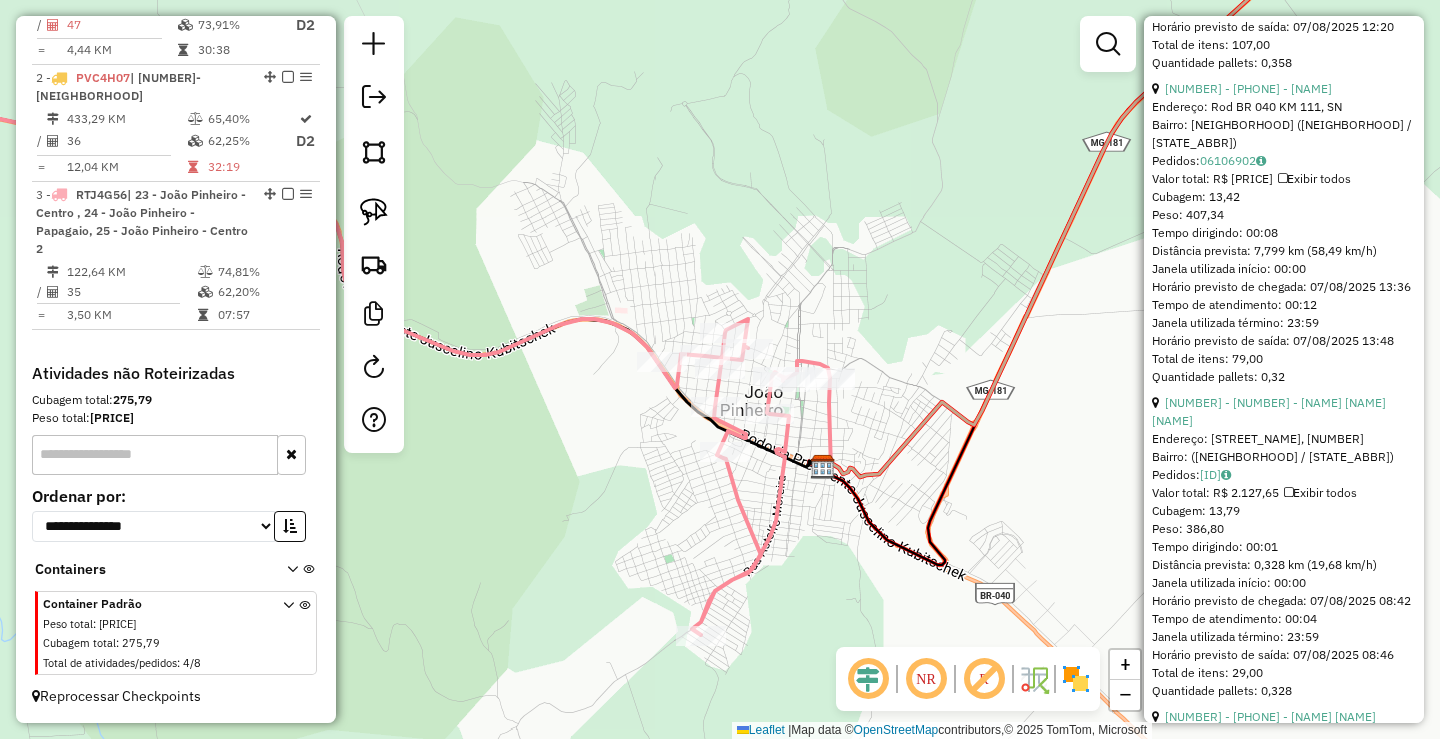scroll, scrollTop: 430, scrollLeft: 0, axis: vertical 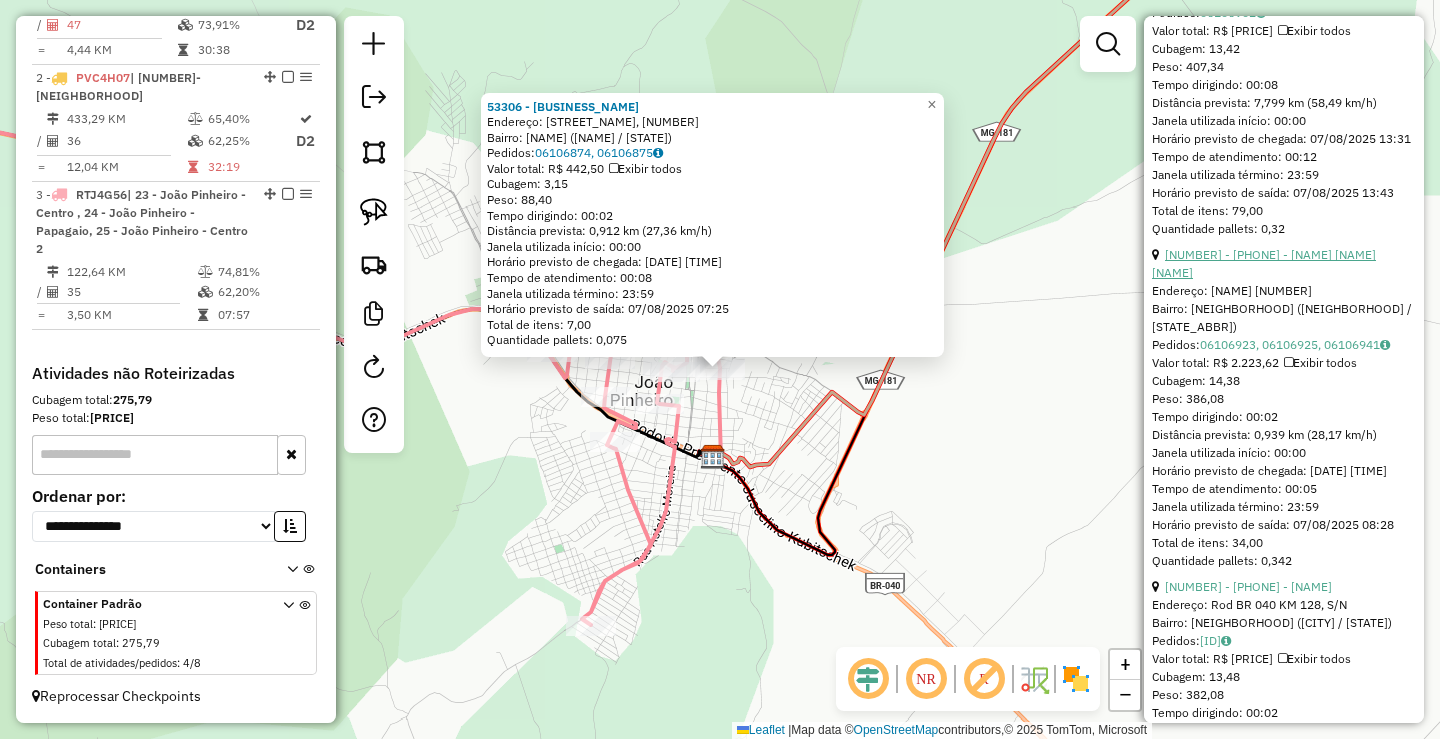 click on "9 - 98591 - CASA DE CARNES PALHA" at bounding box center [1264, 263] 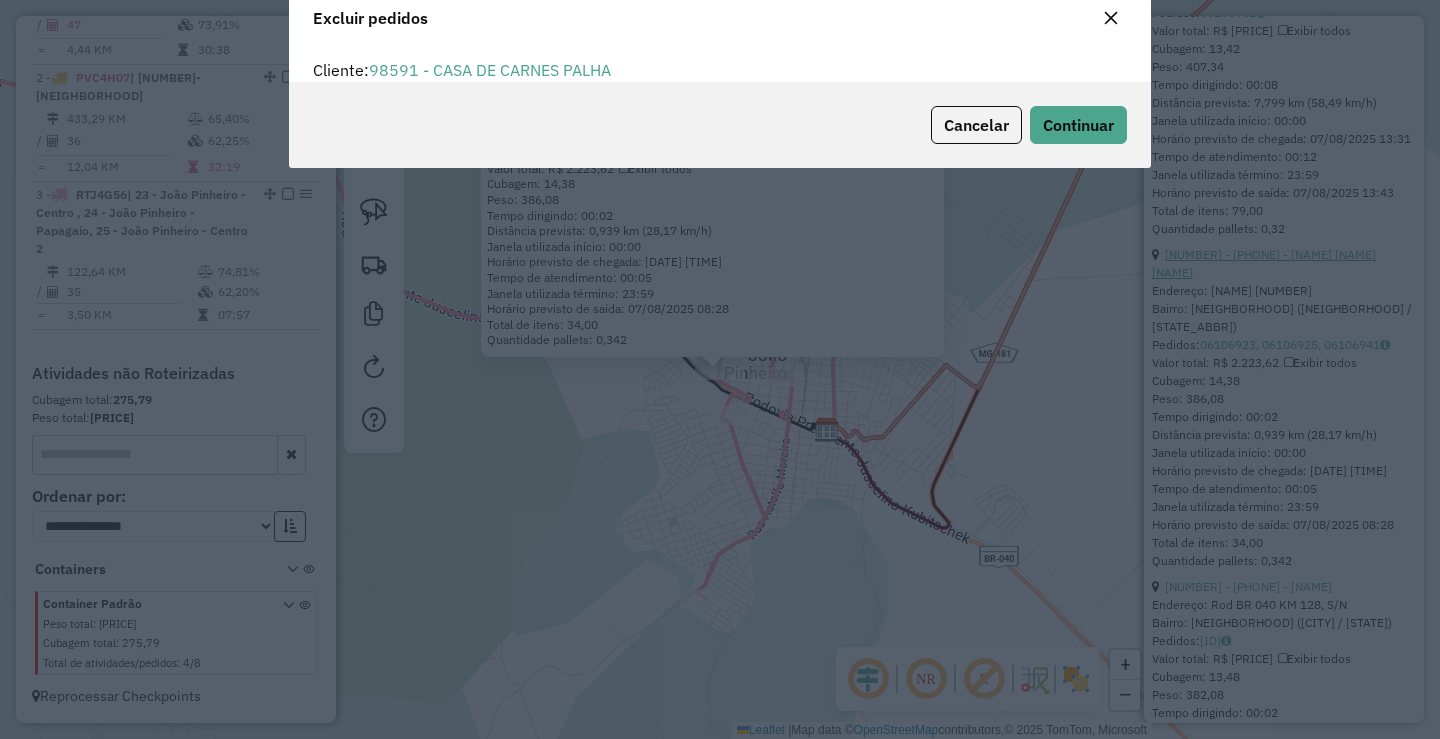scroll, scrollTop: 82, scrollLeft: 0, axis: vertical 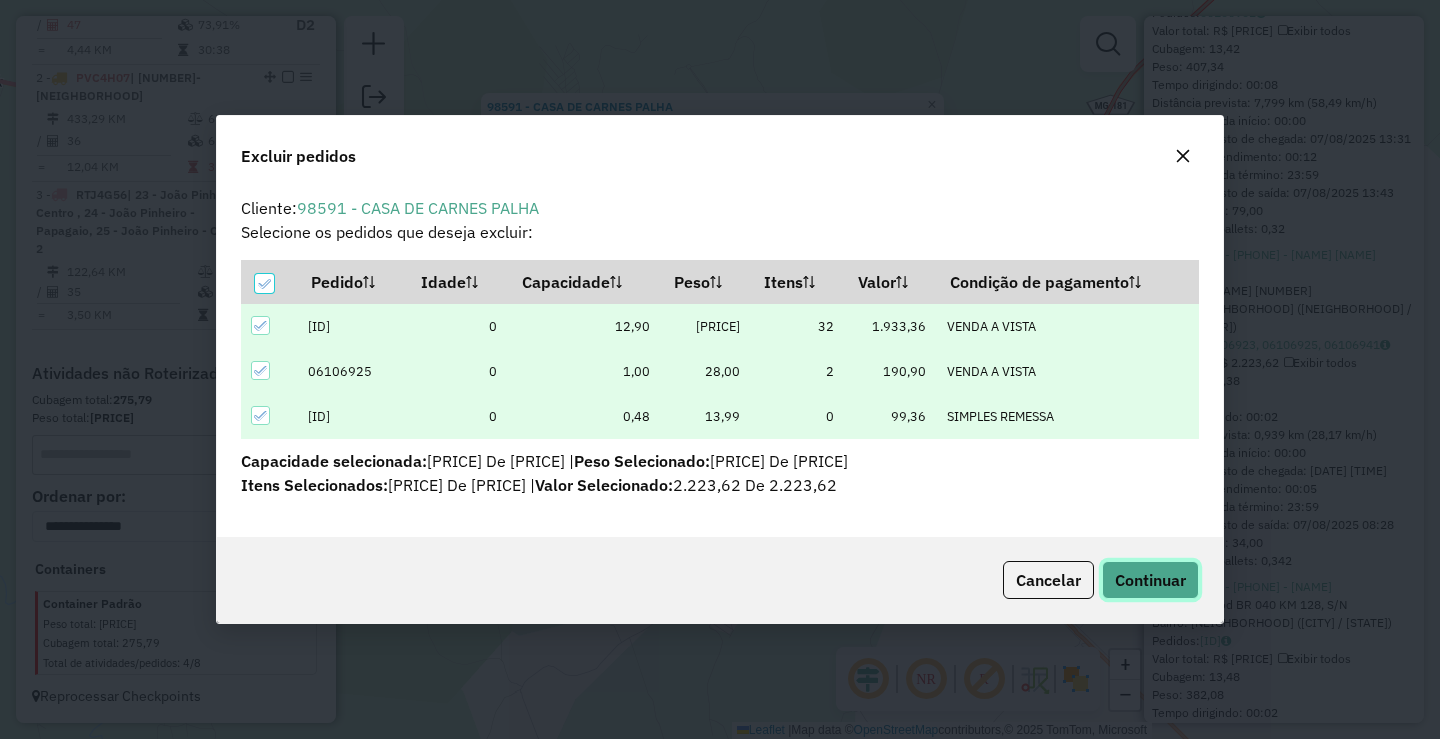click on "Continuar" 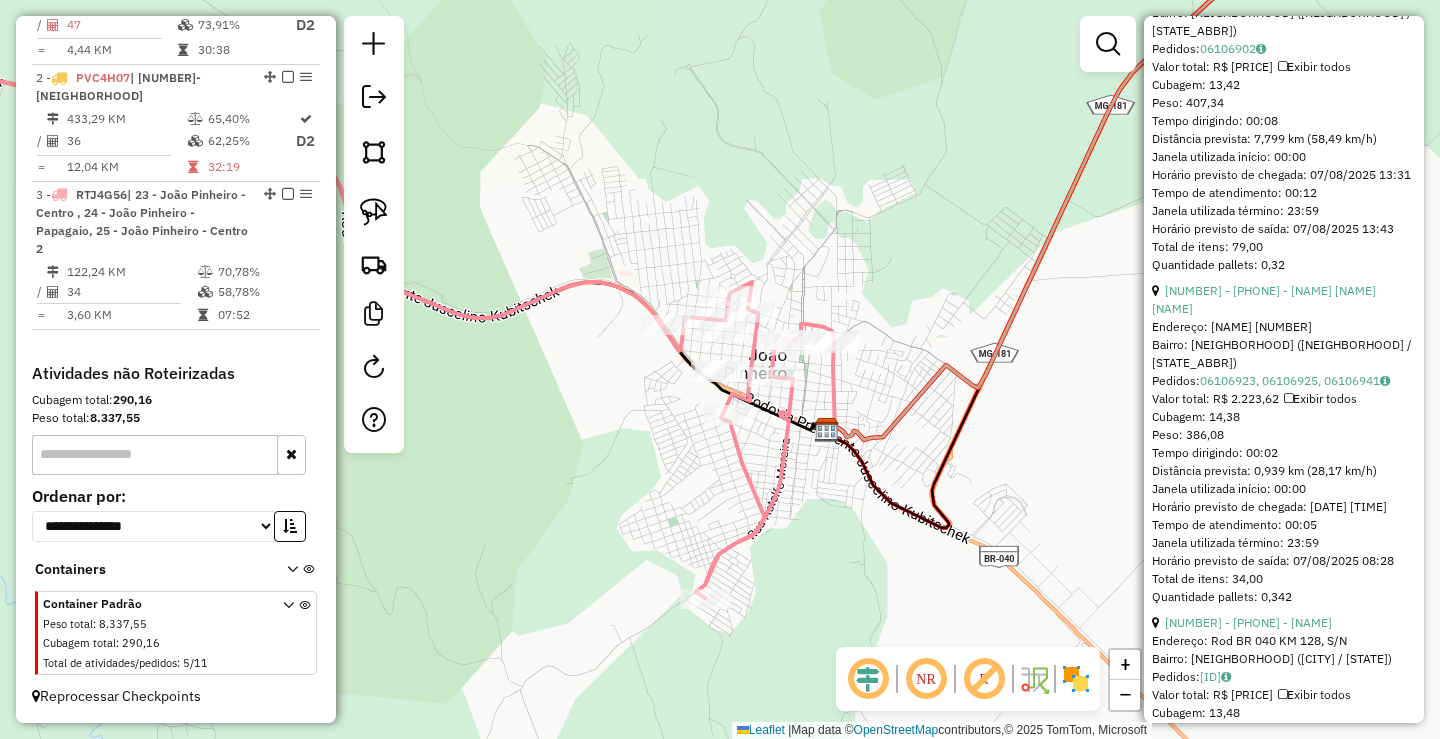 scroll, scrollTop: 560, scrollLeft: 0, axis: vertical 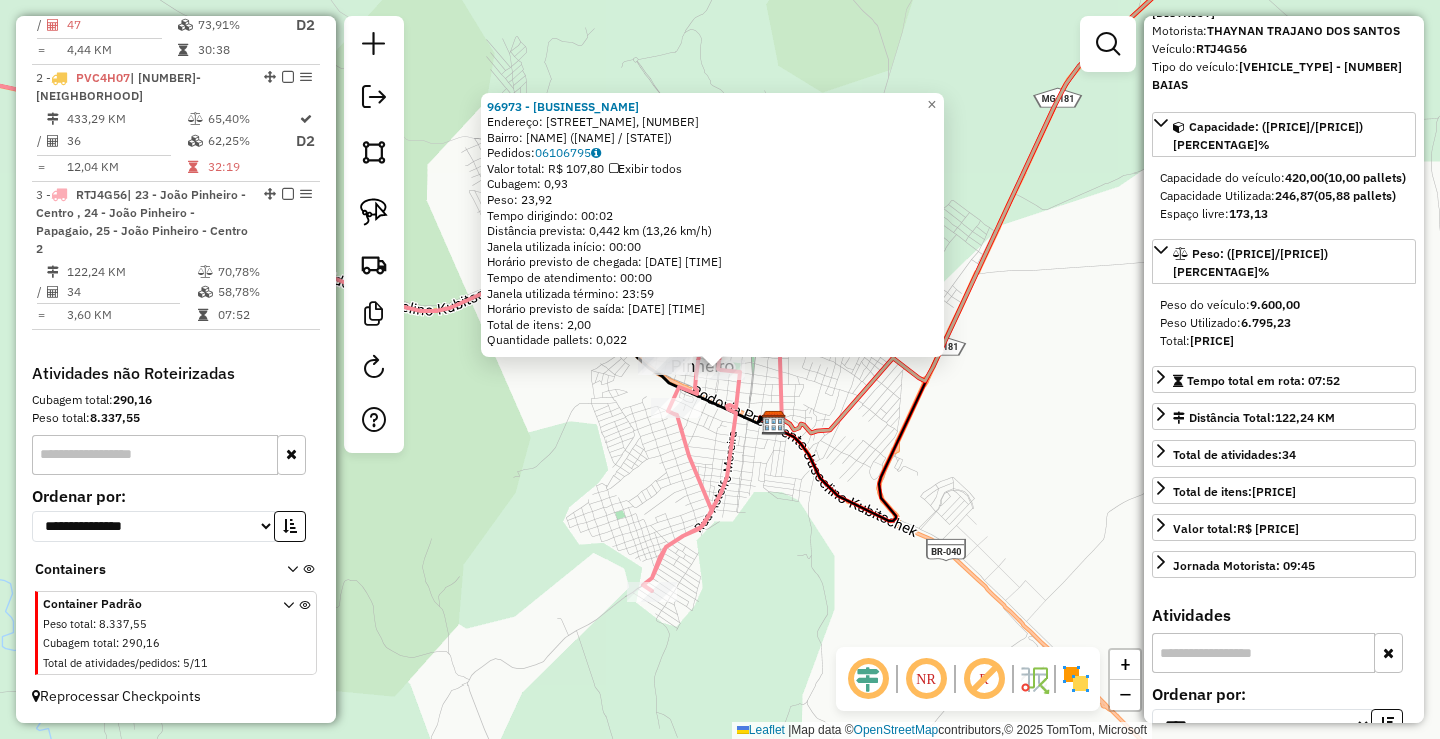 click on "96973 - FRANGO ASSADO  Endereço: R GERALDO RIOS, 541   Bairro: CENTRO (JOAO PINHEIRO / MG)   Pedidos:  06106795   Valor total: R$ 107,80   Exibir todos   Cubagem: 0,93  Peso: 23,92  Tempo dirigindo: 00:02   Distância prevista: 0,442 km (13,26 km/h)   Janela utilizada início: 00:00   Horário previsto de chegada: 07/08/2025 07:58   Tempo de atendimento: 00:00   Janela utilizada término: 23:59   Horário previsto de saída: 07/08/2025 07:58   Total de itens: 2,00   Quantidade pallets: 0,022  × Janela de atendimento Grade de atendimento Capacidade Transportadoras Veículos Cliente Pedidos  Rotas Selecione os dias de semana para filtrar as janelas de atendimento  Seg   Ter   Qua   Qui   Sex   Sáb   Dom  Informe o período da janela de atendimento: De: Até:  Filtrar exatamente a janela do cliente  Considerar janela de atendimento padrão  Selecione os dias de semana para filtrar as grades de atendimento  Seg   Ter   Qua   Qui   Sex   Sáb   Dom   Considerar clientes sem dia de atendimento cadastrado  De:  +" 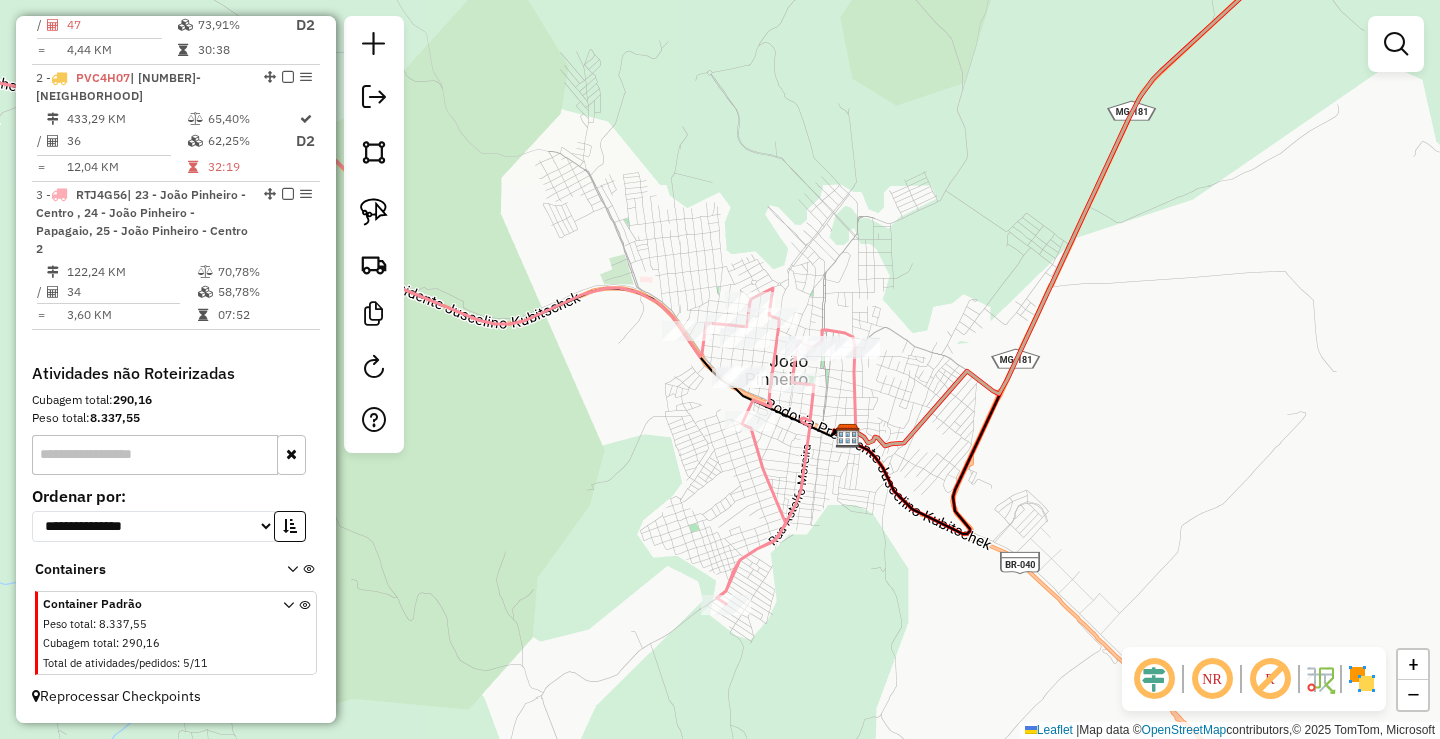 drag, startPoint x: 792, startPoint y: 383, endPoint x: 866, endPoint y: 396, distance: 75.13322 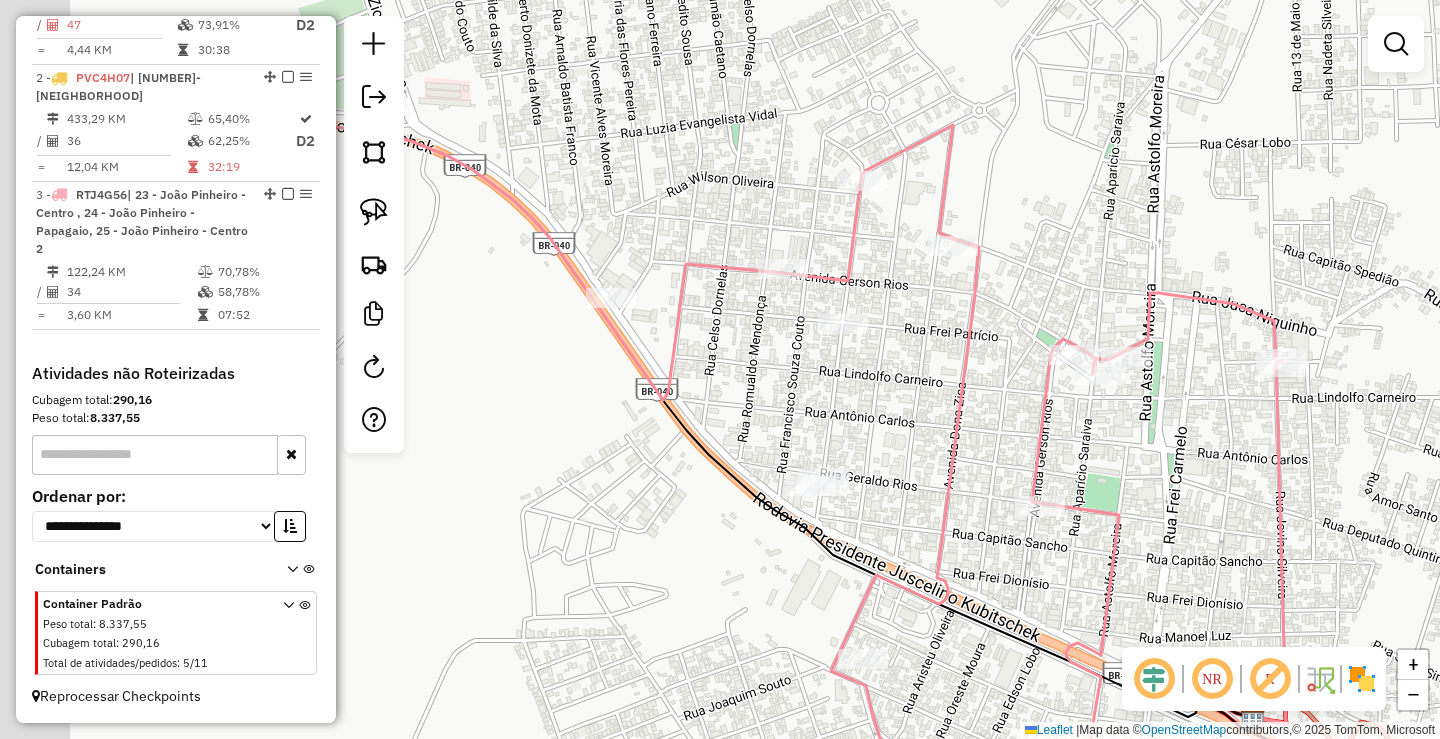 drag, startPoint x: 690, startPoint y: 360, endPoint x: 916, endPoint y: 331, distance: 227.85303 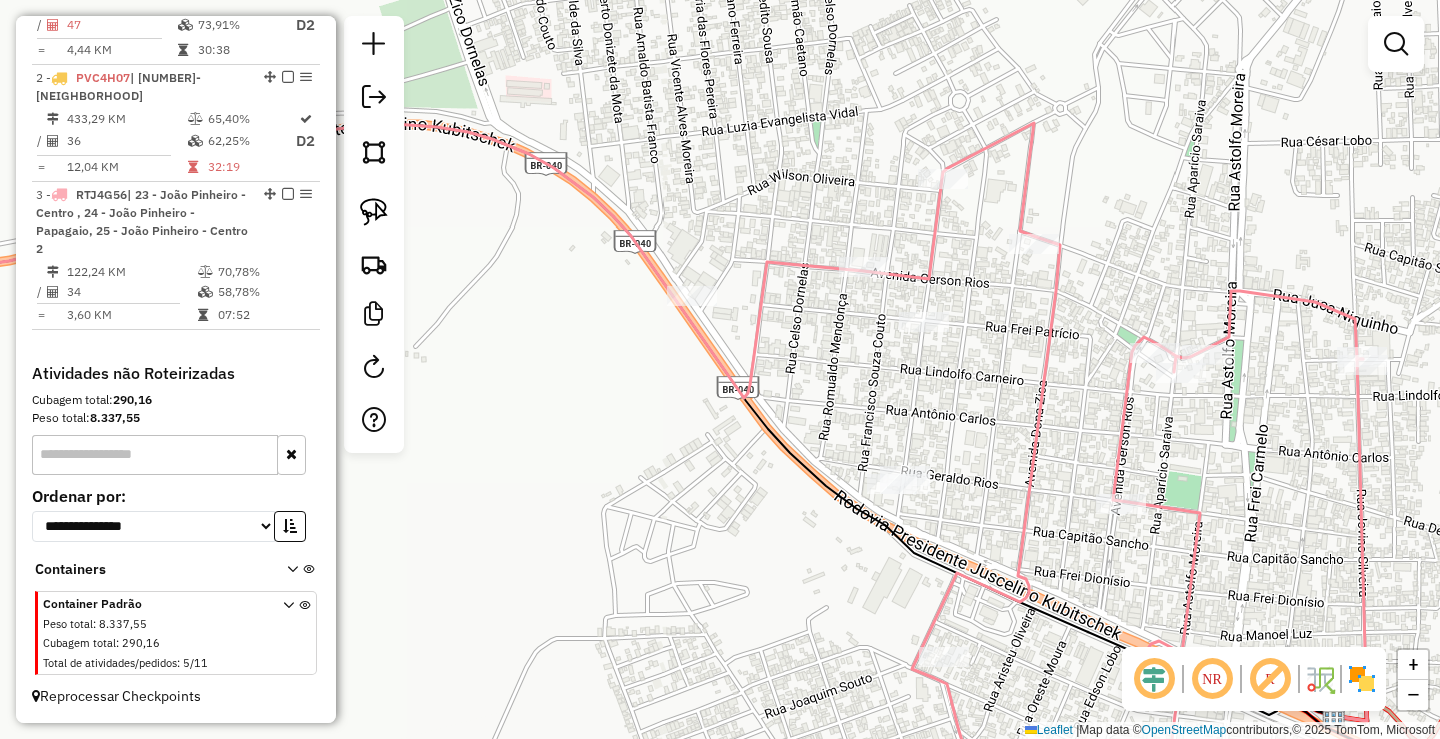 drag, startPoint x: 861, startPoint y: 415, endPoint x: 923, endPoint y: 415, distance: 62 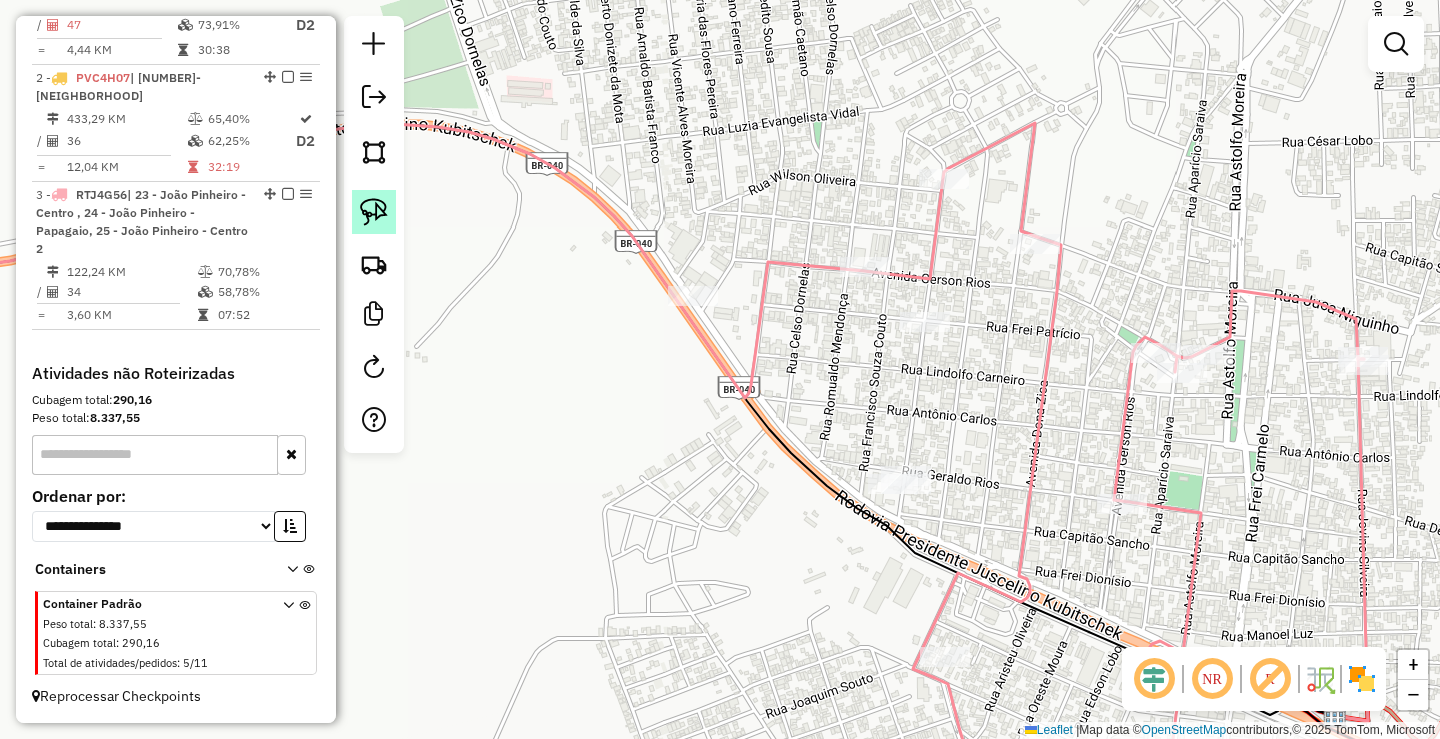 click 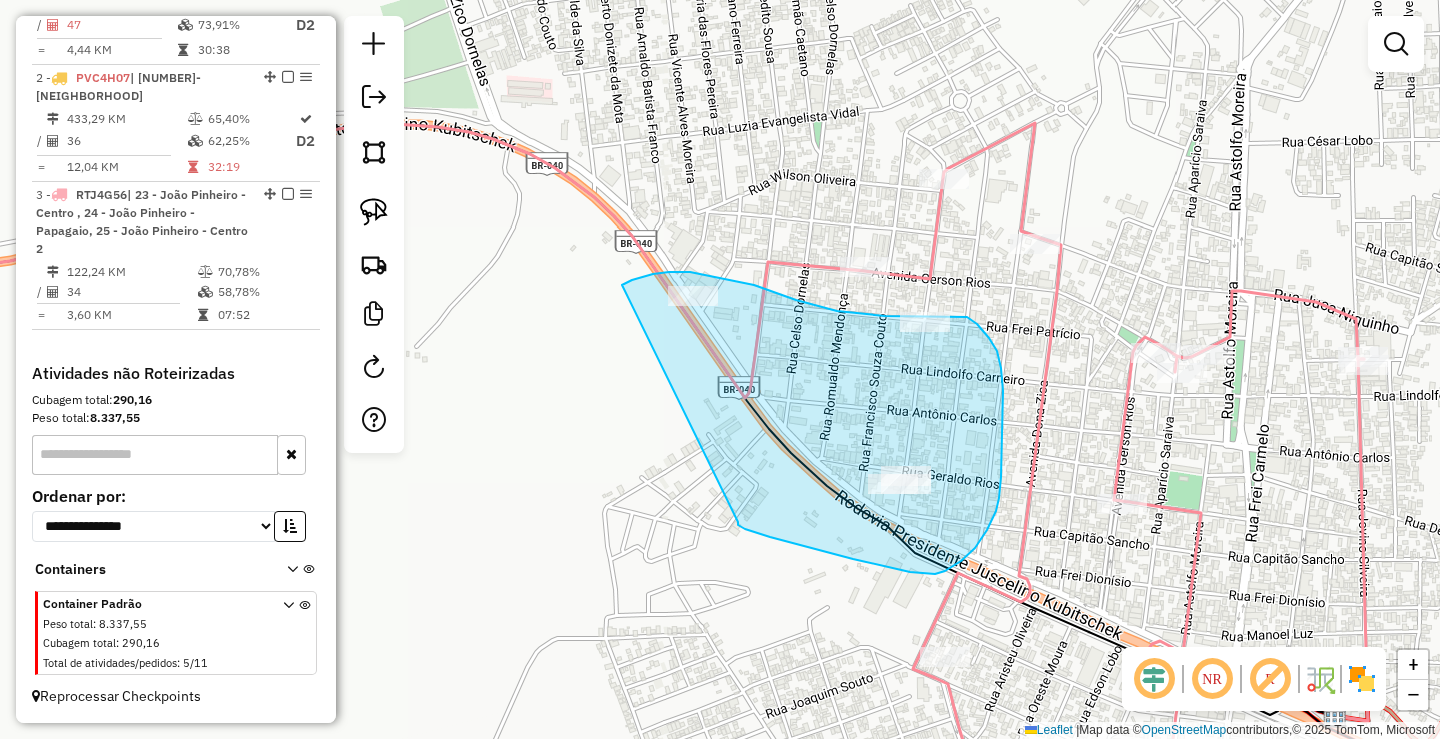 drag, startPoint x: 622, startPoint y: 285, endPoint x: 738, endPoint y: 522, distance: 263.8655 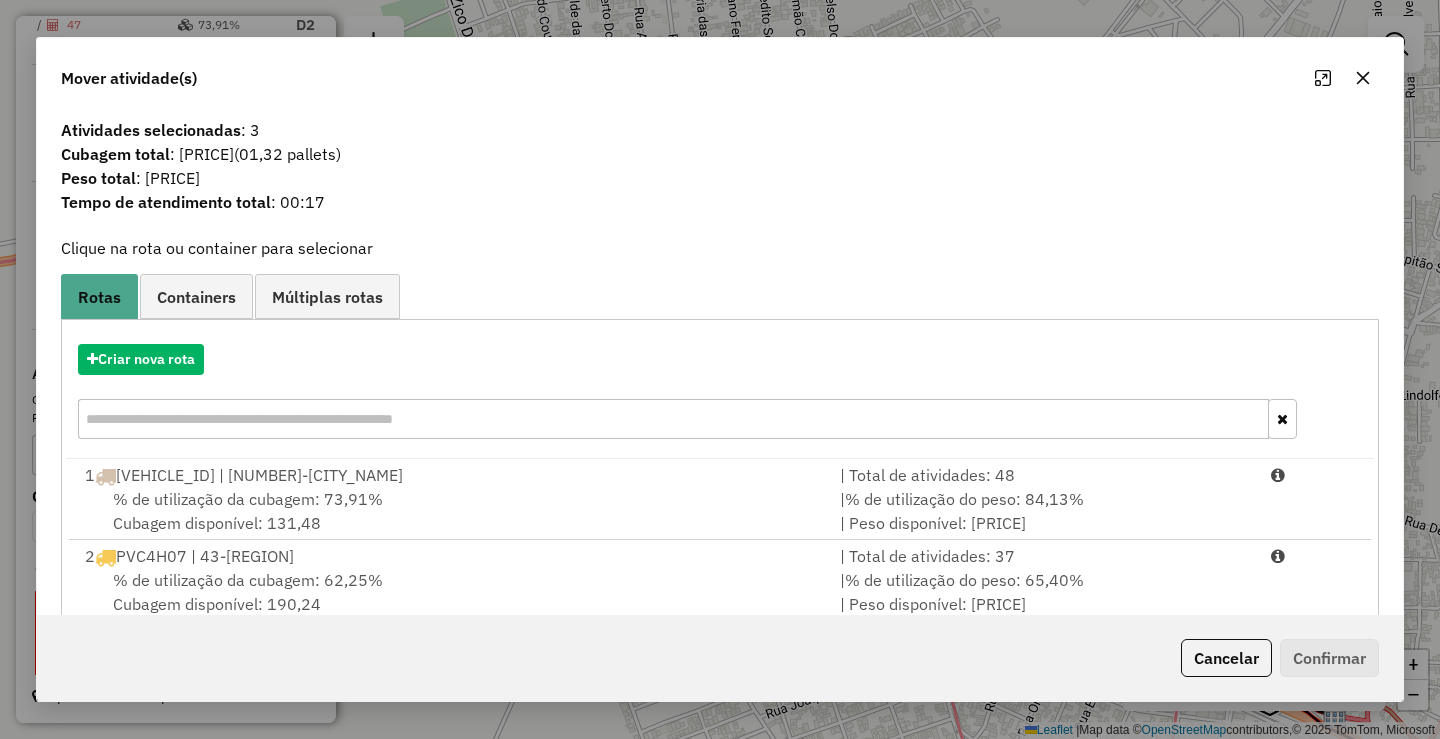 click 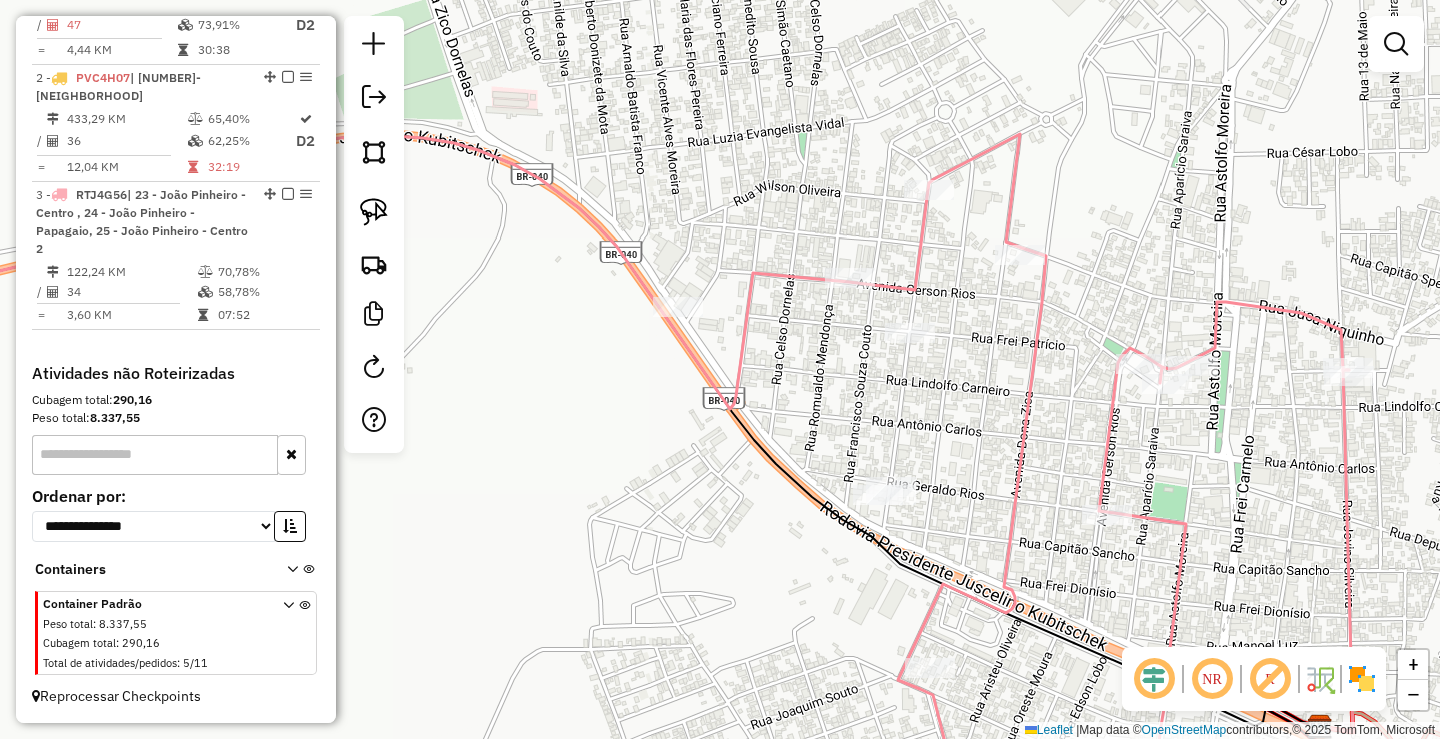 drag, startPoint x: 1143, startPoint y: 255, endPoint x: 1090, endPoint y: 307, distance: 74.24958 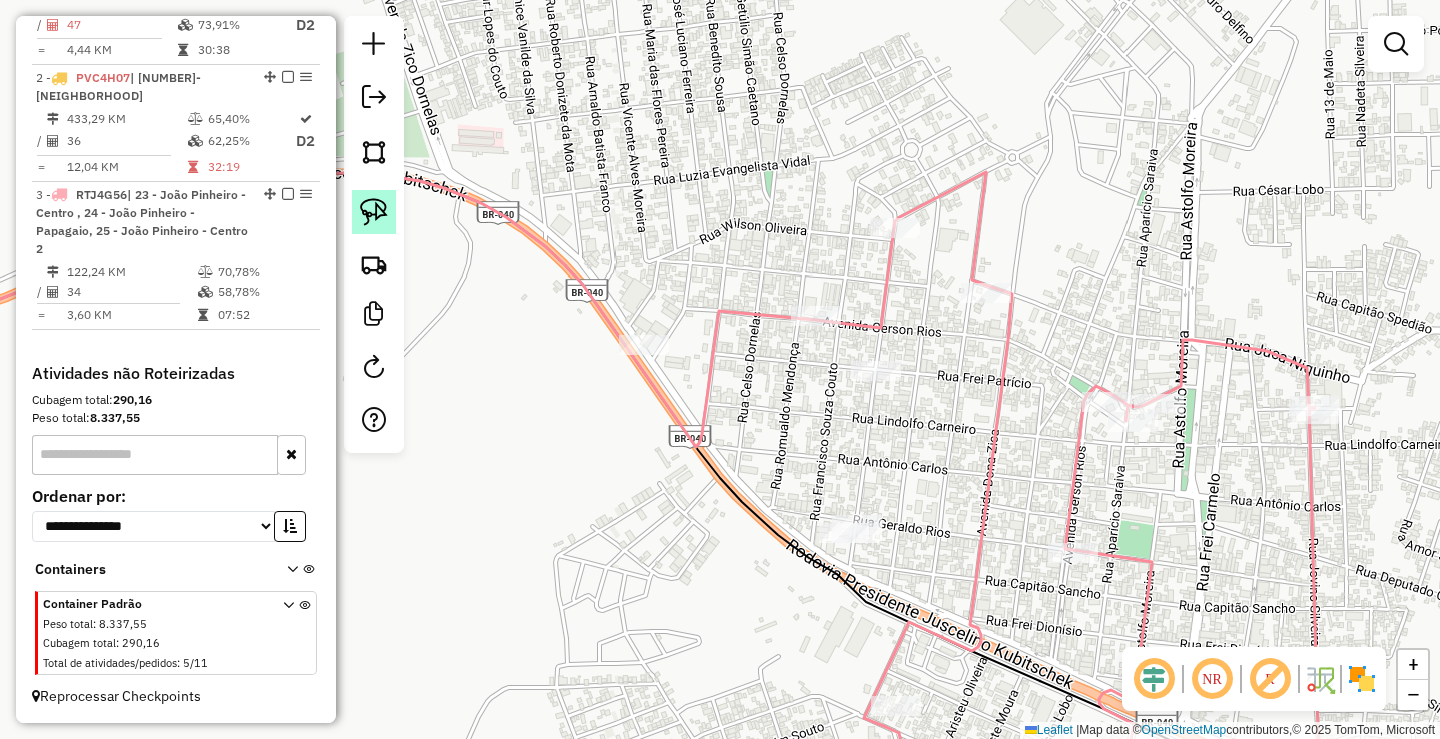 click 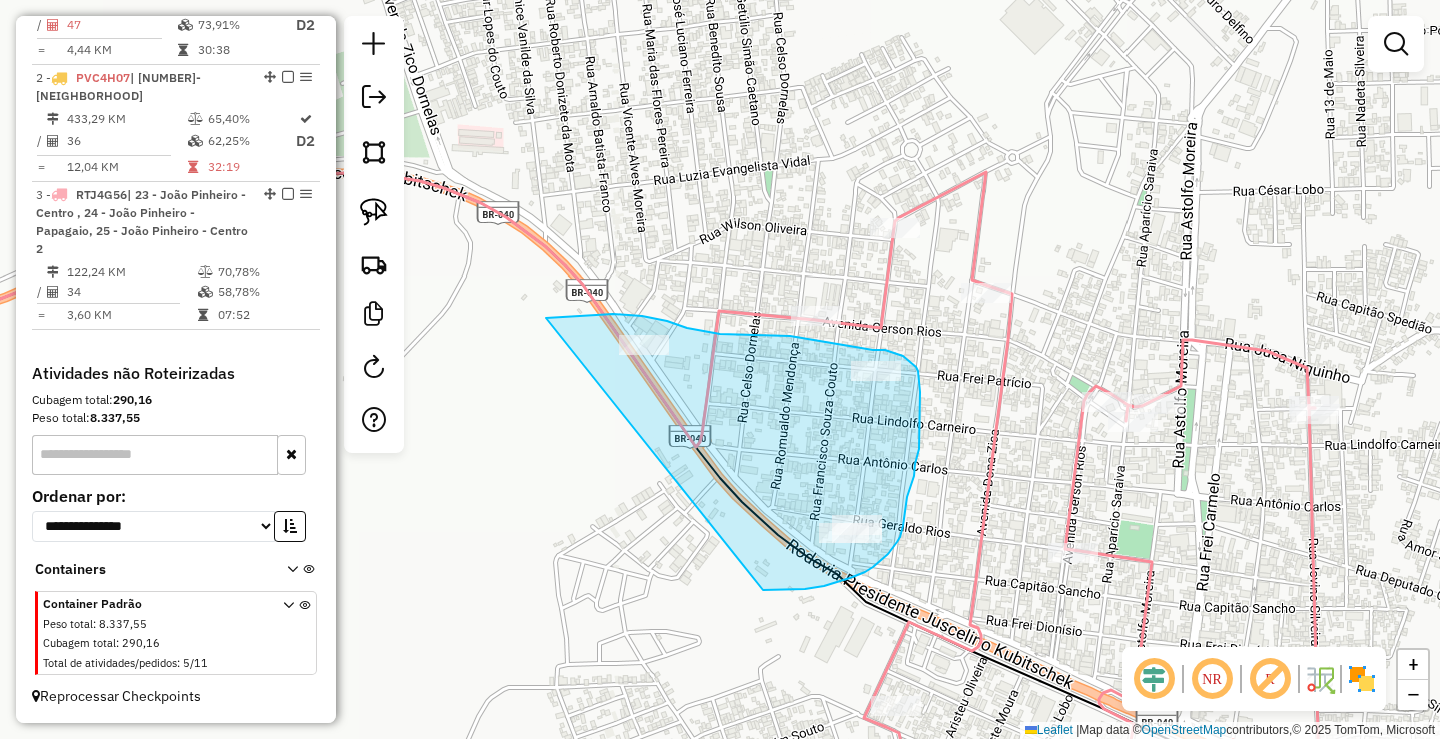 drag, startPoint x: 546, startPoint y: 318, endPoint x: 725, endPoint y: 579, distance: 316.4838 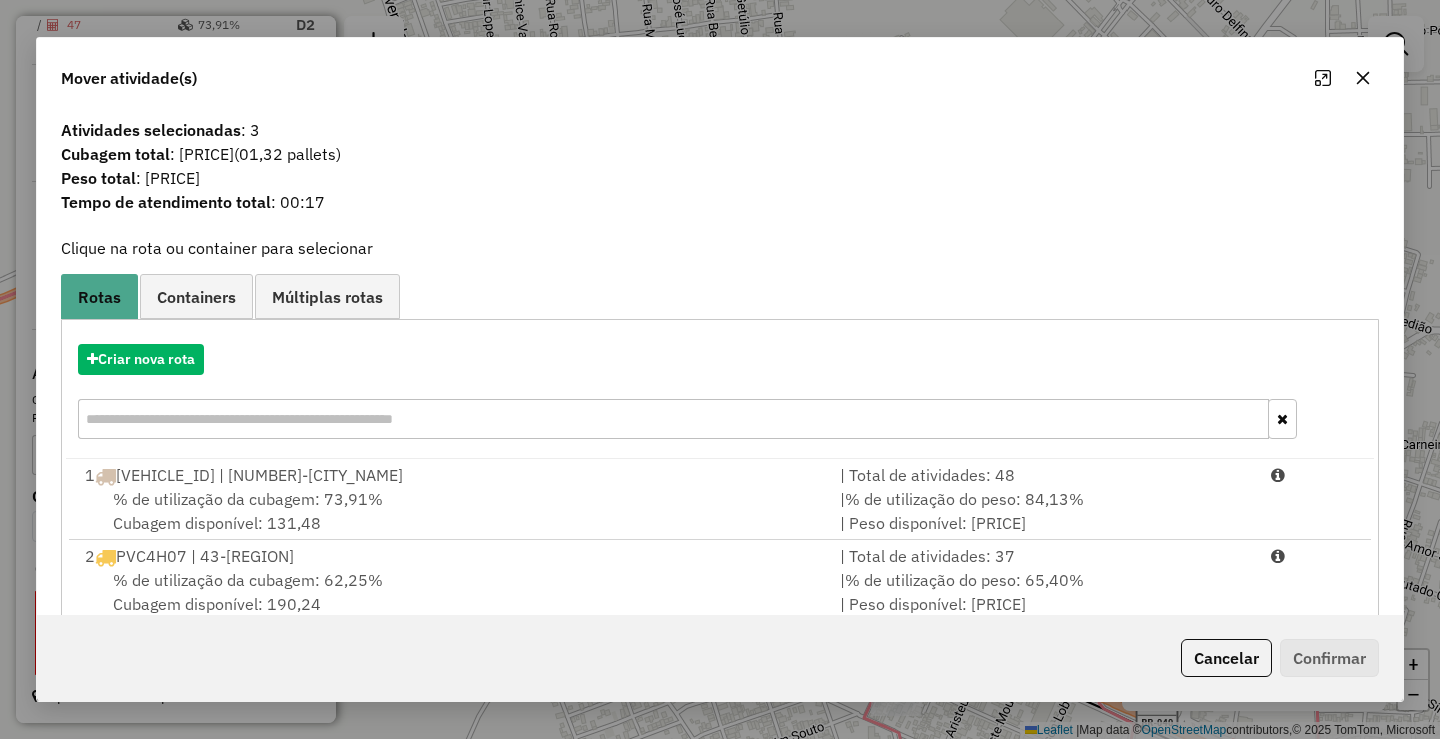 click 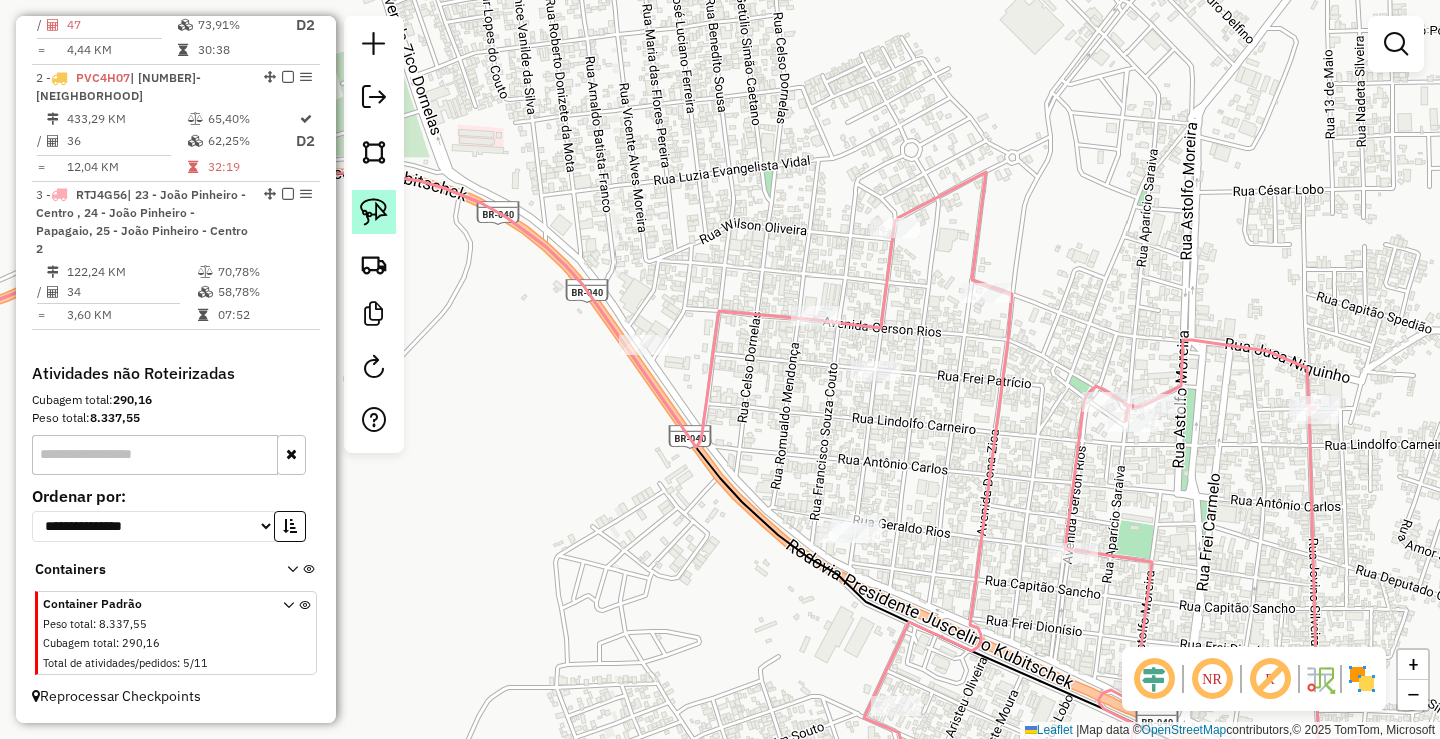 click 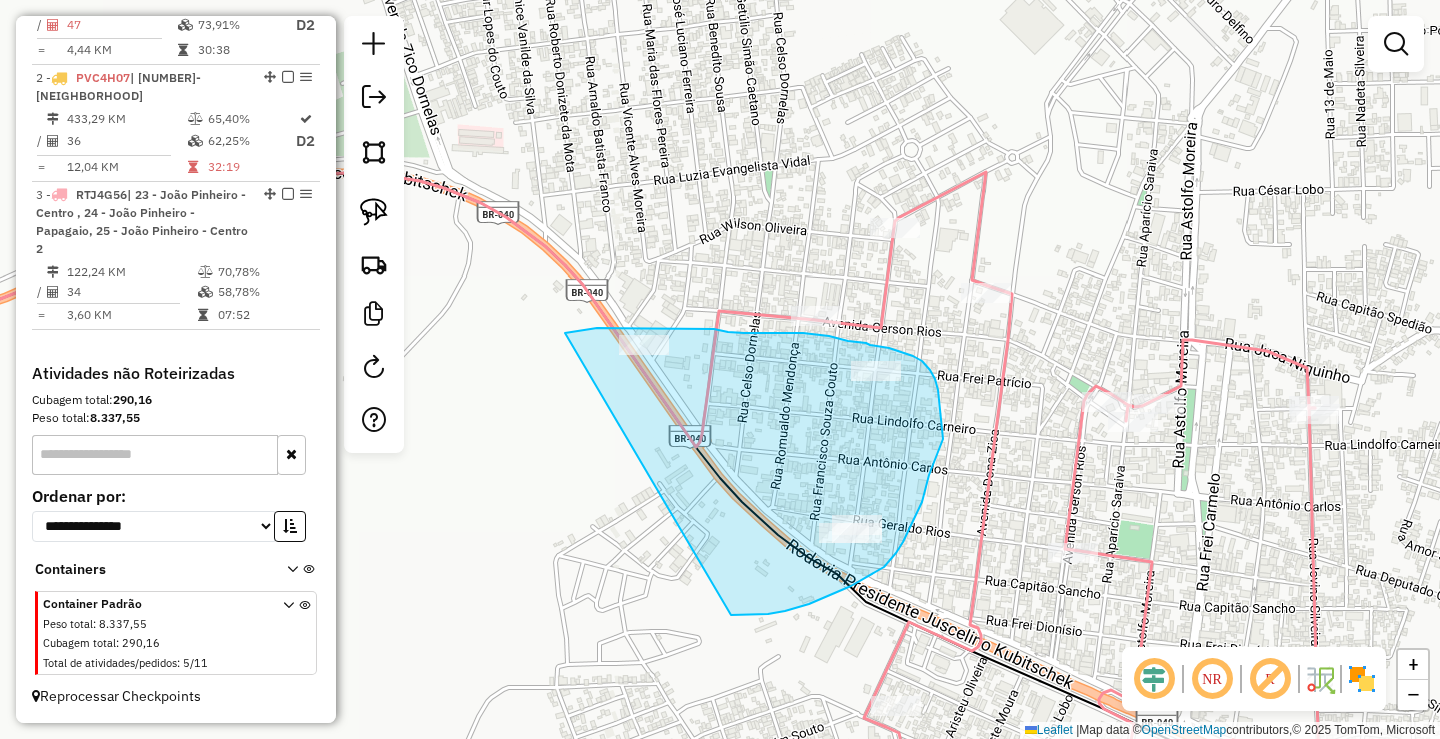 drag, startPoint x: 565, startPoint y: 333, endPoint x: 730, endPoint y: 615, distance: 326.72464 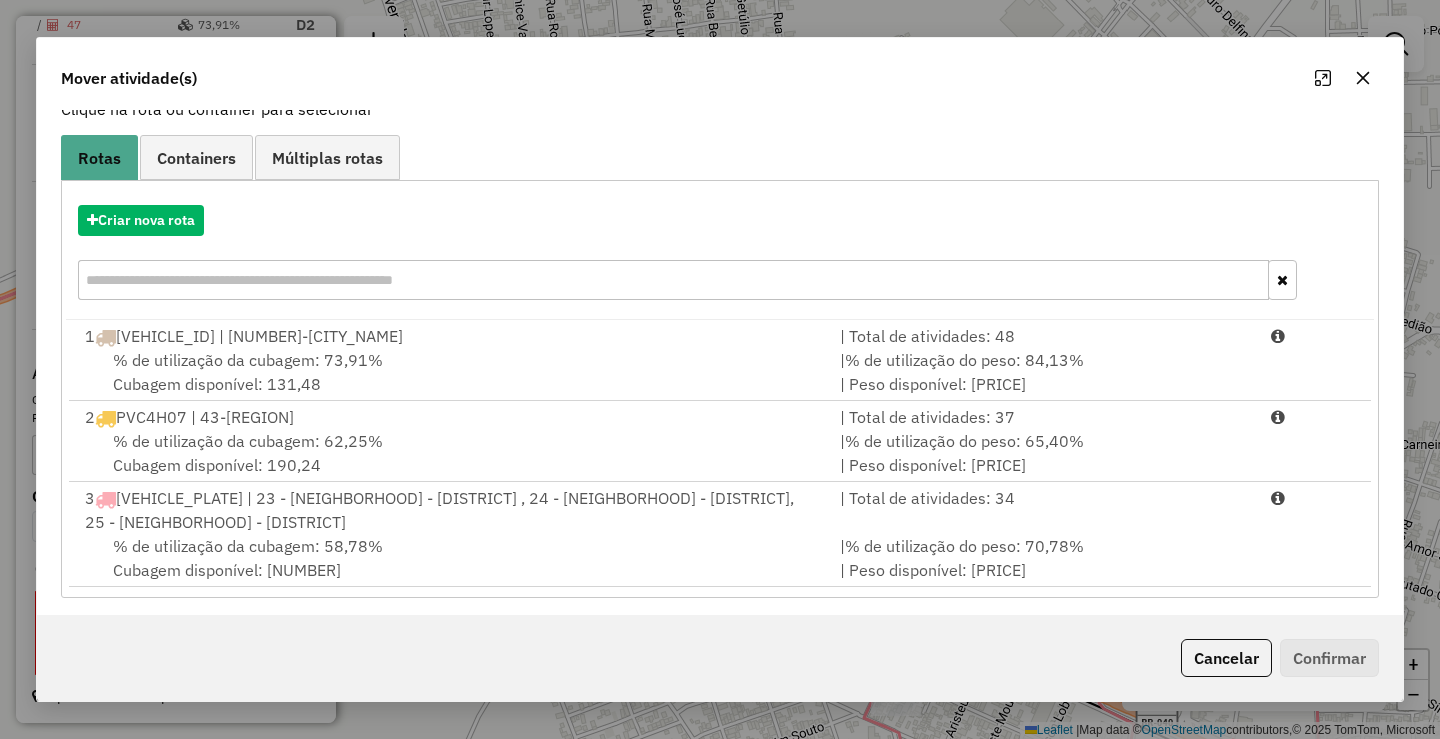scroll, scrollTop: 146, scrollLeft: 0, axis: vertical 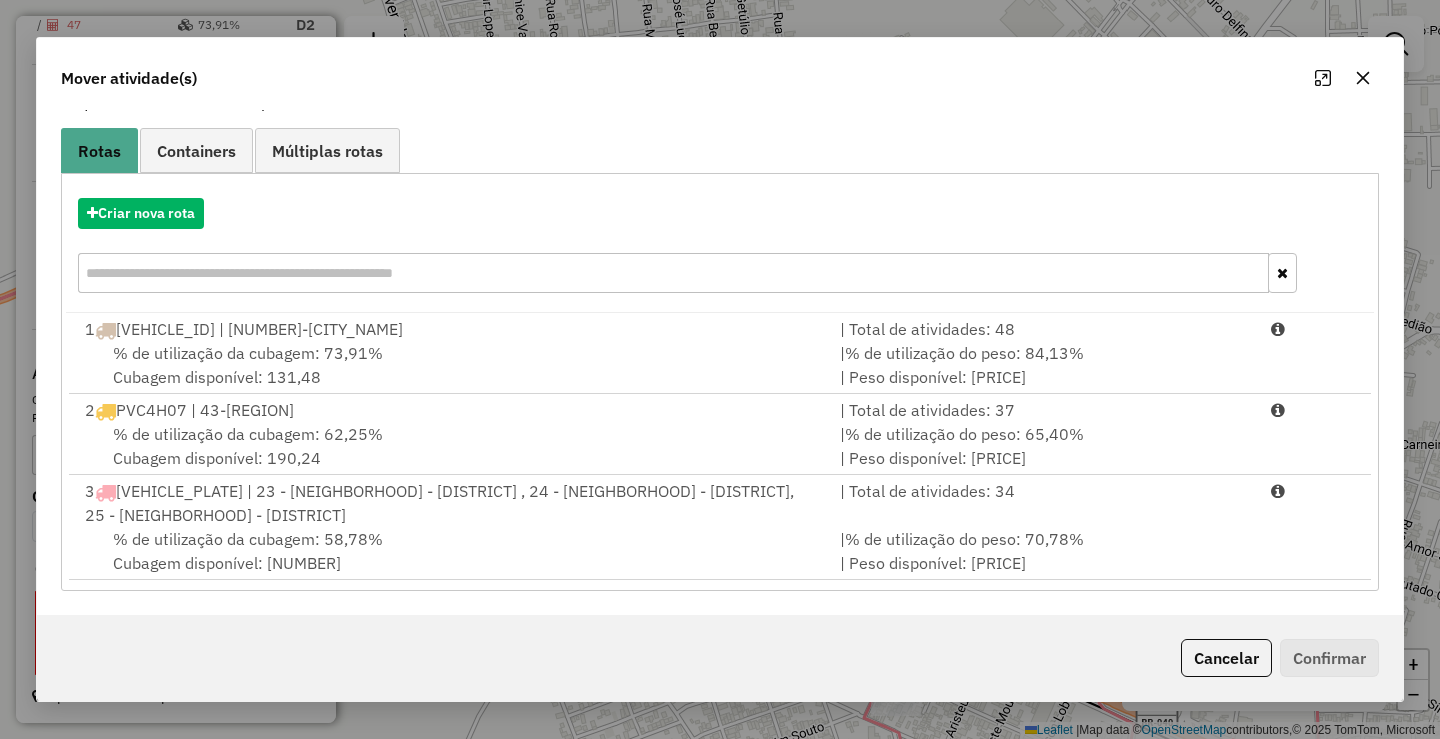 click 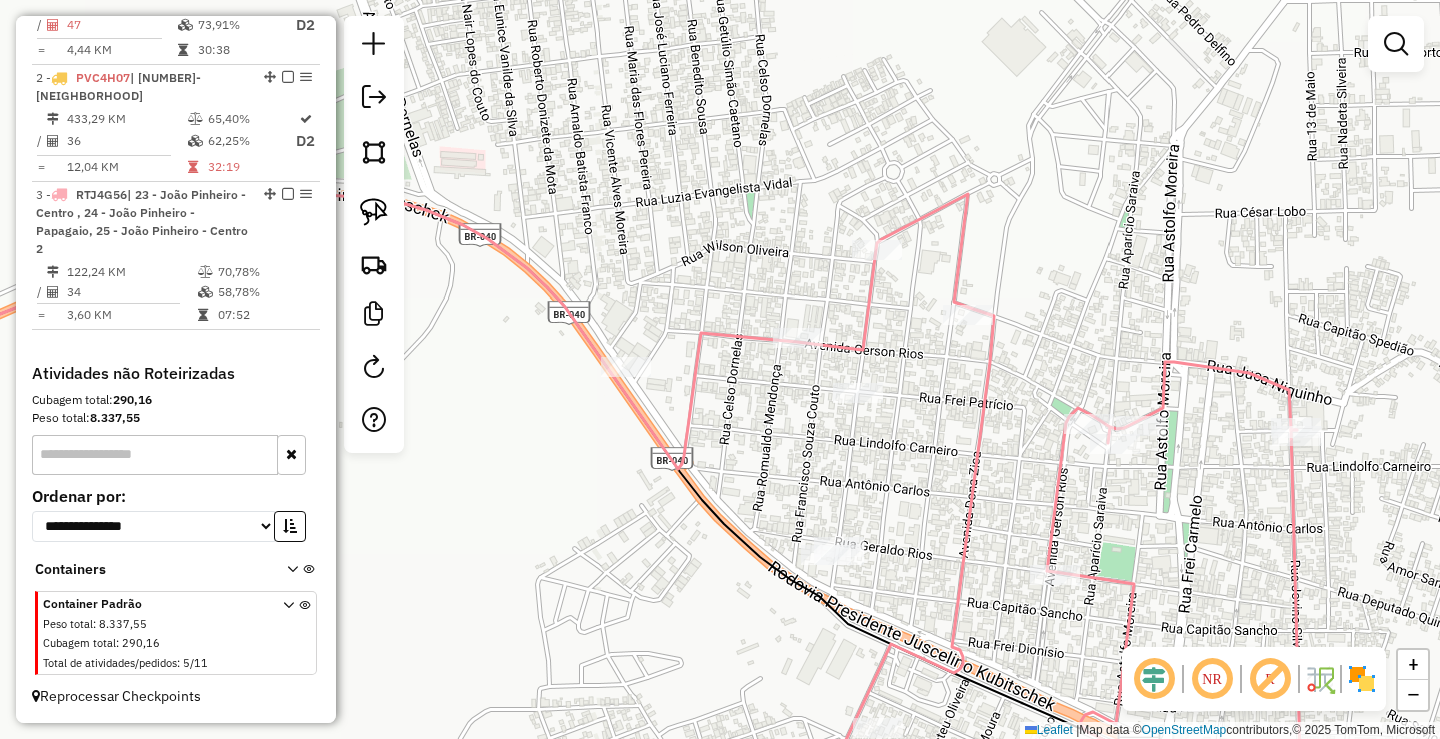 drag, startPoint x: 1182, startPoint y: 126, endPoint x: 925, endPoint y: 481, distance: 438.26248 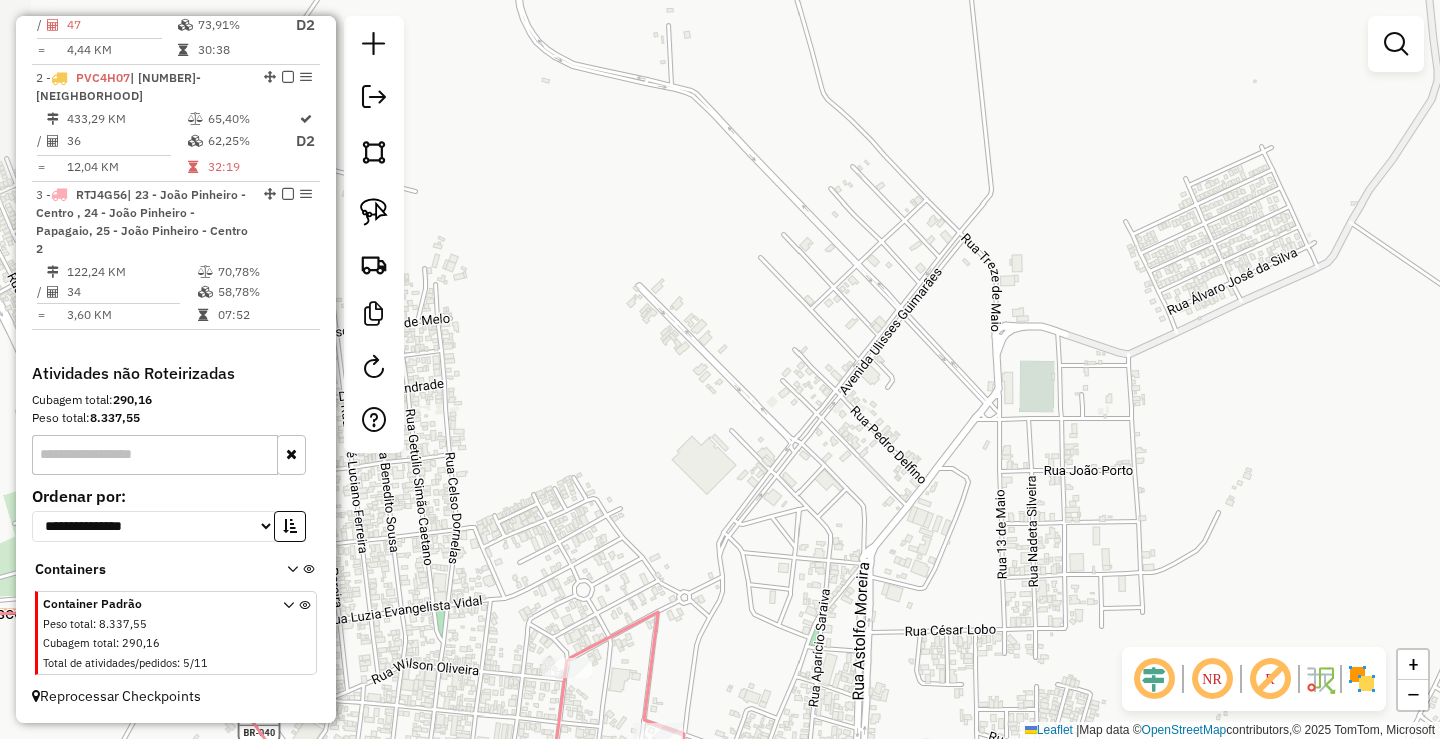 drag, startPoint x: 956, startPoint y: 388, endPoint x: 937, endPoint y: 446, distance: 61.03278 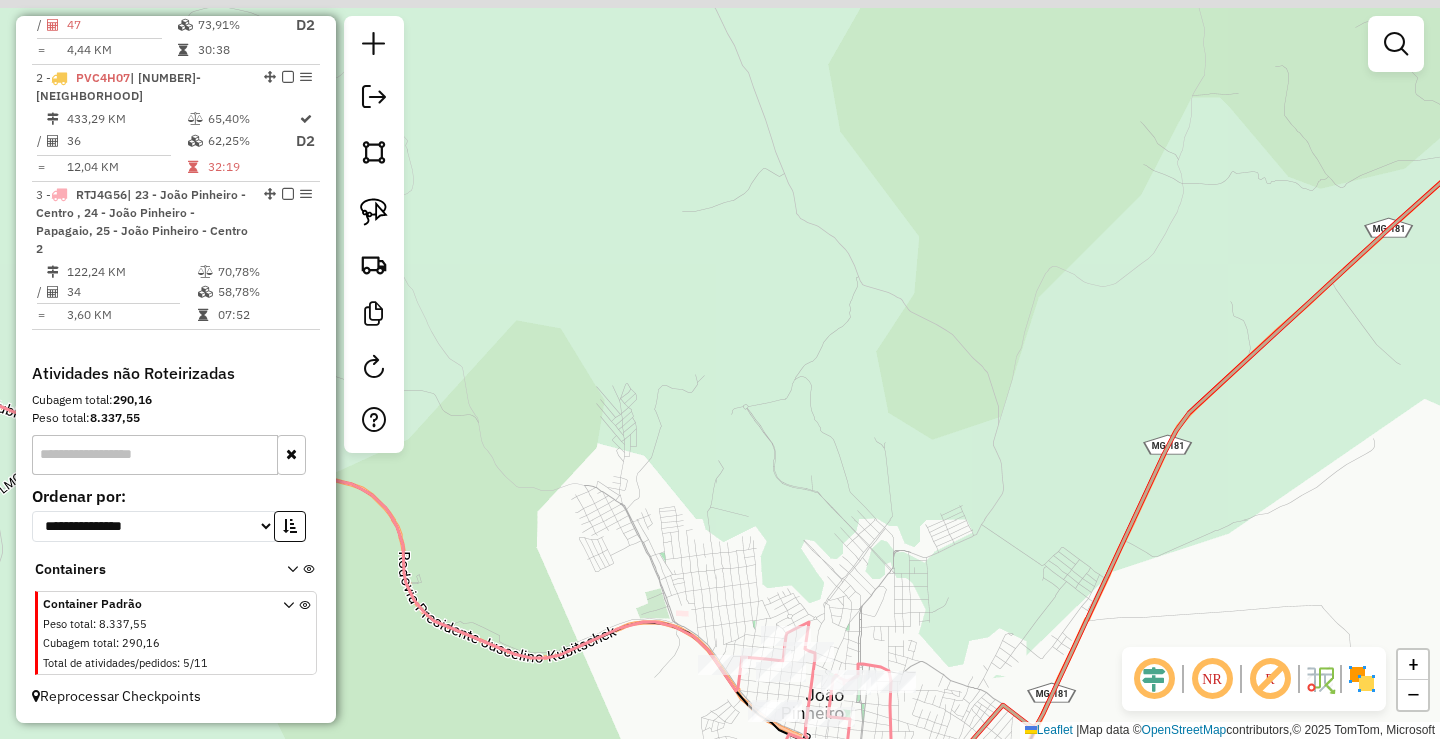drag, startPoint x: 1063, startPoint y: 264, endPoint x: 820, endPoint y: 438, distance: 298.8729 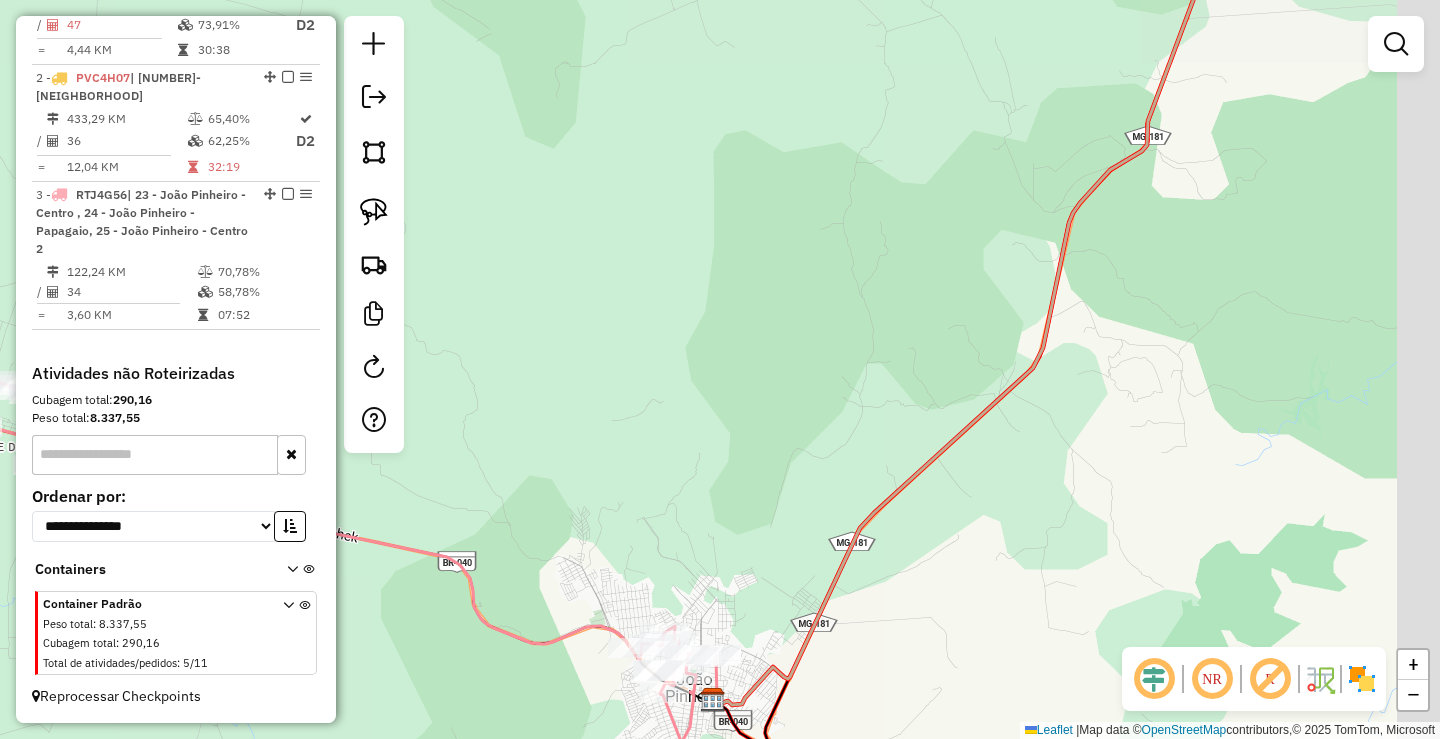 drag, startPoint x: 1180, startPoint y: 348, endPoint x: 772, endPoint y: 582, distance: 470.3403 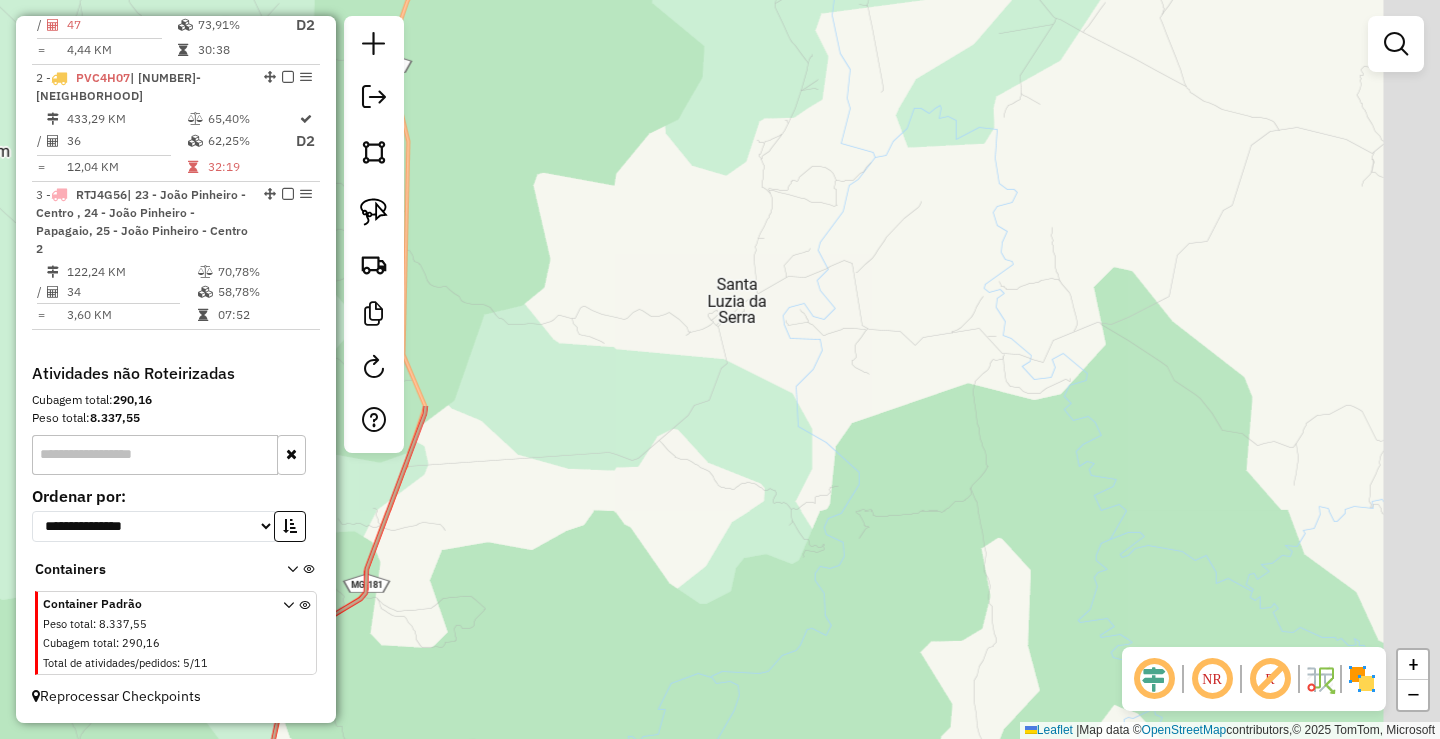 drag, startPoint x: 895, startPoint y: 413, endPoint x: 1079, endPoint y: 629, distance: 283.74637 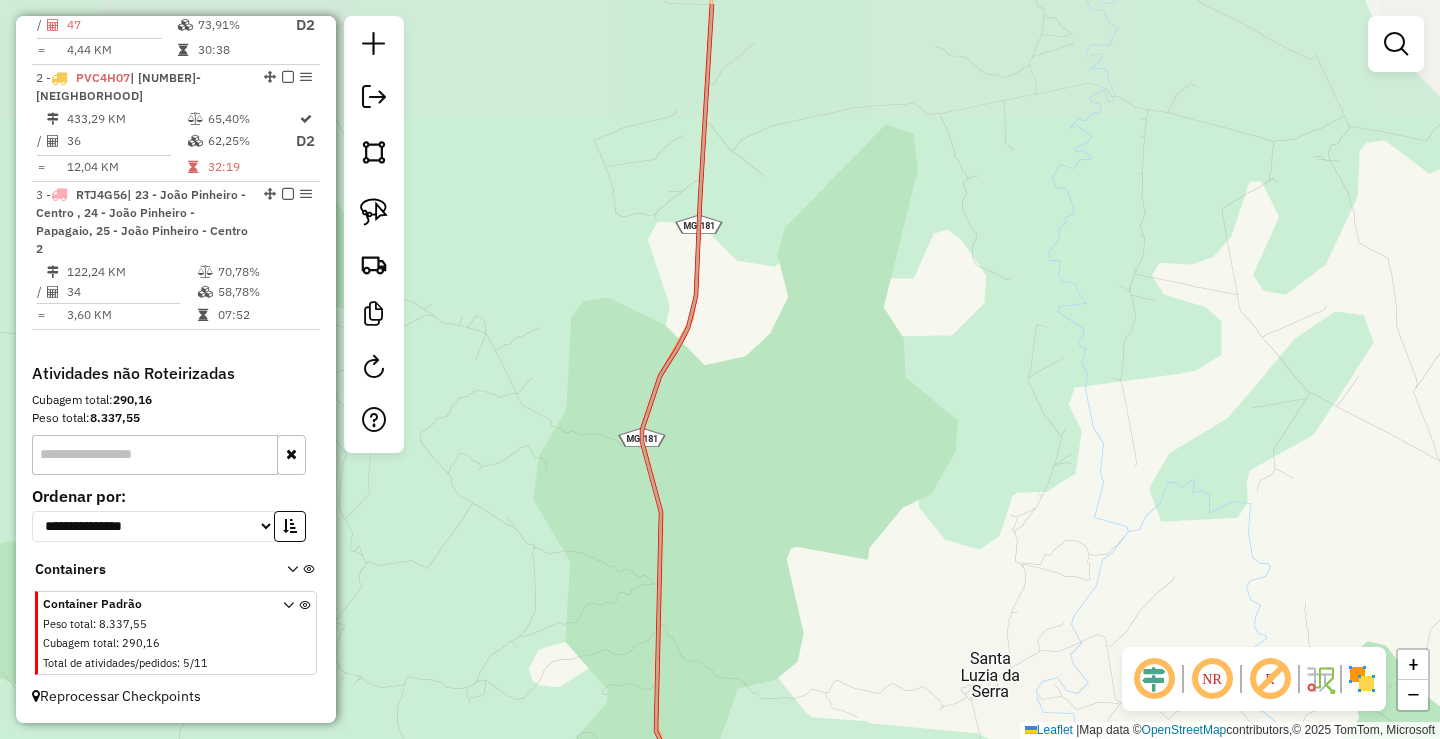drag, startPoint x: 850, startPoint y: 322, endPoint x: 932, endPoint y: 476, distance: 174.47063 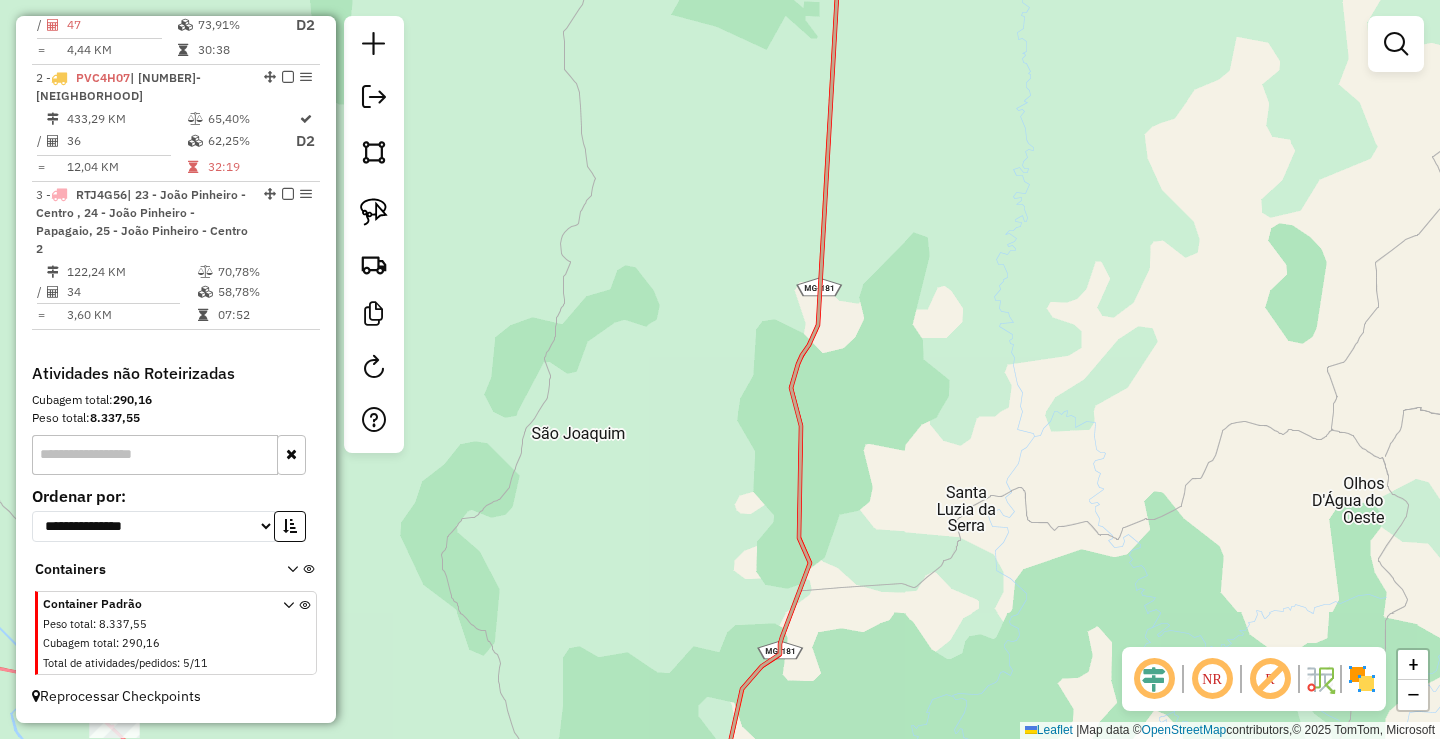 drag, startPoint x: 933, startPoint y: 215, endPoint x: 958, endPoint y: 438, distance: 224.39697 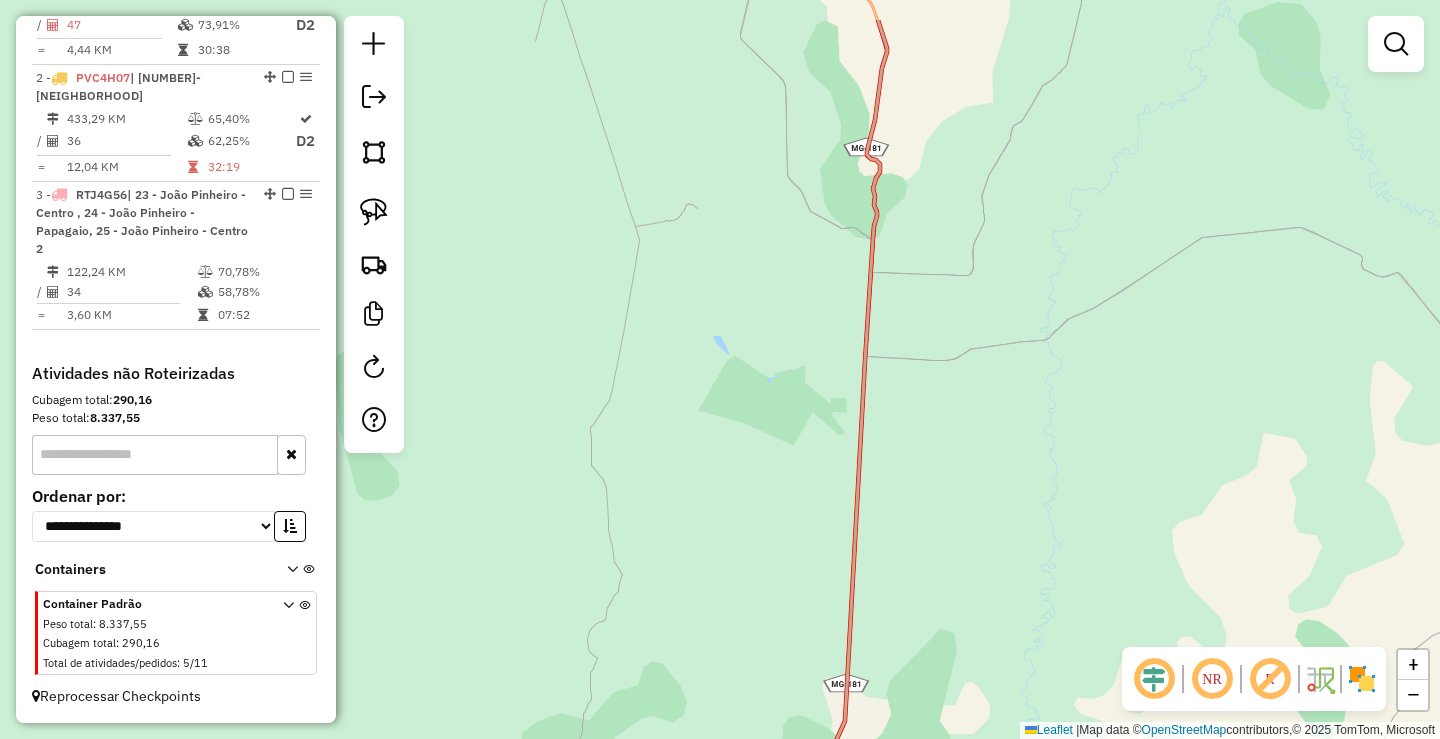 drag, startPoint x: 978, startPoint y: 249, endPoint x: 928, endPoint y: 483, distance: 239.28226 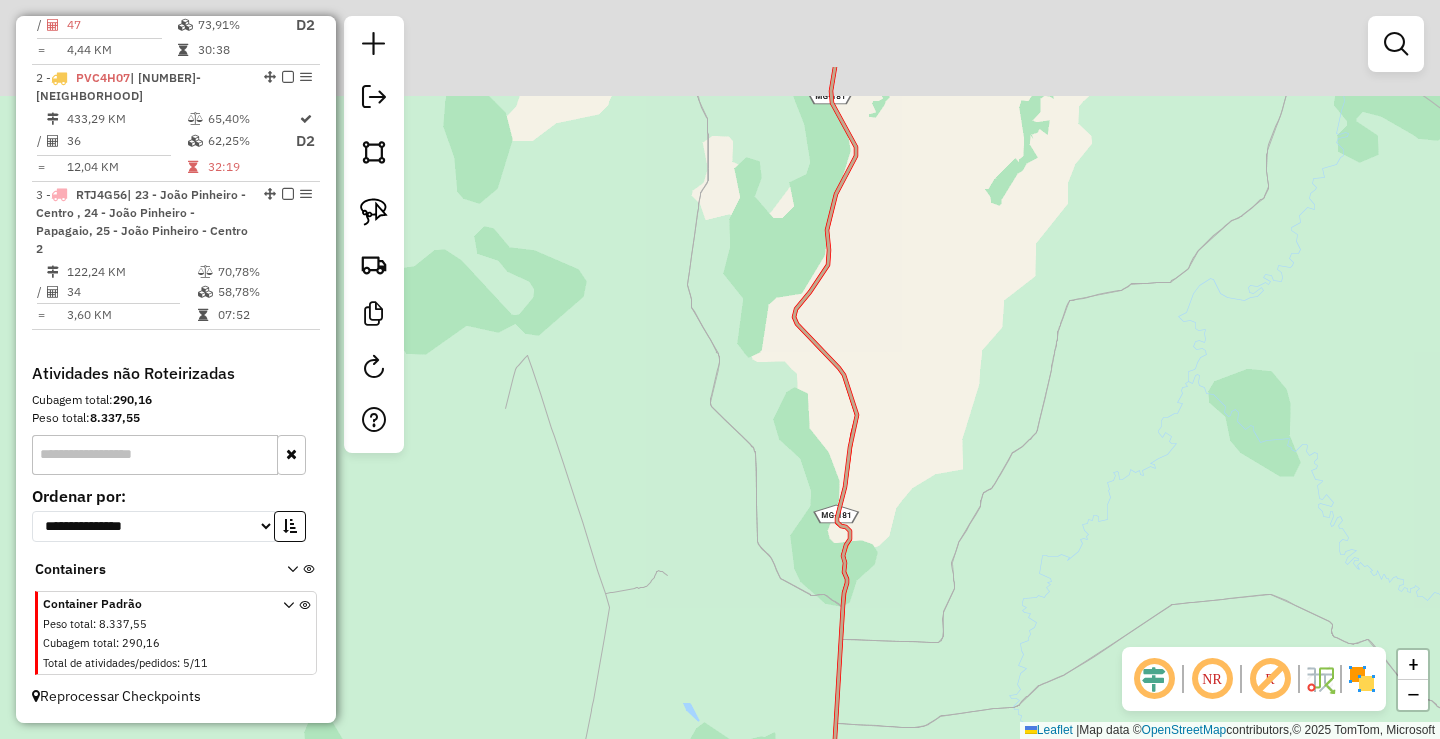 drag, startPoint x: 1023, startPoint y: 401, endPoint x: 1051, endPoint y: 456, distance: 61.7171 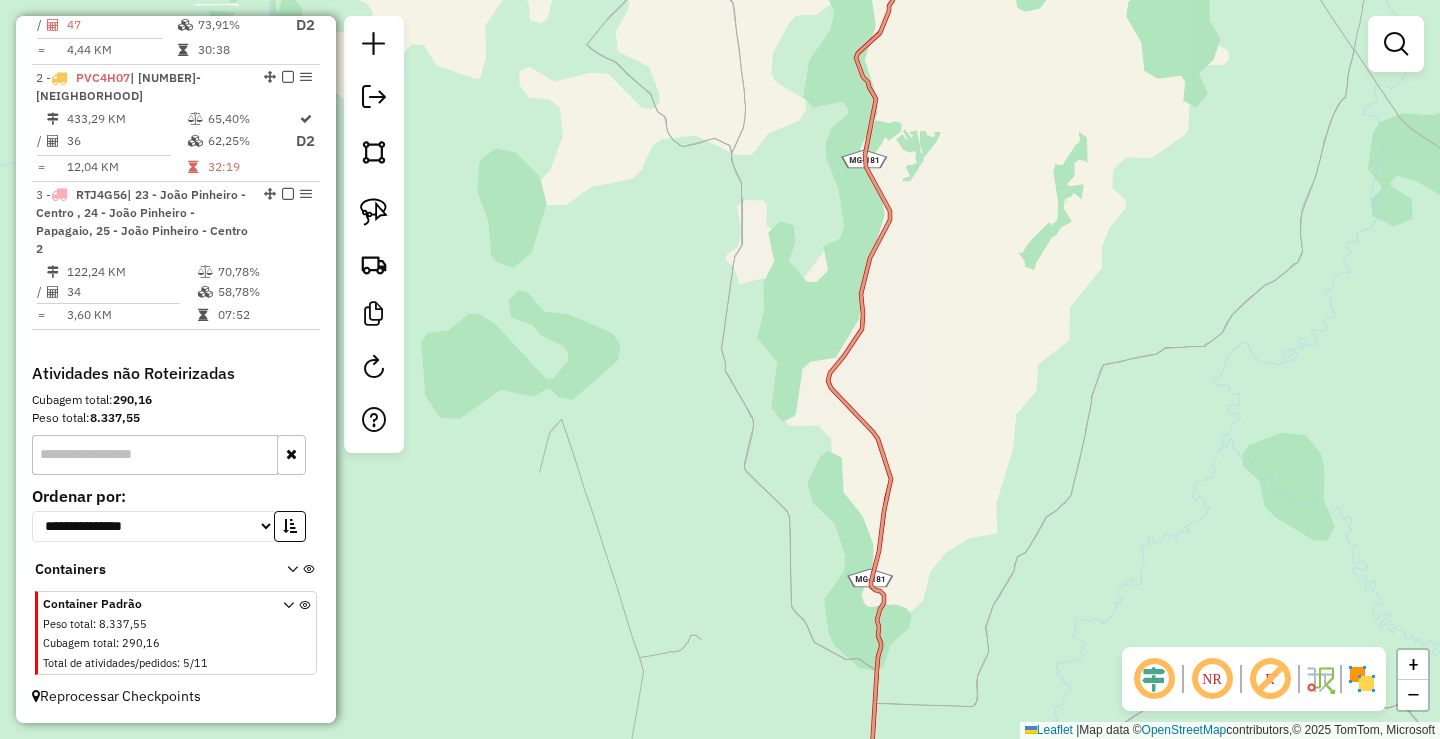 click on "Janela de atendimento Grade de atendimento Capacidade Transportadoras Veículos Cliente Pedidos  Rotas Selecione os dias de semana para filtrar as janelas de atendimento  Seg   Ter   Qua   Qui   Sex   Sáb   Dom  Informe o período da janela de atendimento: De: Até:  Filtrar exatamente a janela do cliente  Considerar janela de atendimento padrão  Selecione os dias de semana para filtrar as grades de atendimento  Seg   Ter   Qua   Qui   Sex   Sáb   Dom   Considerar clientes sem dia de atendimento cadastrado  Clientes fora do dia de atendimento selecionado Filtrar as atividades entre os valores definidos abaixo:  Peso mínimo:   Peso máximo:   Cubagem mínima:   Cubagem máxima:   De:   Até:  Filtrar as atividades entre o tempo de atendimento definido abaixo:  De:   Até:   Considerar capacidade total dos clientes não roteirizados Transportadora: Selecione um ou mais itens Tipo de veículo: Selecione um ou mais itens Veículo: Selecione um ou mais itens Motorista: Selecione um ou mais itens Nome: Rótulo:" 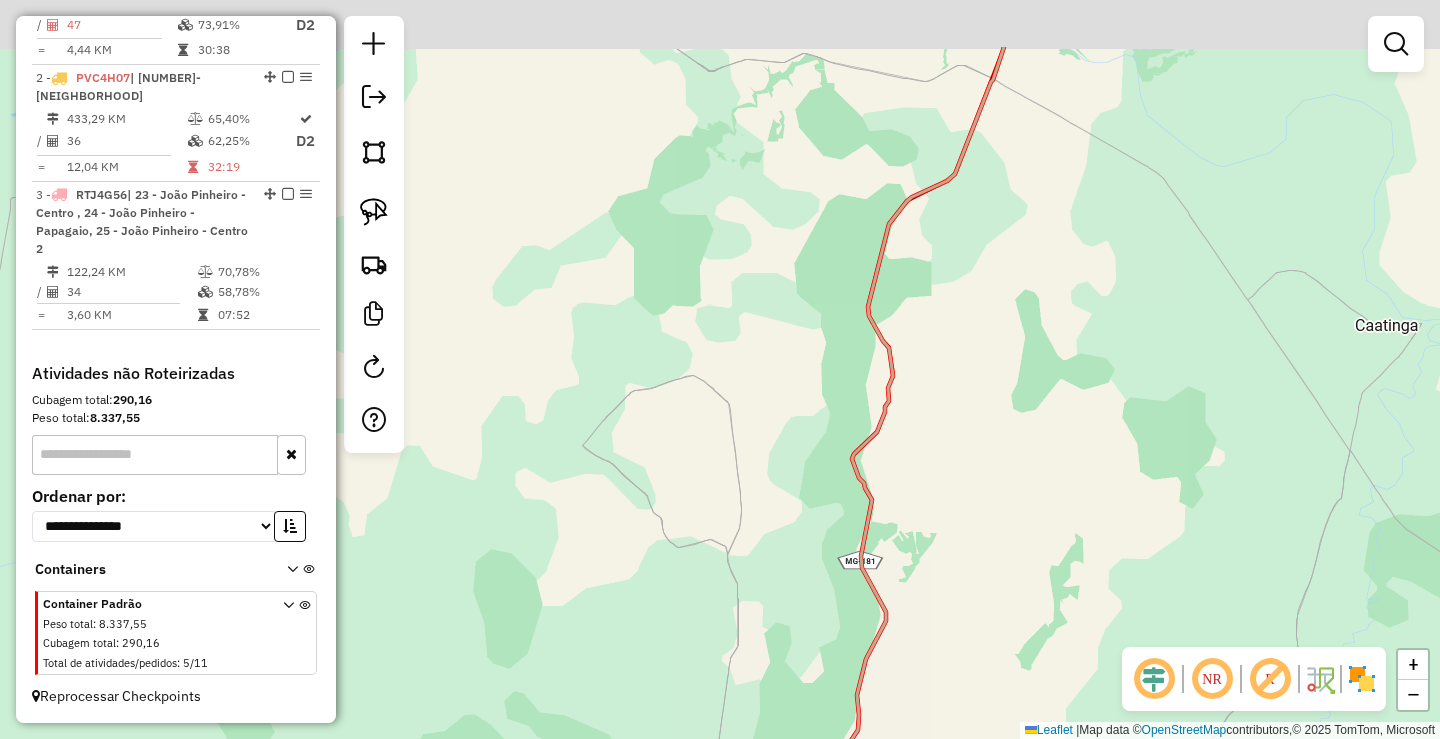 drag, startPoint x: 1016, startPoint y: 449, endPoint x: 1019, endPoint y: 465, distance: 16.27882 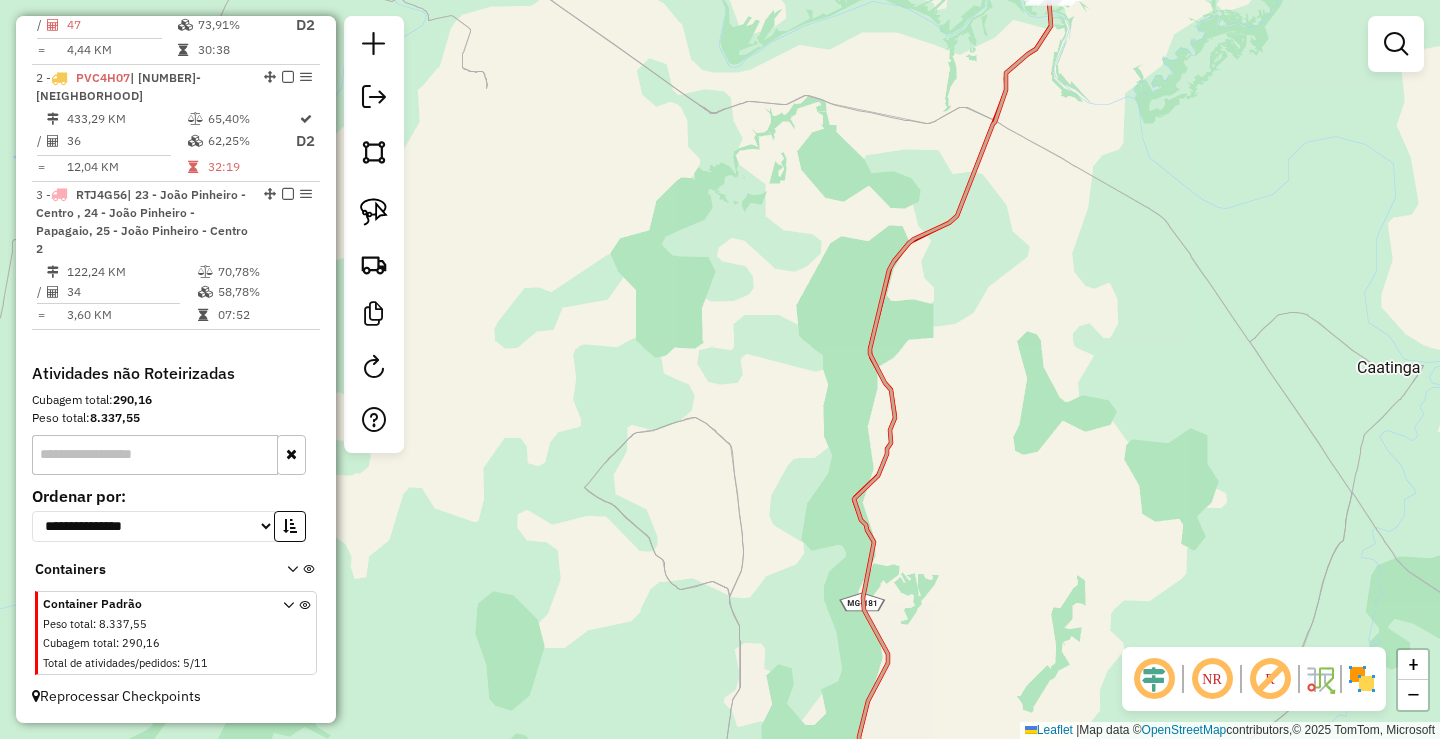 drag, startPoint x: 1077, startPoint y: 241, endPoint x: 1066, endPoint y: 476, distance: 235.25731 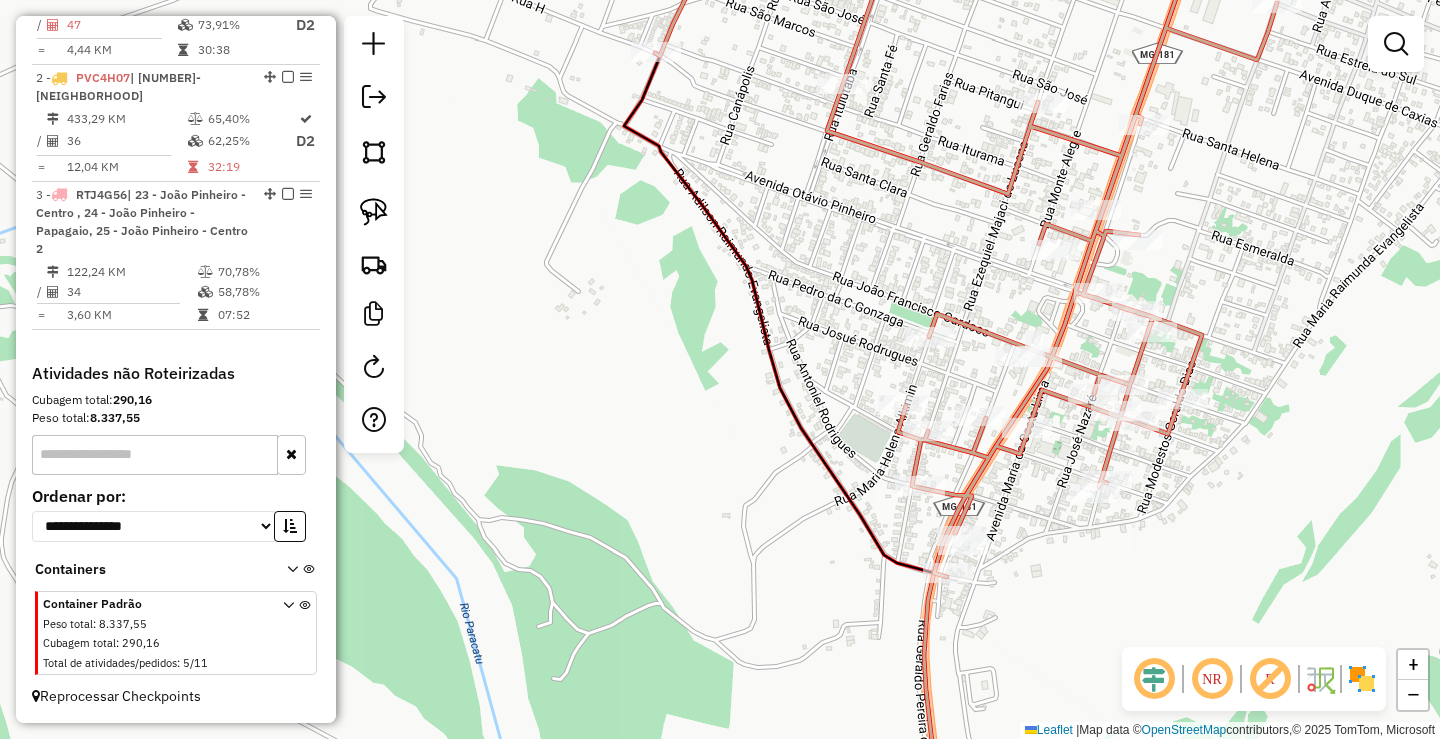 drag, startPoint x: 909, startPoint y: 175, endPoint x: 916, endPoint y: 381, distance: 206.1189 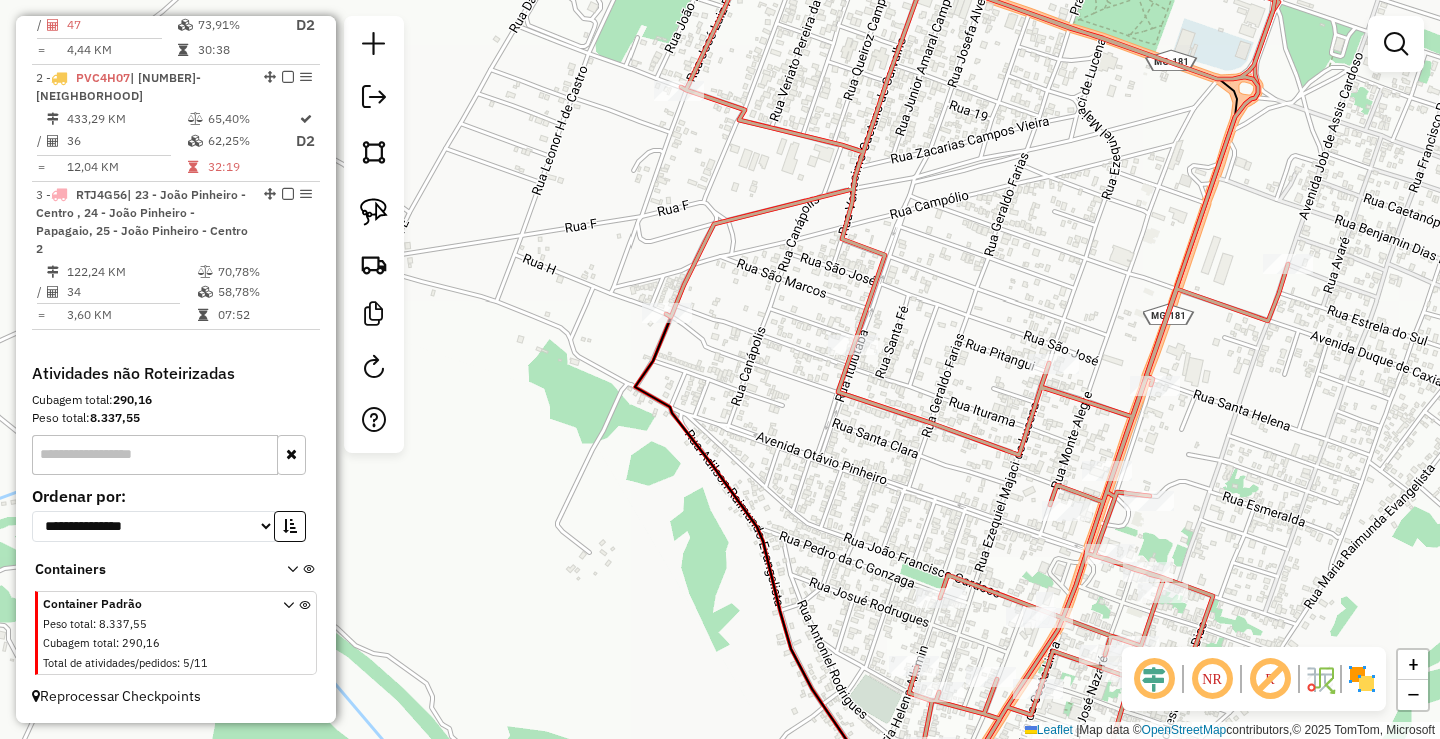 drag, startPoint x: 990, startPoint y: 311, endPoint x: 1033, endPoint y: 465, distance: 159.8906 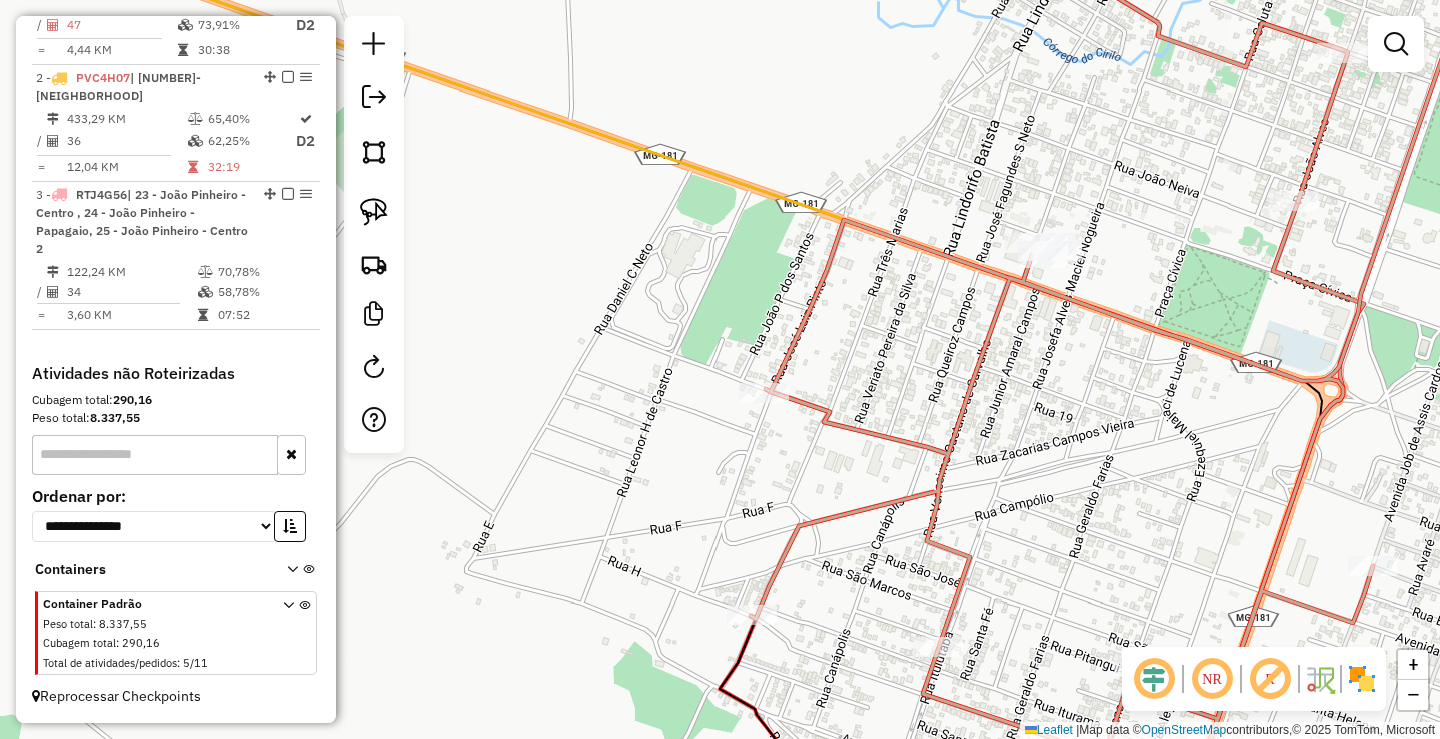 drag, startPoint x: 980, startPoint y: 328, endPoint x: 1006, endPoint y: 408, distance: 84.118965 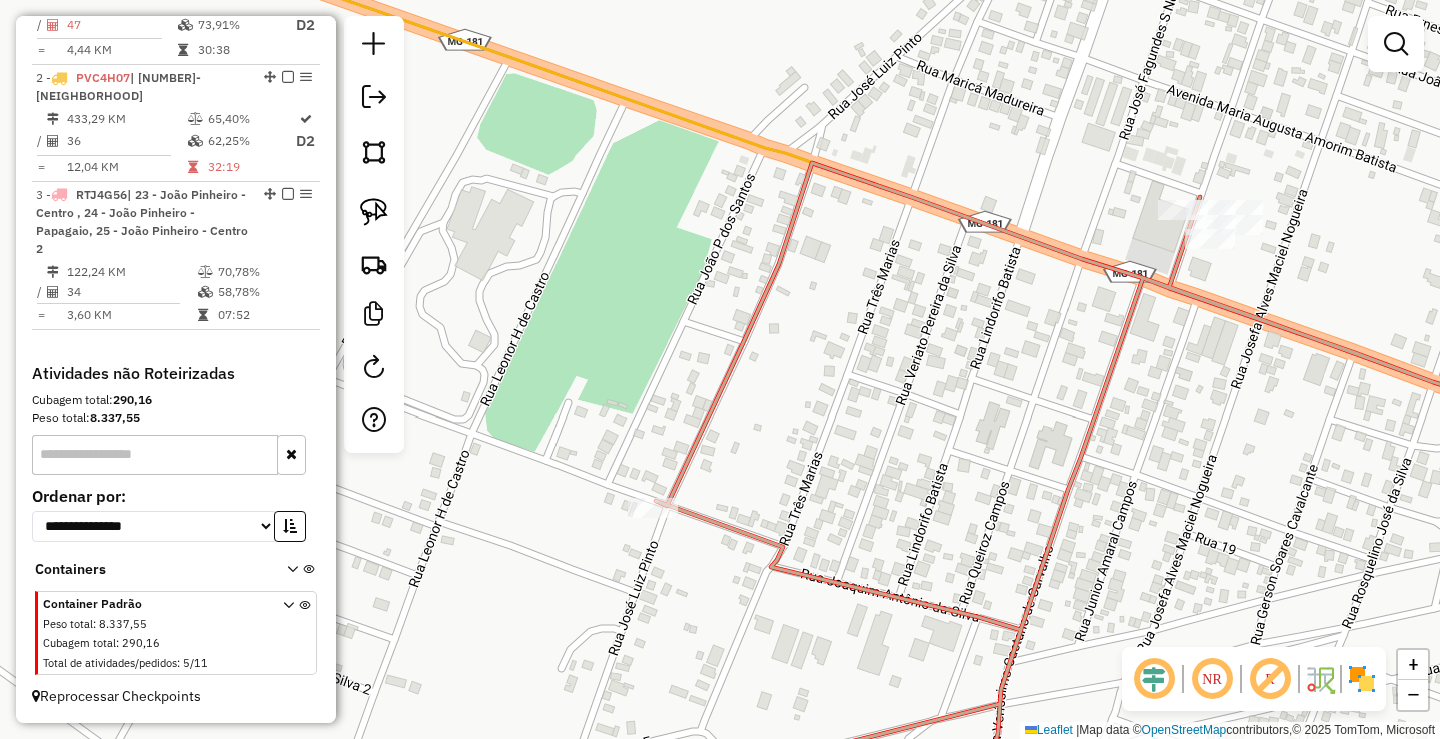 drag, startPoint x: 1043, startPoint y: 296, endPoint x: 966, endPoint y: 369, distance: 106.10372 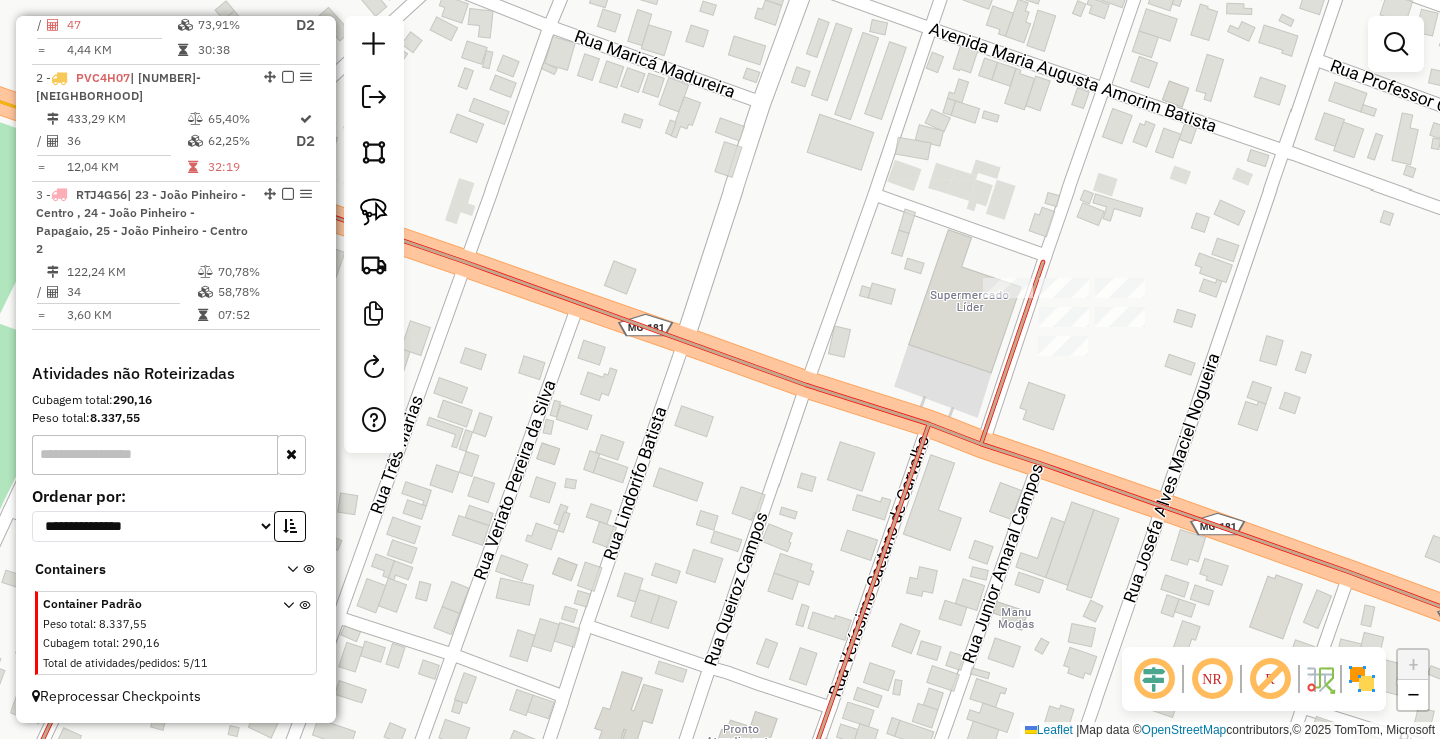 drag, startPoint x: 1258, startPoint y: 319, endPoint x: 1099, endPoint y: 475, distance: 222.74873 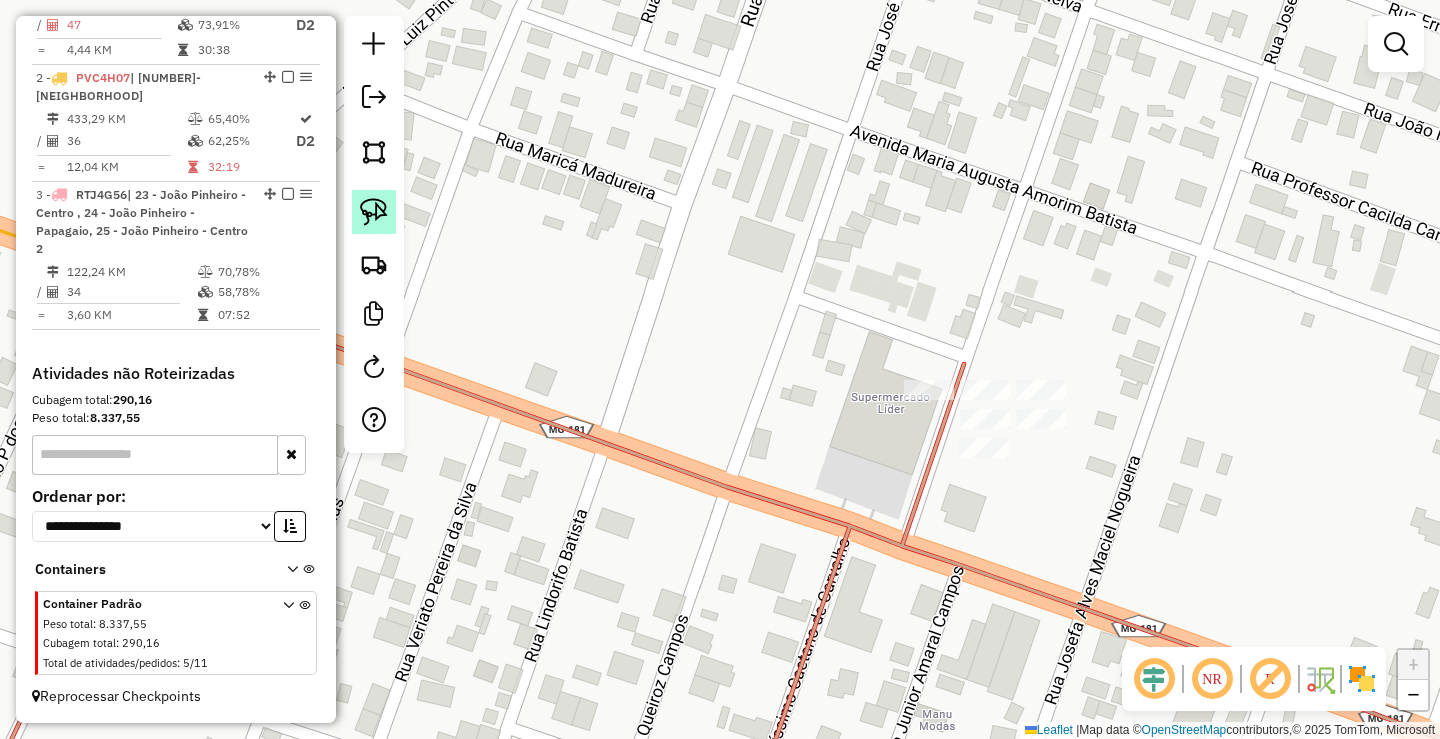 click 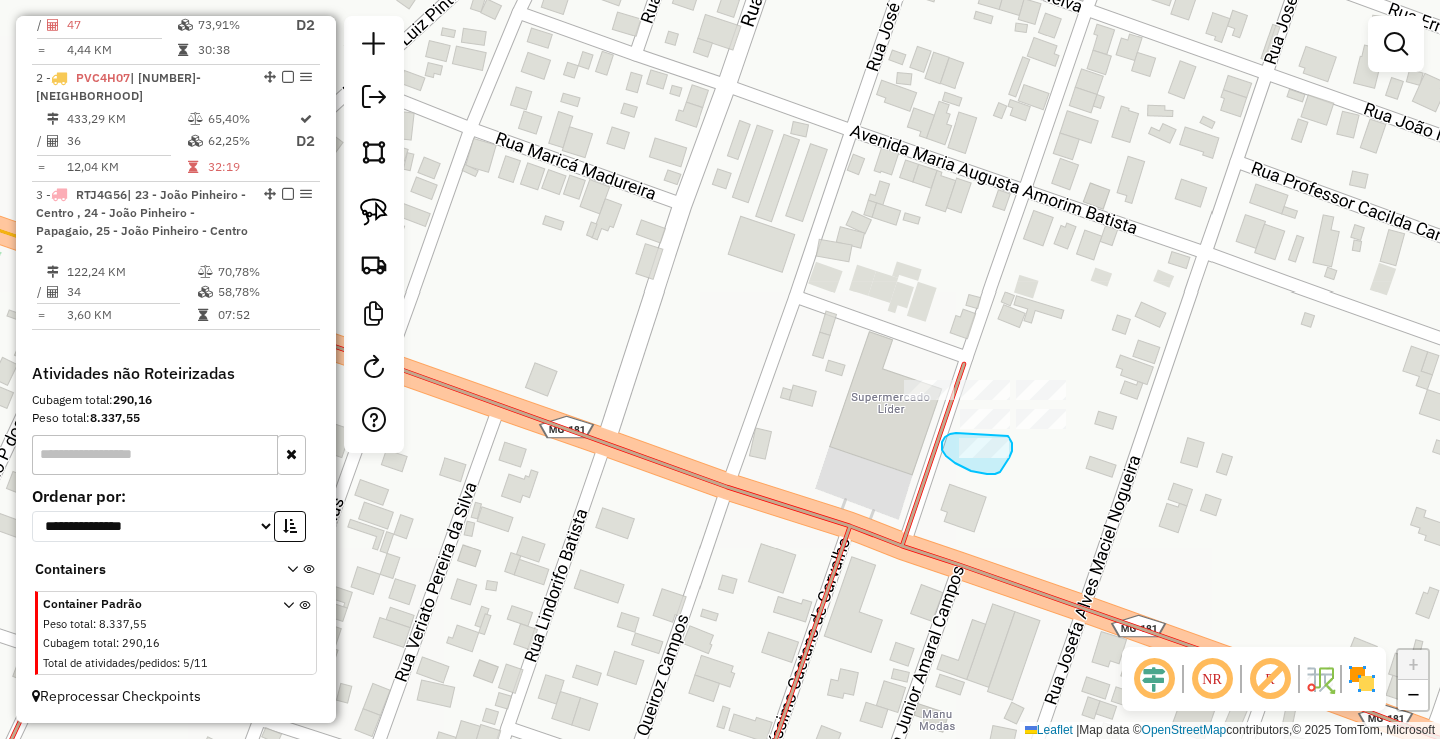 drag, startPoint x: 956, startPoint y: 433, endPoint x: 1008, endPoint y: 436, distance: 52.086468 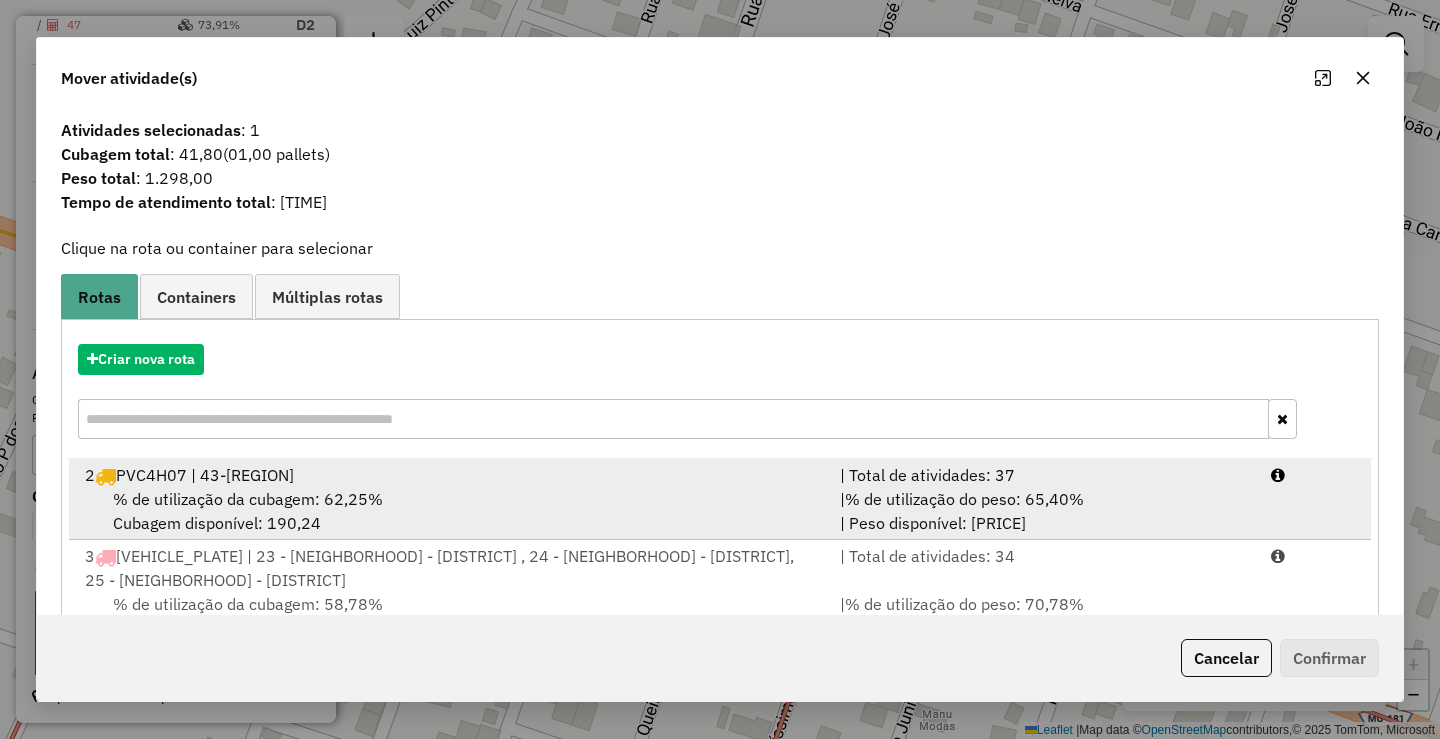 click on "2  PVC4H07 | 43-Riachinho" at bounding box center (450, 475) 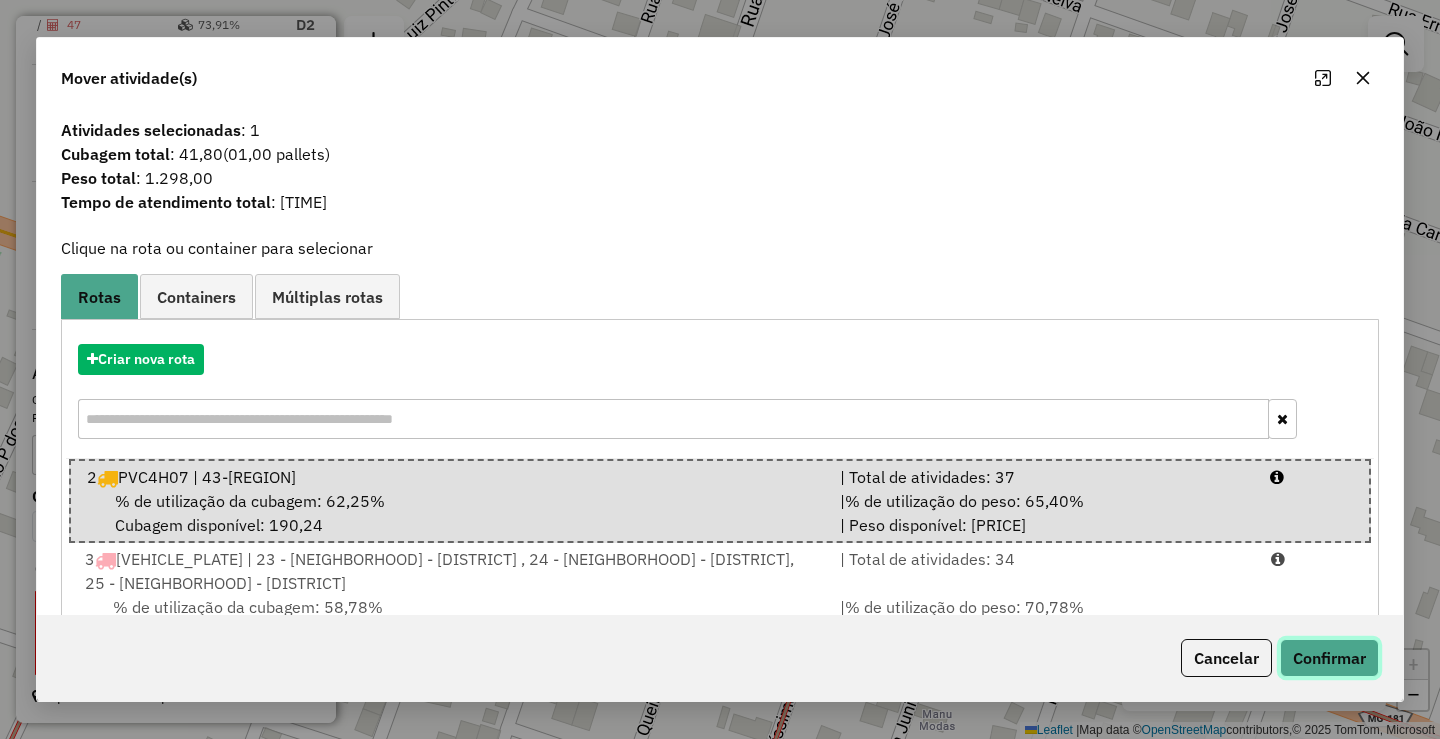 click on "Confirmar" 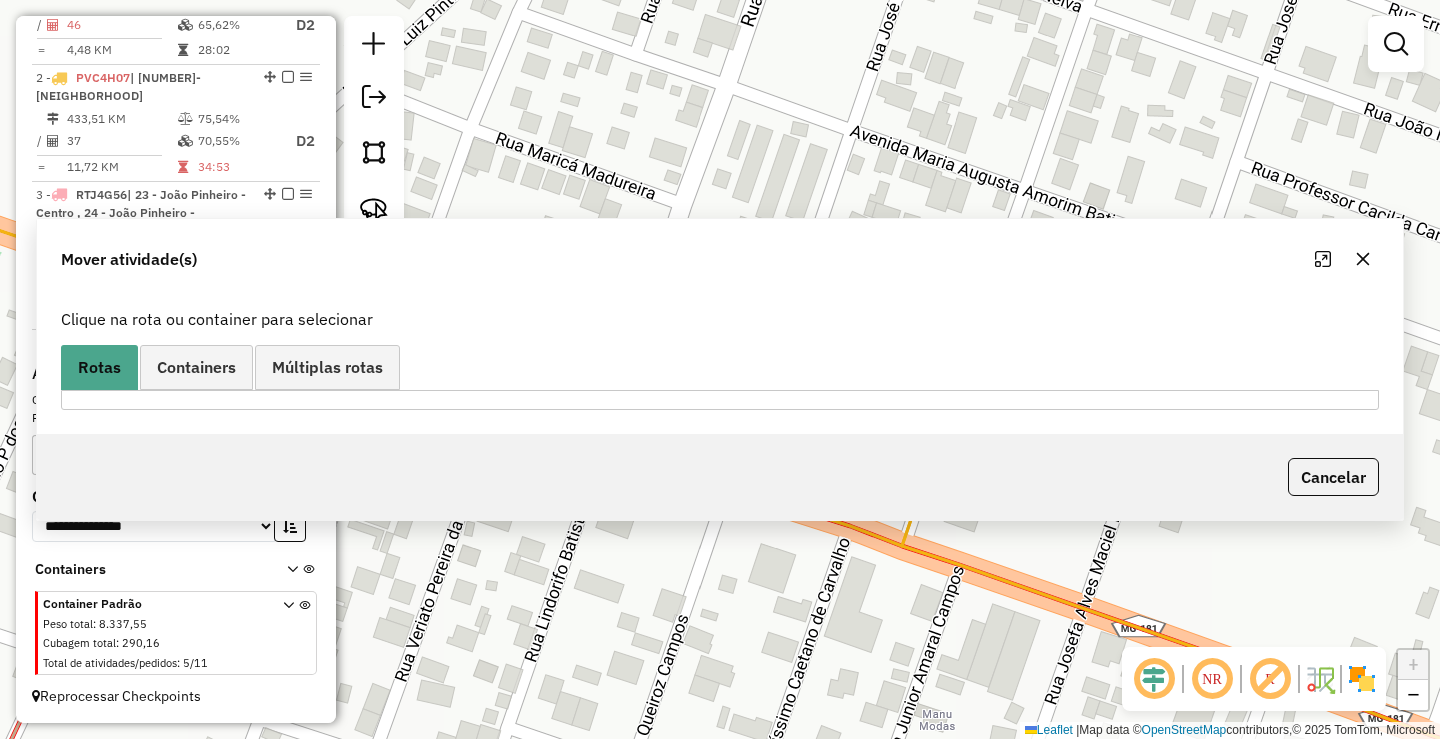 scroll, scrollTop: 584, scrollLeft: 0, axis: vertical 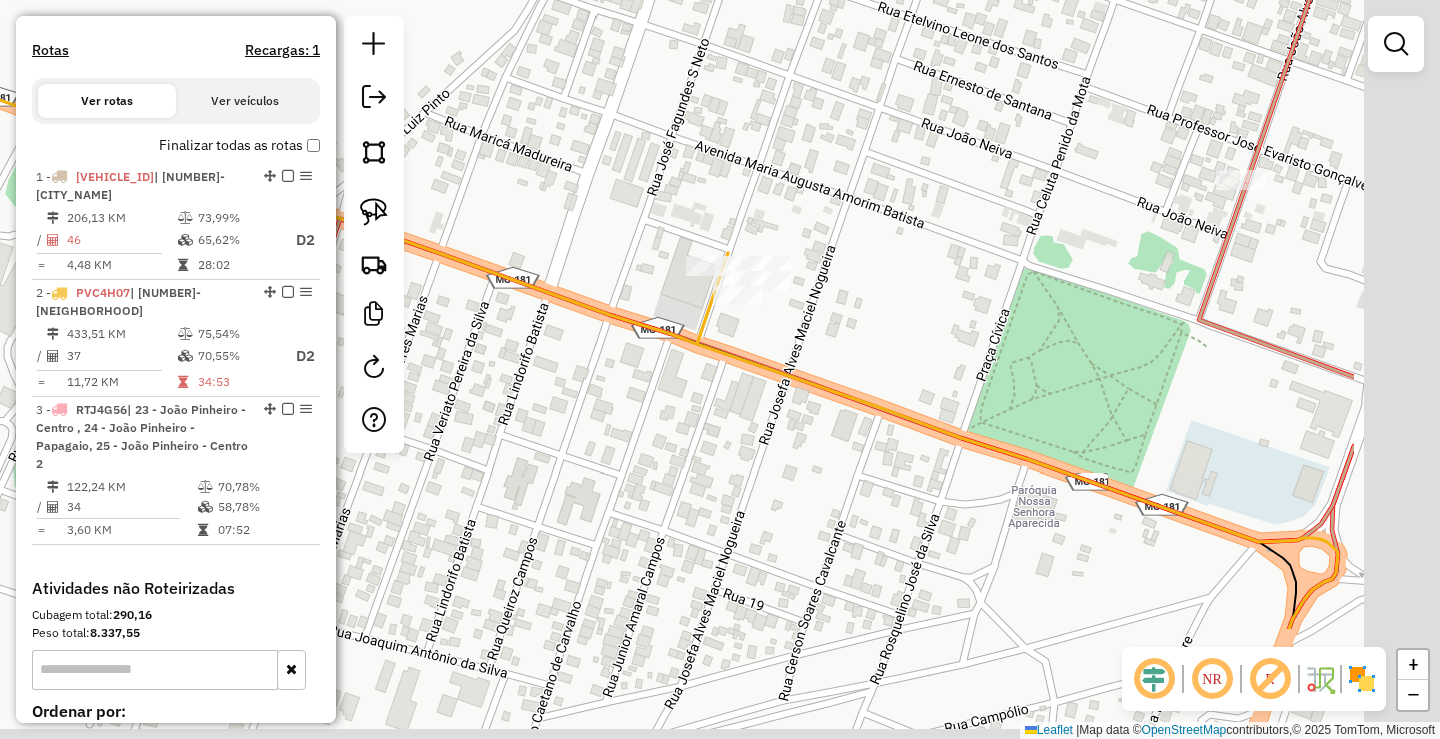 drag, startPoint x: 1164, startPoint y: 511, endPoint x: 870, endPoint y: 276, distance: 376.37878 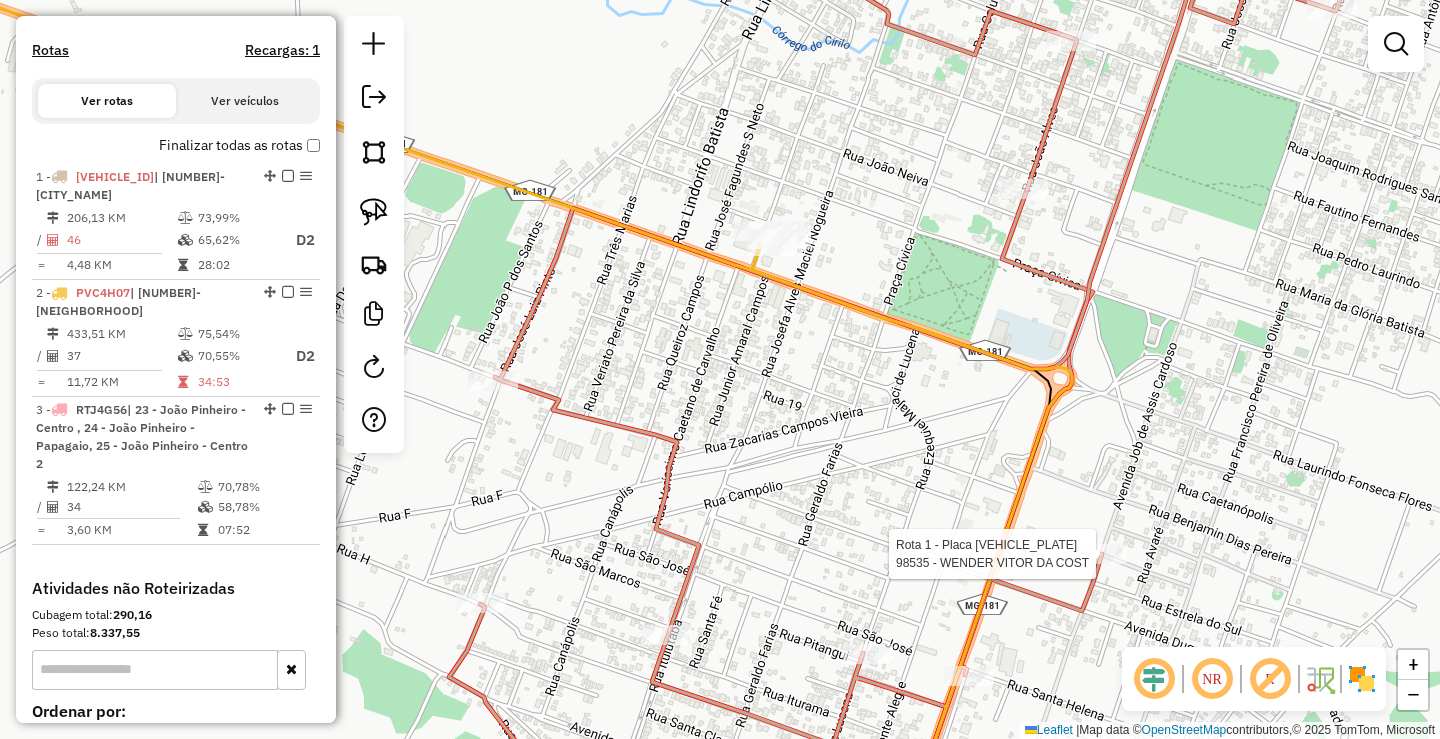 select on "*********" 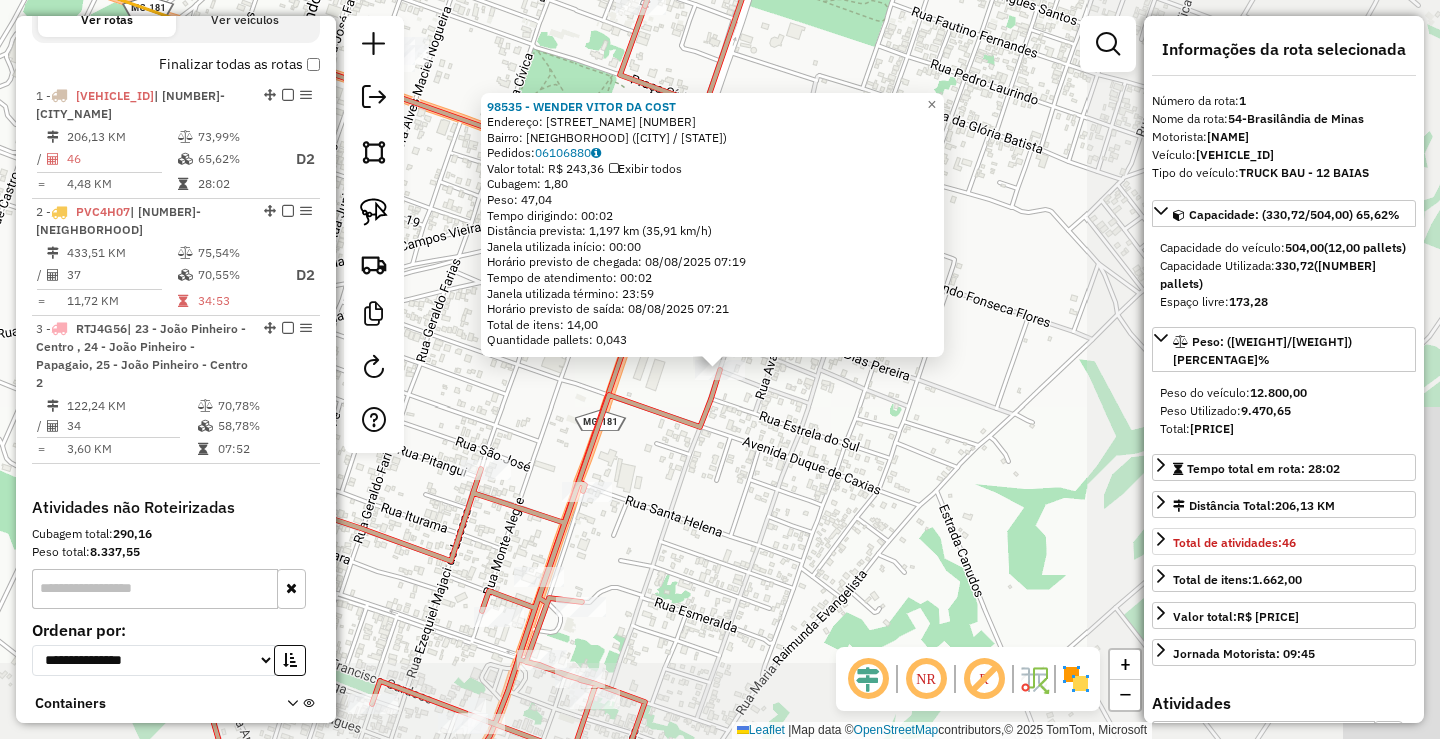 scroll, scrollTop: 750, scrollLeft: 0, axis: vertical 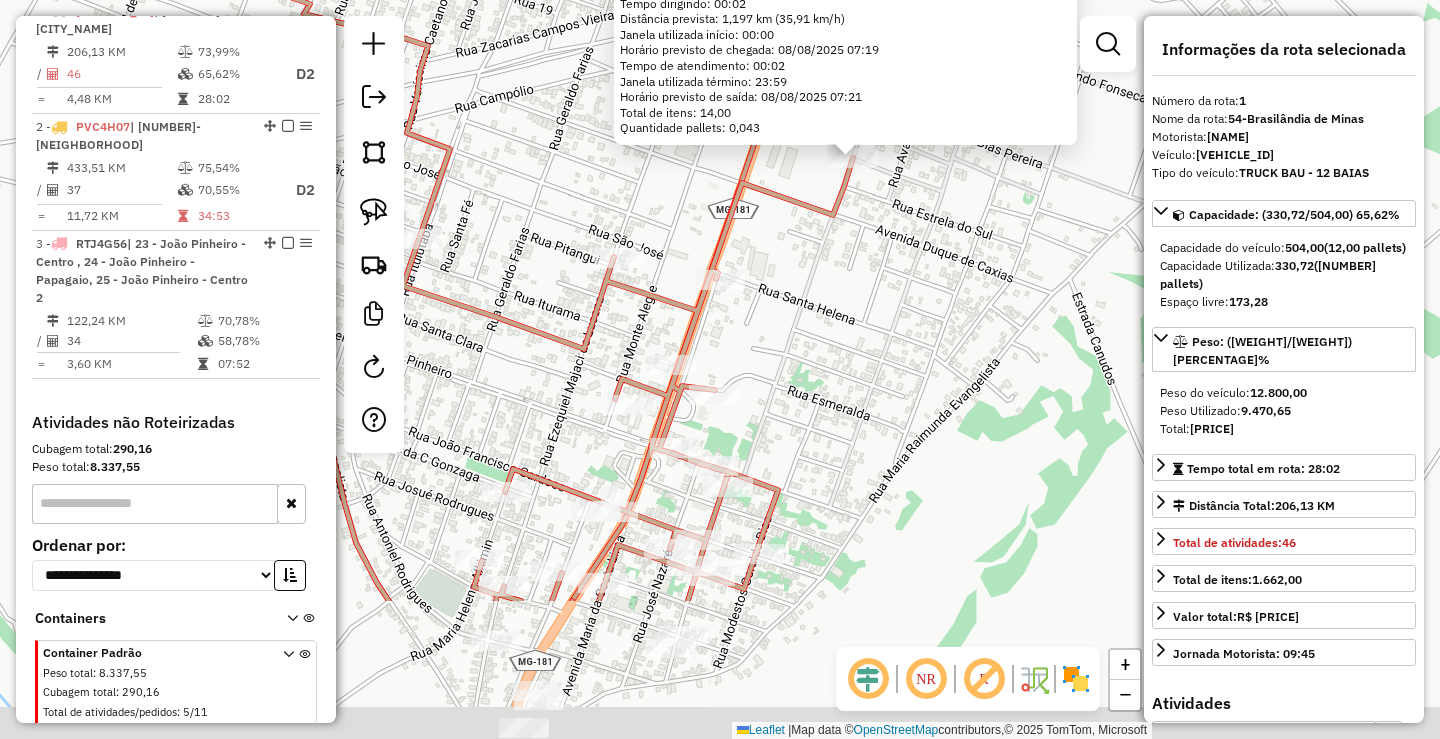 drag, startPoint x: 781, startPoint y: 568, endPoint x: 947, endPoint y: 211, distance: 393.70676 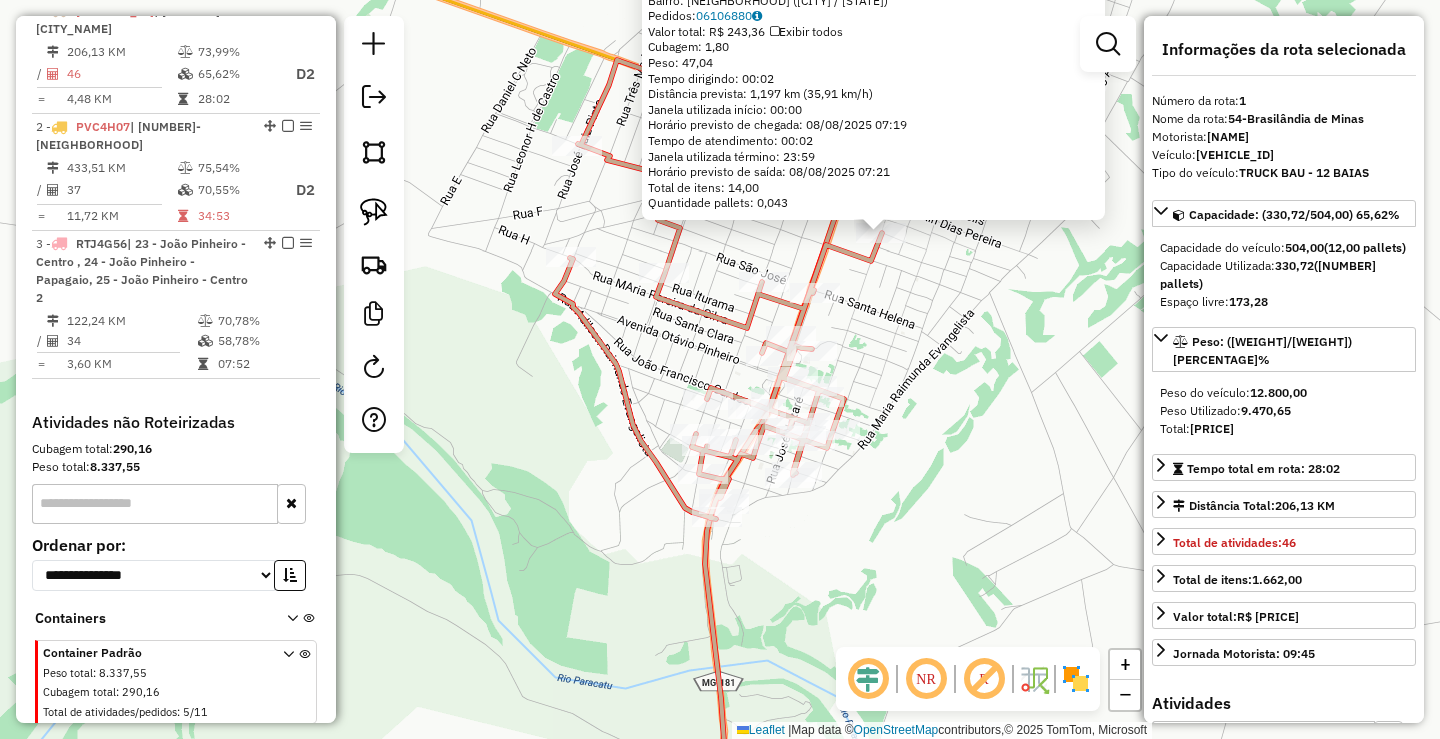 drag, startPoint x: 781, startPoint y: 616, endPoint x: 981, endPoint y: 128, distance: 527.3936 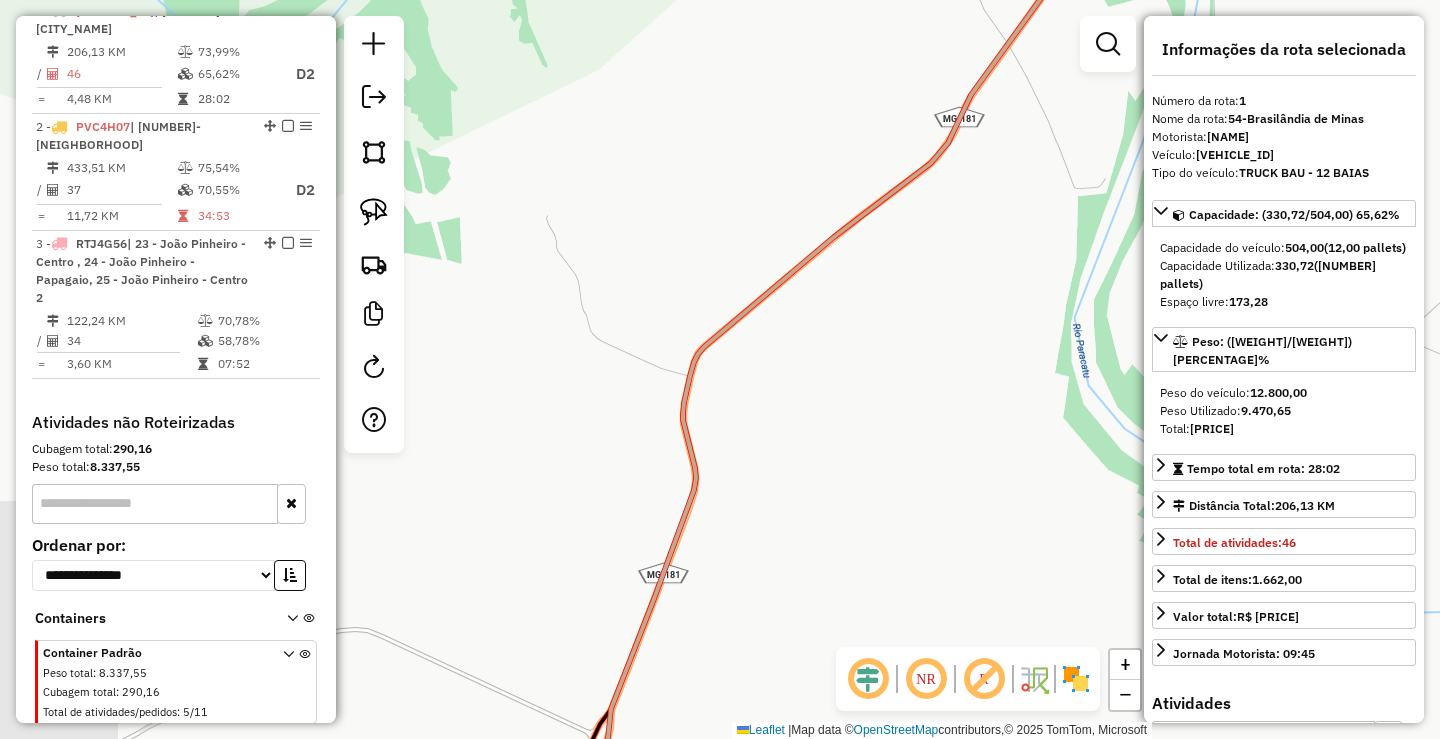 drag, startPoint x: 765, startPoint y: 432, endPoint x: 863, endPoint y: 109, distance: 337.53964 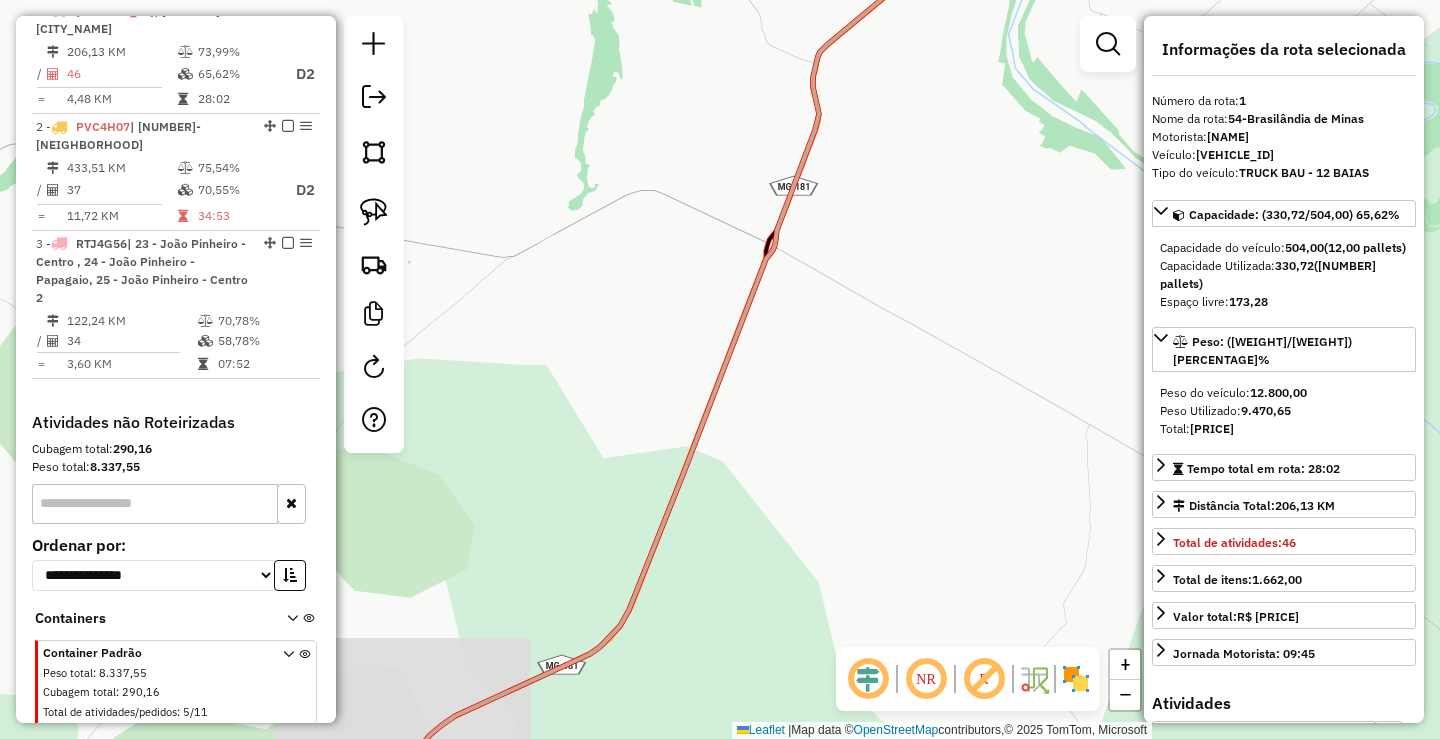 drag, startPoint x: 757, startPoint y: 523, endPoint x: 864, endPoint y: 179, distance: 360.25687 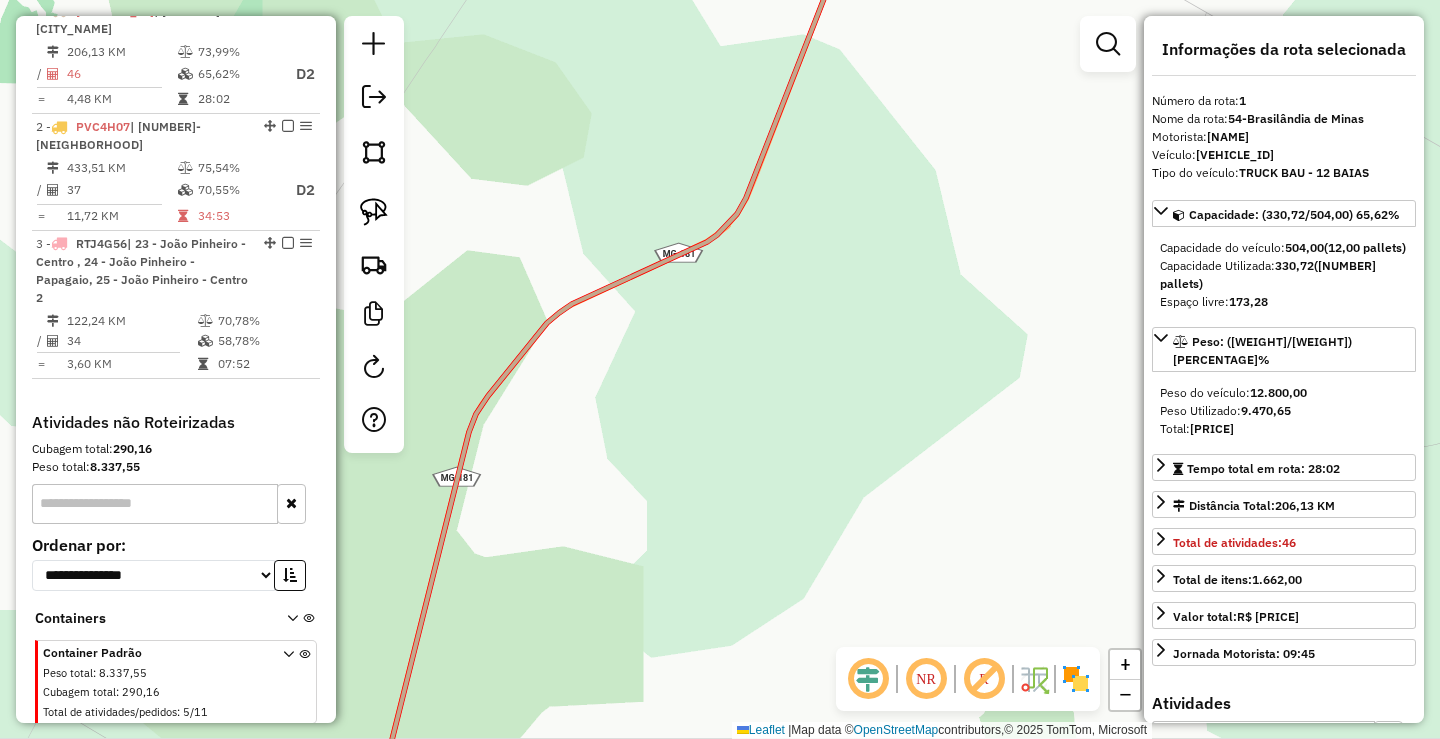 drag, startPoint x: 618, startPoint y: 474, endPoint x: 889, endPoint y: 277, distance: 335.03732 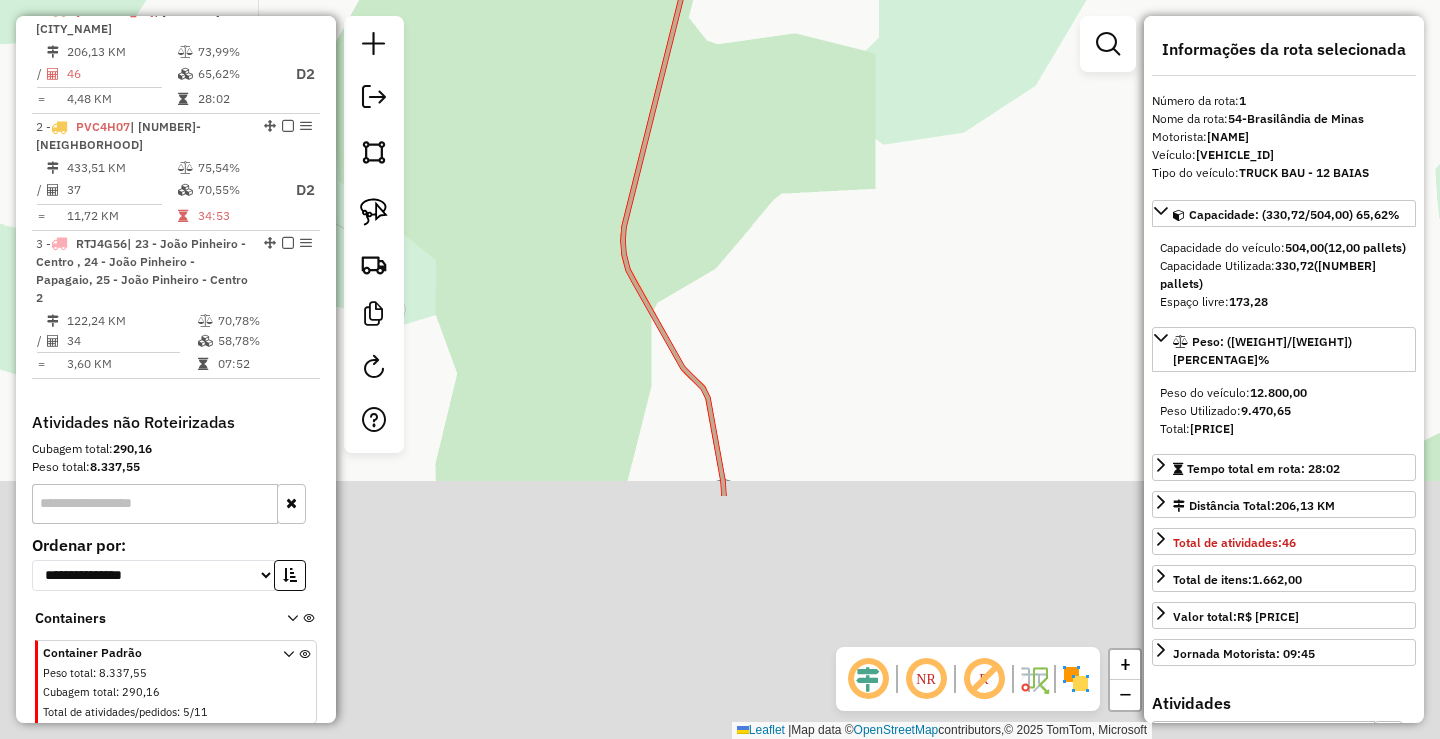 drag, startPoint x: 802, startPoint y: 504, endPoint x: 726, endPoint y: 136, distance: 375.7659 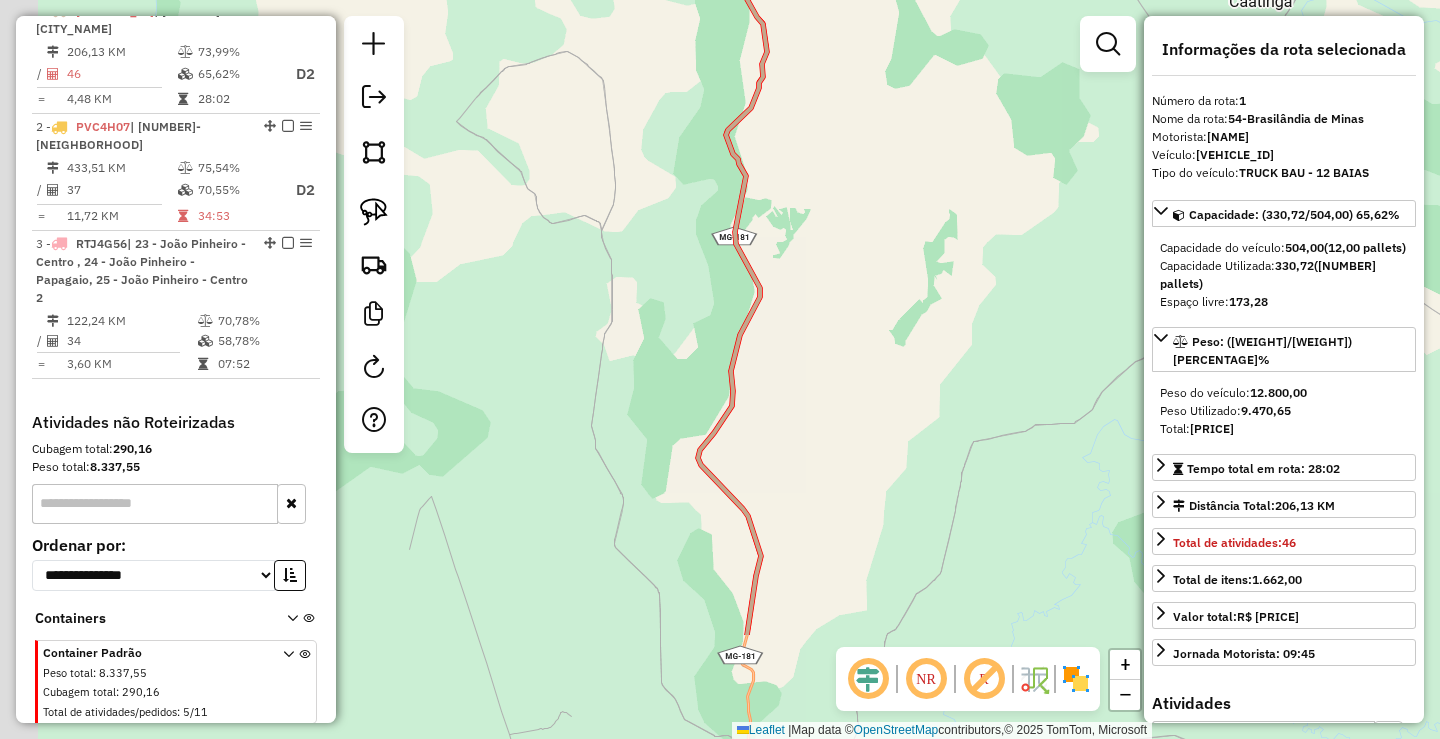 drag, startPoint x: 765, startPoint y: 520, endPoint x: 833, endPoint y: 174, distance: 352.61877 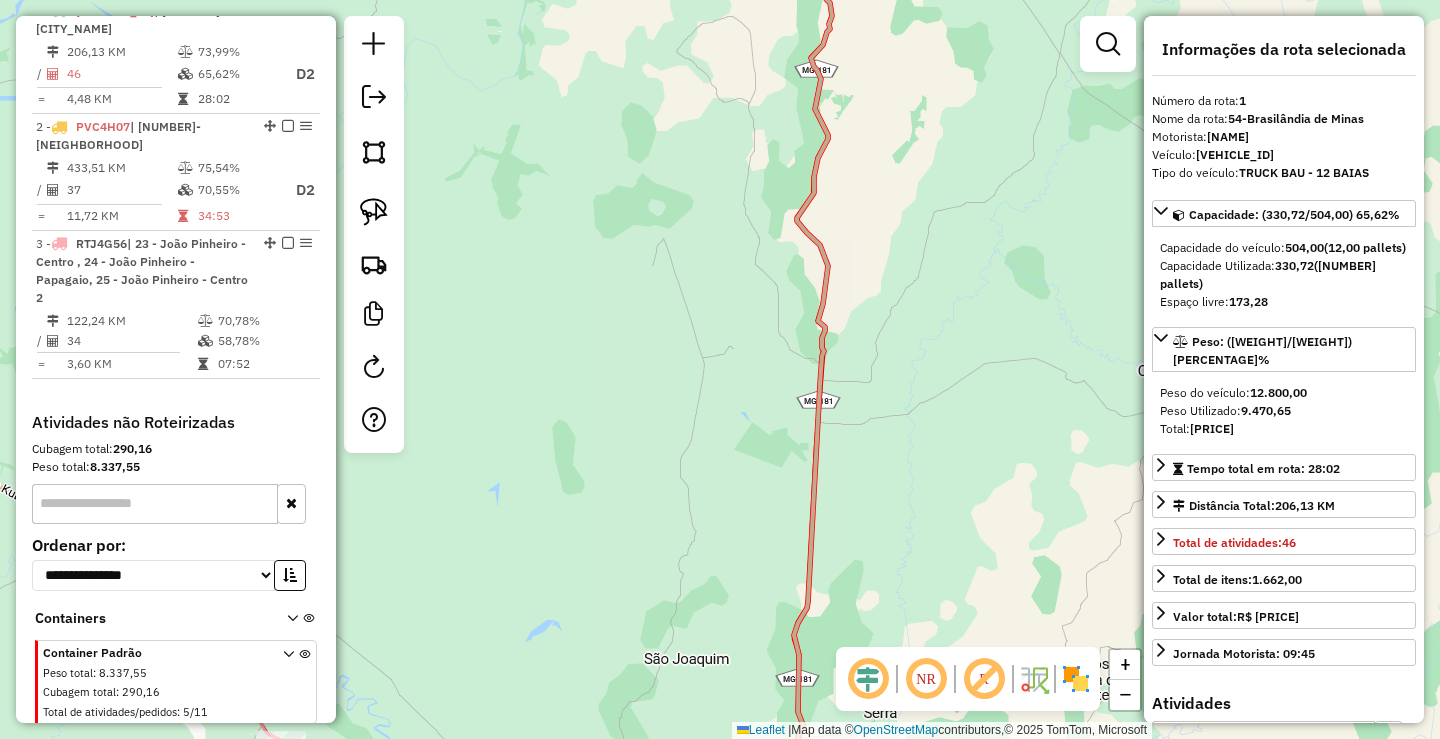 drag, startPoint x: 933, startPoint y: 457, endPoint x: 815, endPoint y: 57, distance: 417.04196 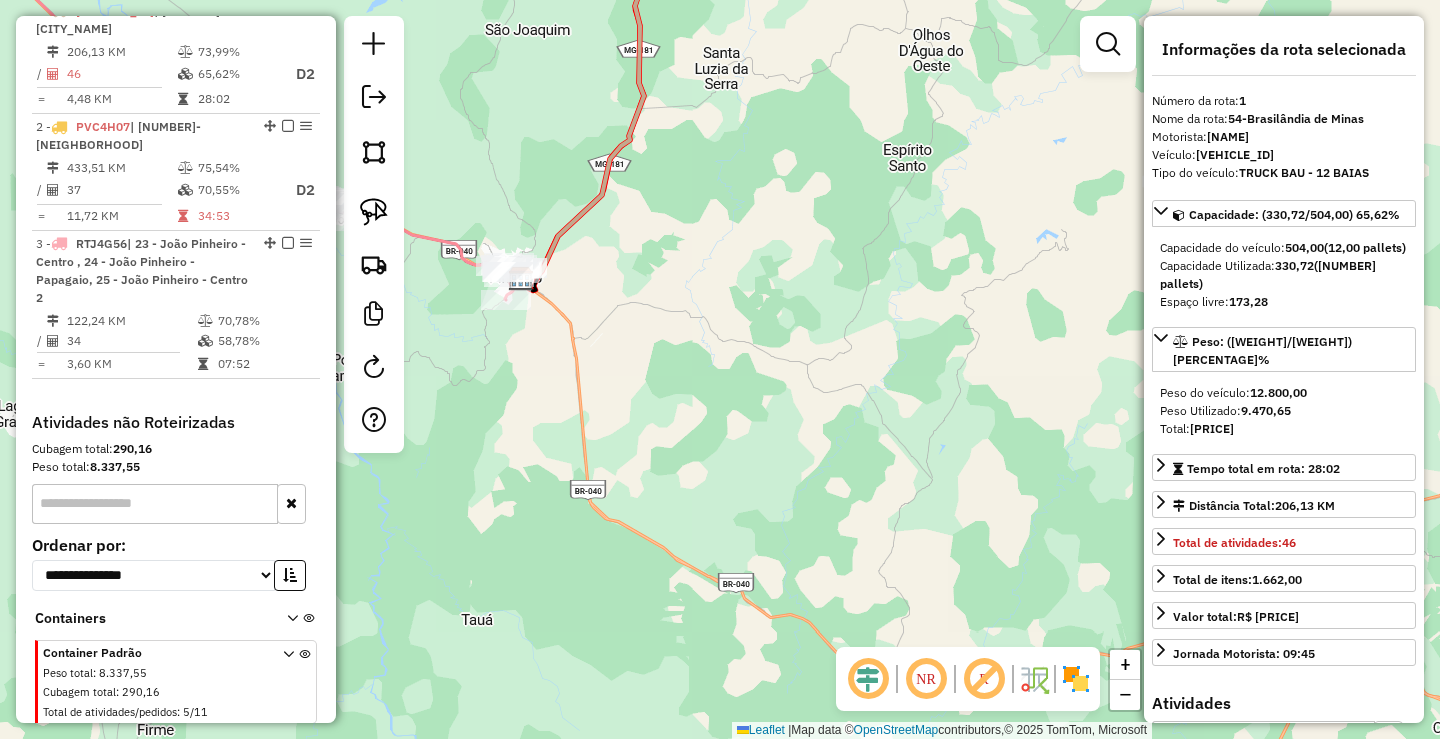 drag, startPoint x: 652, startPoint y: 372, endPoint x: 1019, endPoint y: 339, distance: 368.48065 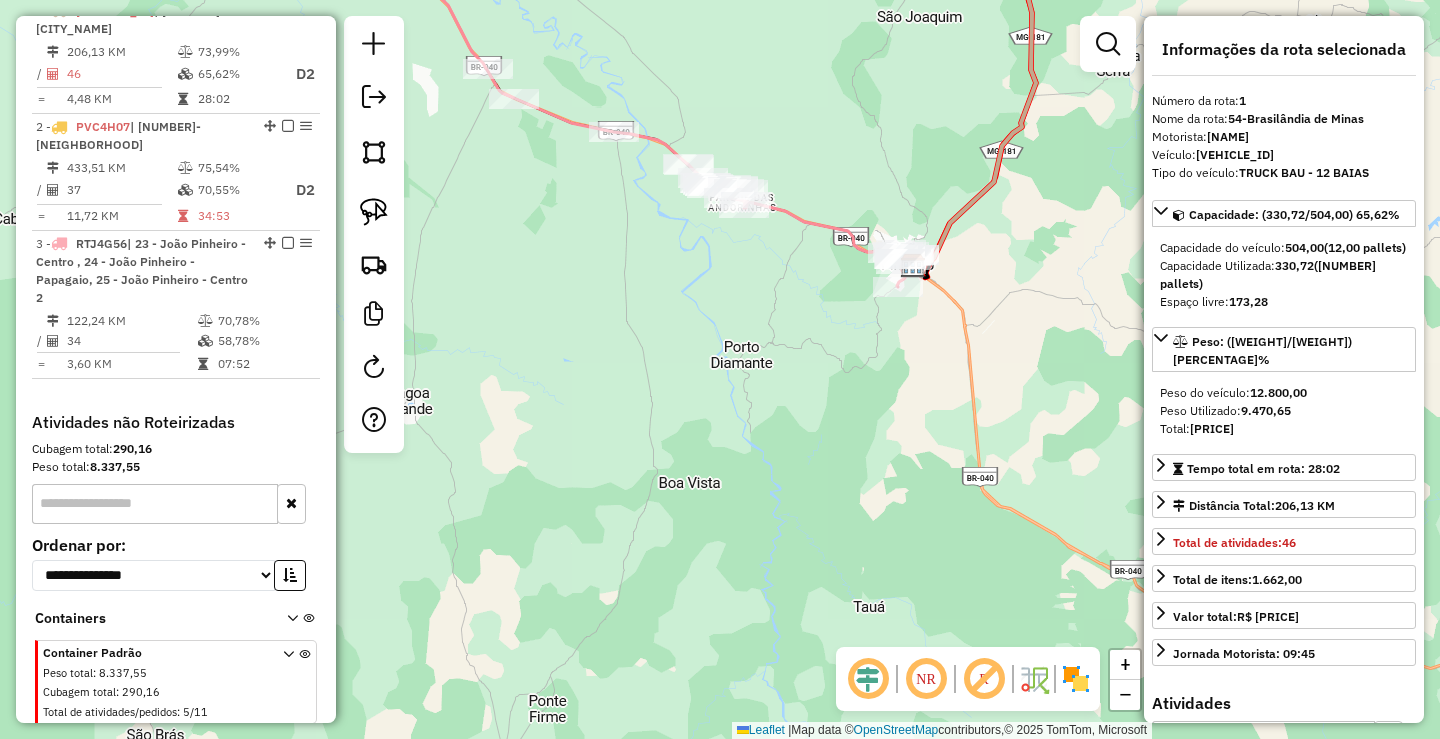 drag, startPoint x: 774, startPoint y: 354, endPoint x: 776, endPoint y: 382, distance: 28.071337 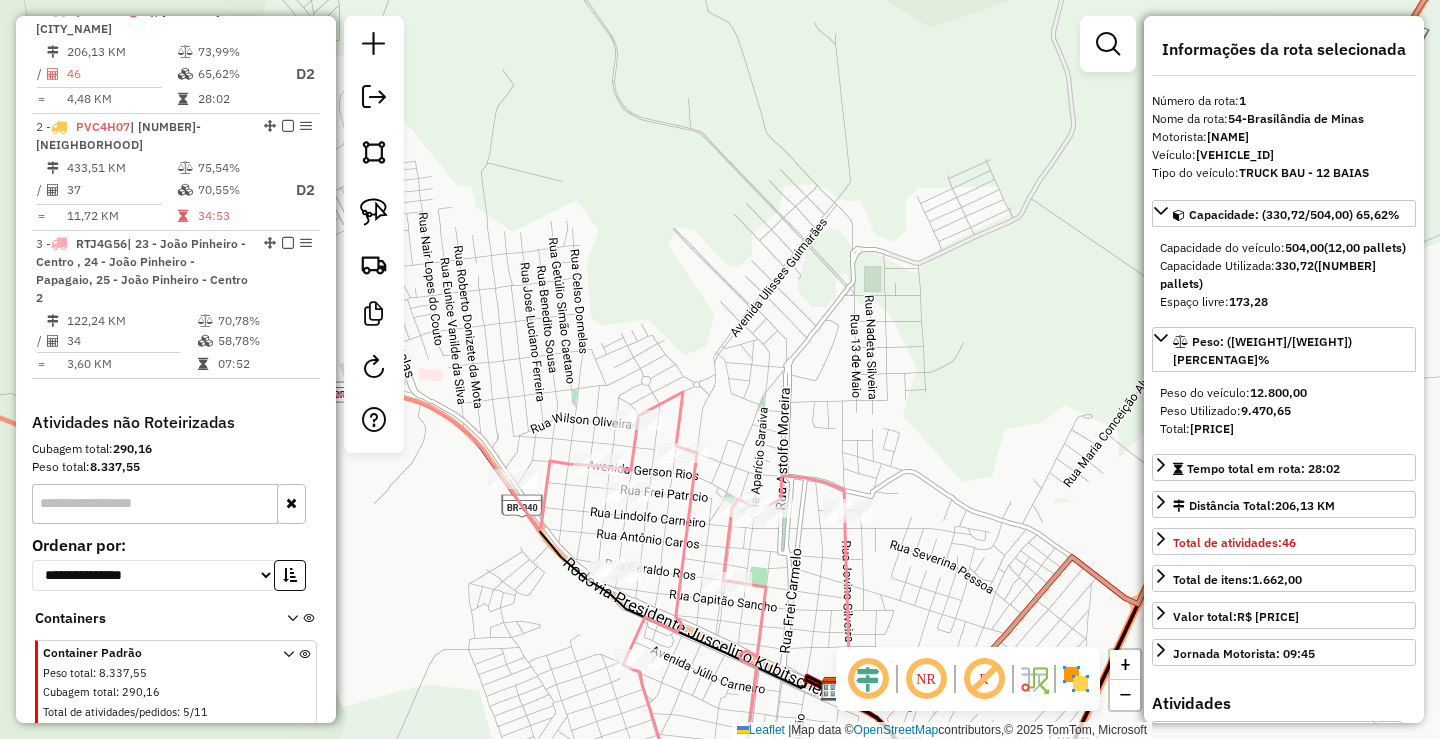 drag, startPoint x: 772, startPoint y: 310, endPoint x: 884, endPoint y: 145, distance: 199.42166 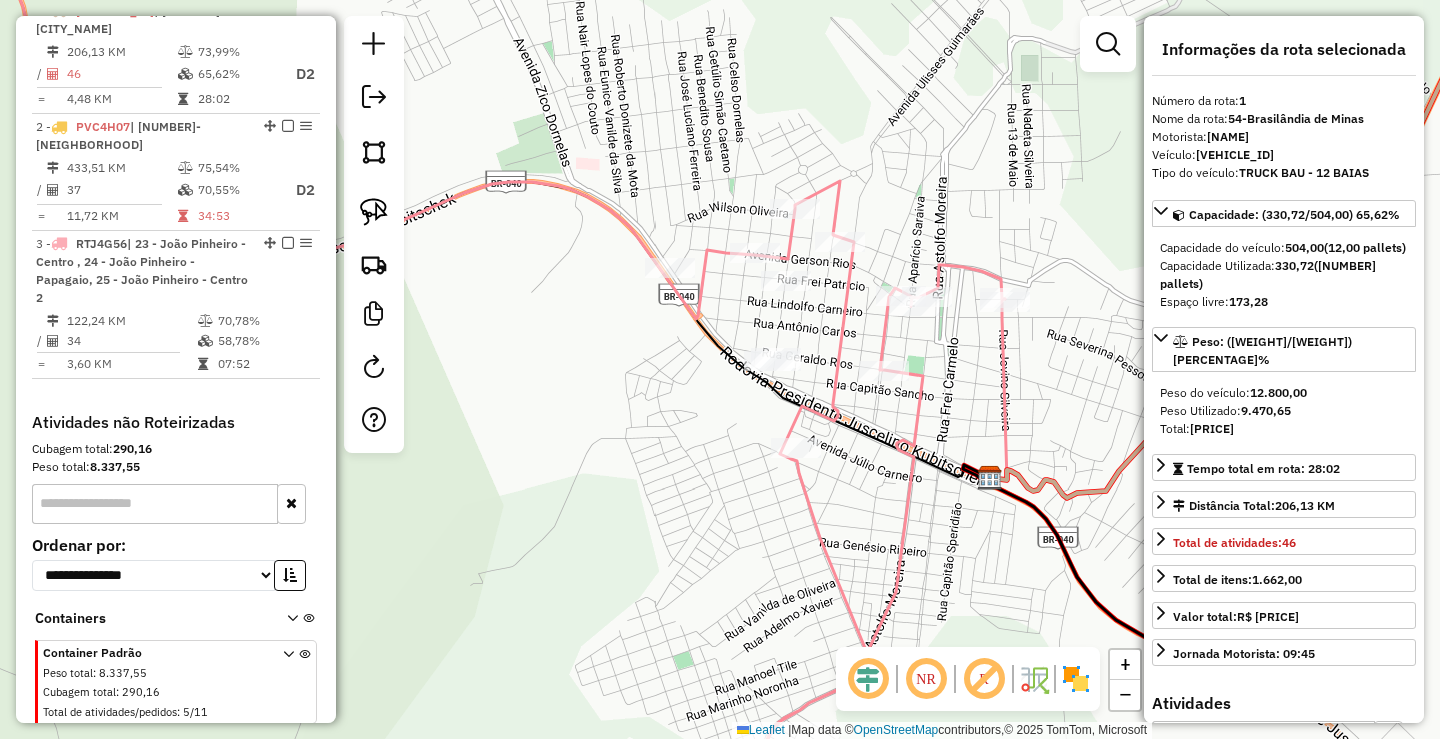 drag, startPoint x: 859, startPoint y: 241, endPoint x: 895, endPoint y: 187, distance: 64.899925 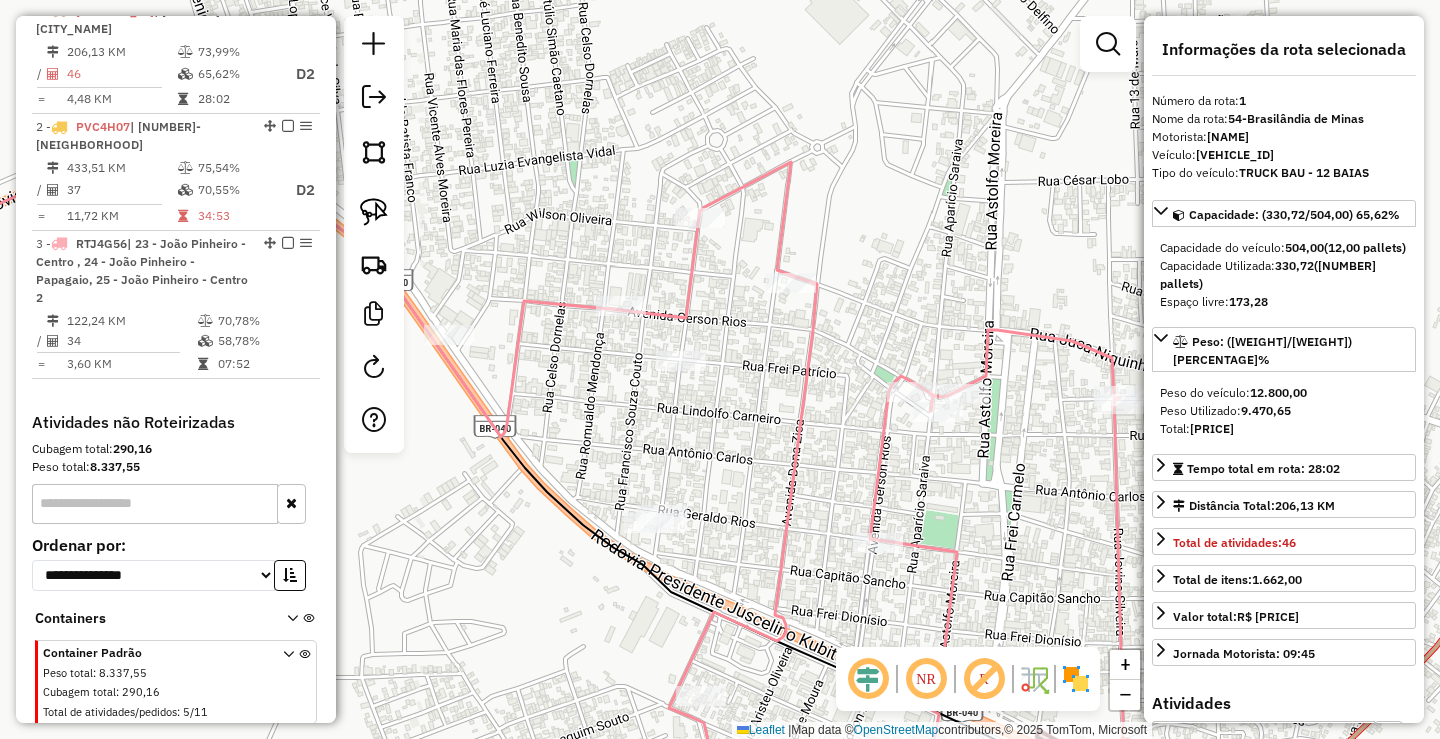 drag, startPoint x: 978, startPoint y: 258, endPoint x: 996, endPoint y: 239, distance: 26.172504 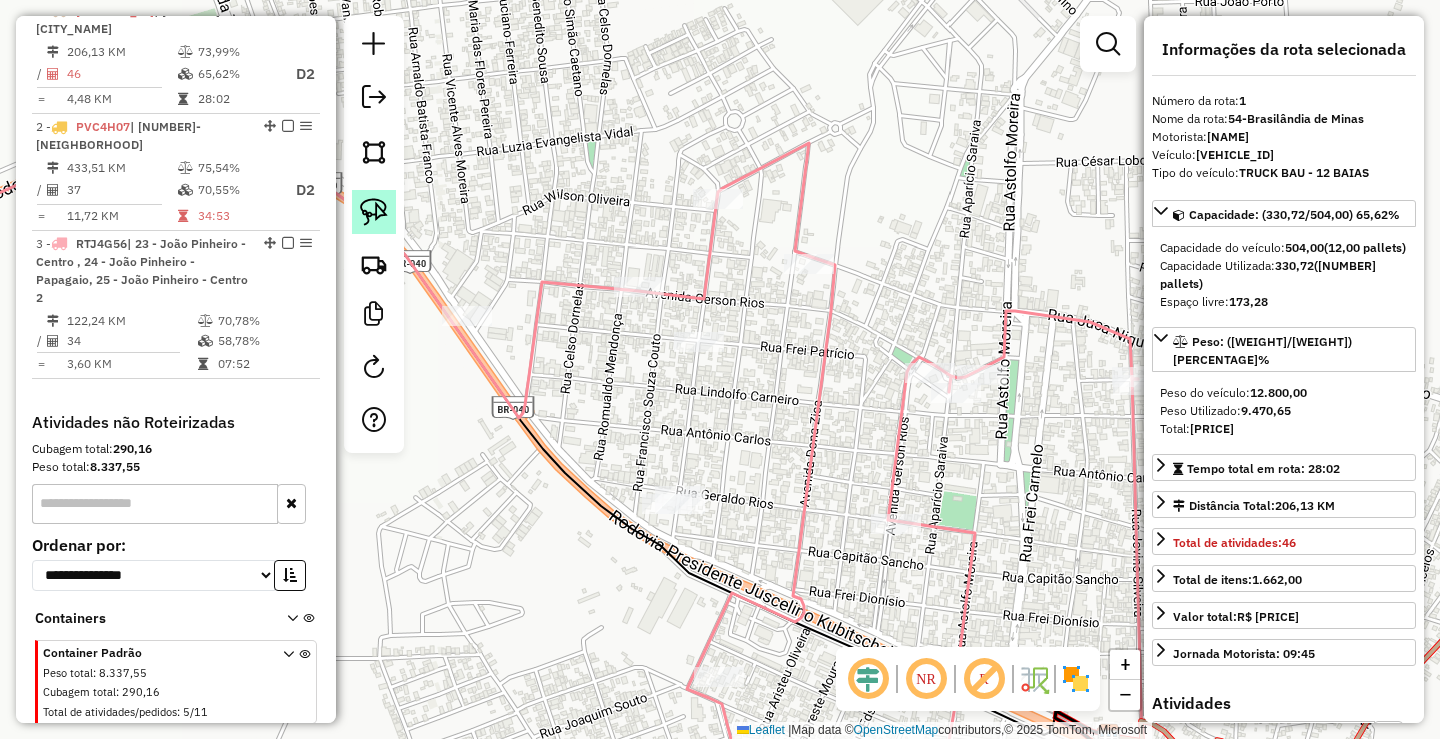 click 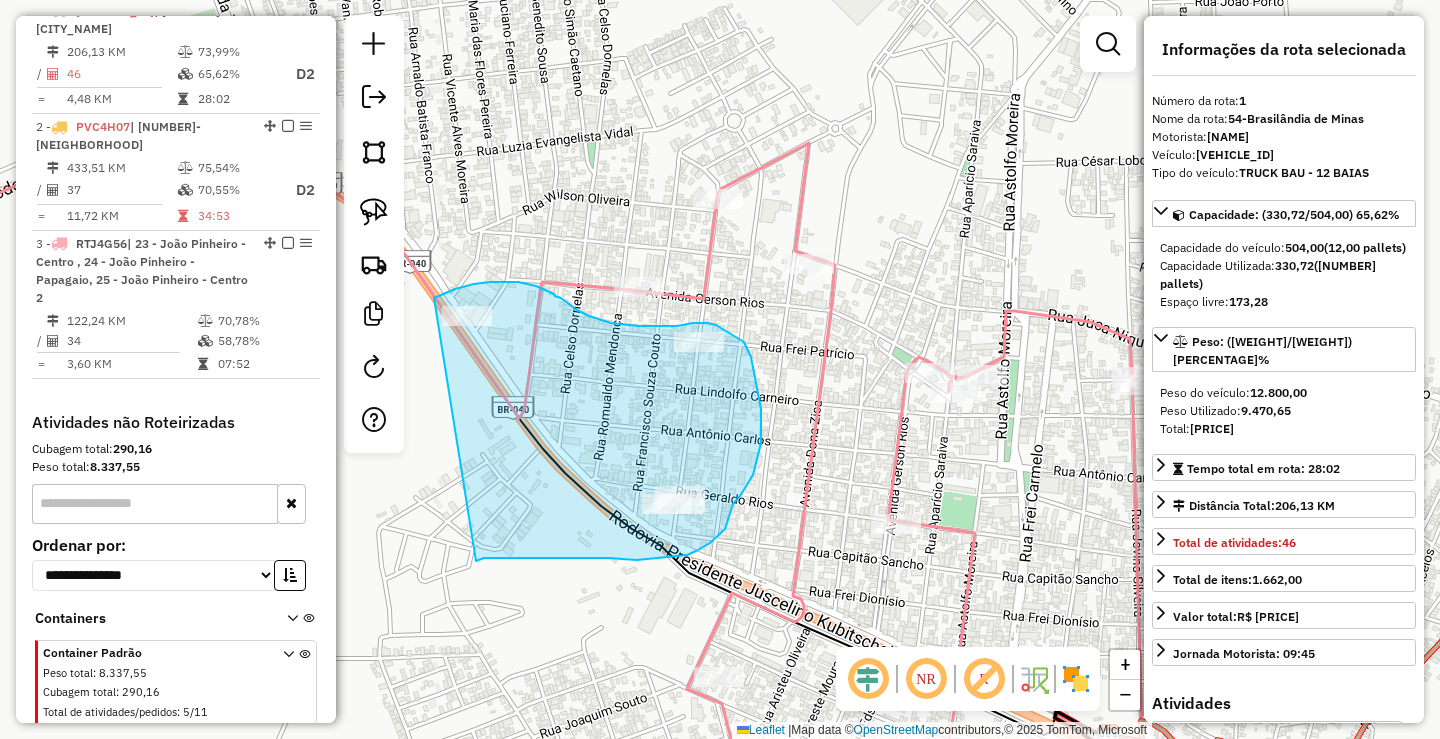 drag, startPoint x: 434, startPoint y: 298, endPoint x: 498, endPoint y: 537, distance: 247.4207 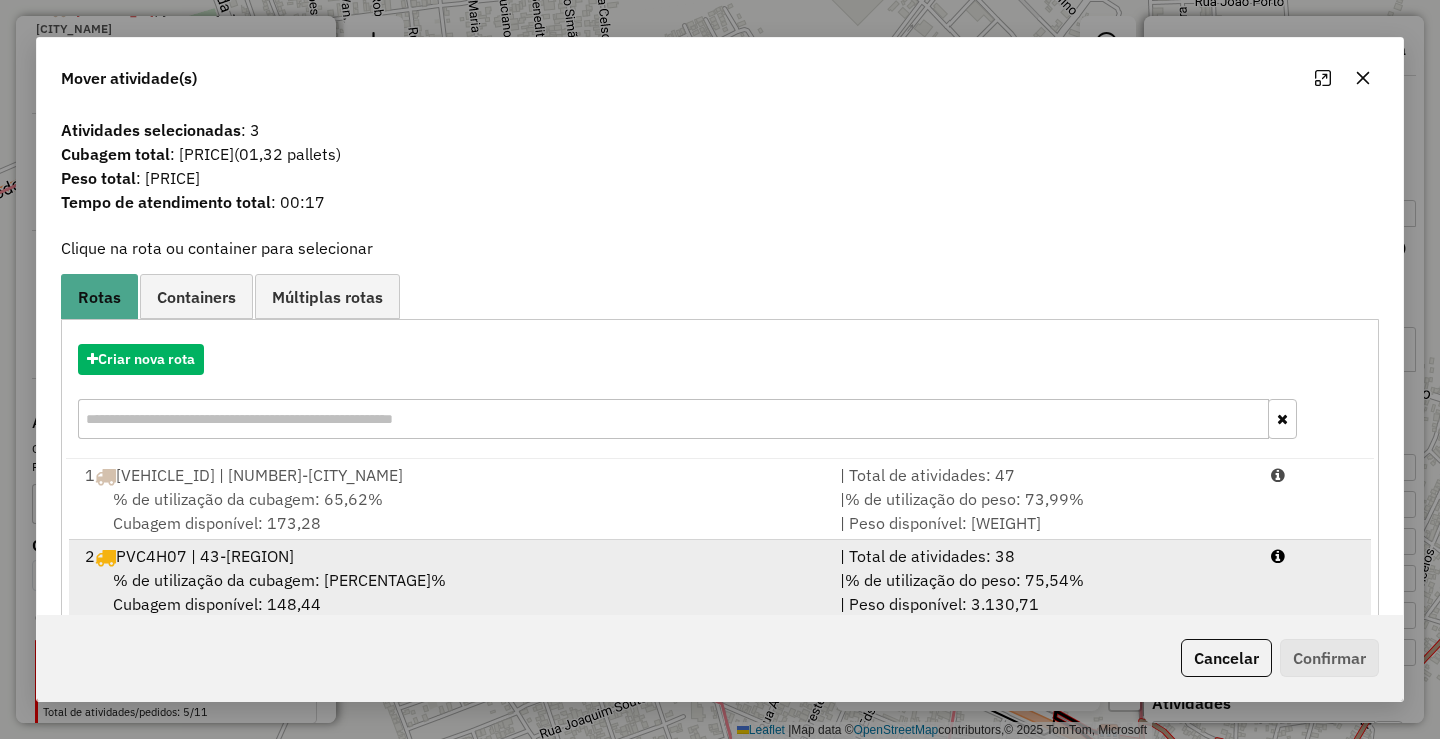 scroll, scrollTop: 100, scrollLeft: 0, axis: vertical 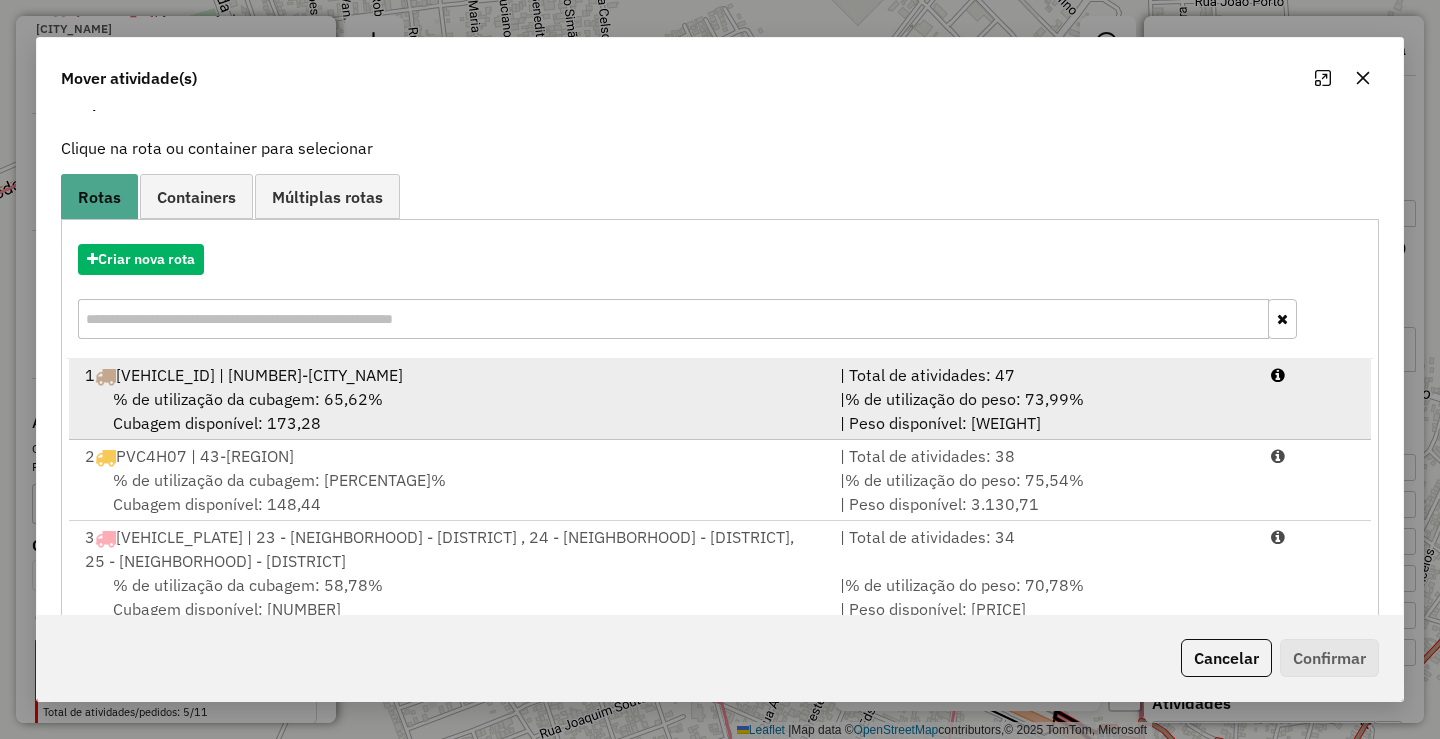 click on "% de utilização da cubagem: 65,62%" at bounding box center [248, 399] 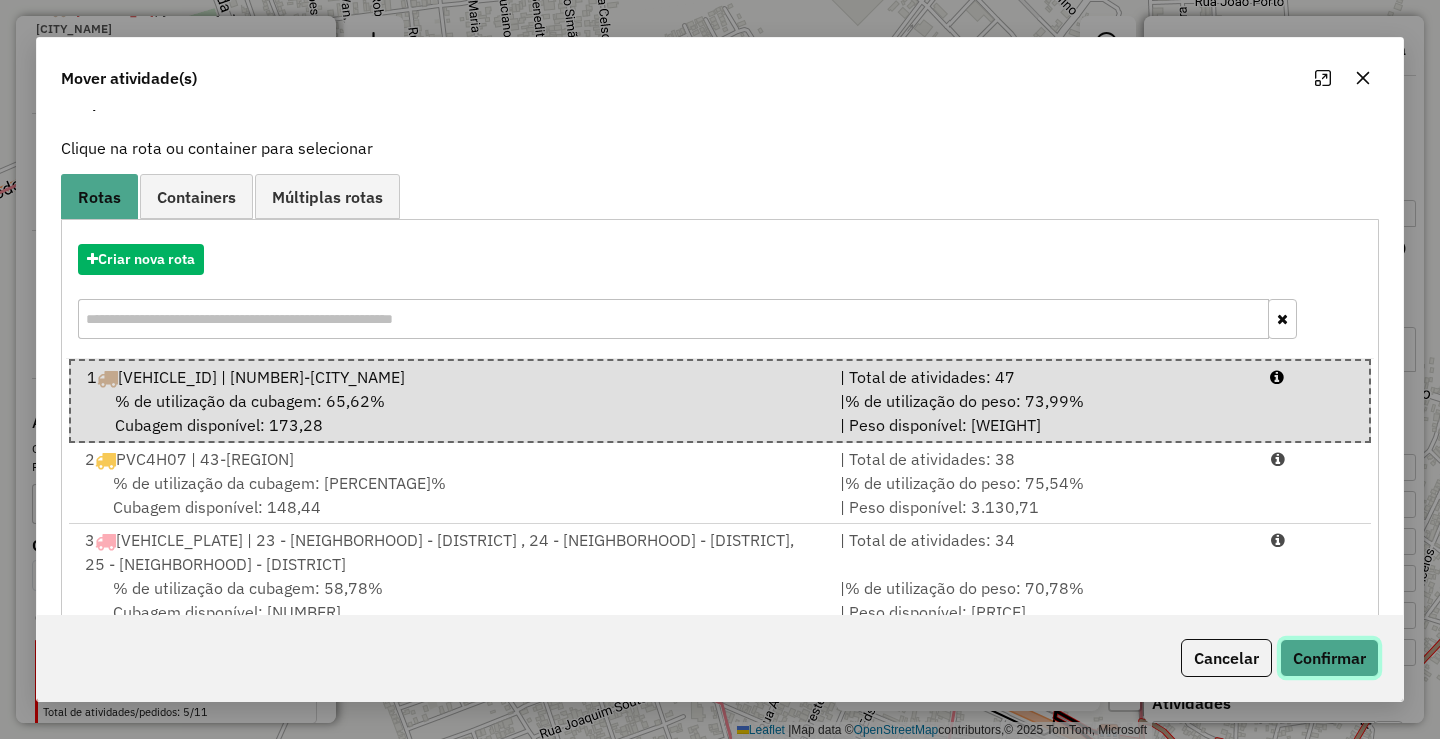 click on "Confirmar" 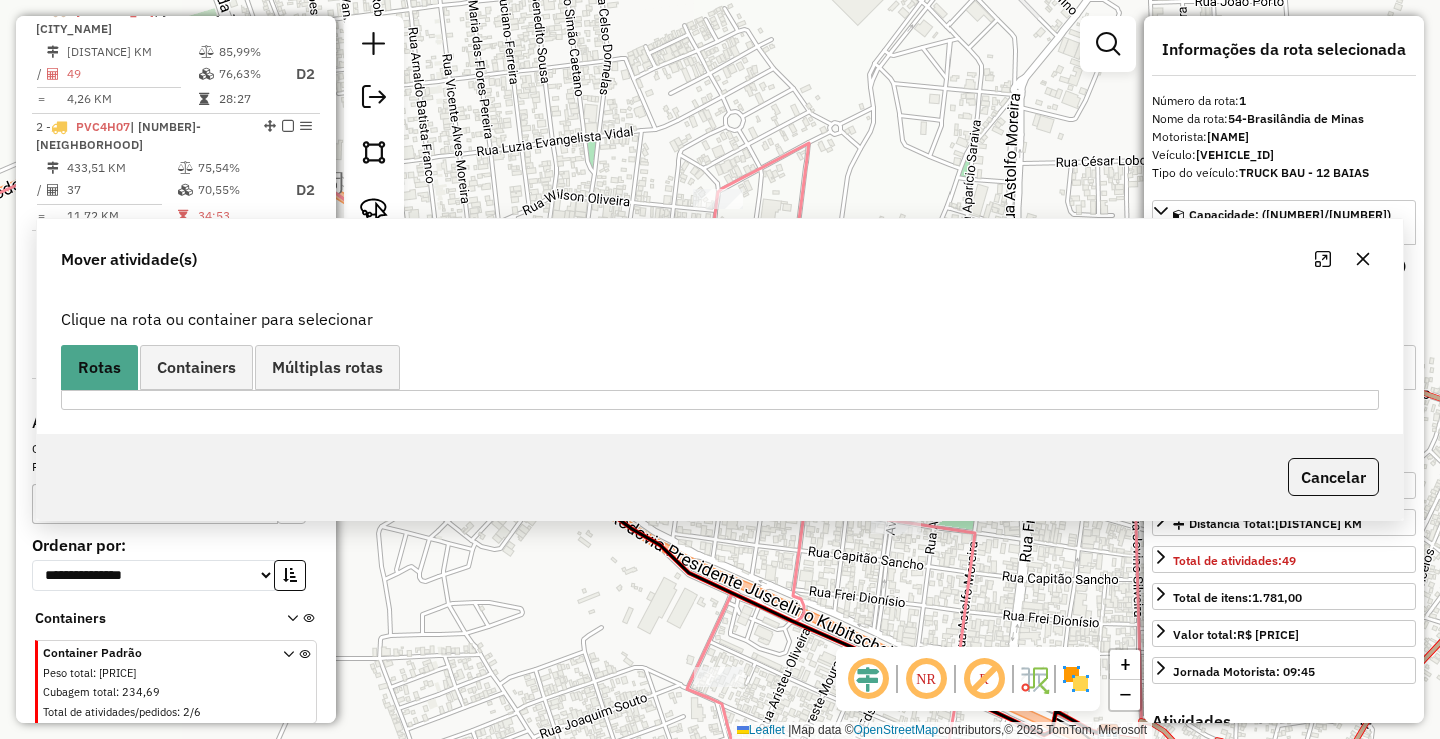 scroll, scrollTop: 0, scrollLeft: 0, axis: both 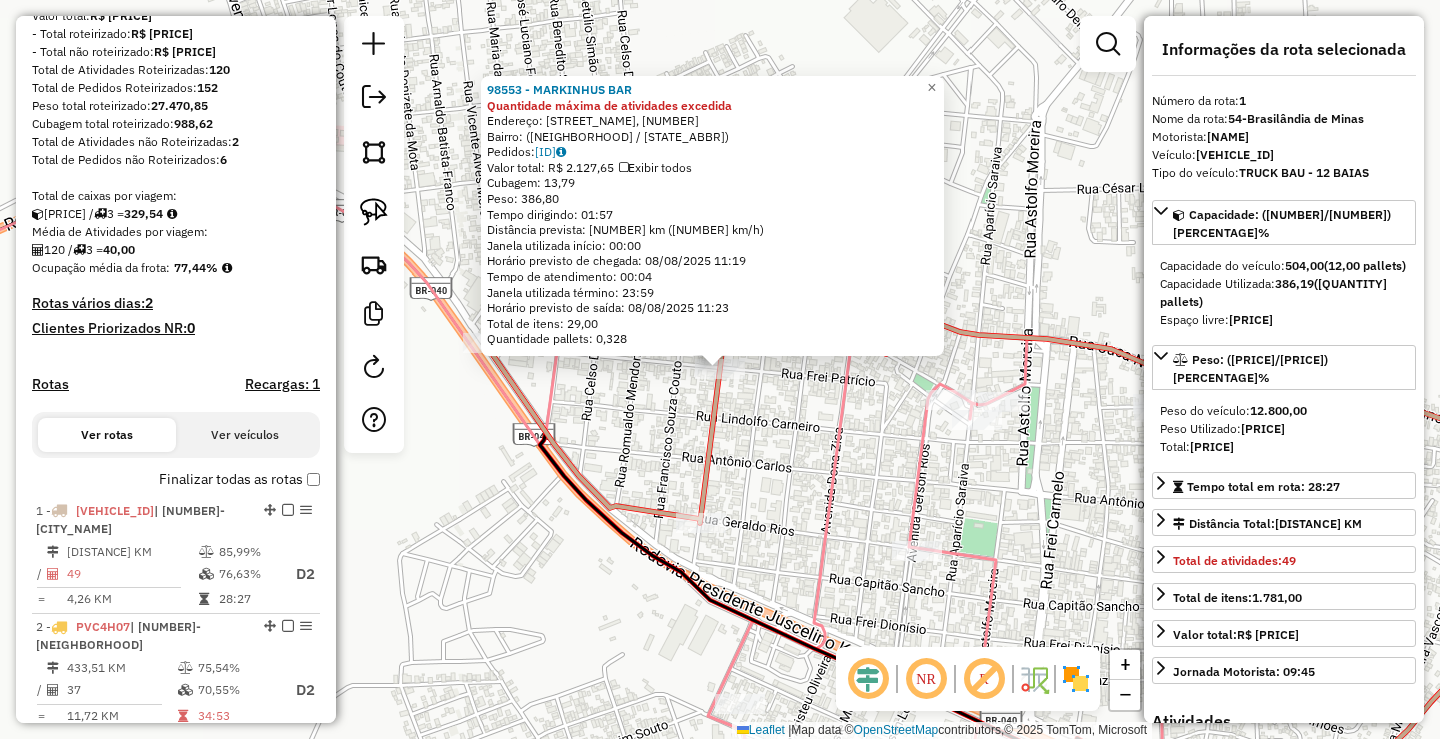 click on "98553 - MARKINHUS BAR Quantidade máxima de atividades excedida  Endereço: Rua Albertino Maia, 427   Bairro:  (João Pinheiro / MG)   Pedidos:  06106870   Valor total: R$ 2.127,65   Exibir todos   Cubagem: 13,79  Peso: 386,80  Tempo dirigindo: 01:57   Distância prevista: 92,515 km (47,44 km/h)   Janela utilizada início: 00:00   Horário previsto de chegada: 08/08/2025 11:19   Tempo de atendimento: 00:04   Janela utilizada término: 23:59   Horário previsto de saída: 08/08/2025 11:23   Total de itens: 29,00   Quantidade pallets: 0,328  × Janela de atendimento Grade de atendimento Capacidade Transportadoras Veículos Cliente Pedidos  Rotas Selecione os dias de semana para filtrar as janelas de atendimento  Seg   Ter   Qua   Qui   Sex   Sáb   Dom  Informe o período da janela de atendimento: De: Até:  Filtrar exatamente a janela do cliente  Considerar janela de atendimento padrão  Selecione os dias de semana para filtrar as grades de atendimento  Seg   Ter   Qua   Qui   Sex   Sáb   Dom   Peso mínimo:" 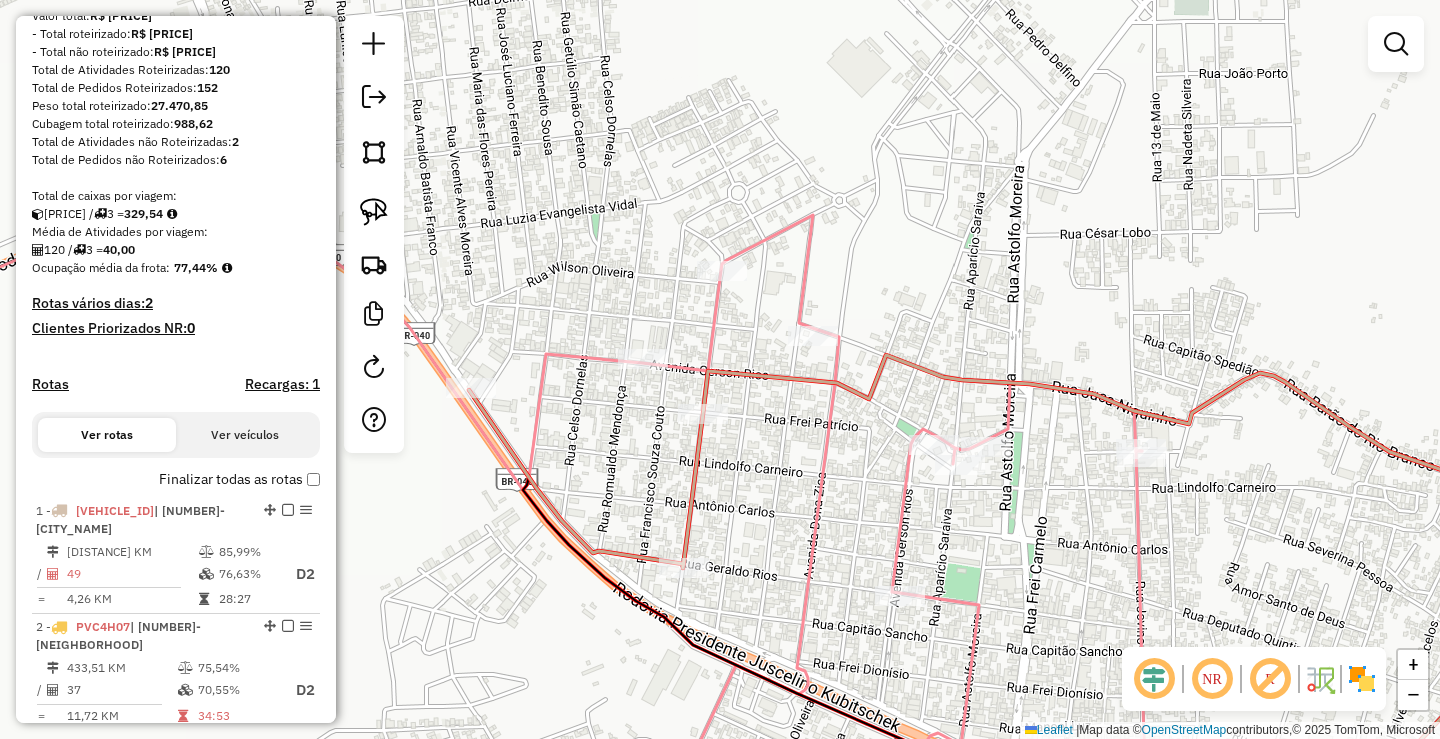 drag, startPoint x: 836, startPoint y: 409, endPoint x: 819, endPoint y: 454, distance: 48.104053 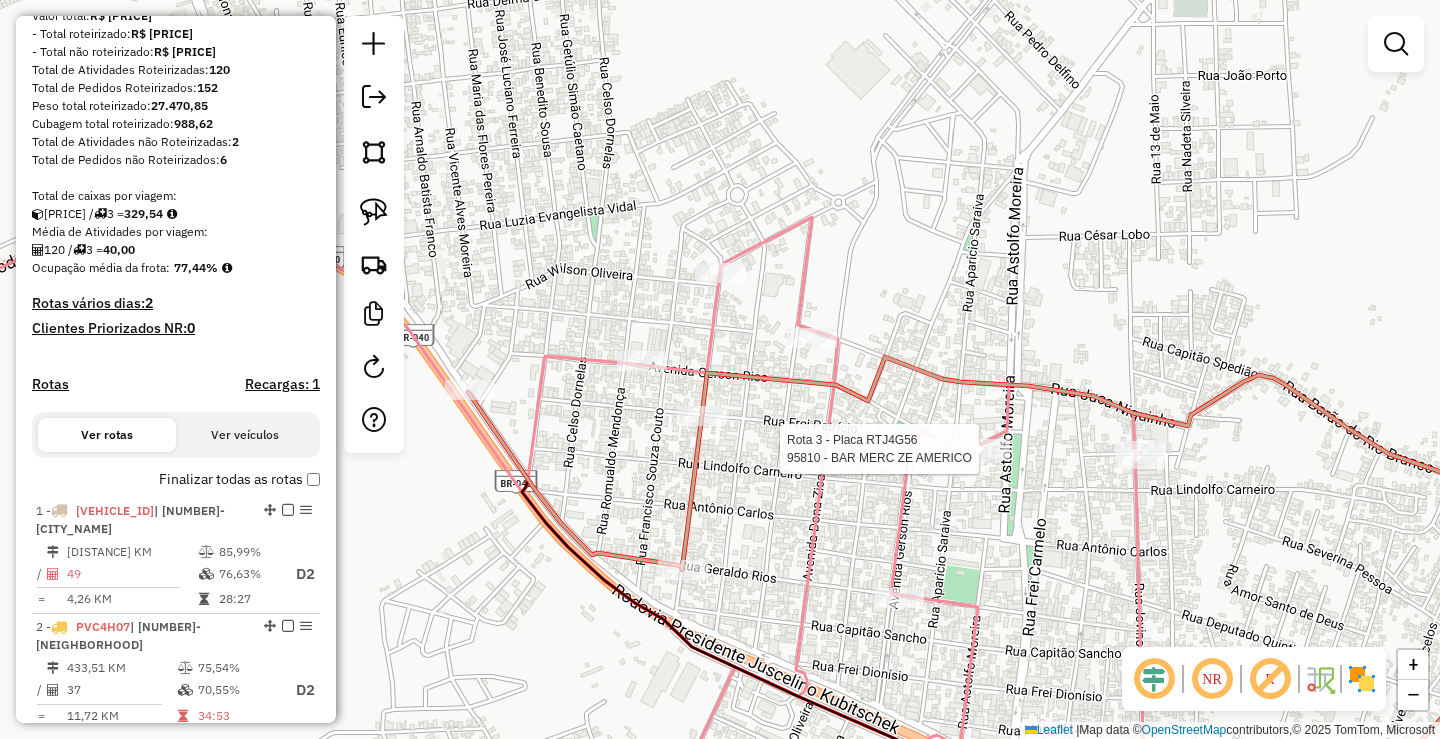 select on "*********" 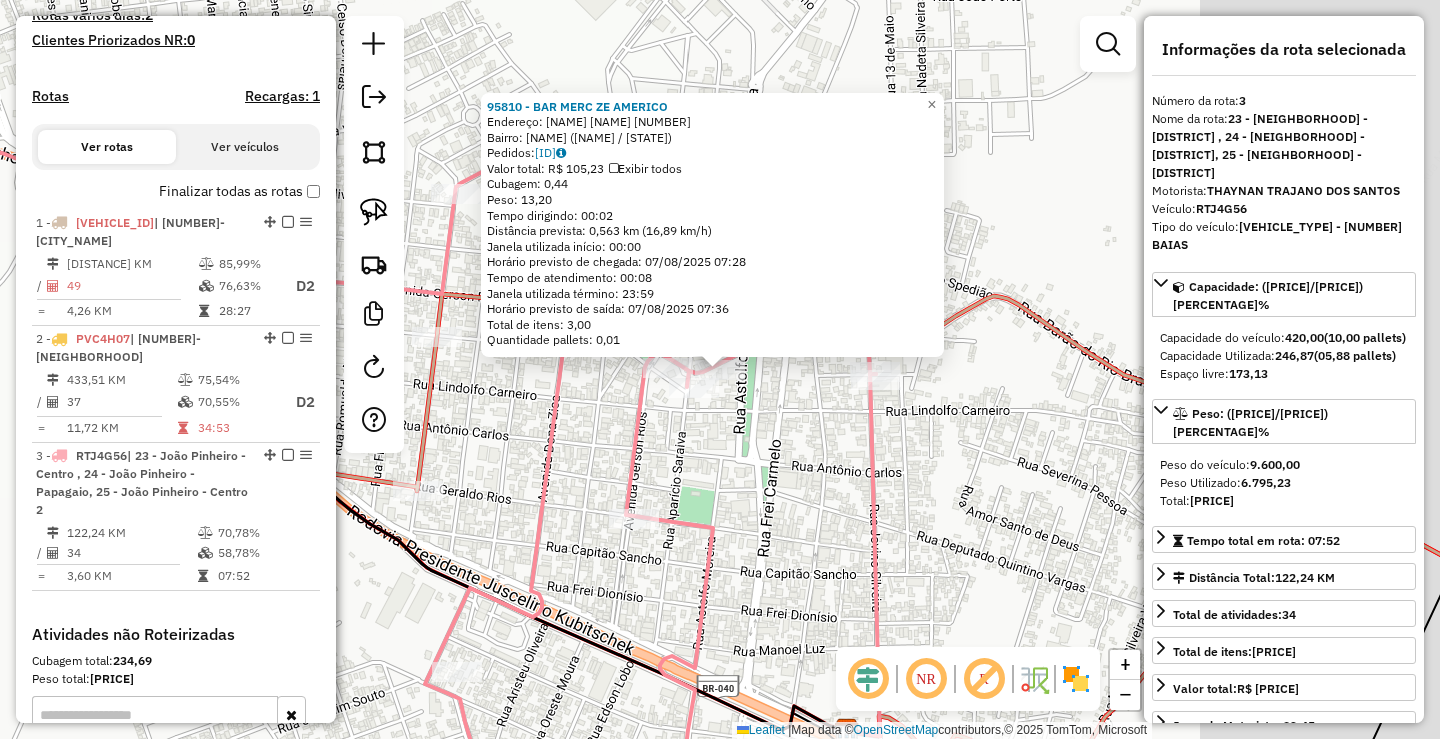 scroll, scrollTop: 799, scrollLeft: 0, axis: vertical 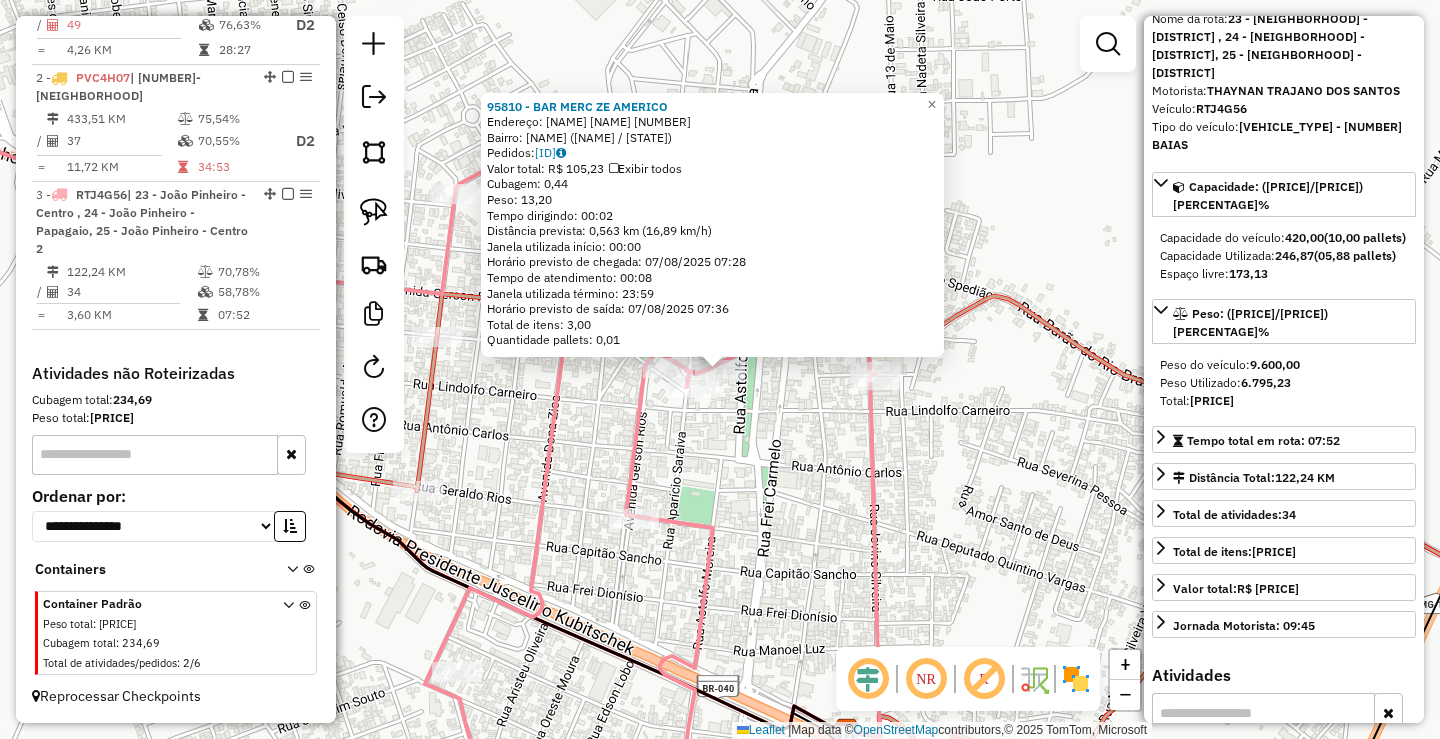 click on "95810 - BAR MERC ZE AMERICO  Endereço:  JOAO ALBANO 66   Bairro: CENTRO (JOAO PINHEIRO / MG)   Pedidos:  06106792   Valor total: R$ 105,23   Exibir todos   Cubagem: 0,44  Peso: 13,20  Tempo dirigindo: 00:02   Distância prevista: 0,563 km (16,89 km/h)   Janela utilizada início: 00:00   Horário previsto de chegada: 07/08/2025 07:28   Tempo de atendimento: 00:08   Janela utilizada término: 23:59   Horário previsto de saída: 07/08/2025 07:36   Total de itens: 3,00   Quantidade pallets: 0,01  × Janela de atendimento Grade de atendimento Capacidade Transportadoras Veículos Cliente Pedidos  Rotas Selecione os dias de semana para filtrar as janelas de atendimento  Seg   Ter   Qua   Qui   Sex   Sáb   Dom  Informe o período da janela de atendimento: De: Até:  Filtrar exatamente a janela do cliente  Considerar janela de atendimento padrão  Selecione os dias de semana para filtrar as grades de atendimento  Seg   Ter   Qua   Qui   Sex   Sáb   Dom   Considerar clientes sem dia de atendimento cadastrado  De:" 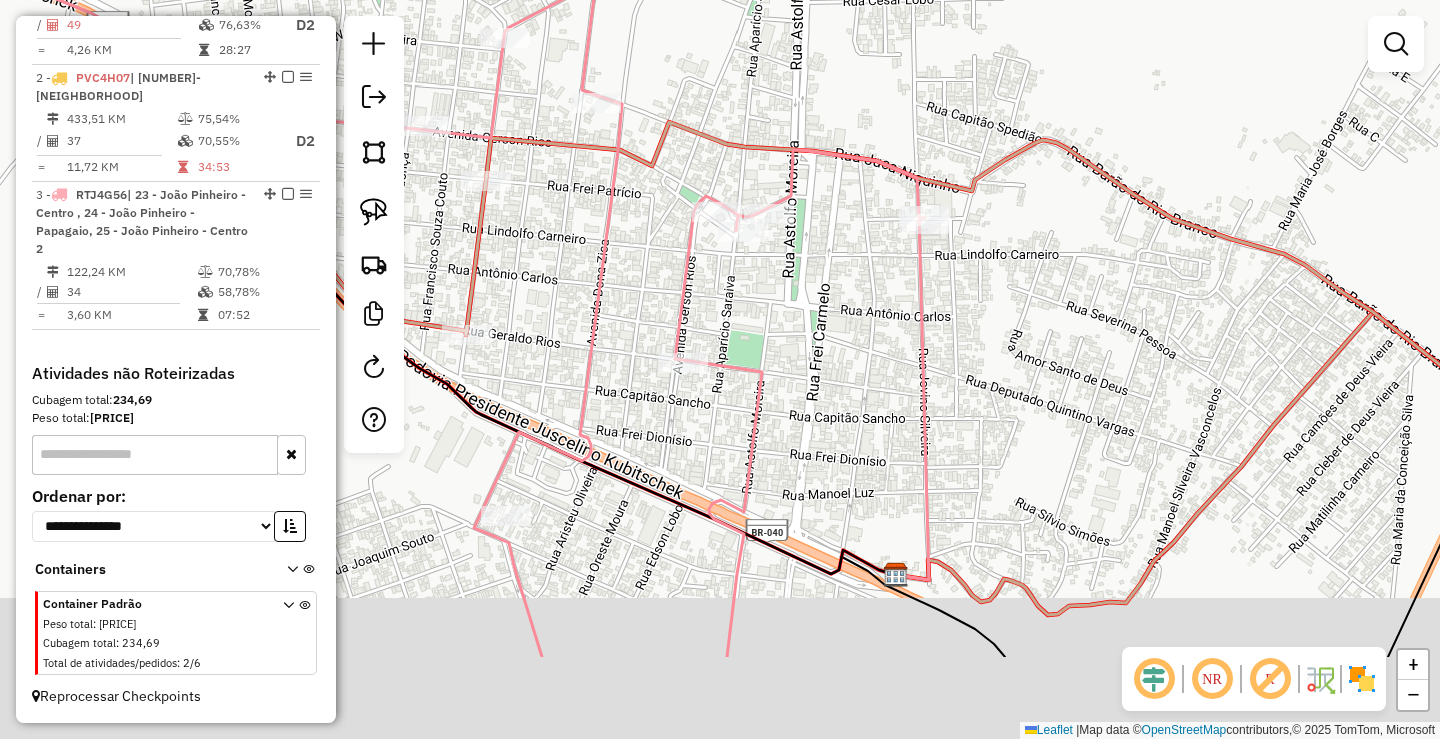 drag, startPoint x: 964, startPoint y: 466, endPoint x: 1013, endPoint y: 305, distance: 168.29141 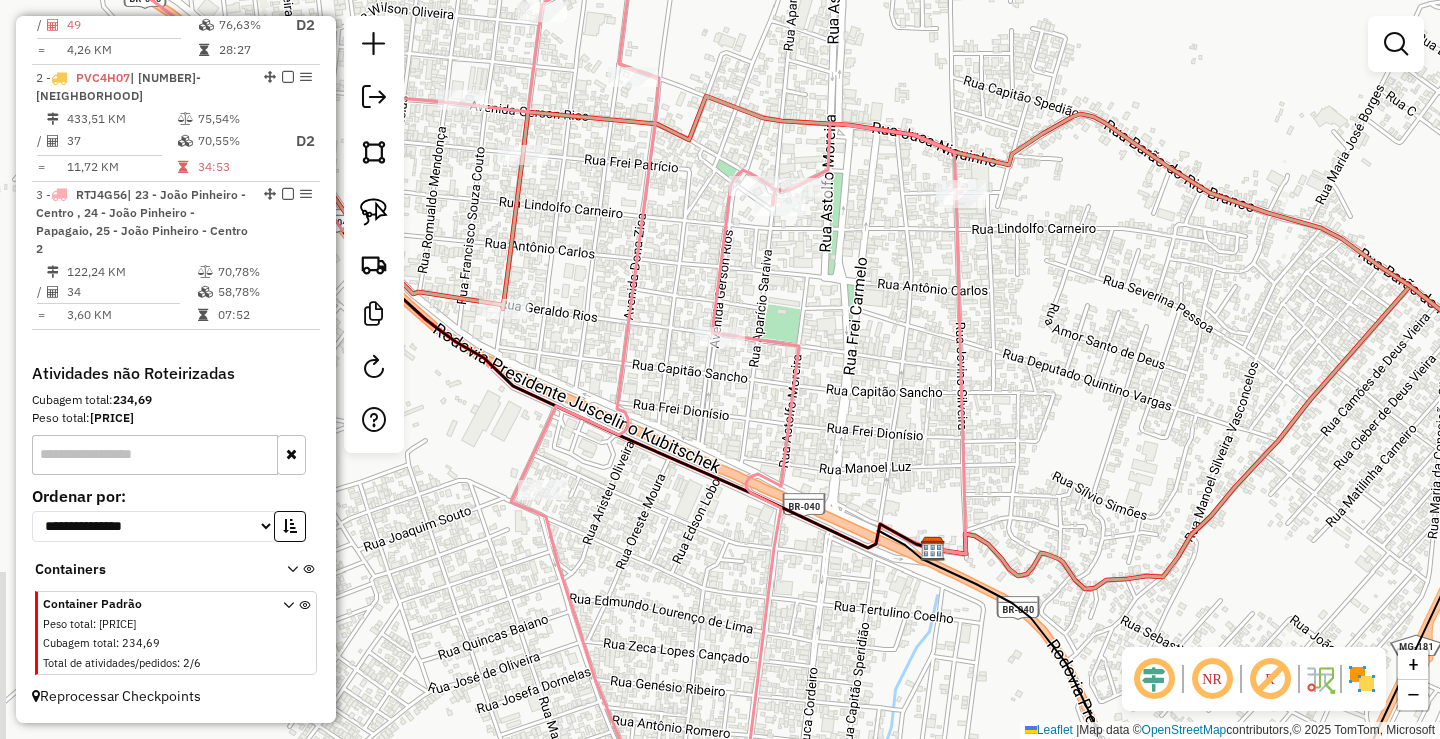 click on "Janela de atendimento Grade de atendimento Capacidade Transportadoras Veículos Cliente Pedidos  Rotas Selecione os dias de semana para filtrar as janelas de atendimento  Seg   Ter   Qua   Qui   Sex   Sáb   Dom  Informe o período da janela de atendimento: De: Até:  Filtrar exatamente a janela do cliente  Considerar janela de atendimento padrão  Selecione os dias de semana para filtrar as grades de atendimento  Seg   Ter   Qua   Qui   Sex   Sáb   Dom   Considerar clientes sem dia de atendimento cadastrado  Clientes fora do dia de atendimento selecionado Filtrar as atividades entre os valores definidos abaixo:  Peso mínimo:   Peso máximo:   Cubagem mínima:   Cubagem máxima:   De:   Até:  Filtrar as atividades entre o tempo de atendimento definido abaixo:  De:   Até:   Considerar capacidade total dos clientes não roteirizados Transportadora: Selecione um ou mais itens Tipo de veículo: Selecione um ou mais itens Veículo: Selecione um ou mais itens Motorista: Selecione um ou mais itens Nome: Rótulo:" 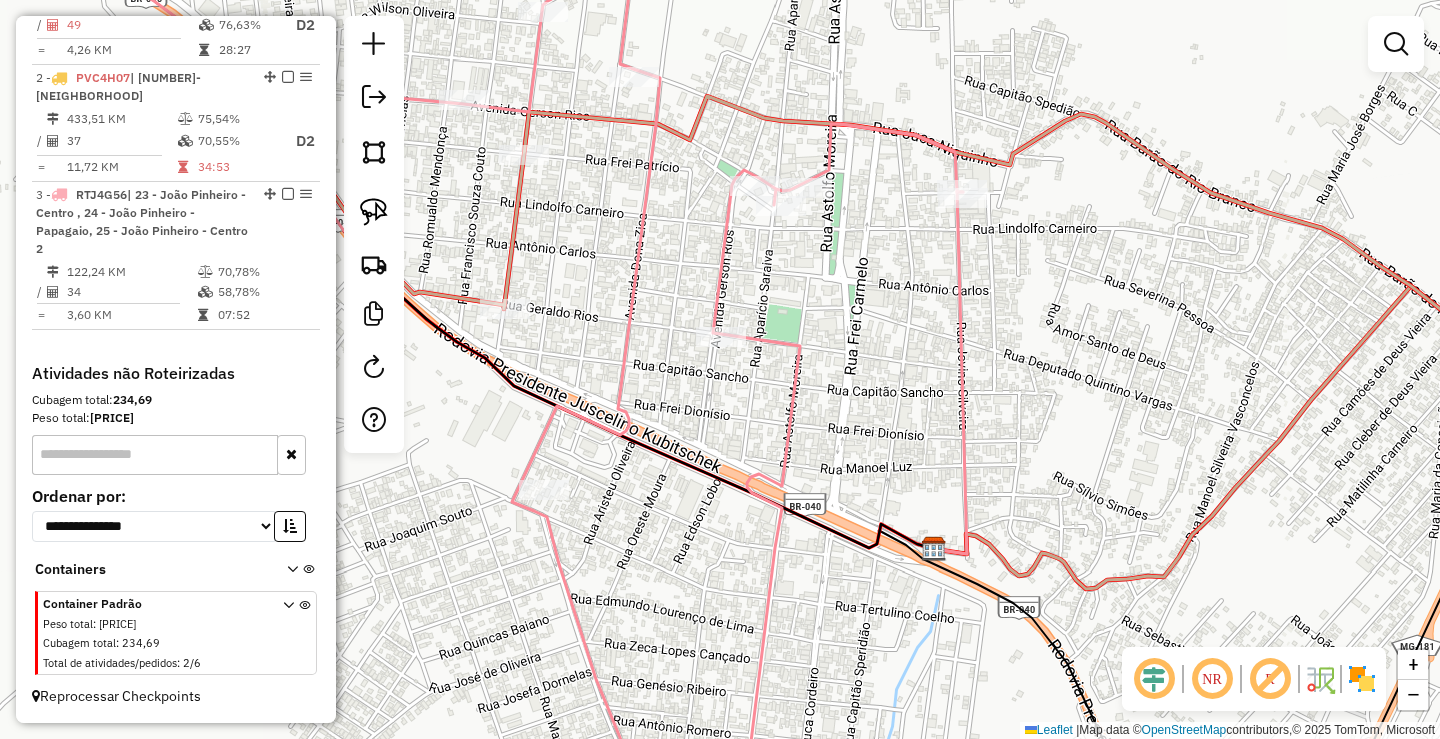 click on "Janela de atendimento Grade de atendimento Capacidade Transportadoras Veículos Cliente Pedidos  Rotas Selecione os dias de semana para filtrar as janelas de atendimento  Seg   Ter   Qua   Qui   Sex   Sáb   Dom  Informe o período da janela de atendimento: De: Até:  Filtrar exatamente a janela do cliente  Considerar janela de atendimento padrão  Selecione os dias de semana para filtrar as grades de atendimento  Seg   Ter   Qua   Qui   Sex   Sáb   Dom   Considerar clientes sem dia de atendimento cadastrado  Clientes fora do dia de atendimento selecionado Filtrar as atividades entre os valores definidos abaixo:  Peso mínimo:   Peso máximo:   Cubagem mínima:   Cubagem máxima:   De:   Até:  Filtrar as atividades entre o tempo de atendimento definido abaixo:  De:   Até:   Considerar capacidade total dos clientes não roteirizados Transportadora: Selecione um ou mais itens Tipo de veículo: Selecione um ou mais itens Veículo: Selecione um ou mais itens Motorista: Selecione um ou mais itens Nome: Rótulo:" 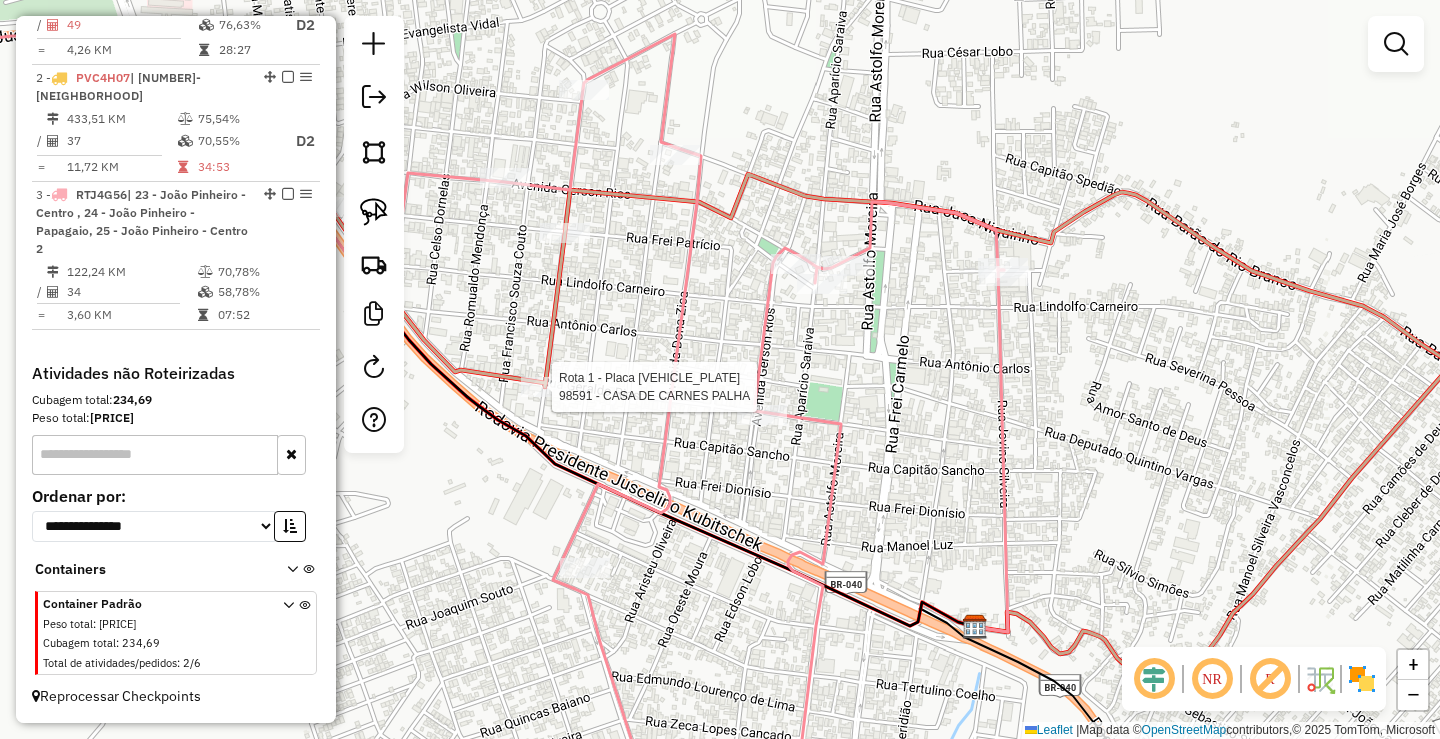 select on "*********" 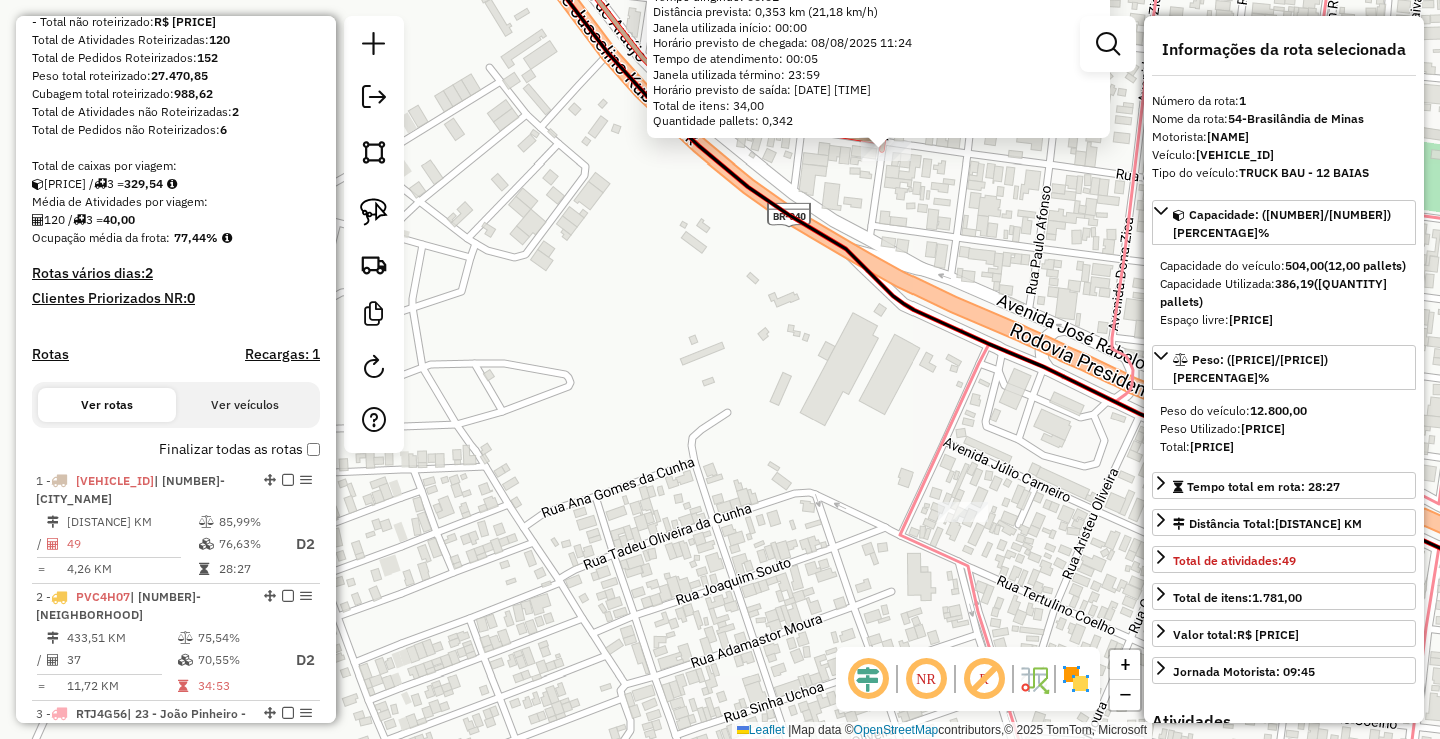 scroll, scrollTop: 250, scrollLeft: 0, axis: vertical 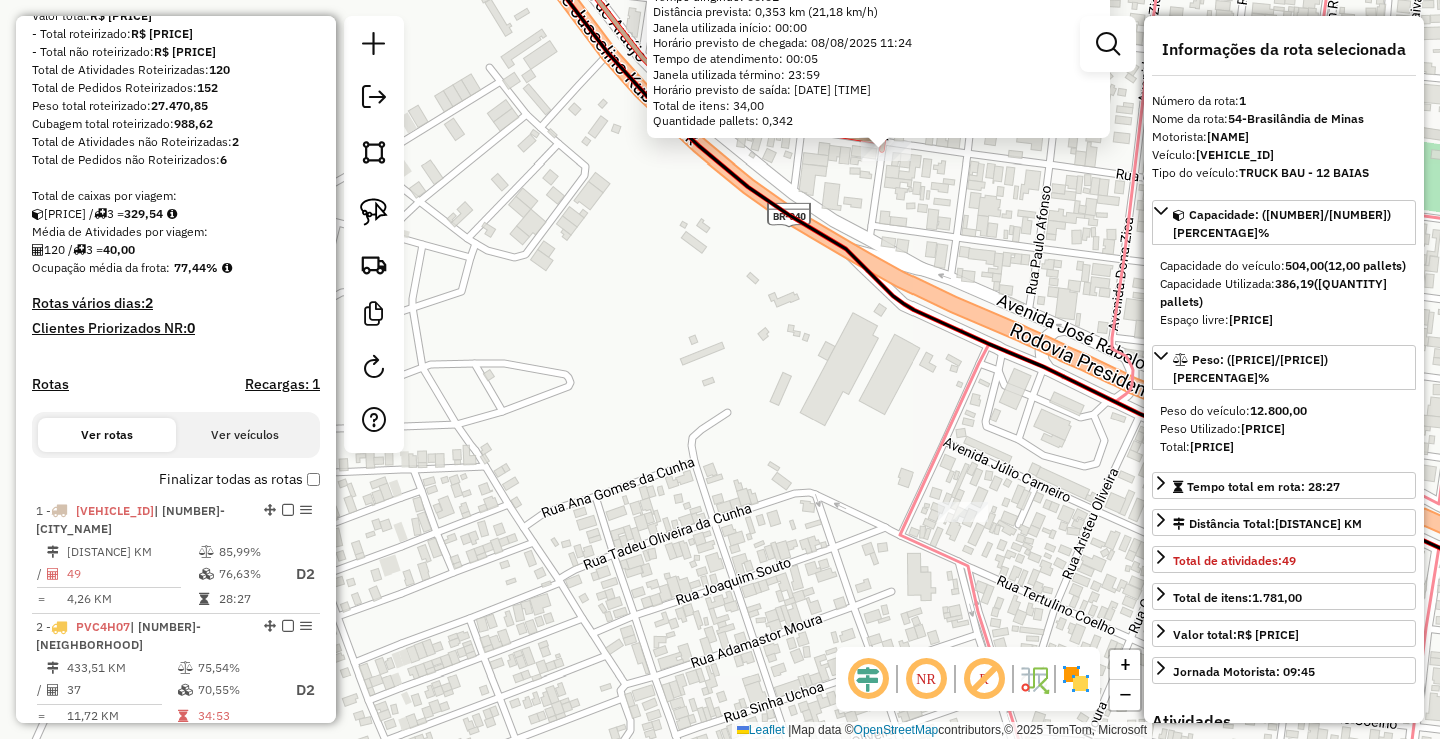 click on "98591 - CASA DE CARNES PALHA Quantidade máxima de atividades excedida  Endereço:  GERALDO RIOS 1055   Bairro: ESPLANADA (JOAO PINHEIRO / MG)   Pedidos:  06106923, 06106925, 06106941   Valor total: R$ 2.223,62   Exibir todos   Cubagem: 14,38  Peso: 386,08  Tempo dirigindo: 00:01   Distância prevista: 0,353 km (21,18 km/h)   Janela utilizada início: 00:00   Horário previsto de chegada: 08/08/2025 11:24   Tempo de atendimento: 00:05   Janela utilizada término: 23:59   Horário previsto de saída: 08/08/2025 11:29   Total de itens: 34,00   Quantidade pallets: 0,342  × Janela de atendimento Grade de atendimento Capacidade Transportadoras Veículos Cliente Pedidos  Rotas Selecione os dias de semana para filtrar as janelas de atendimento  Seg   Ter   Qua   Qui   Sex   Sáb   Dom  Informe o período da janela de atendimento: De: Até:  Filtrar exatamente a janela do cliente  Considerar janela de atendimento padrão  Selecione os dias de semana para filtrar as grades de atendimento  Seg   Ter   Qua   Qui   Sex" 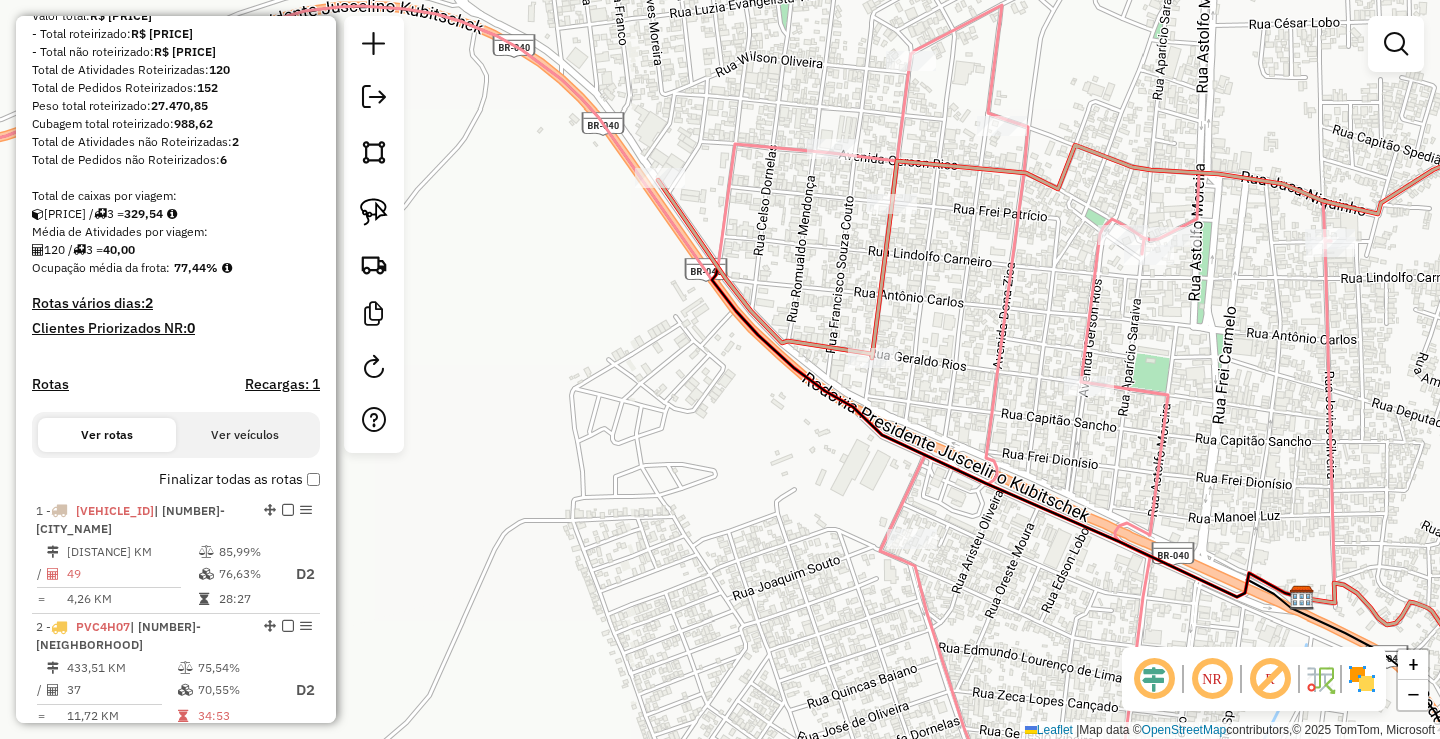 drag, startPoint x: 1091, startPoint y: 559, endPoint x: 986, endPoint y: 571, distance: 105.68349 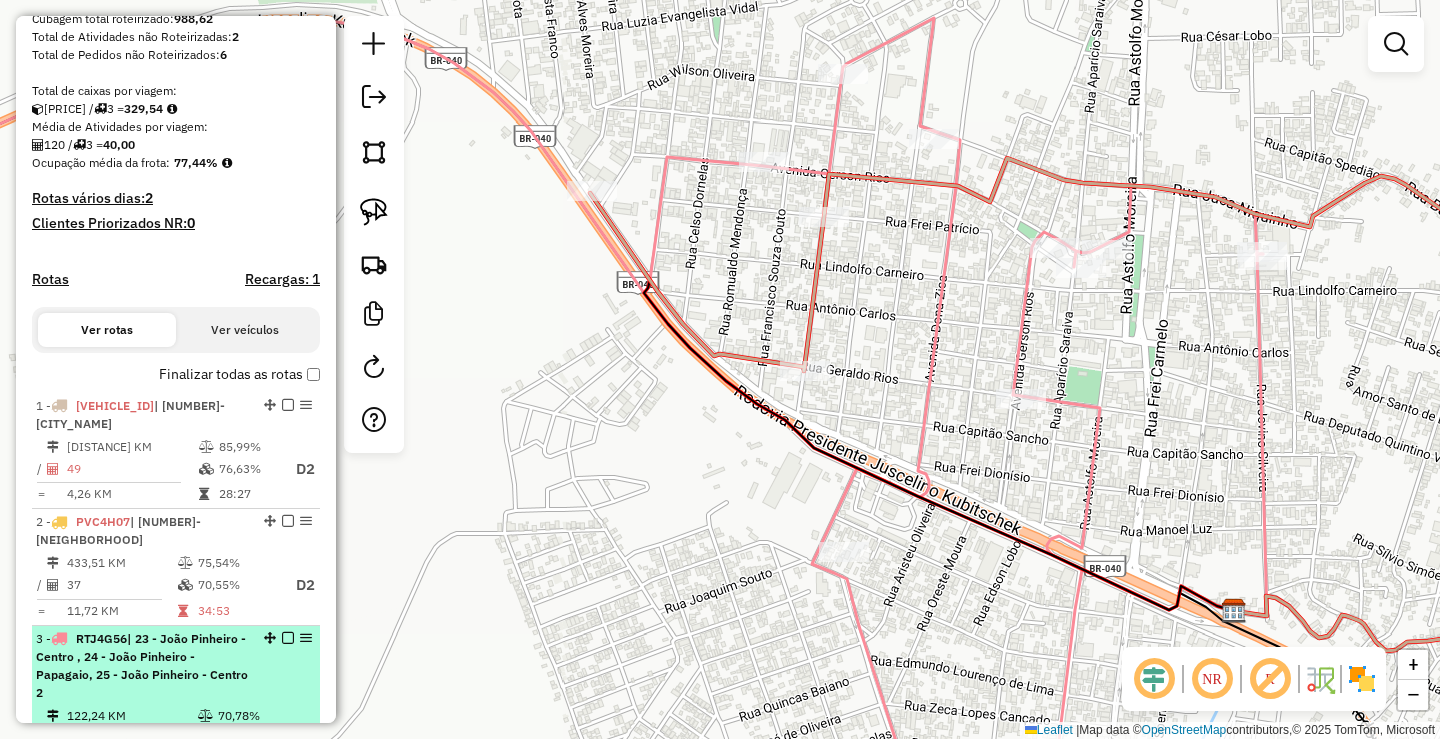 scroll, scrollTop: 450, scrollLeft: 0, axis: vertical 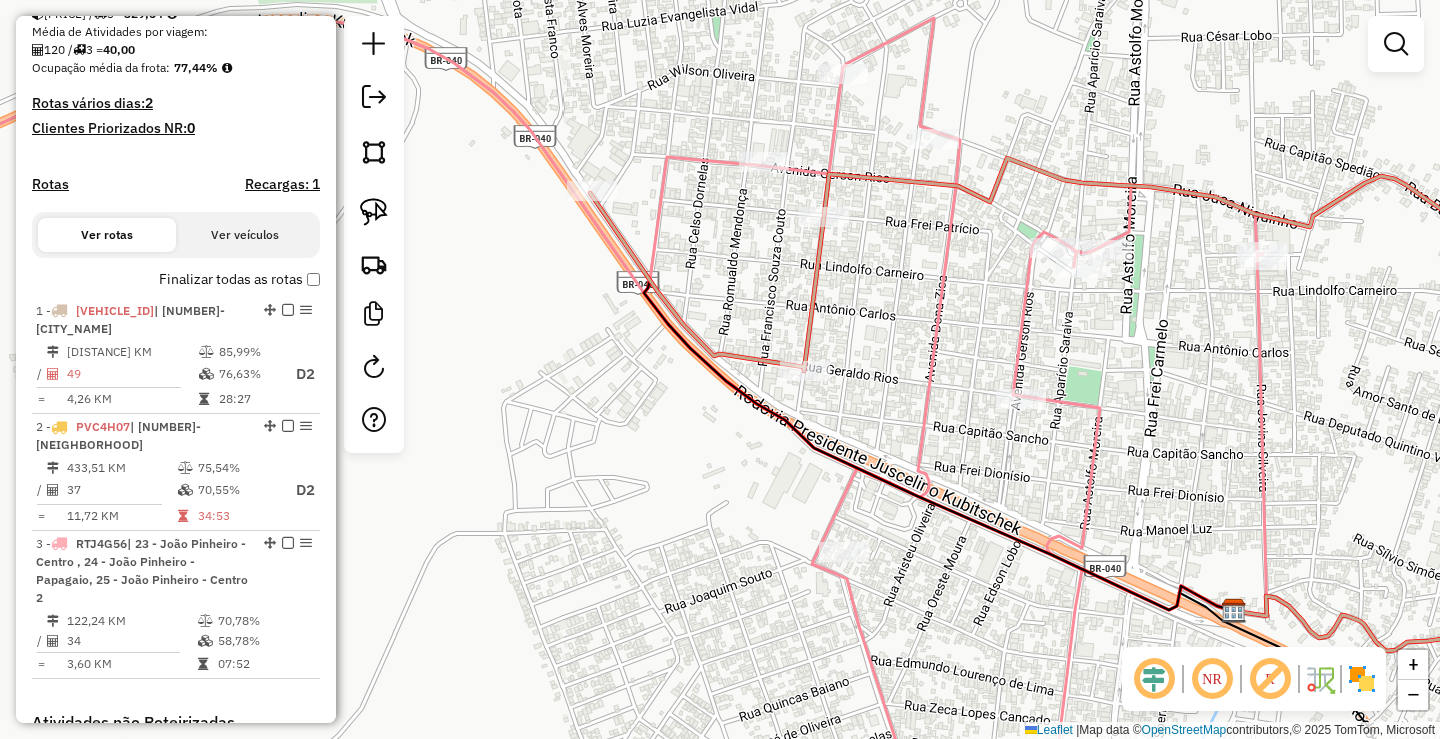click on "Janela de atendimento Grade de atendimento Capacidade Transportadoras Veículos Cliente Pedidos  Rotas Selecione os dias de semana para filtrar as janelas de atendimento  Seg   Ter   Qua   Qui   Sex   Sáb   Dom  Informe o período da janela de atendimento: De: Até:  Filtrar exatamente a janela do cliente  Considerar janela de atendimento padrão  Selecione os dias de semana para filtrar as grades de atendimento  Seg   Ter   Qua   Qui   Sex   Sáb   Dom   Considerar clientes sem dia de atendimento cadastrado  Clientes fora do dia de atendimento selecionado Filtrar as atividades entre os valores definidos abaixo:  Peso mínimo:   Peso máximo:   Cubagem mínima:   Cubagem máxima:   De:   Até:  Filtrar as atividades entre o tempo de atendimento definido abaixo:  De:   Até:   Considerar capacidade total dos clientes não roteirizados Transportadora: Selecione um ou mais itens Tipo de veículo: Selecione um ou mais itens Veículo: Selecione um ou mais itens Motorista: Selecione um ou mais itens Nome: Rótulo:" 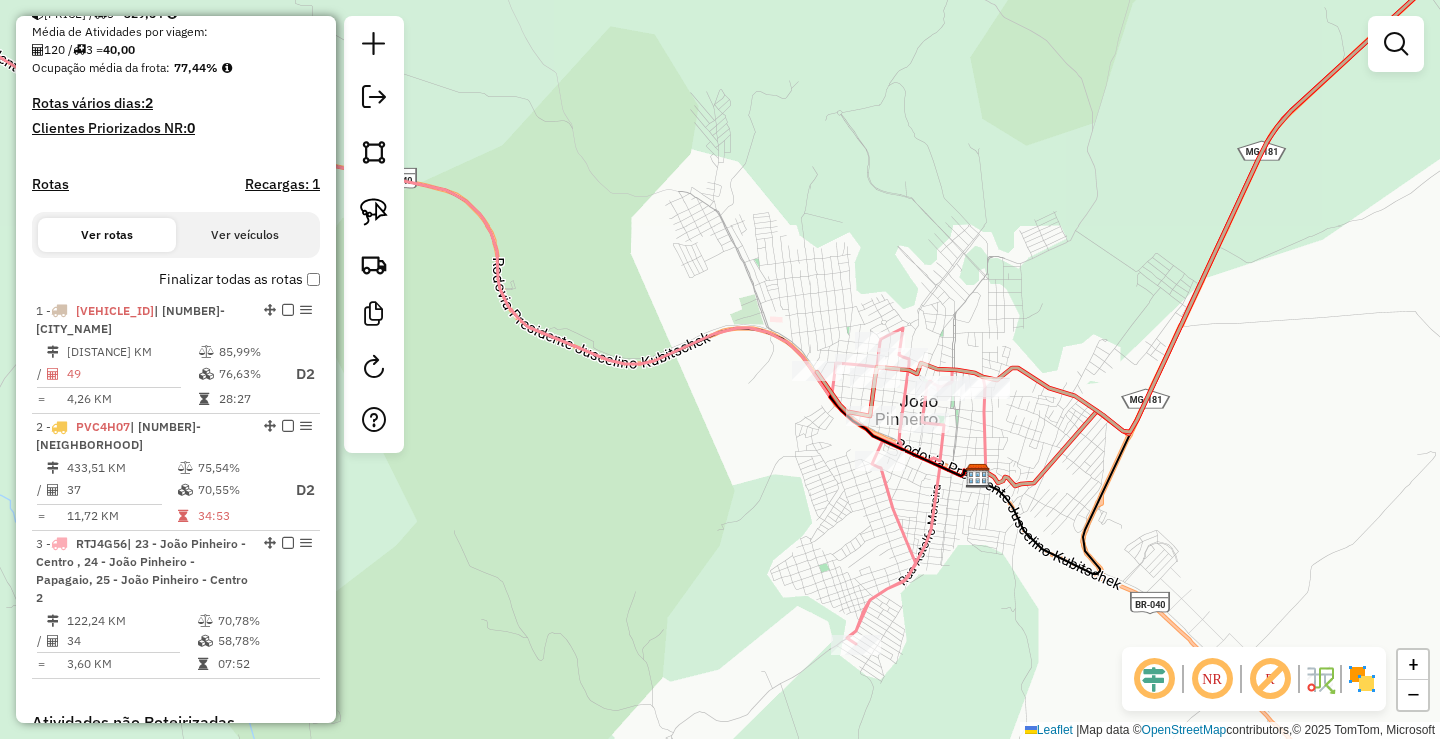 drag, startPoint x: 1197, startPoint y: 241, endPoint x: 1039, endPoint y: 400, distance: 224.15396 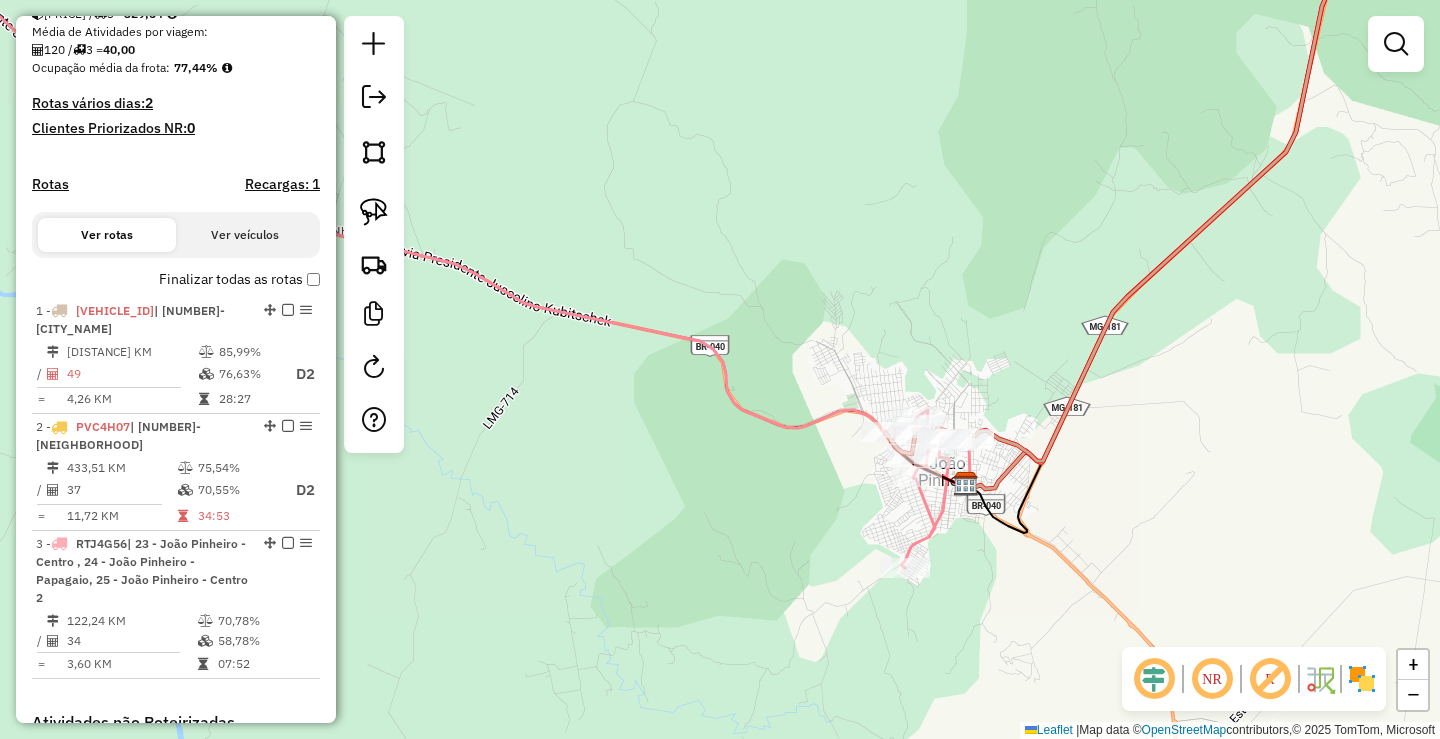 drag, startPoint x: 1262, startPoint y: 425, endPoint x: 1195, endPoint y: 449, distance: 71.168816 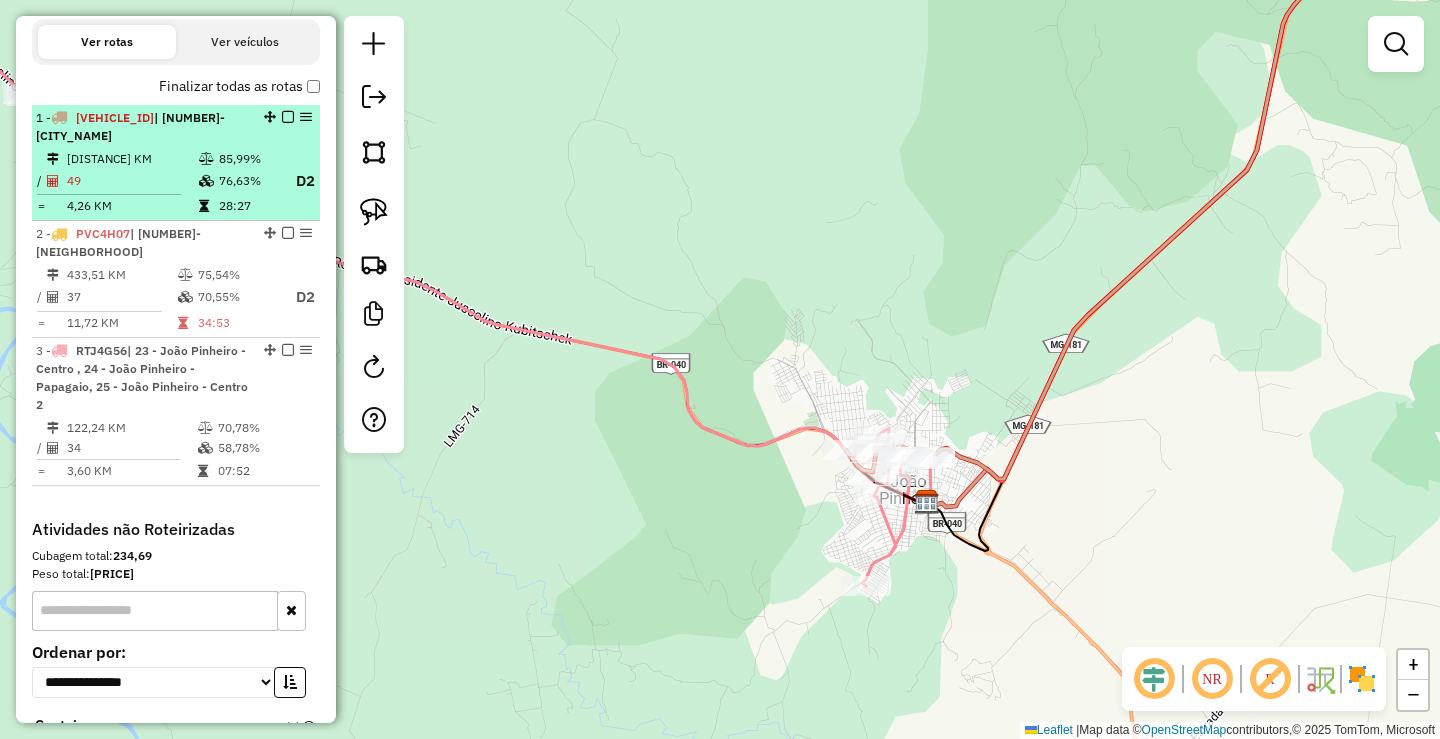 scroll, scrollTop: 650, scrollLeft: 0, axis: vertical 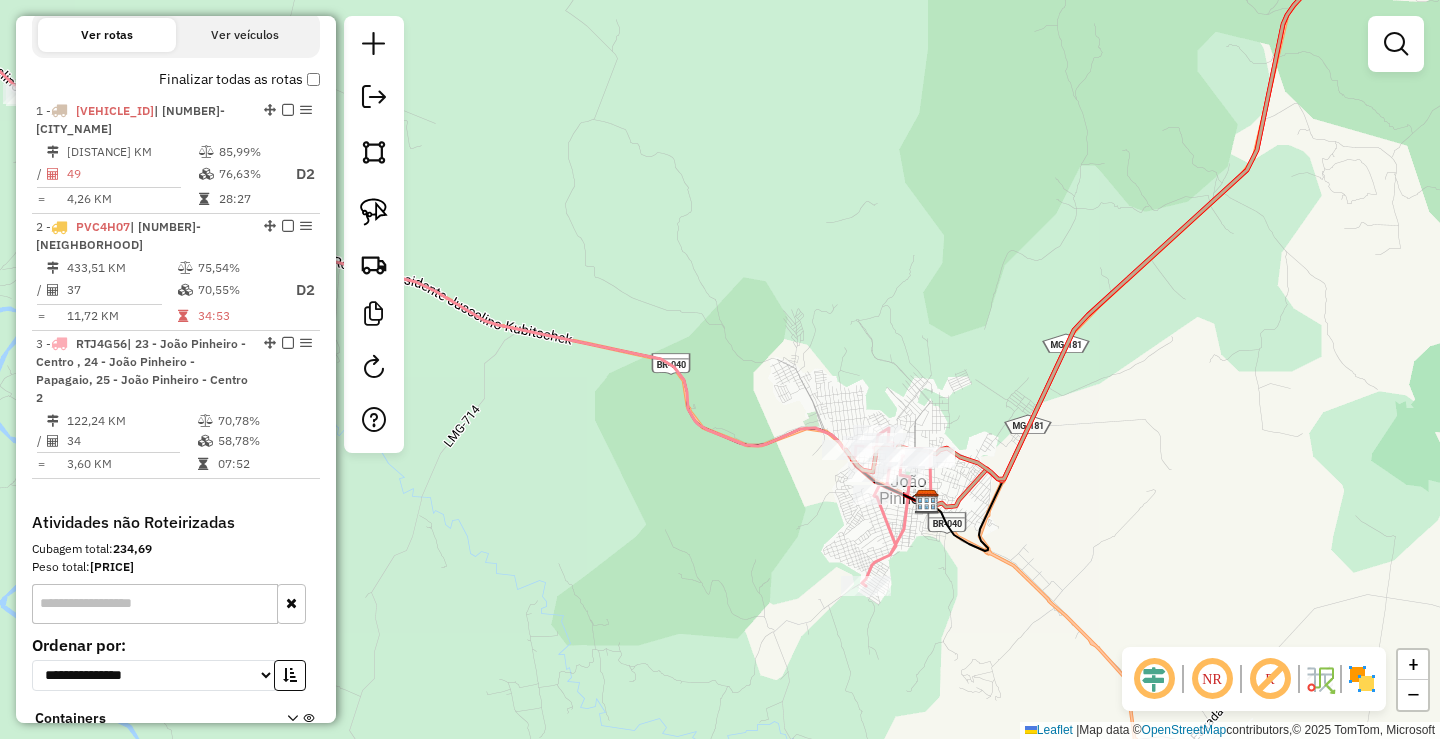 drag, startPoint x: 1085, startPoint y: 497, endPoint x: 1068, endPoint y: 499, distance: 17.117243 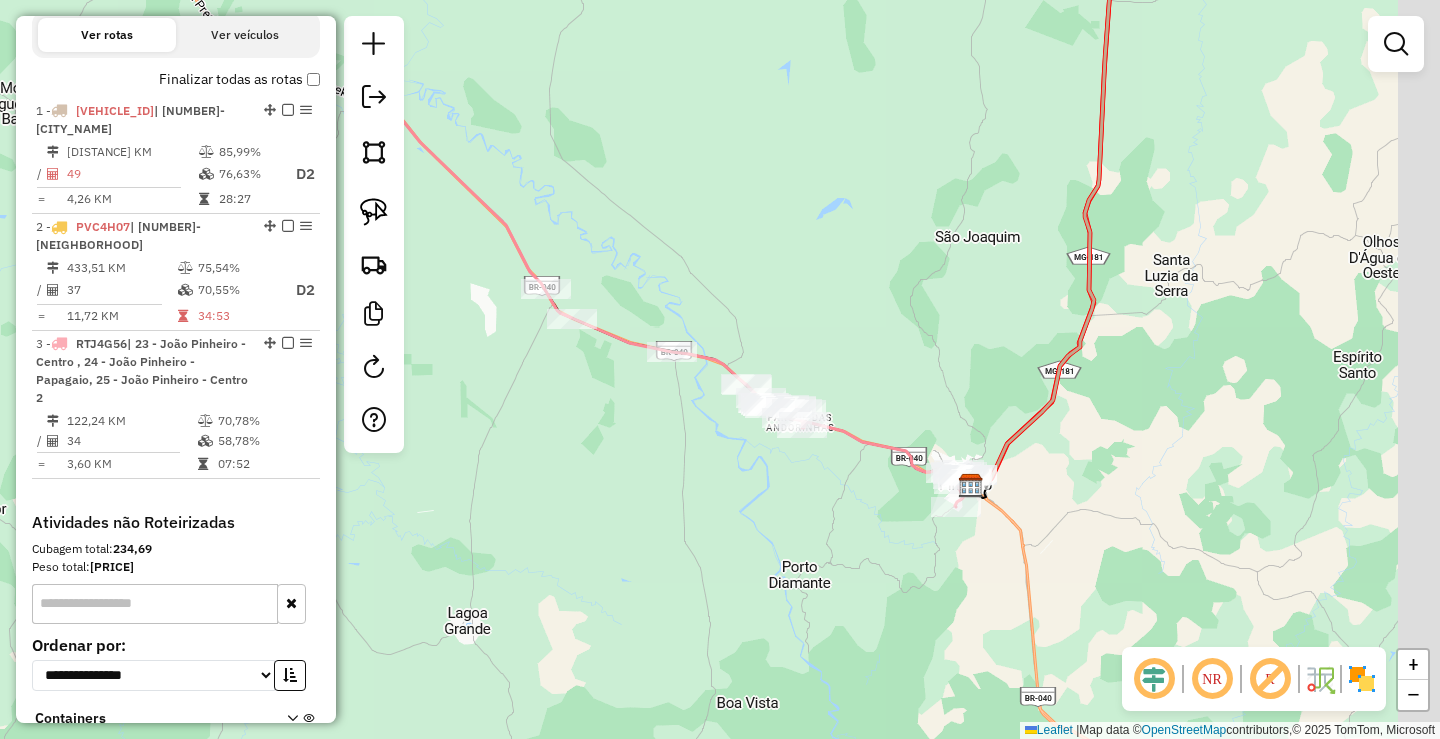 drag, startPoint x: 1244, startPoint y: 385, endPoint x: 1099, endPoint y: 570, distance: 235.05319 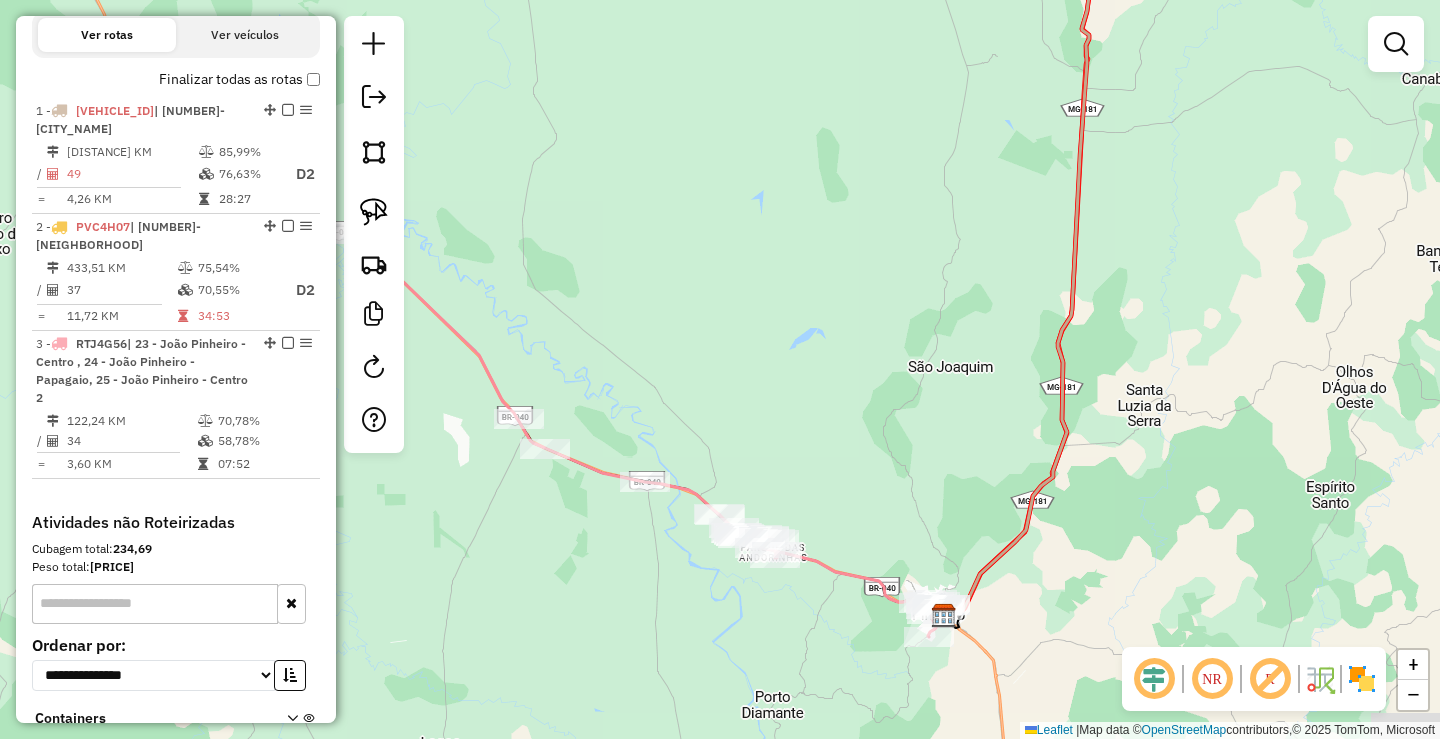 drag, startPoint x: 1107, startPoint y: 399, endPoint x: 1373, endPoint y: 261, distance: 299.66647 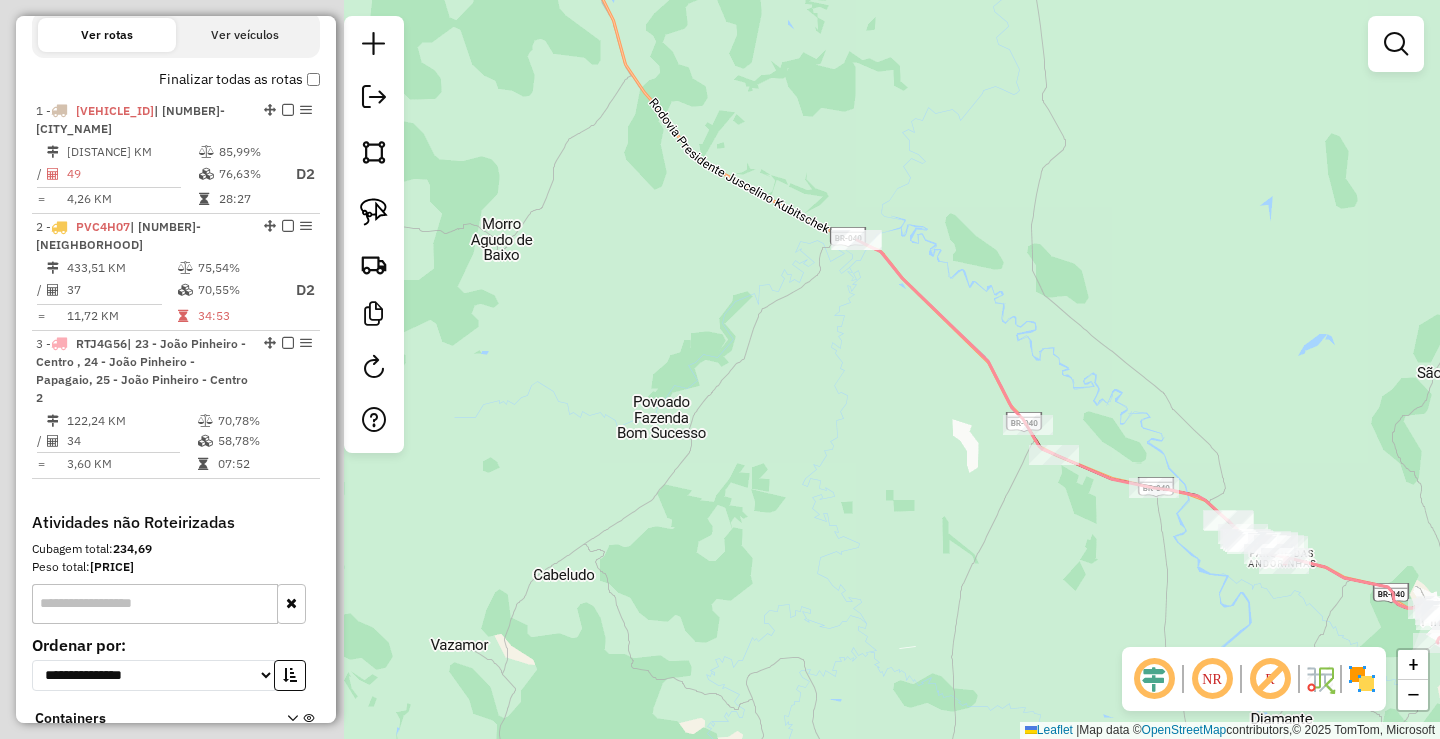 drag, startPoint x: 933, startPoint y: 278, endPoint x: 1272, endPoint y: 337, distance: 344.09592 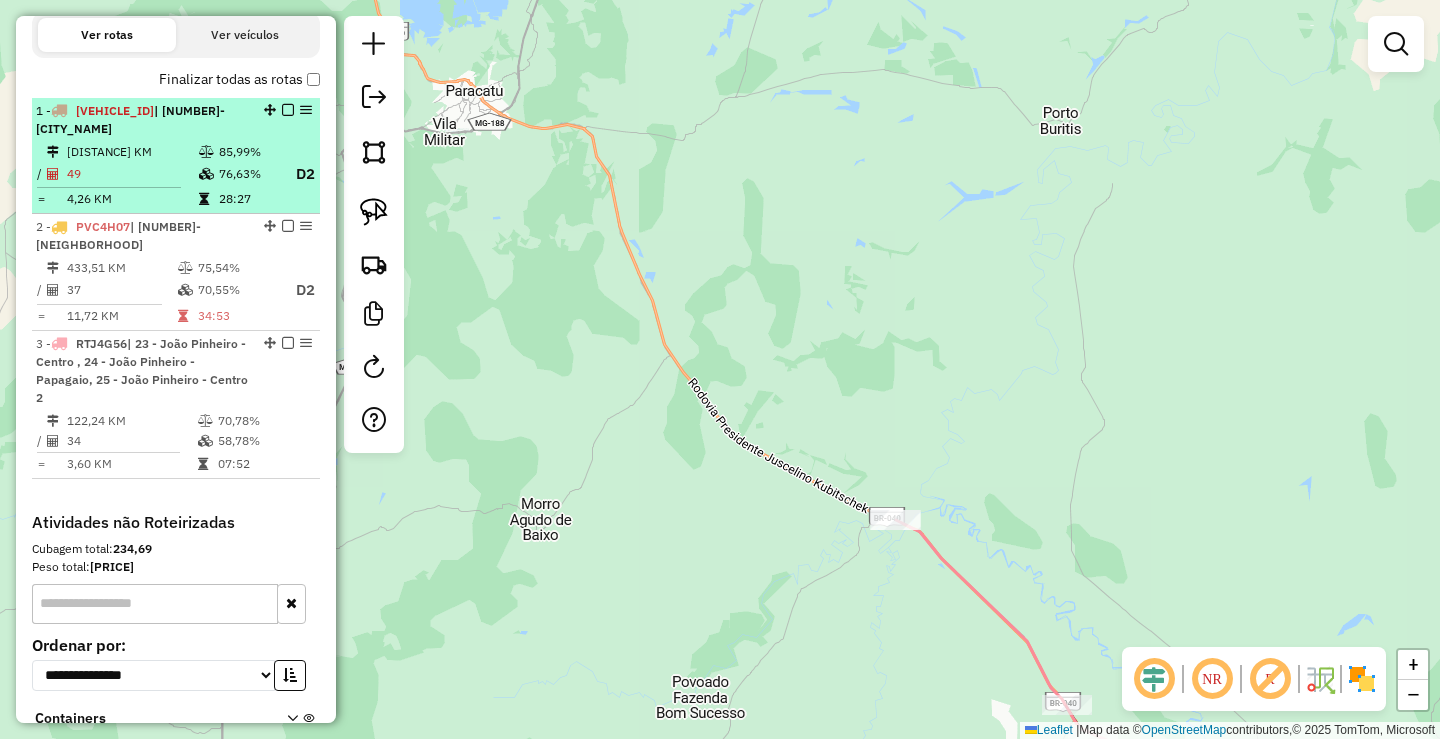 drag, startPoint x: 1140, startPoint y: 291, endPoint x: 159, endPoint y: 169, distance: 988.557 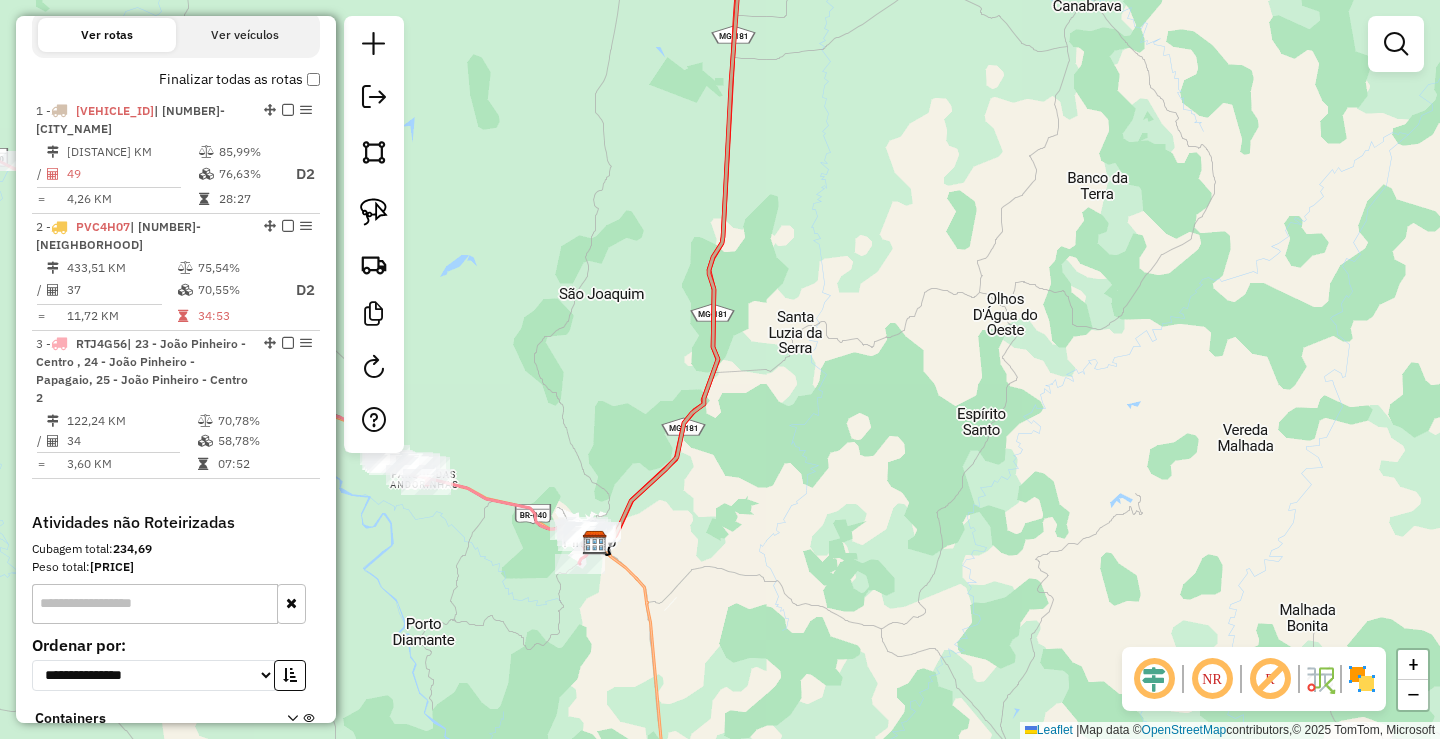 drag, startPoint x: 918, startPoint y: 139, endPoint x: 680, endPoint y: 611, distance: 528.6095 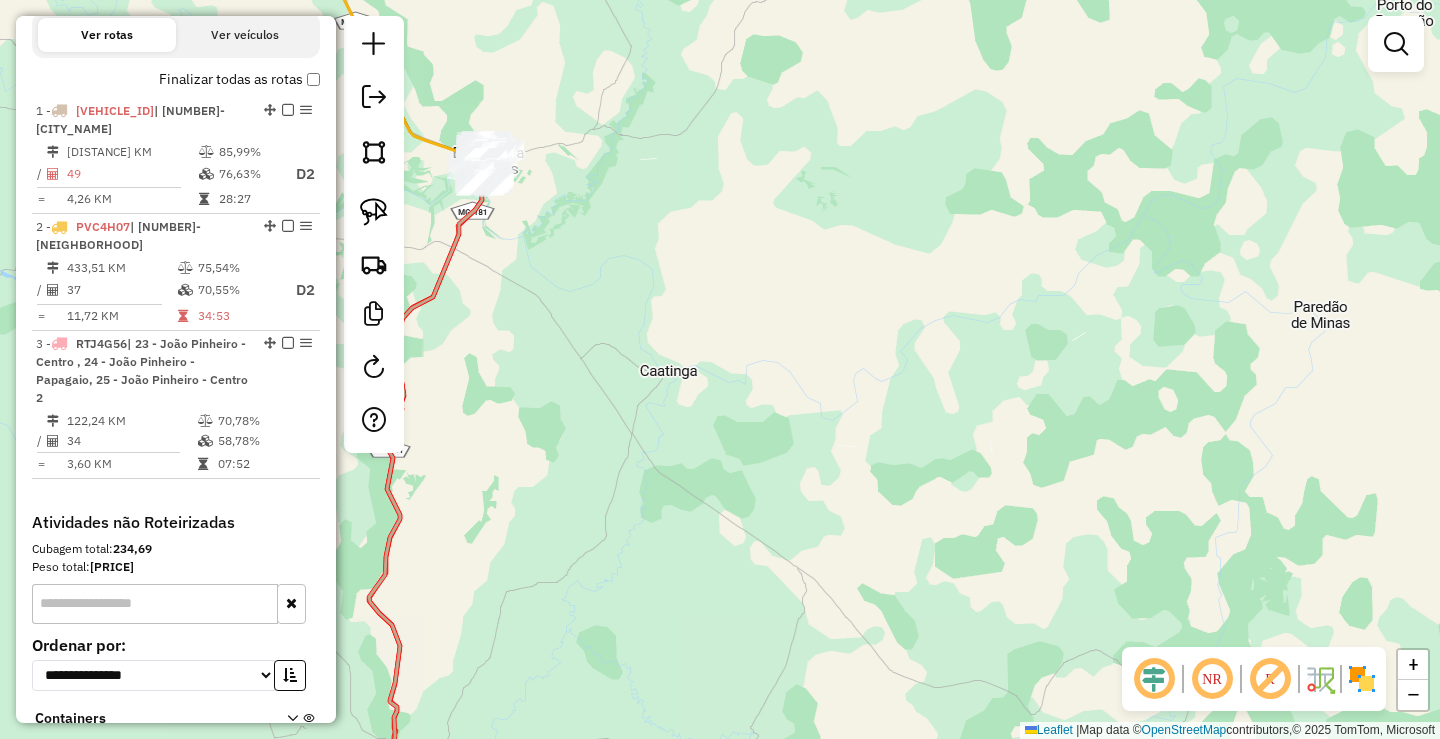 drag, startPoint x: 594, startPoint y: 325, endPoint x: 822, endPoint y: 478, distance: 274.57785 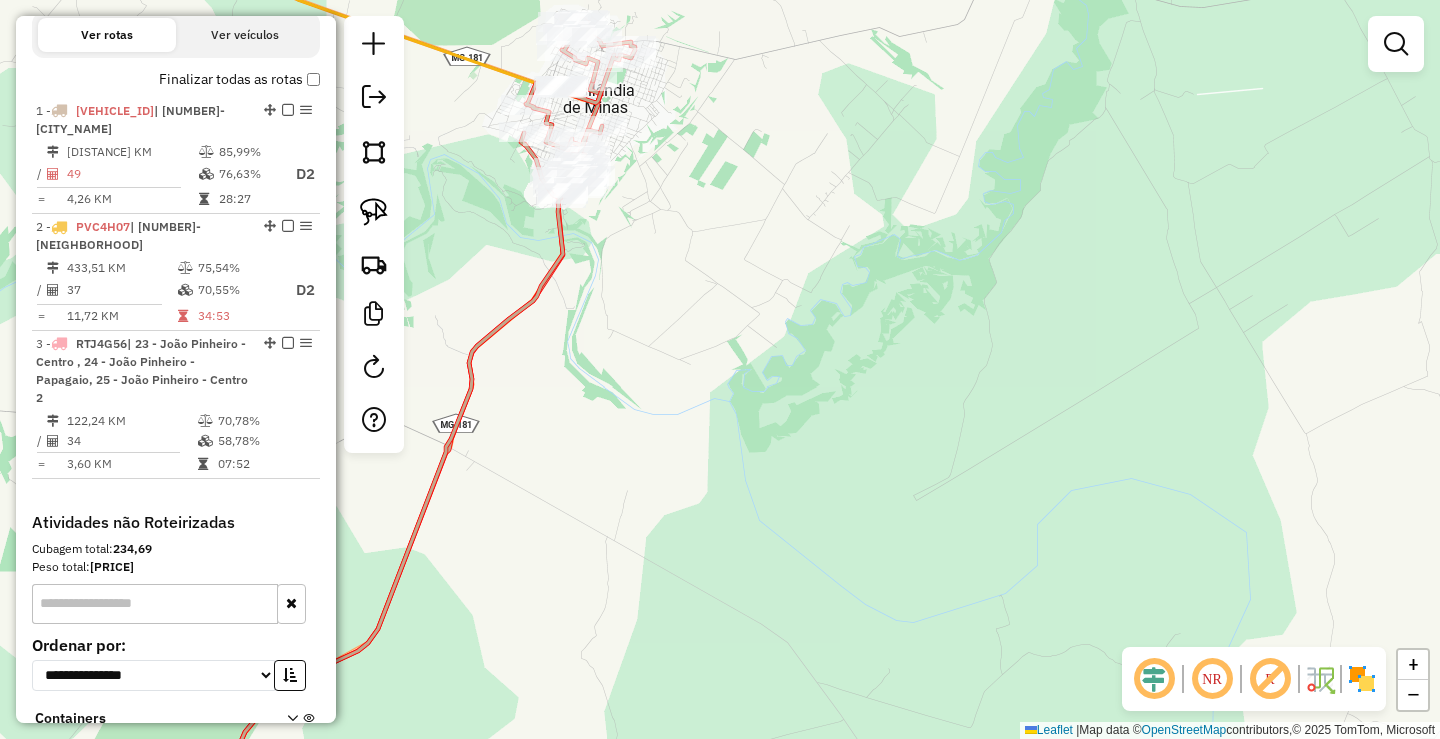 click on "Janela de atendimento Grade de atendimento Capacidade Transportadoras Veículos Cliente Pedidos  Rotas Selecione os dias de semana para filtrar as janelas de atendimento  Seg   Ter   Qua   Qui   Sex   Sáb   Dom  Informe o período da janela de atendimento: De: Até:  Filtrar exatamente a janela do cliente  Considerar janela de atendimento padrão  Selecione os dias de semana para filtrar as grades de atendimento  Seg   Ter   Qua   Qui   Sex   Sáb   Dom   Considerar clientes sem dia de atendimento cadastrado  Clientes fora do dia de atendimento selecionado Filtrar as atividades entre os valores definidos abaixo:  Peso mínimo:   Peso máximo:   Cubagem mínima:   Cubagem máxima:   De:   Até:  Filtrar as atividades entre o tempo de atendimento definido abaixo:  De:   Até:   Considerar capacidade total dos clientes não roteirizados Transportadora: Selecione um ou mais itens Tipo de veículo: Selecione um ou mais itens Veículo: Selecione um ou mais itens Motorista: Selecione um ou mais itens Nome: Rótulo:" 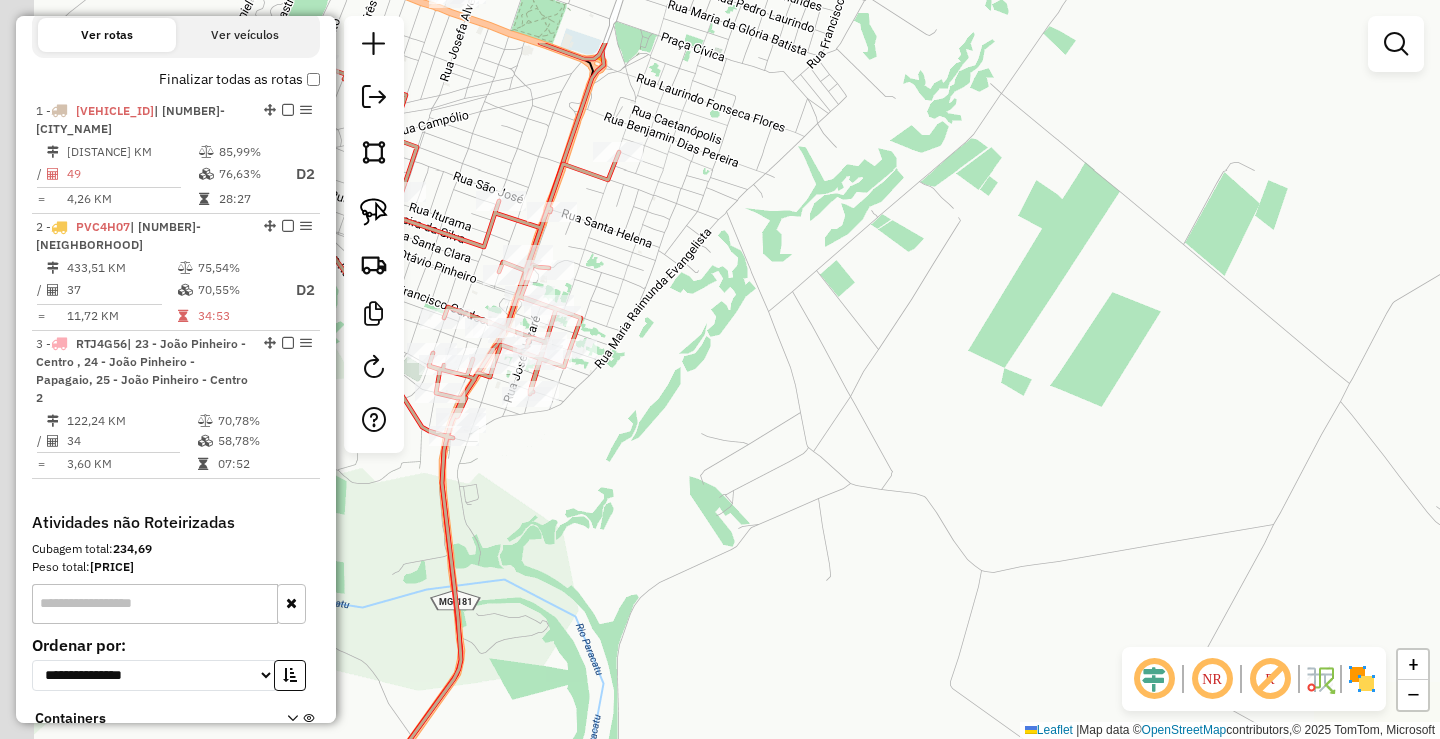 drag, startPoint x: 863, startPoint y: 352, endPoint x: 1019, endPoint y: 472, distance: 196.81464 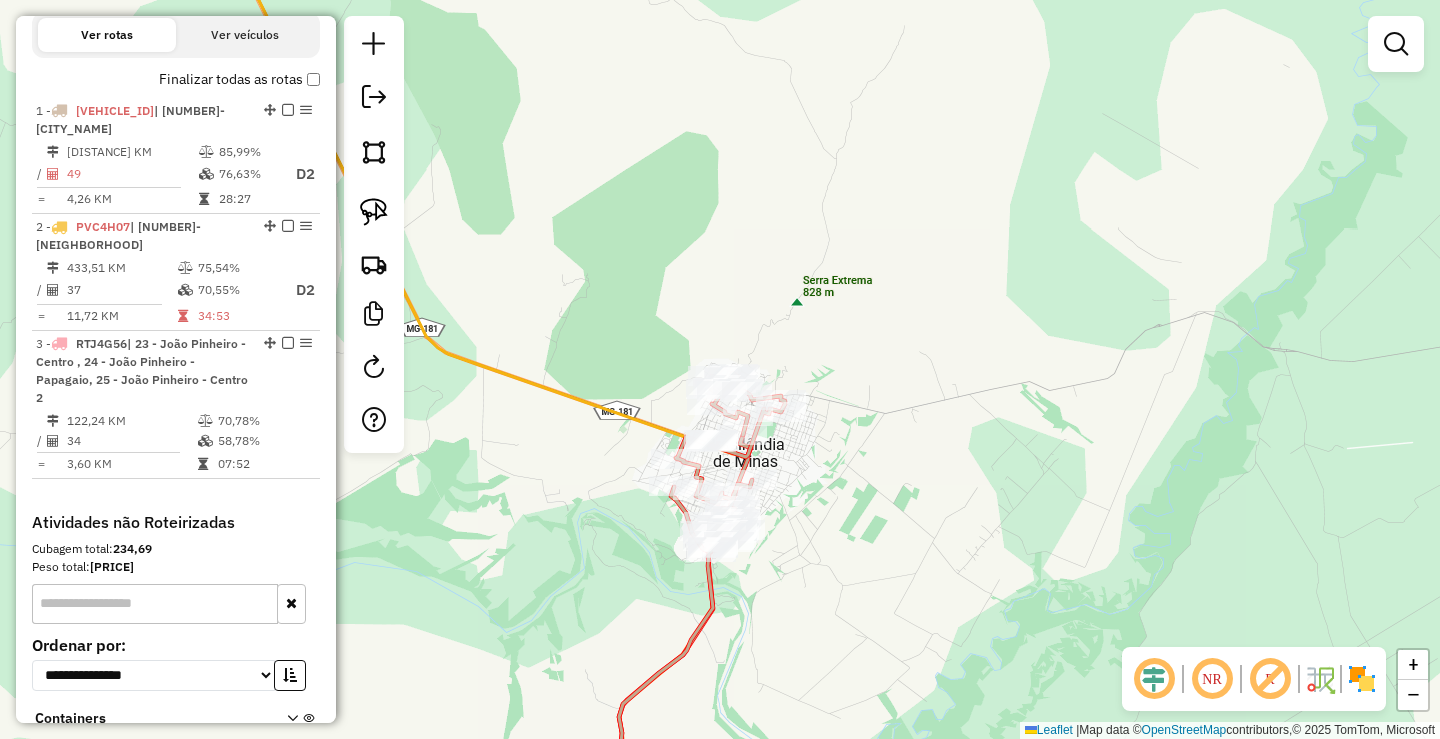 drag, startPoint x: 871, startPoint y: 494, endPoint x: 911, endPoint y: 476, distance: 43.863426 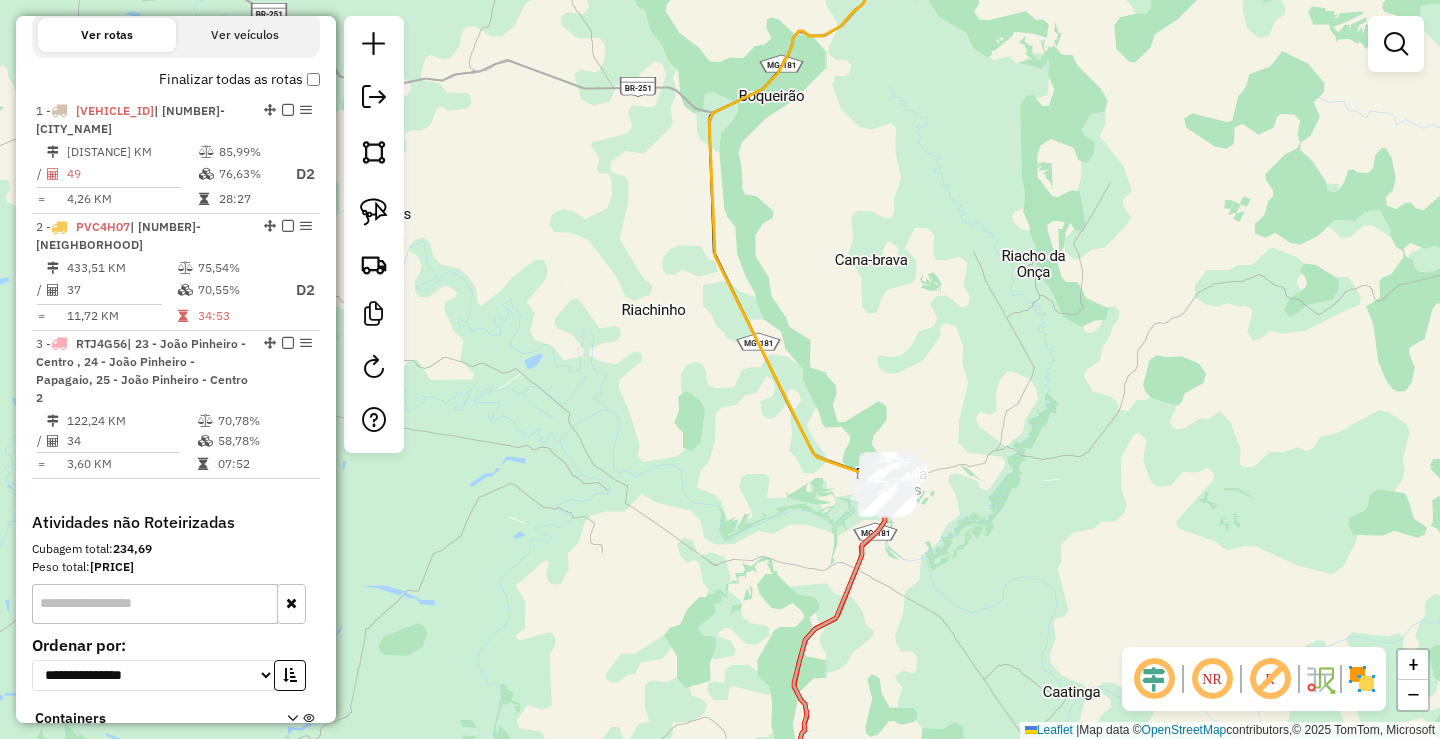 drag, startPoint x: 922, startPoint y: 323, endPoint x: 925, endPoint y: 494, distance: 171.0263 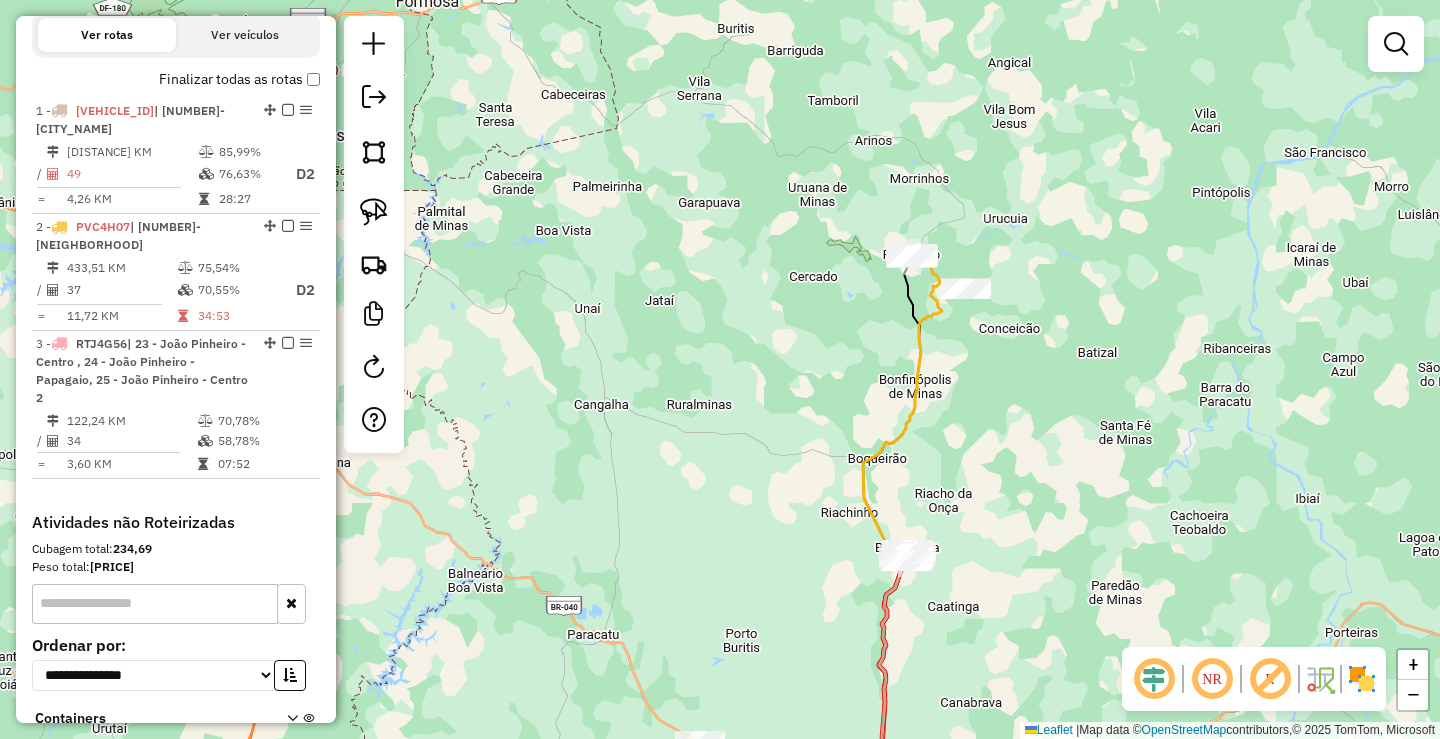 drag, startPoint x: 1071, startPoint y: 301, endPoint x: 1062, endPoint y: 381, distance: 80.50466 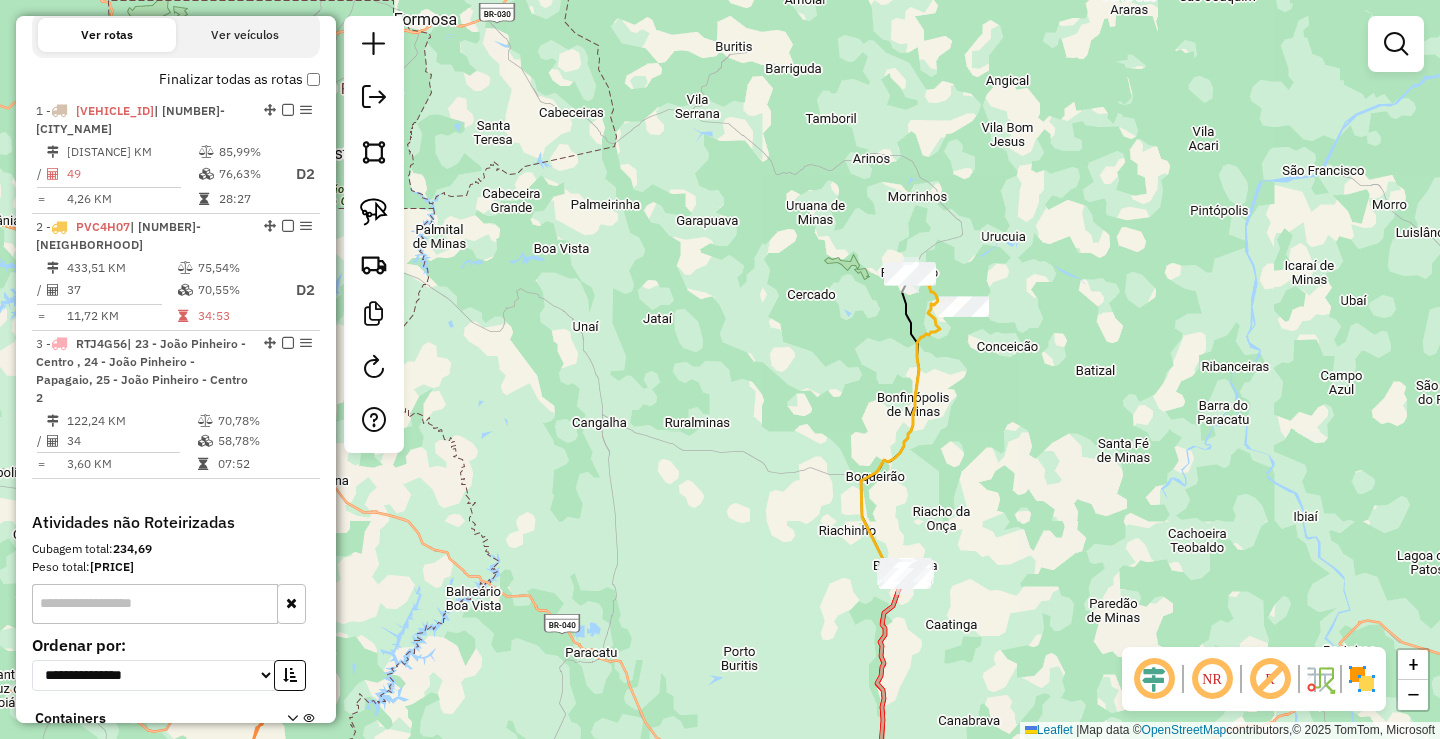 scroll, scrollTop: 517, scrollLeft: 0, axis: vertical 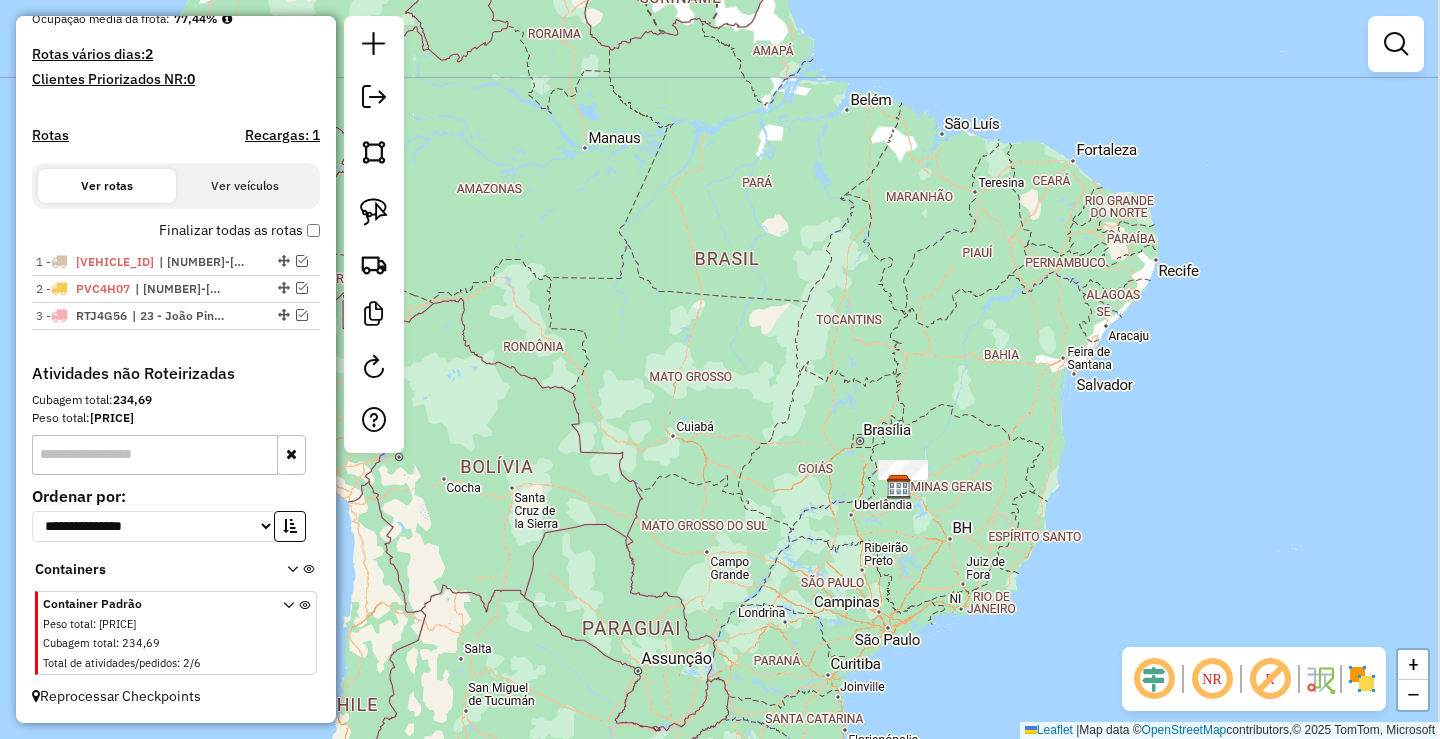 drag, startPoint x: 1015, startPoint y: 537, endPoint x: 928, endPoint y: 532, distance: 87.14356 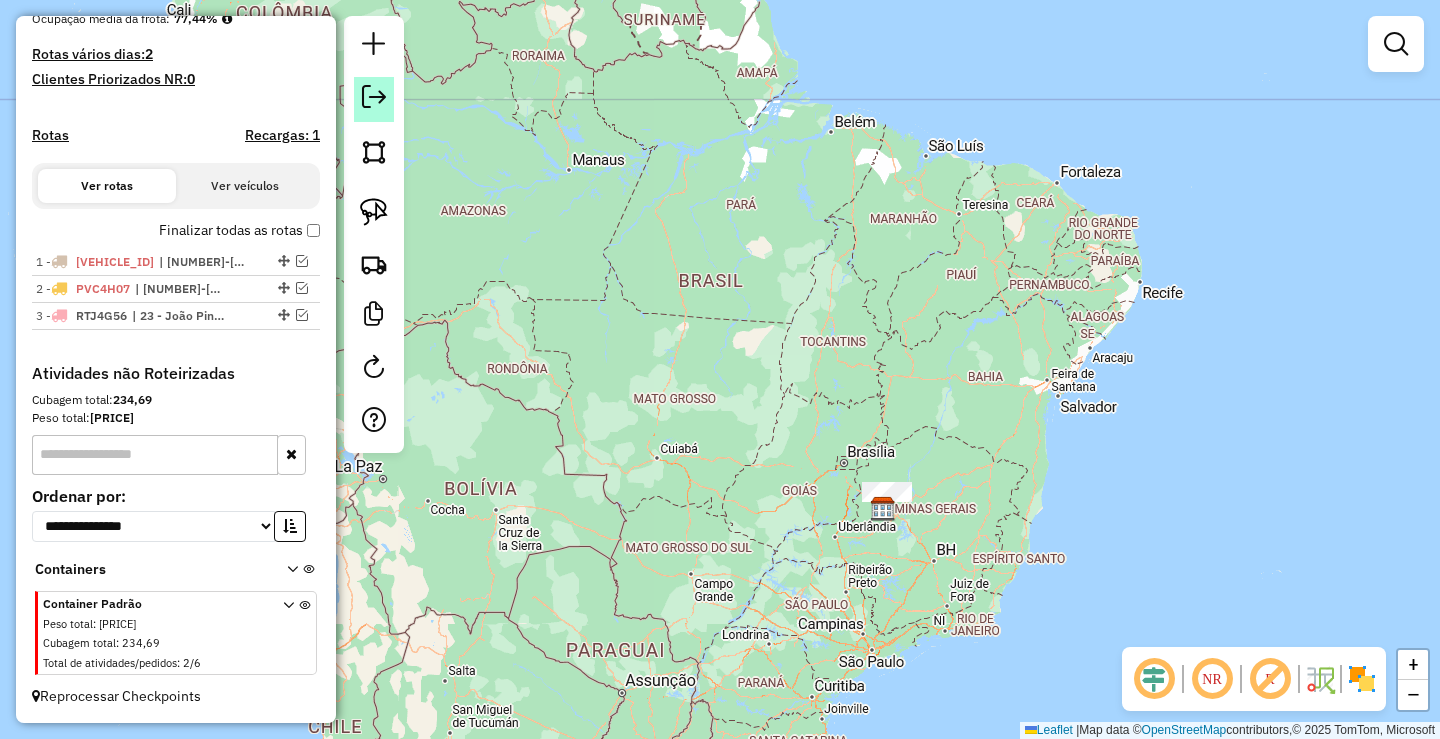 click 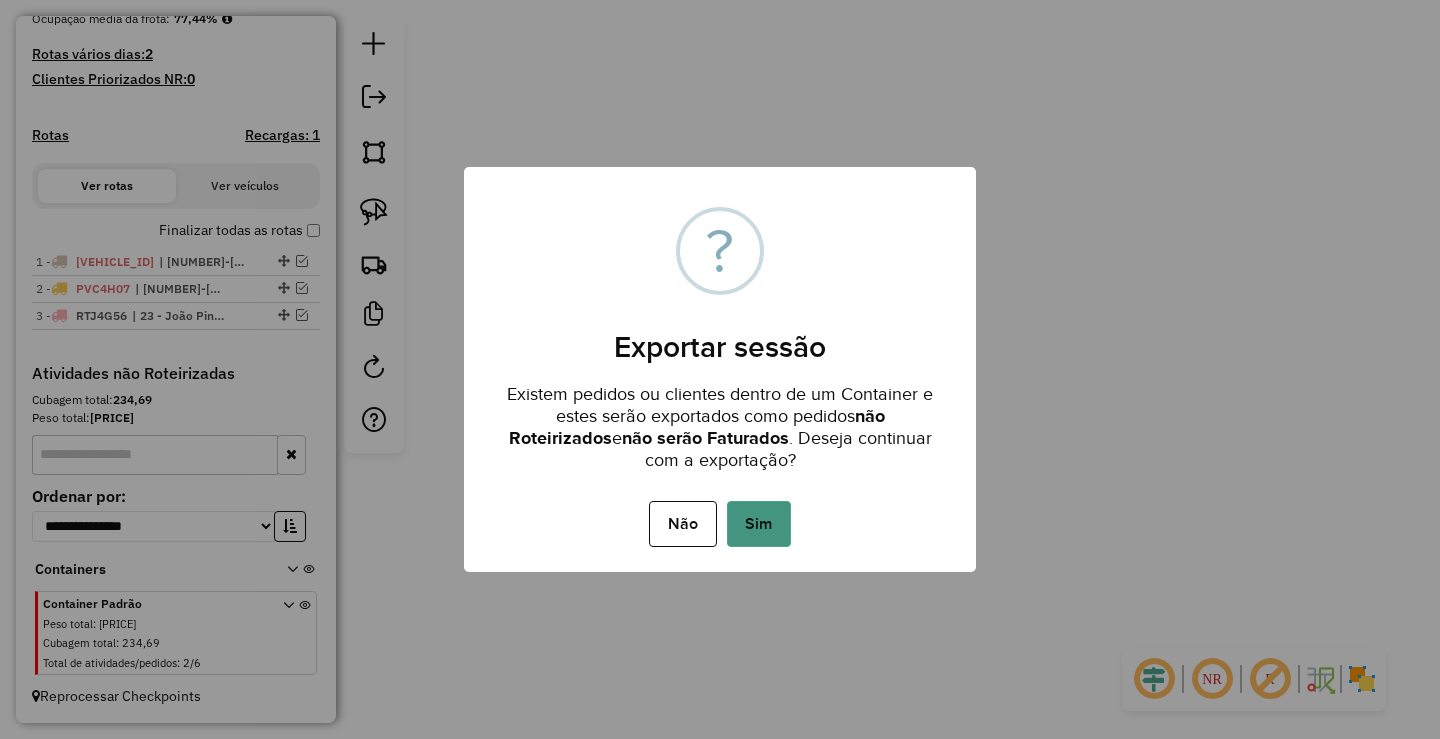 click on "Sim" at bounding box center [759, 524] 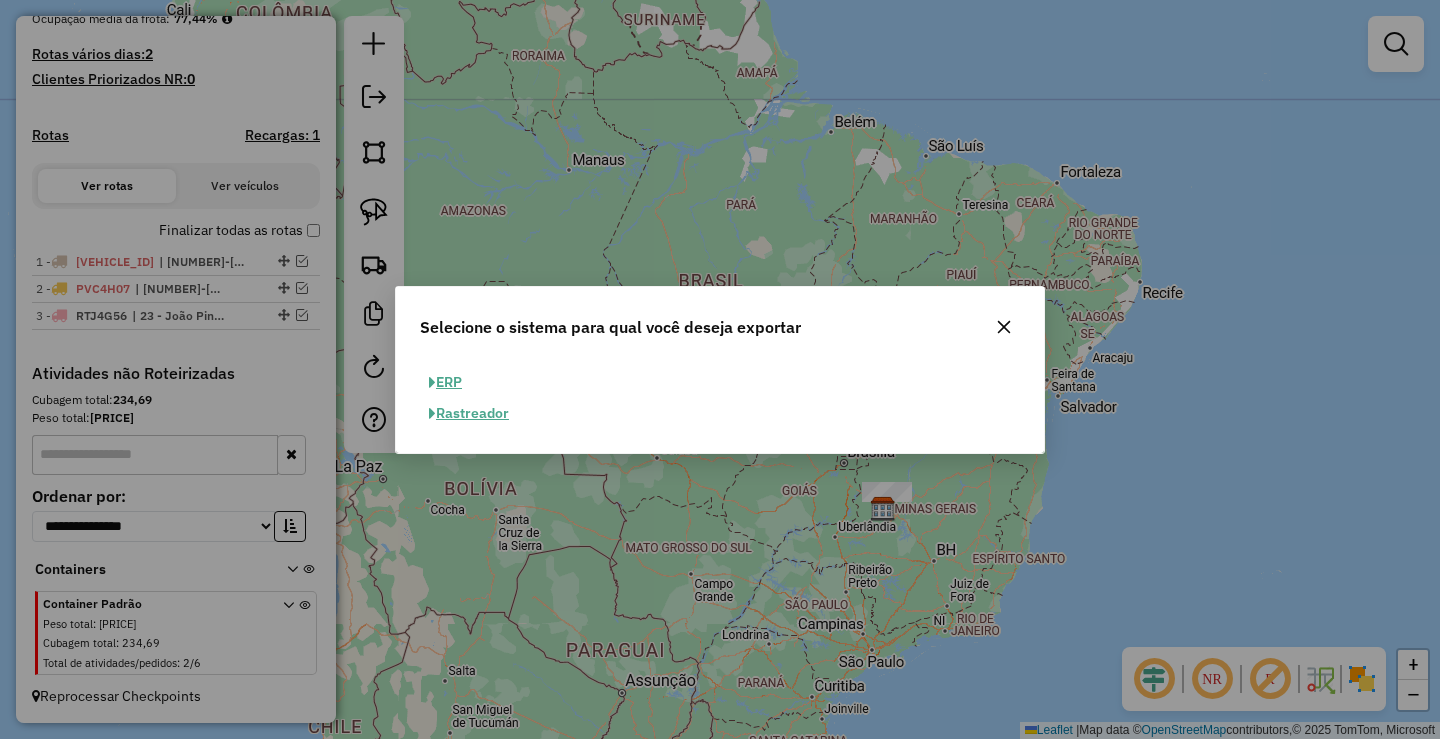 click on "ERP" 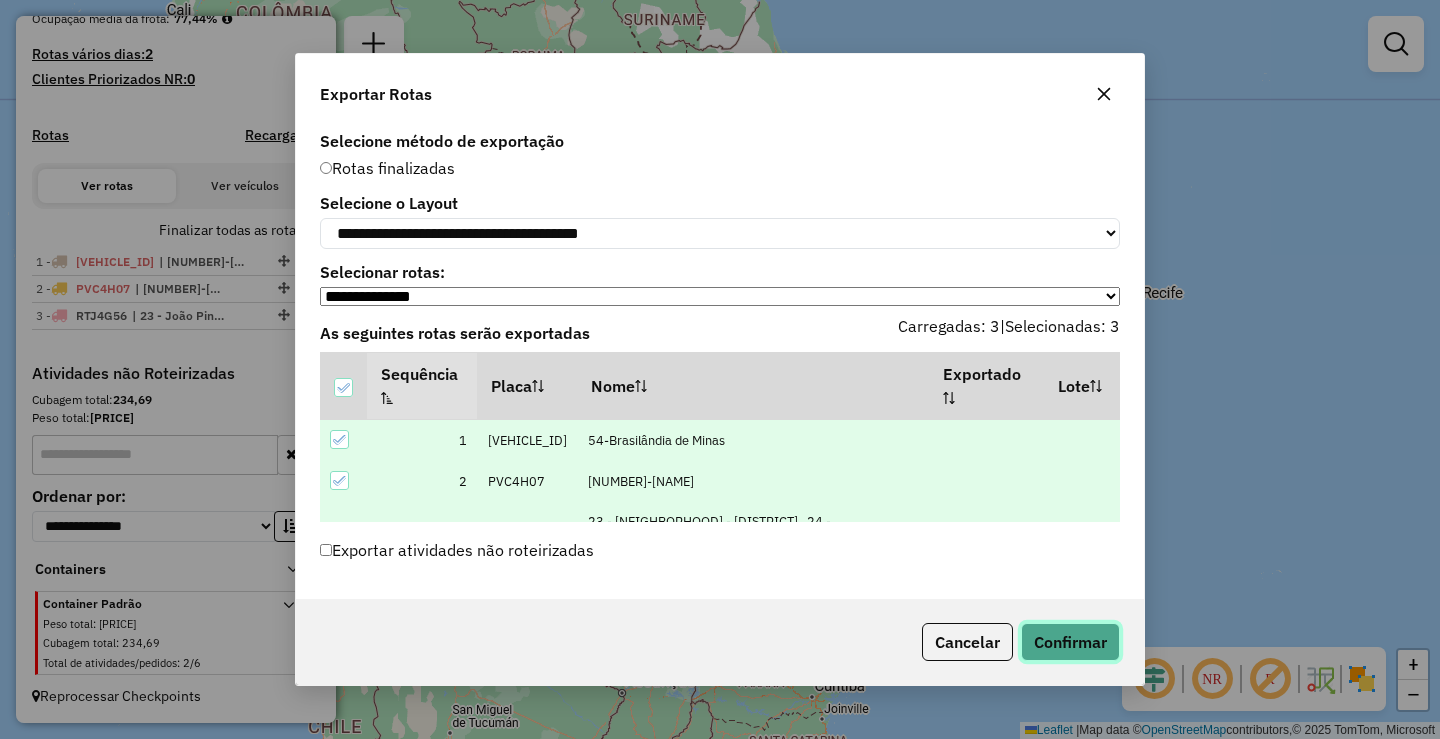 click on "Confirmar" 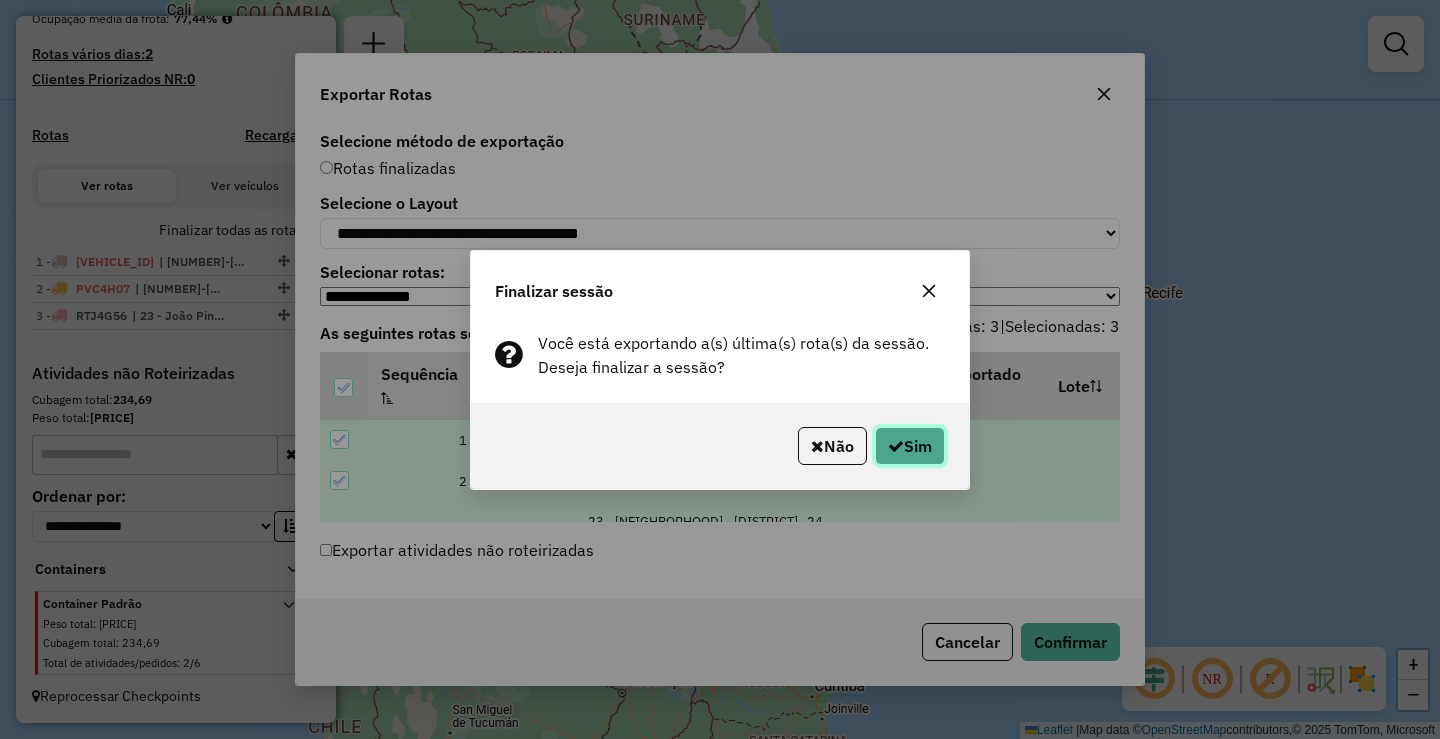 click on "Sim" 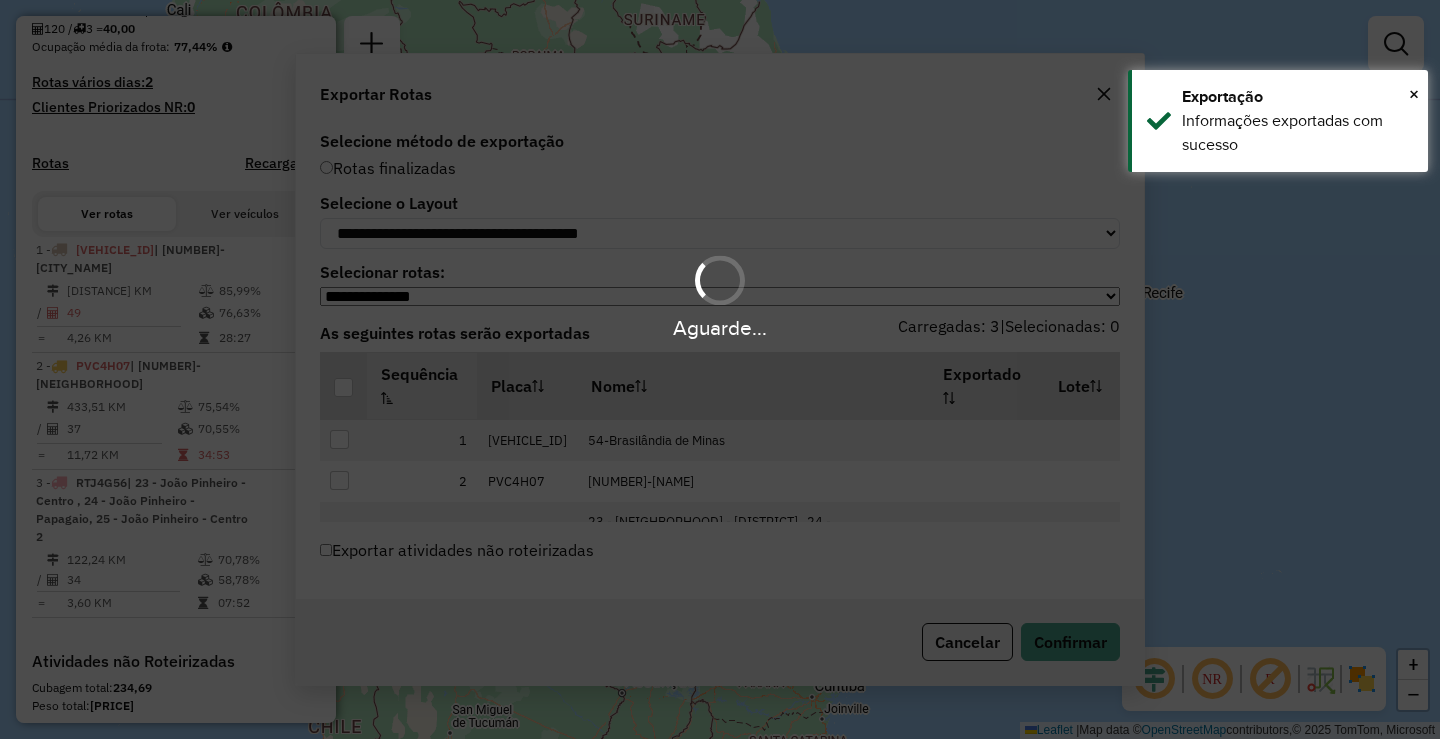 scroll, scrollTop: 571, scrollLeft: 0, axis: vertical 